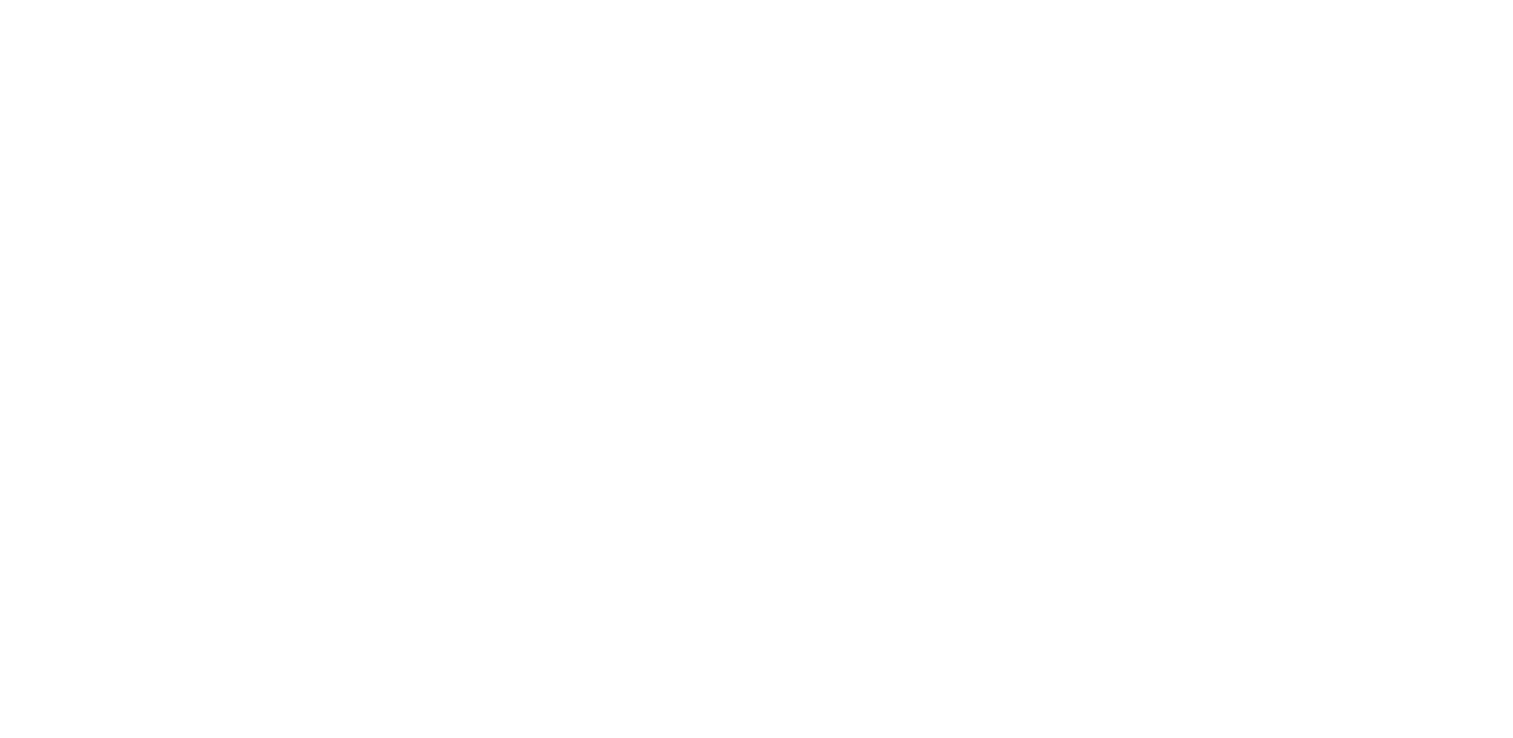scroll, scrollTop: 0, scrollLeft: 0, axis: both 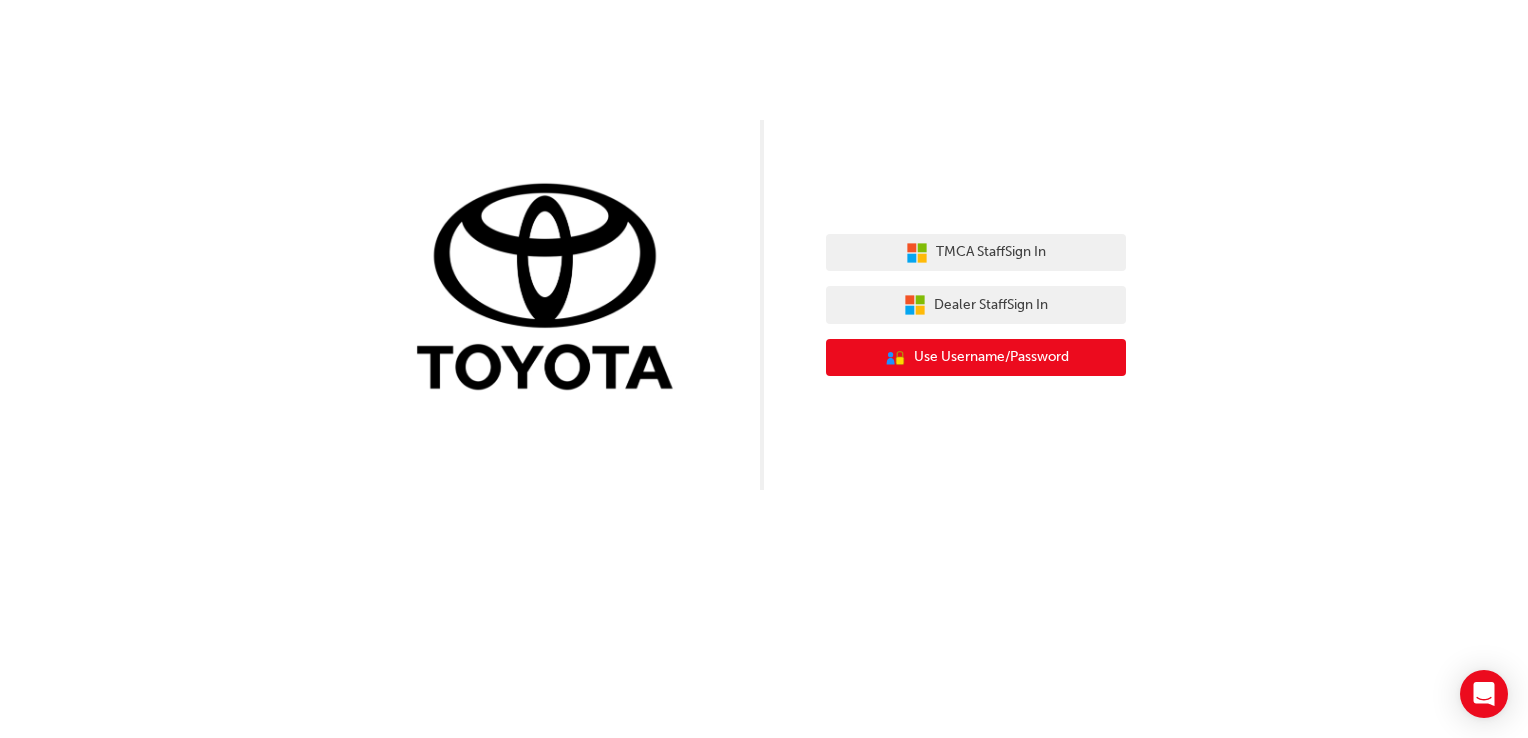 click on "Use Username/Password" at bounding box center [991, 357] 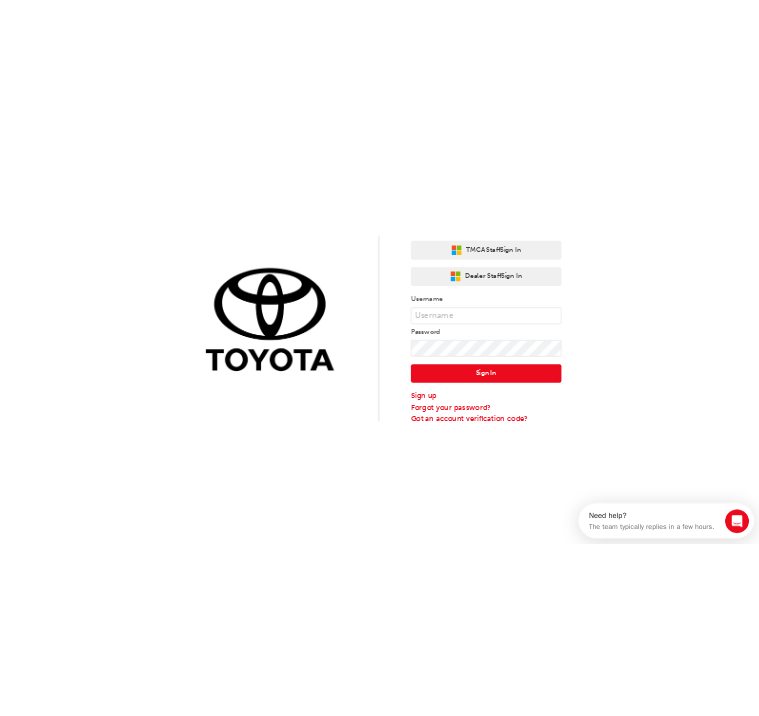 scroll, scrollTop: 0, scrollLeft: 0, axis: both 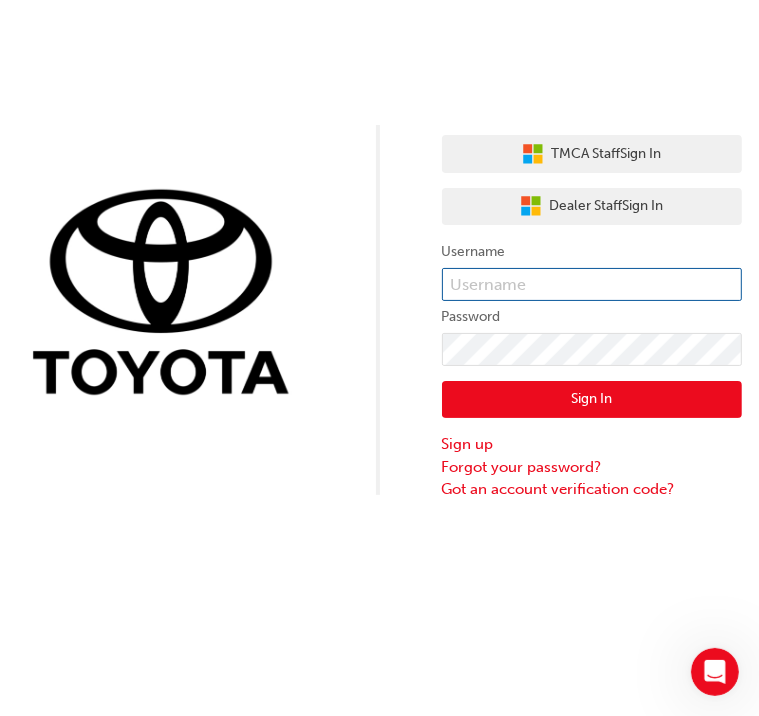 click at bounding box center [592, 285] 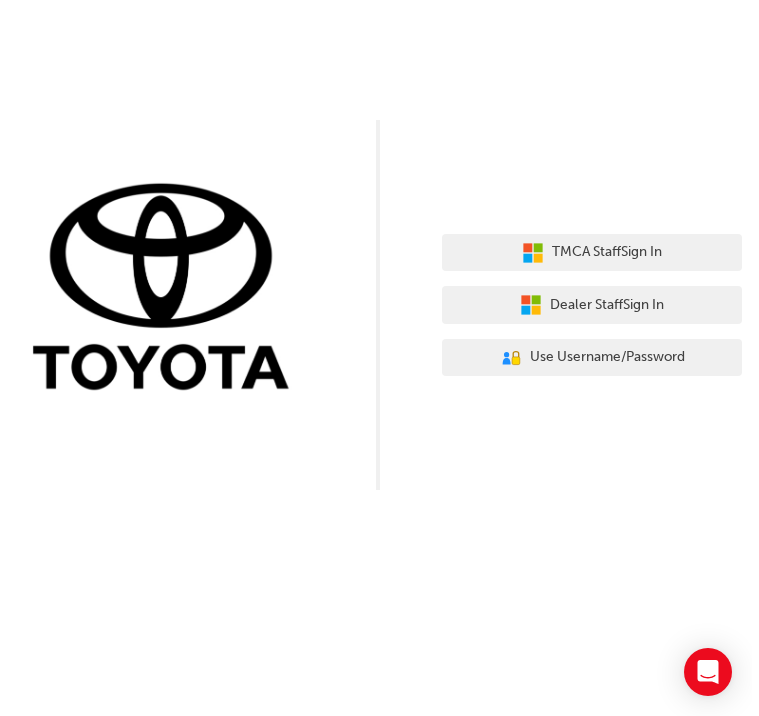 scroll, scrollTop: 0, scrollLeft: 0, axis: both 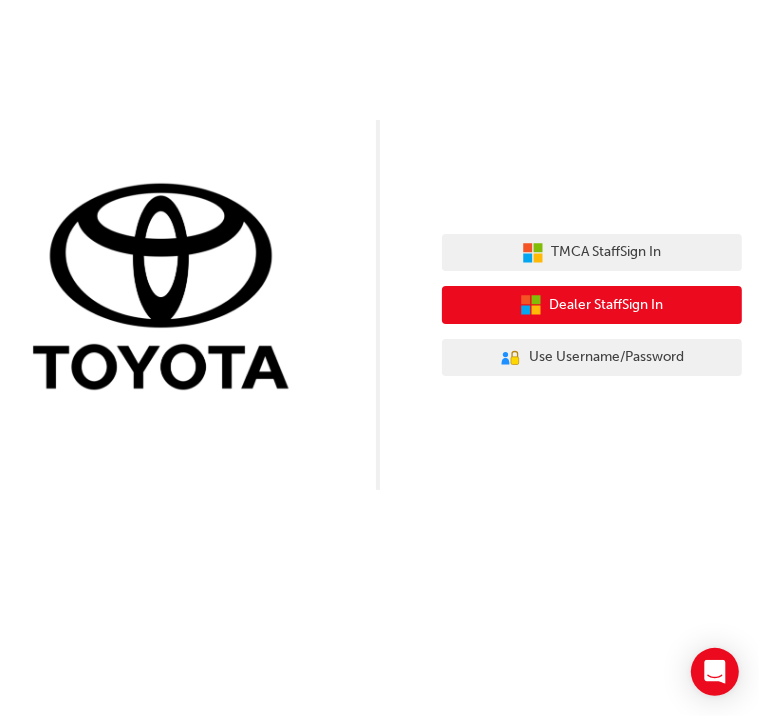 click on "Dealer Staff  Sign In" at bounding box center (607, 305) 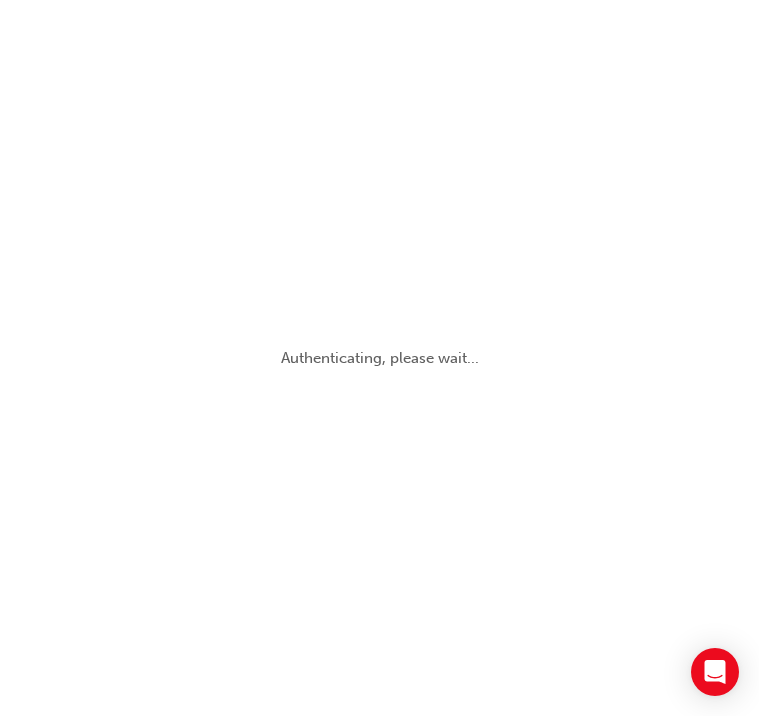 scroll, scrollTop: 0, scrollLeft: 0, axis: both 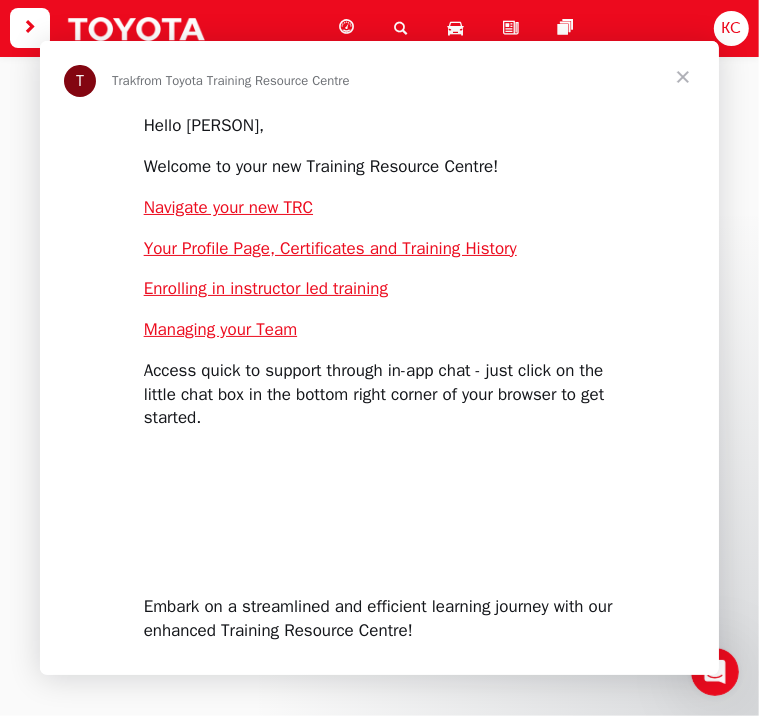 drag, startPoint x: 384, startPoint y: 239, endPoint x: 392, endPoint y: 231, distance: 11.313708 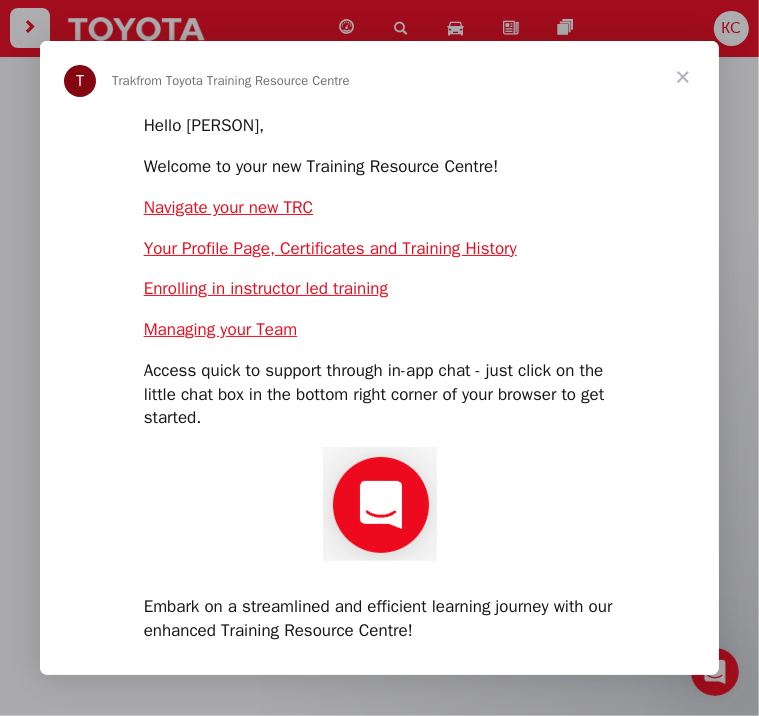 click at bounding box center (683, 77) 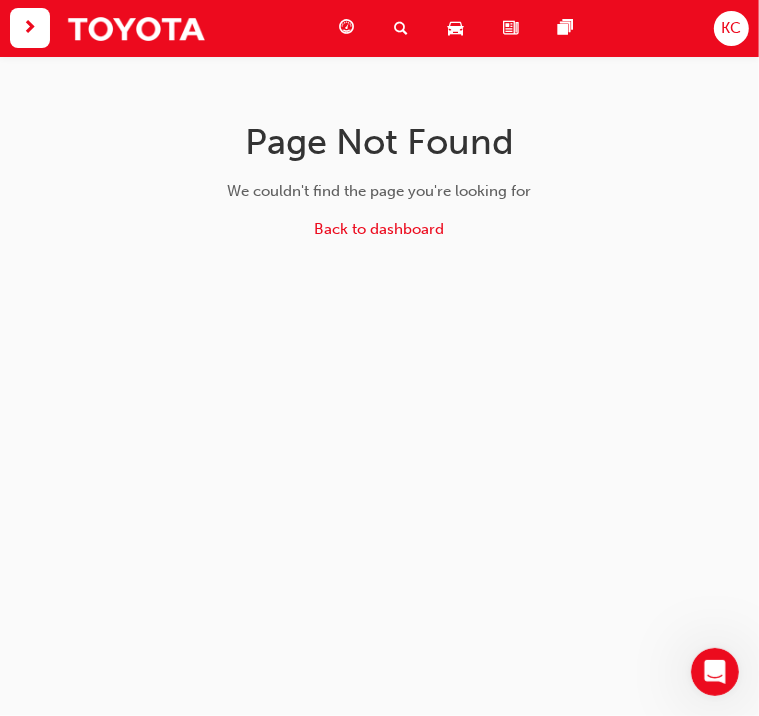 drag, startPoint x: 563, startPoint y: 301, endPoint x: 704, endPoint y: 78, distance: 263.83707 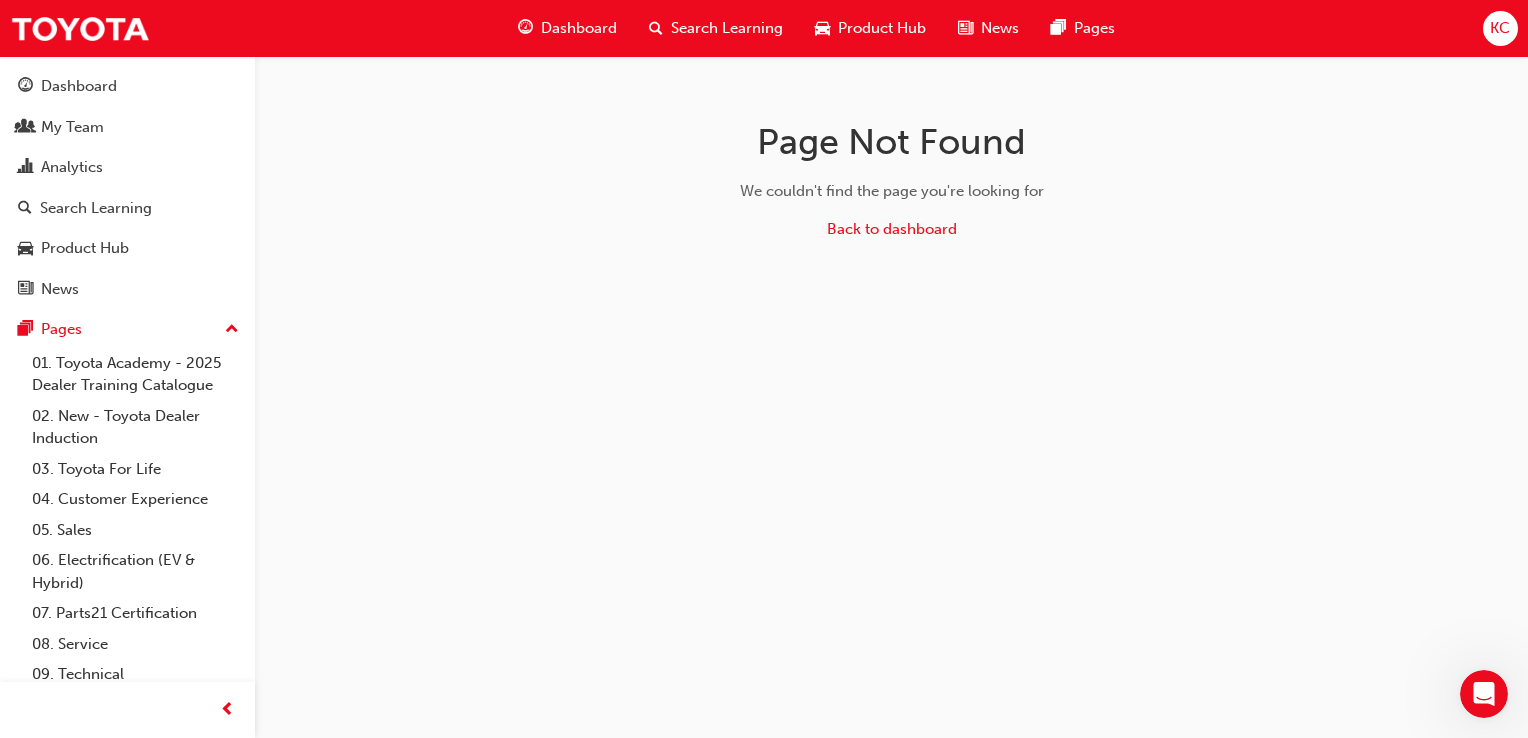 click on "Page Not Found We couldn't find the page you're looking for Back to dashboard" at bounding box center [764, 369] 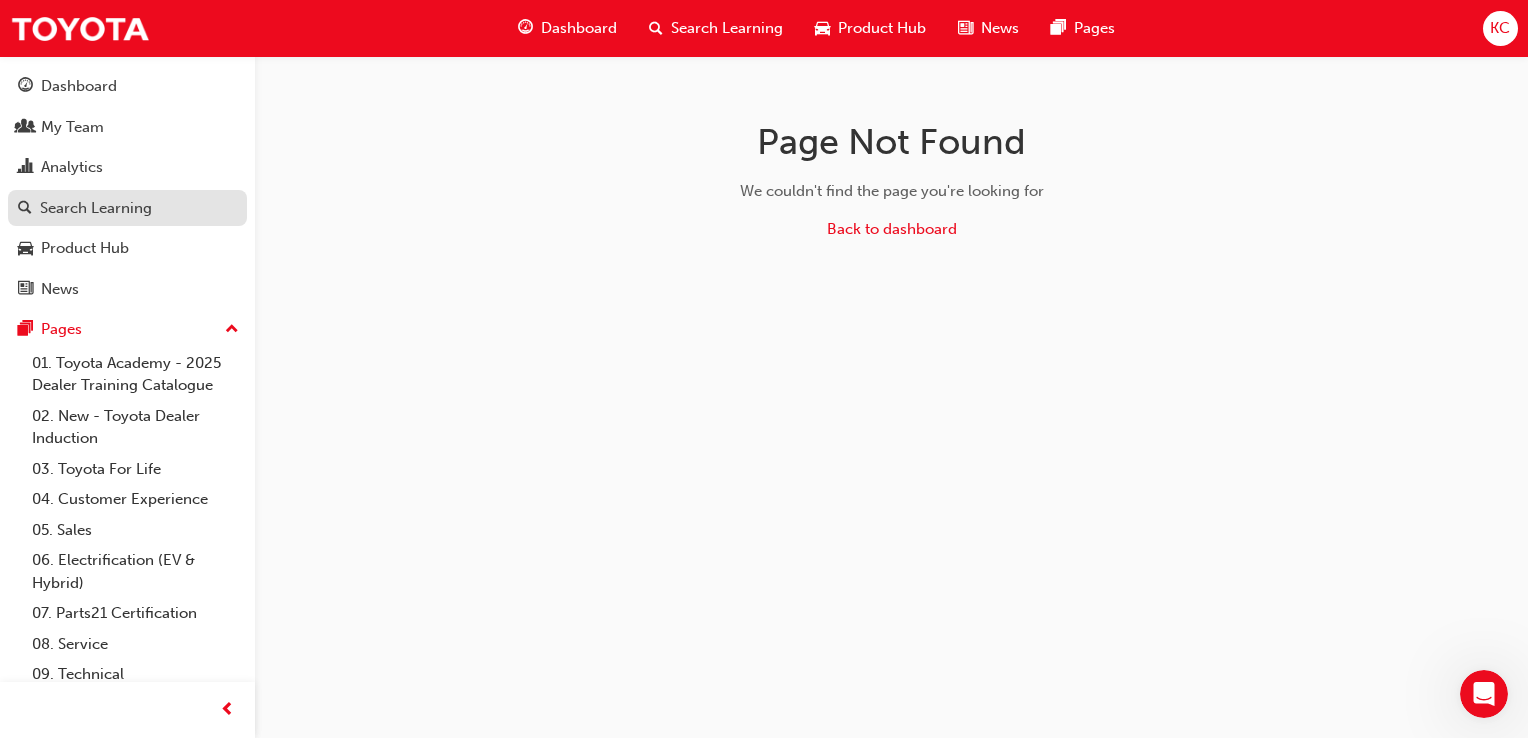 click on "Search Learning" at bounding box center [96, 208] 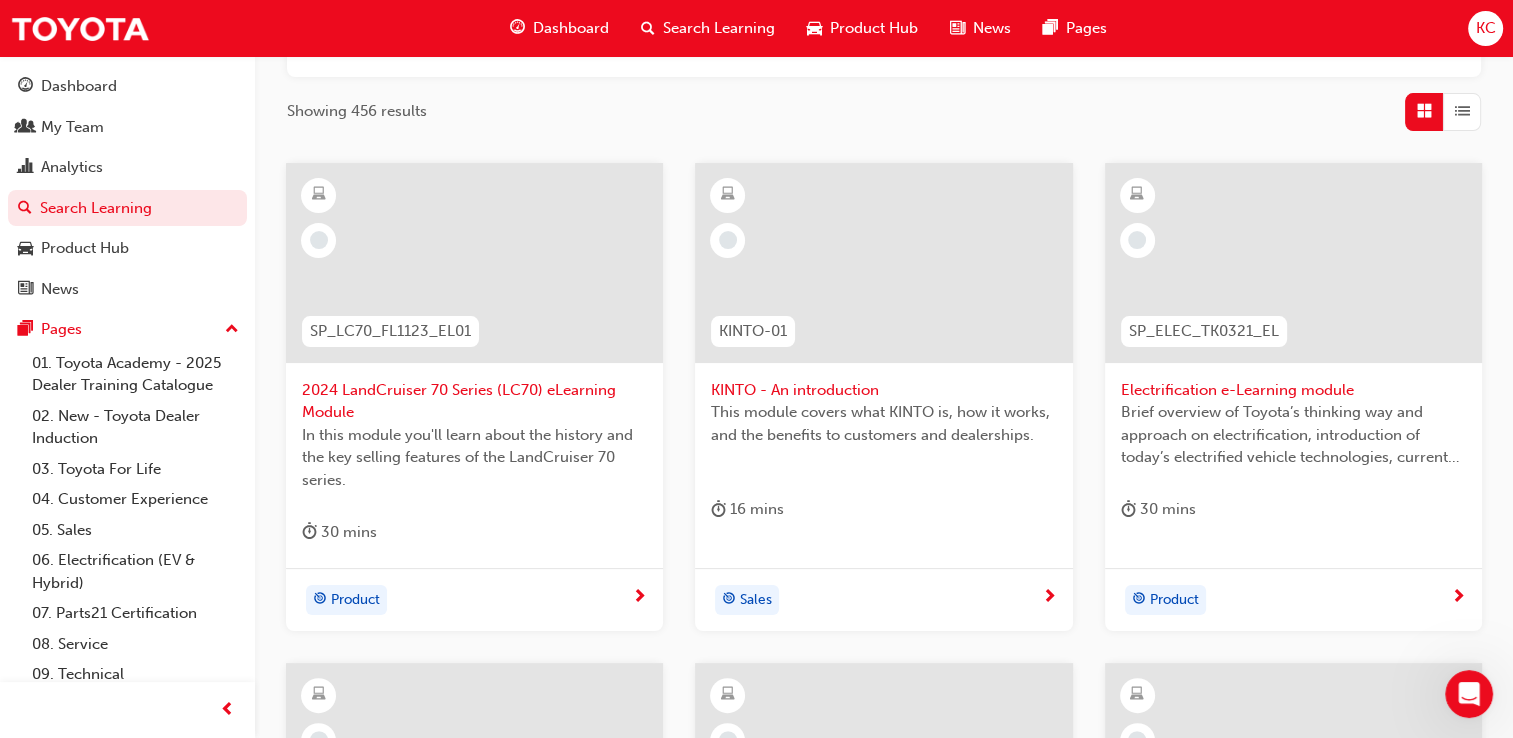 scroll, scrollTop: 0, scrollLeft: 0, axis: both 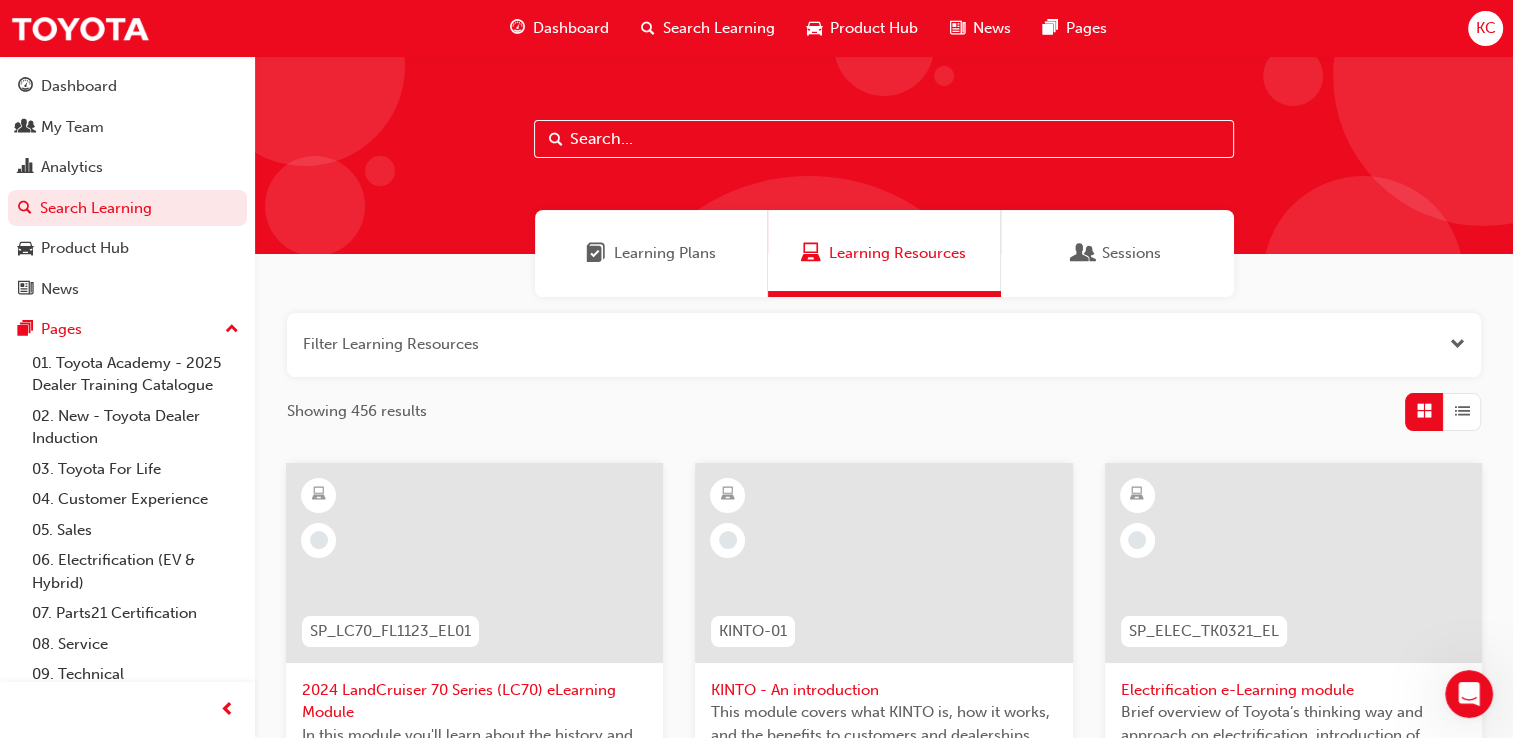click at bounding box center (884, 139) 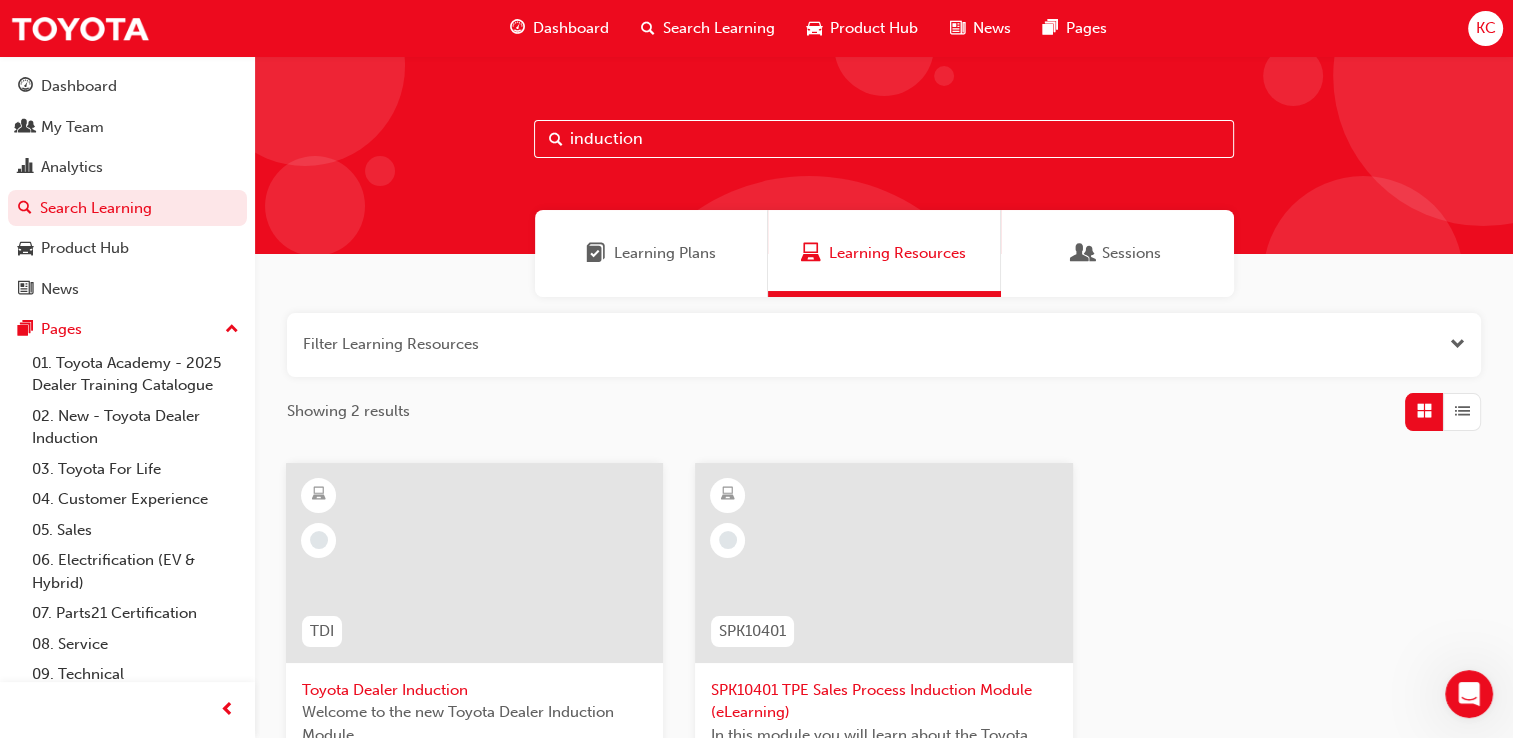 type on "induction" 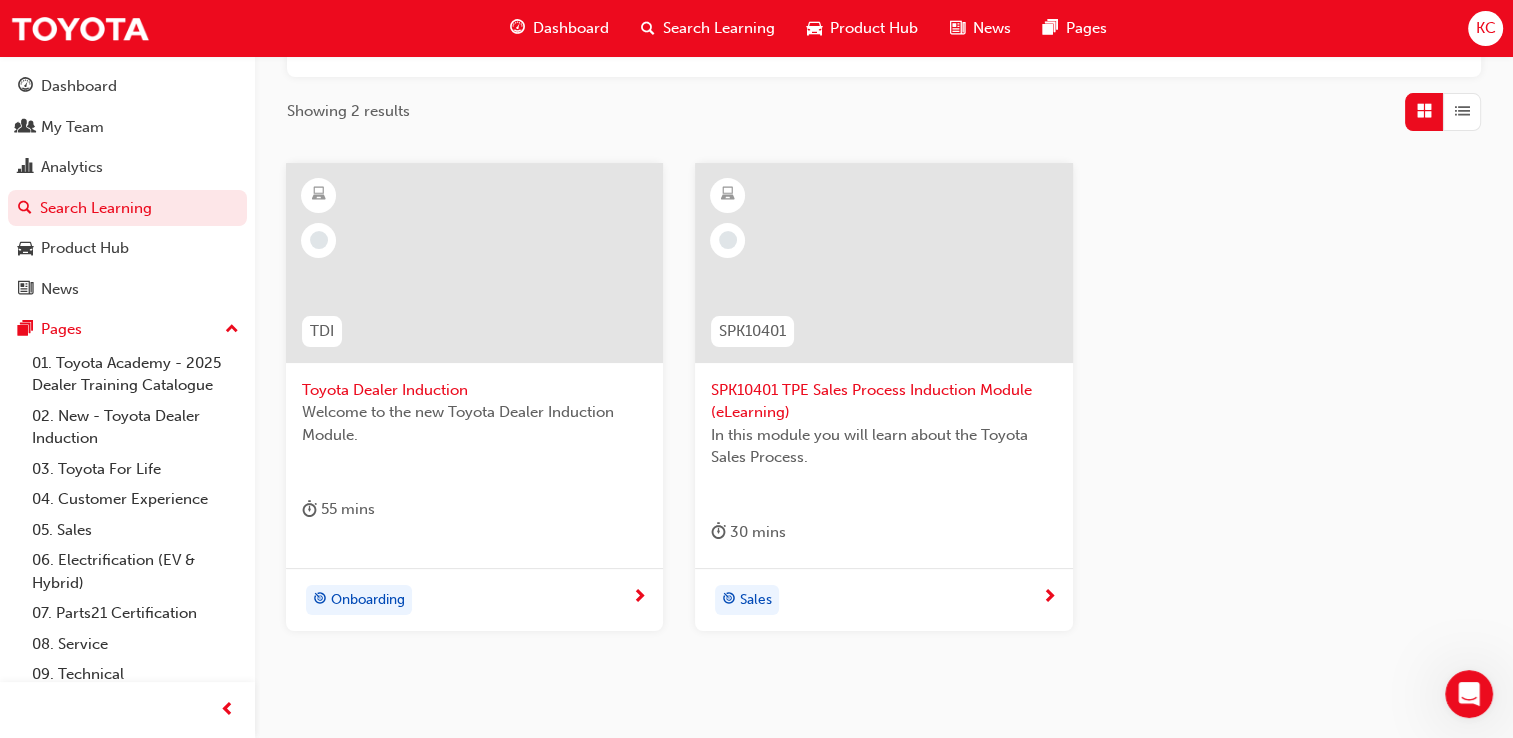 click on "Onboarding" at bounding box center (368, 600) 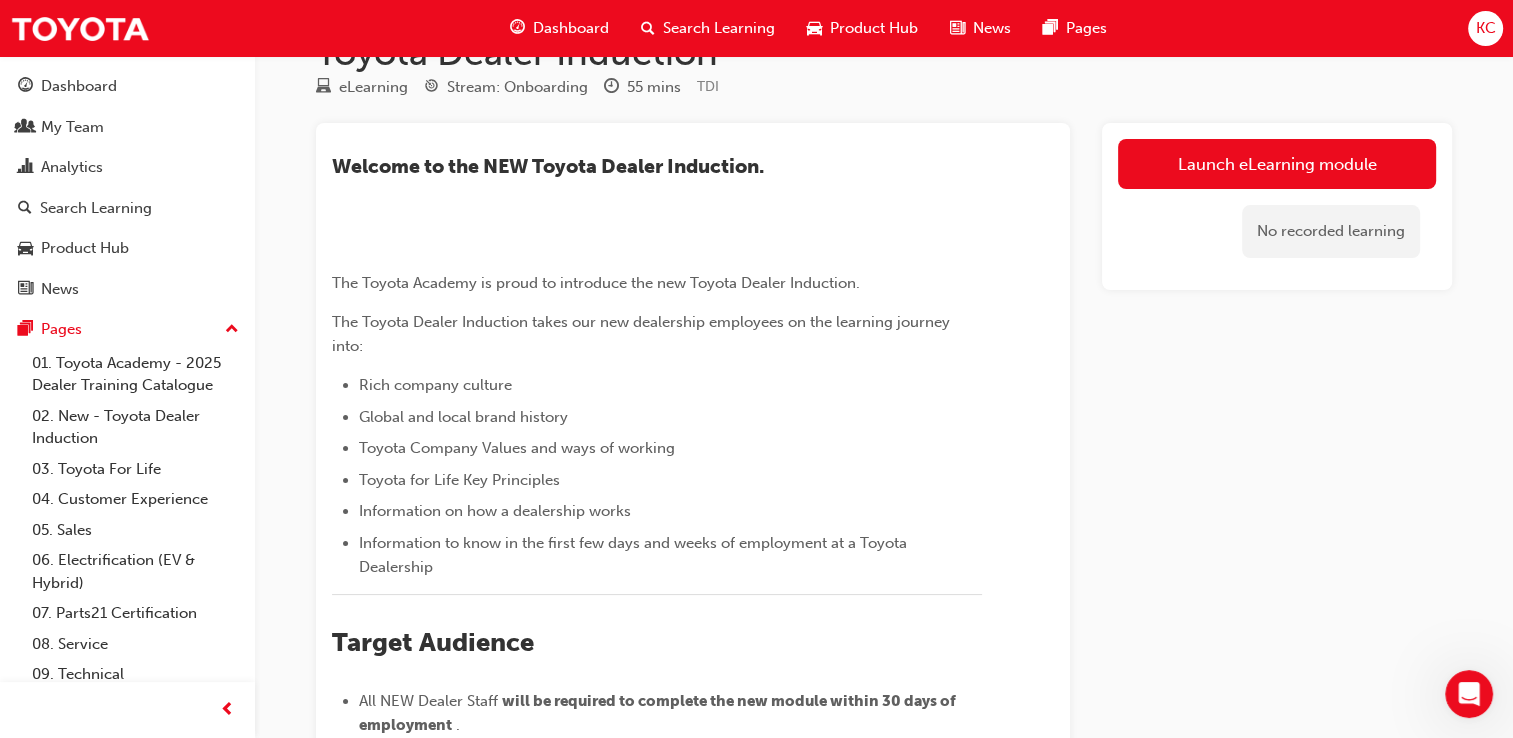 scroll, scrollTop: 0, scrollLeft: 0, axis: both 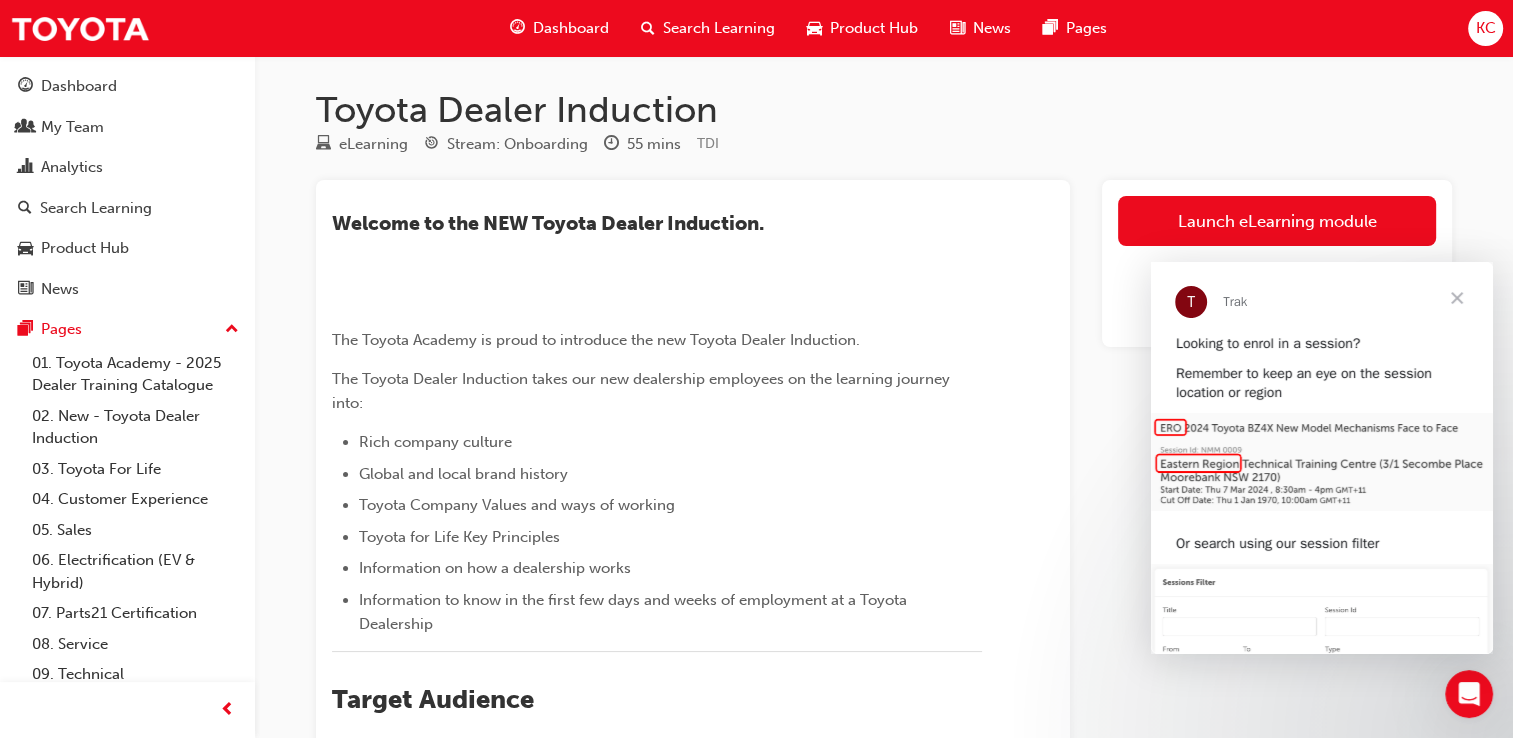 click at bounding box center [1457, 298] 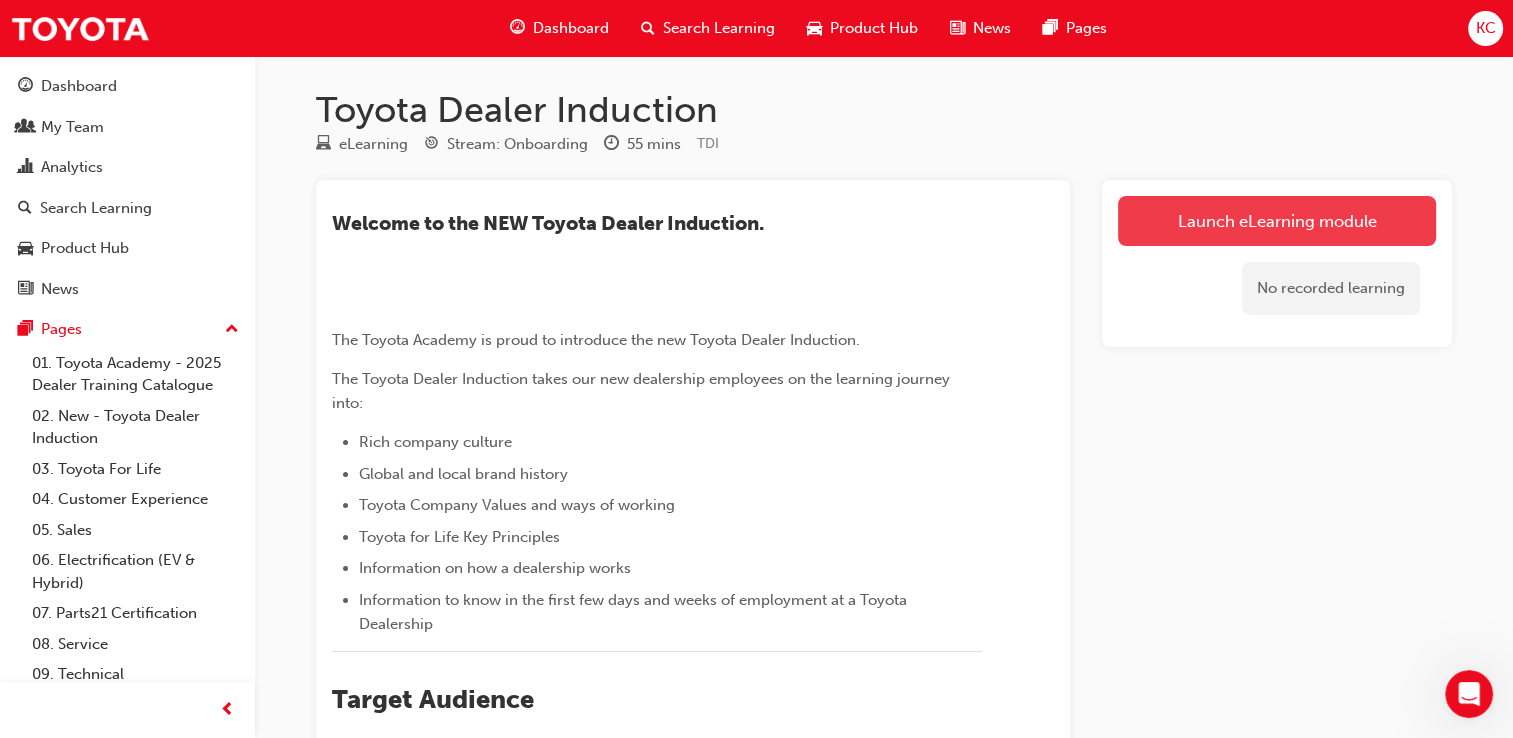click on "Launch eLearning module" at bounding box center (1277, 221) 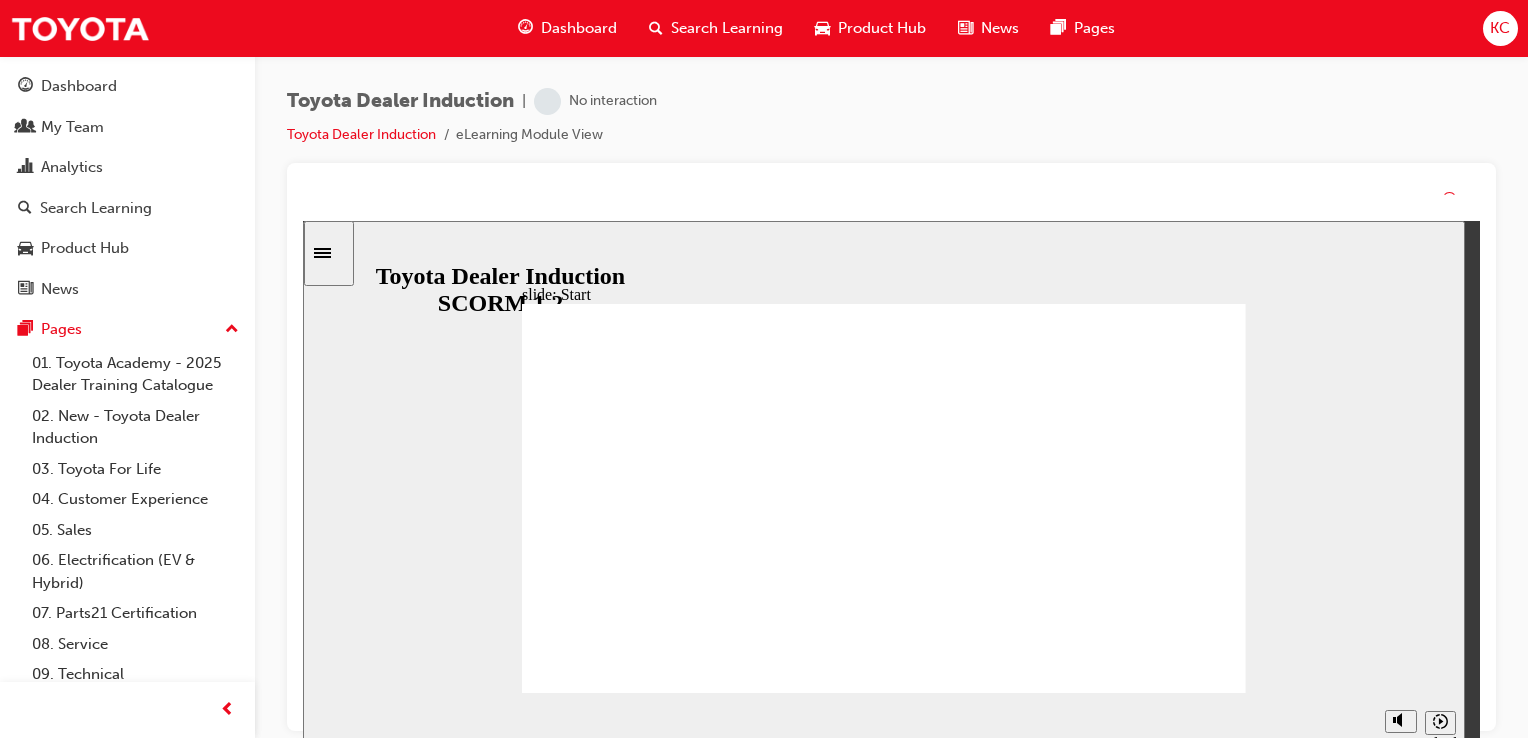 scroll, scrollTop: 0, scrollLeft: 0, axis: both 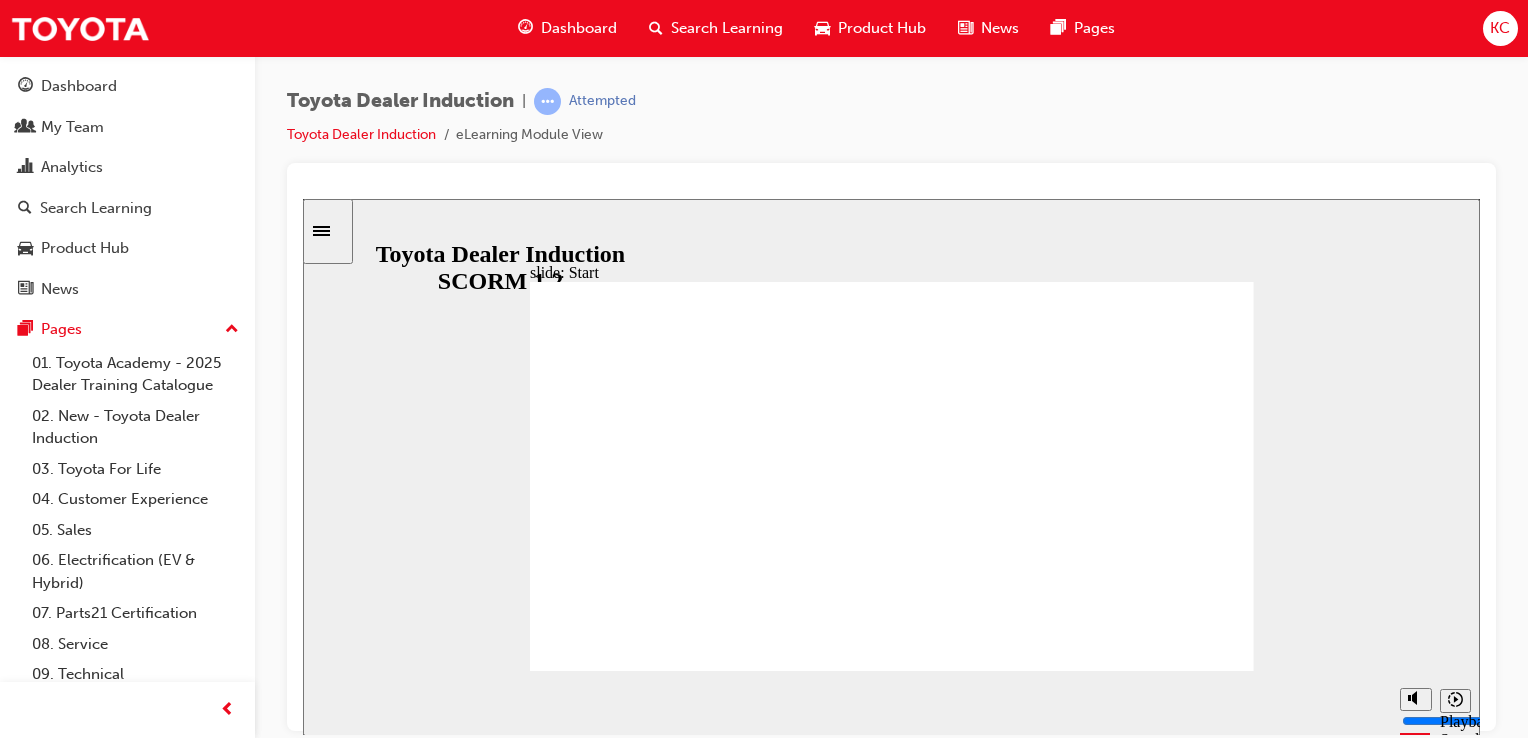 click 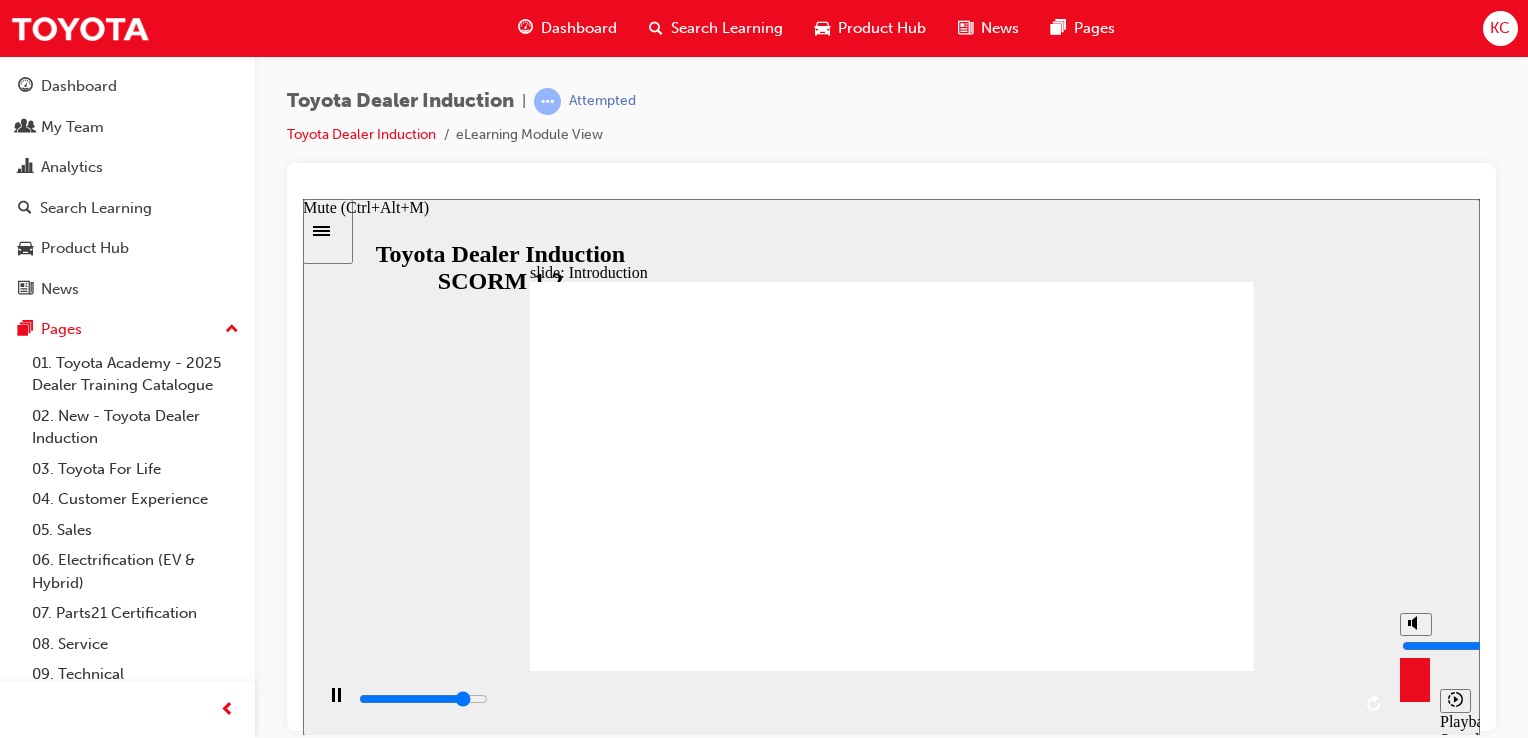 type on "49800" 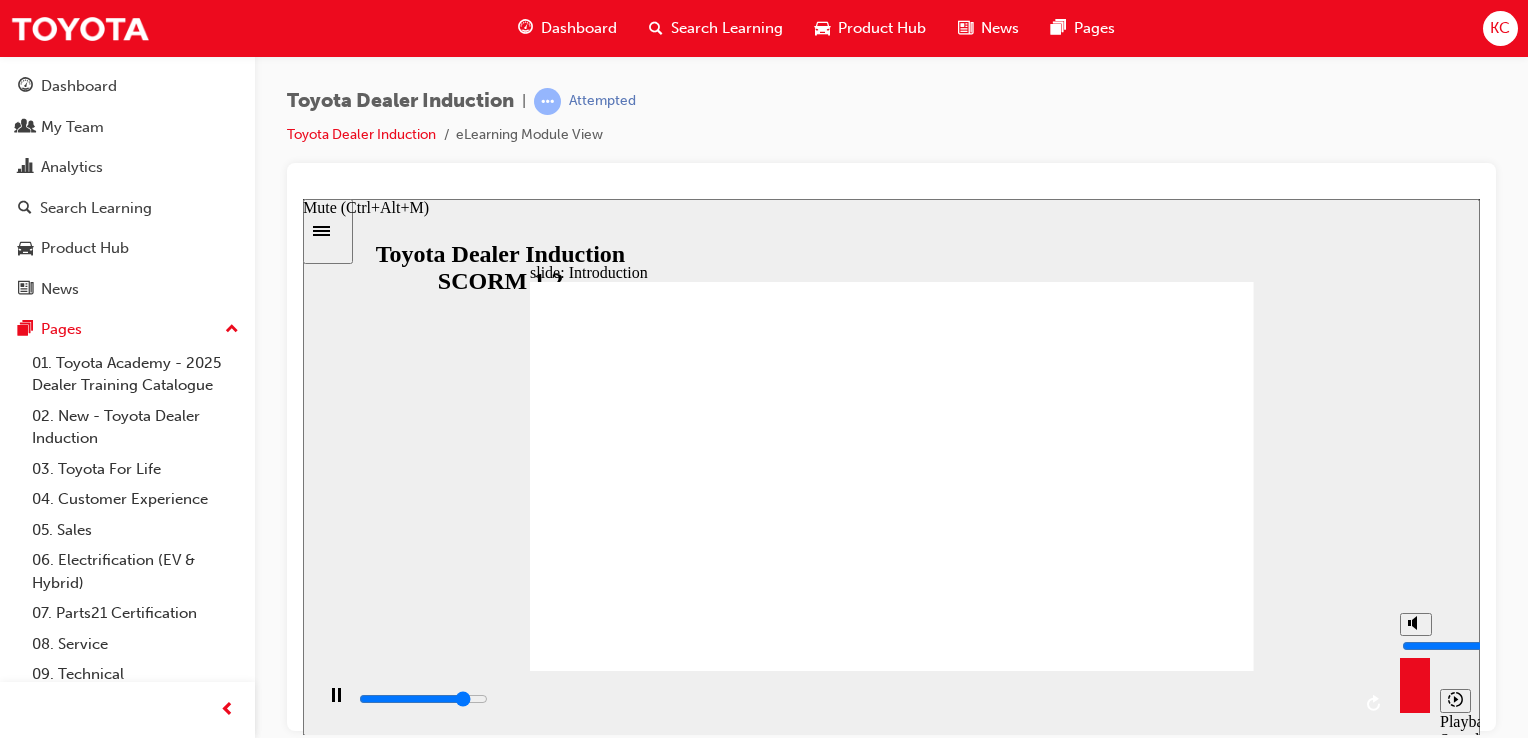 type on "50100" 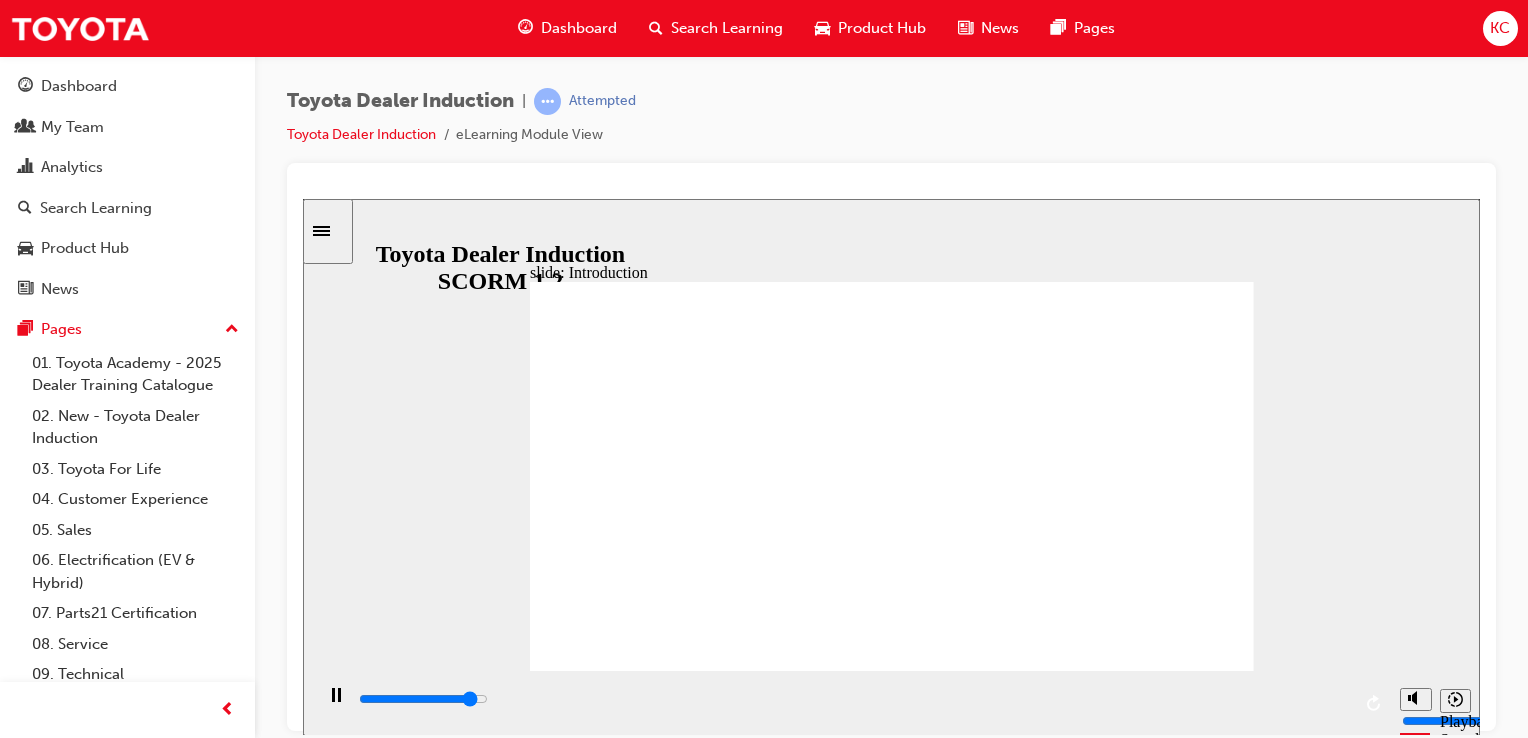 click on "slide: Introduction
As of January 1st 2024, the term “Guest” is replaced with “Customer” as we see more interaction in the digital space. information icon 1 Freeform 1 Freeform 2 WELCOME  Welcome to the Toyota family! We are so happy to have you join us. Group 3   our values and culture  Rectangle 3 Rectangle 3 high level  overview of  important topics   you need to know  number one  choice in automotive for all  Australians For any questions not answered in this guide, reach out to your  Manager  or  Regional Representative.  We also have a lot of interactive videos with loud soundtracks, so if you are in a busy office, wear headphones! Enjoy. BACK BACK NEXT NEXT Group 2 Rectangle 3 BACK BACK WELCOME NEXT NEXT  Welcome to the Toyota amily! We are so happy to have you join us. We also have a lot o interactive videos with loud soundtracks,  so i you are in a busy oce, wear headphones! Enjoy. As o January 1st 2024, the  digital space." at bounding box center [891, 466] 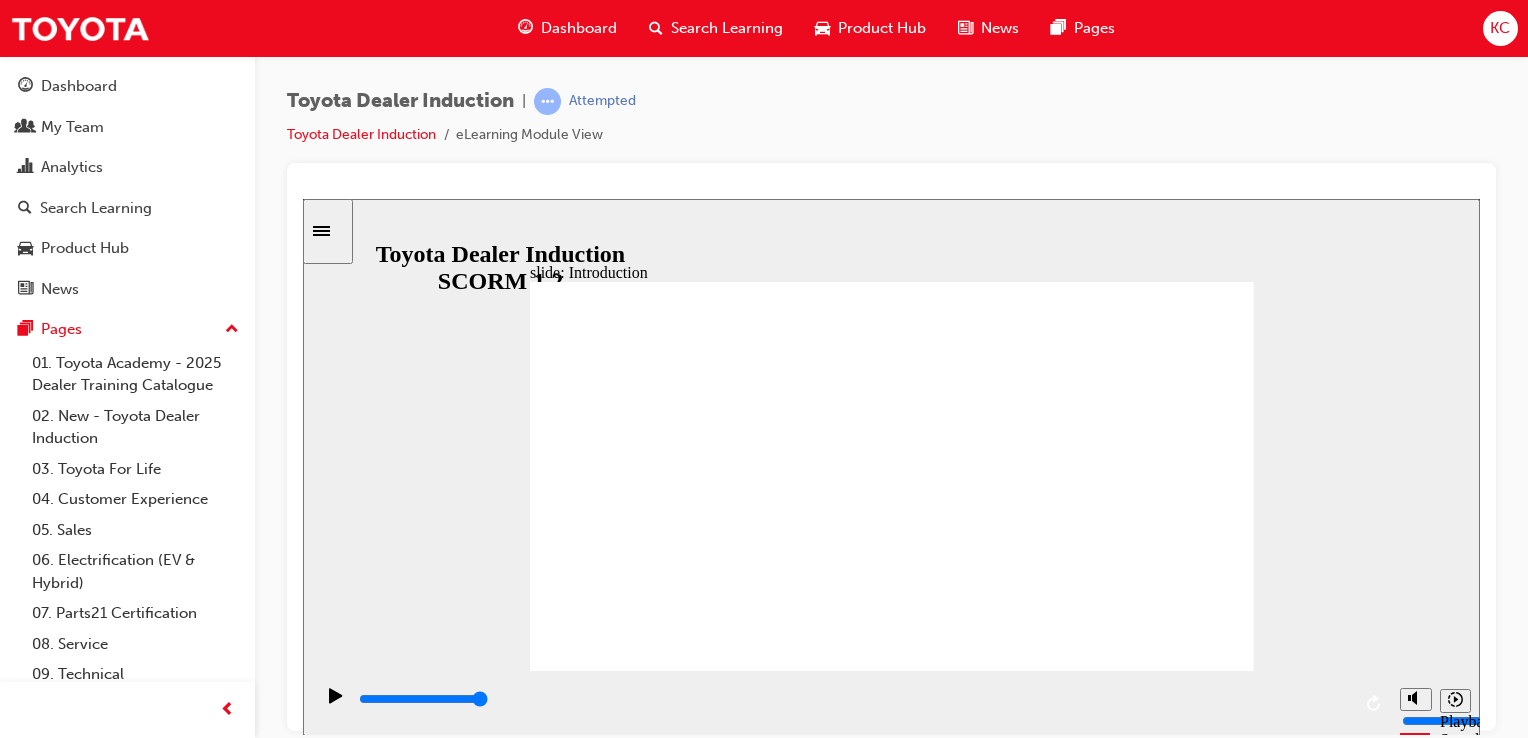 click on "slide: Introduction
As of January 1st 2024, the term “Guest” is replaced with “Customer” as we see more interaction in the digital space. information icon 1 Freeform 1 Freeform 2 WELCOME  Welcome to the Toyota family! We are so happy to have you join us. Group 3   our values and culture  Rectangle 3 Rectangle 3 high level  overview of  important topics   you need to know  number one  choice in automotive for all  Australians For any questions not answered in this guide, reach out to your  Manager  or  Regional Representative.  We also have a lot of interactive videos with loud soundtracks, so if you are in a busy office, wear headphones! Enjoy. BACK BACK NEXT NEXT Group 2 Rectangle 3 BACK BACK WELCOME NEXT NEXT  Welcome to the Toyota amily! We are so happy to have you join us. We also have a lot o interactive videos with loud soundtracks,  so i you are in a busy oce, wear headphones! Enjoy. As o January 1st 2024, the  digital space." at bounding box center [891, 466] 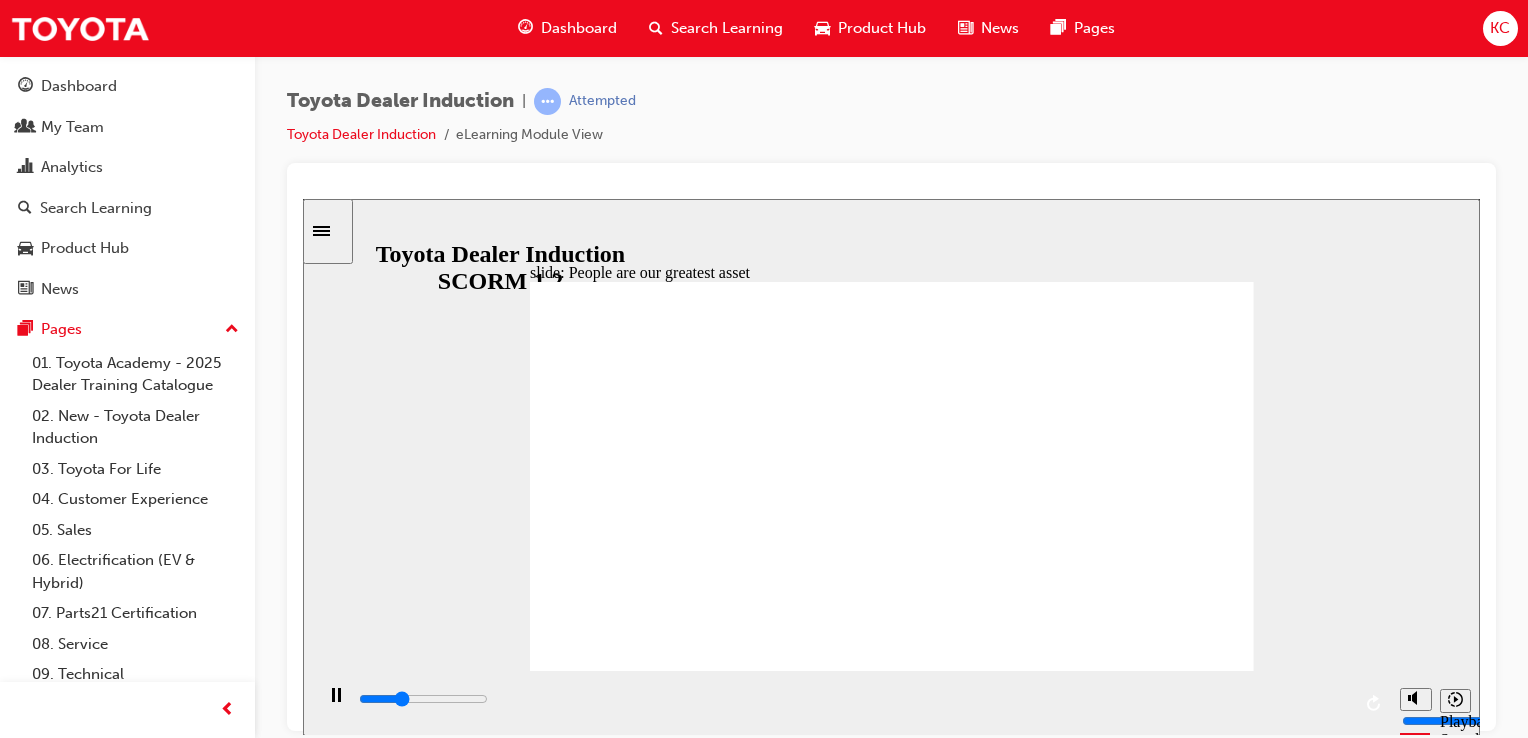 click 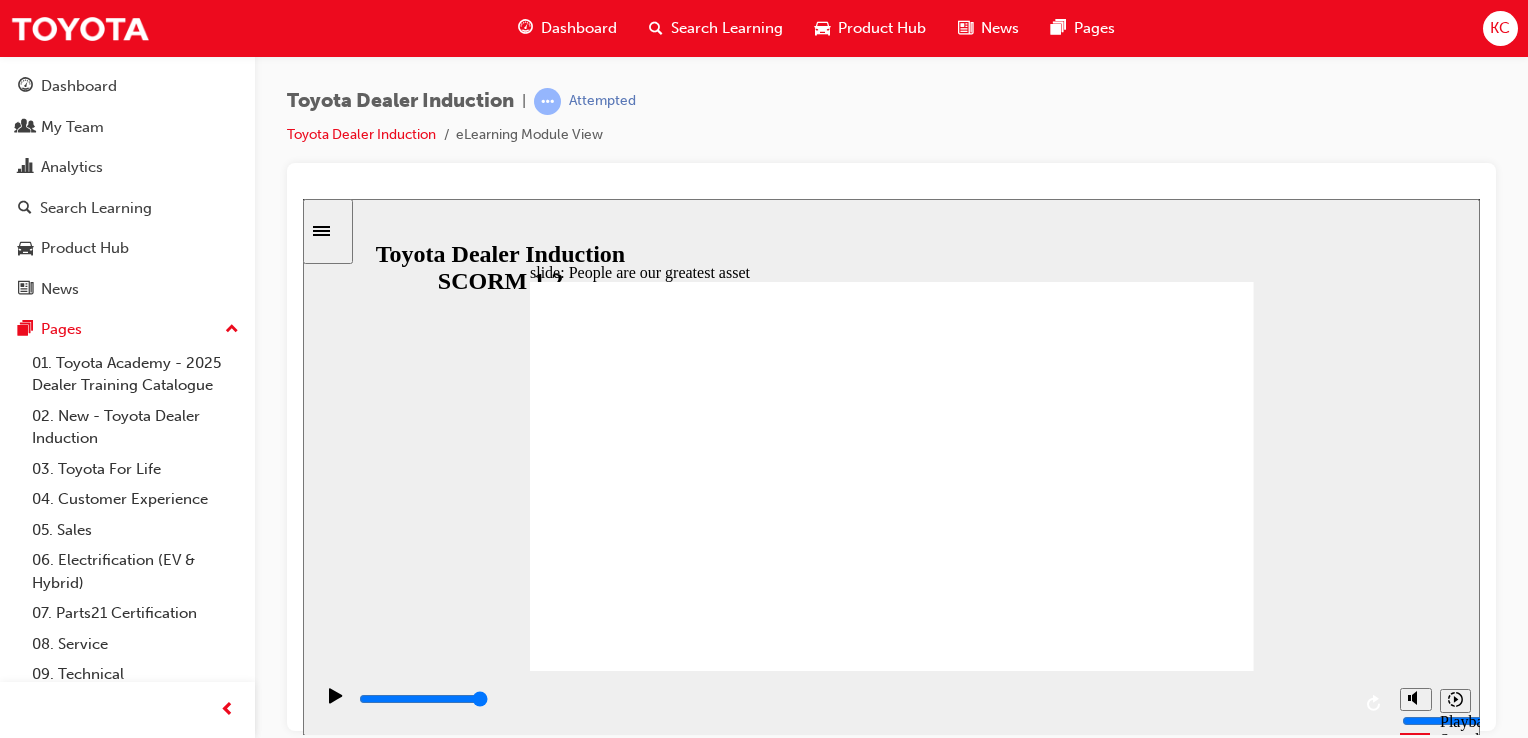 click 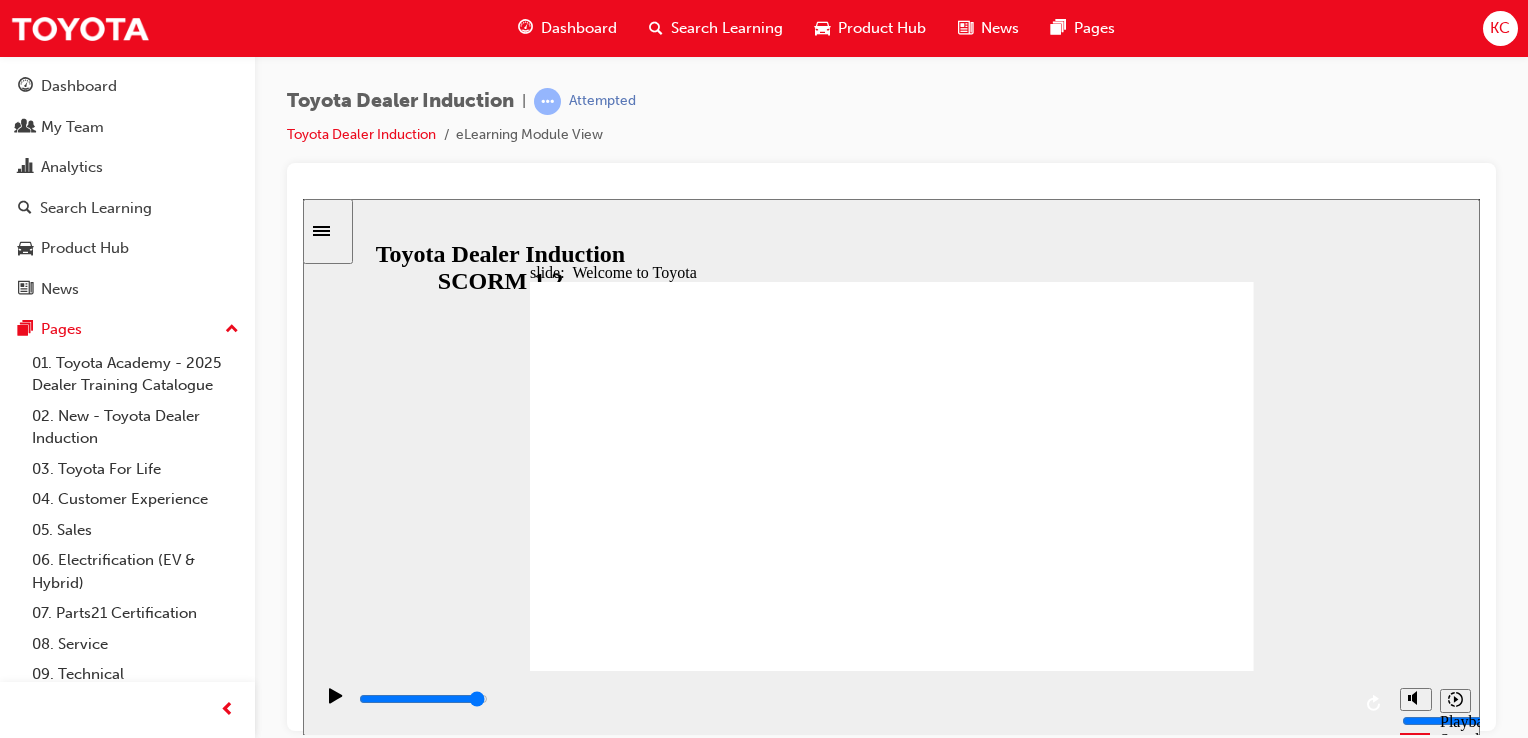 click 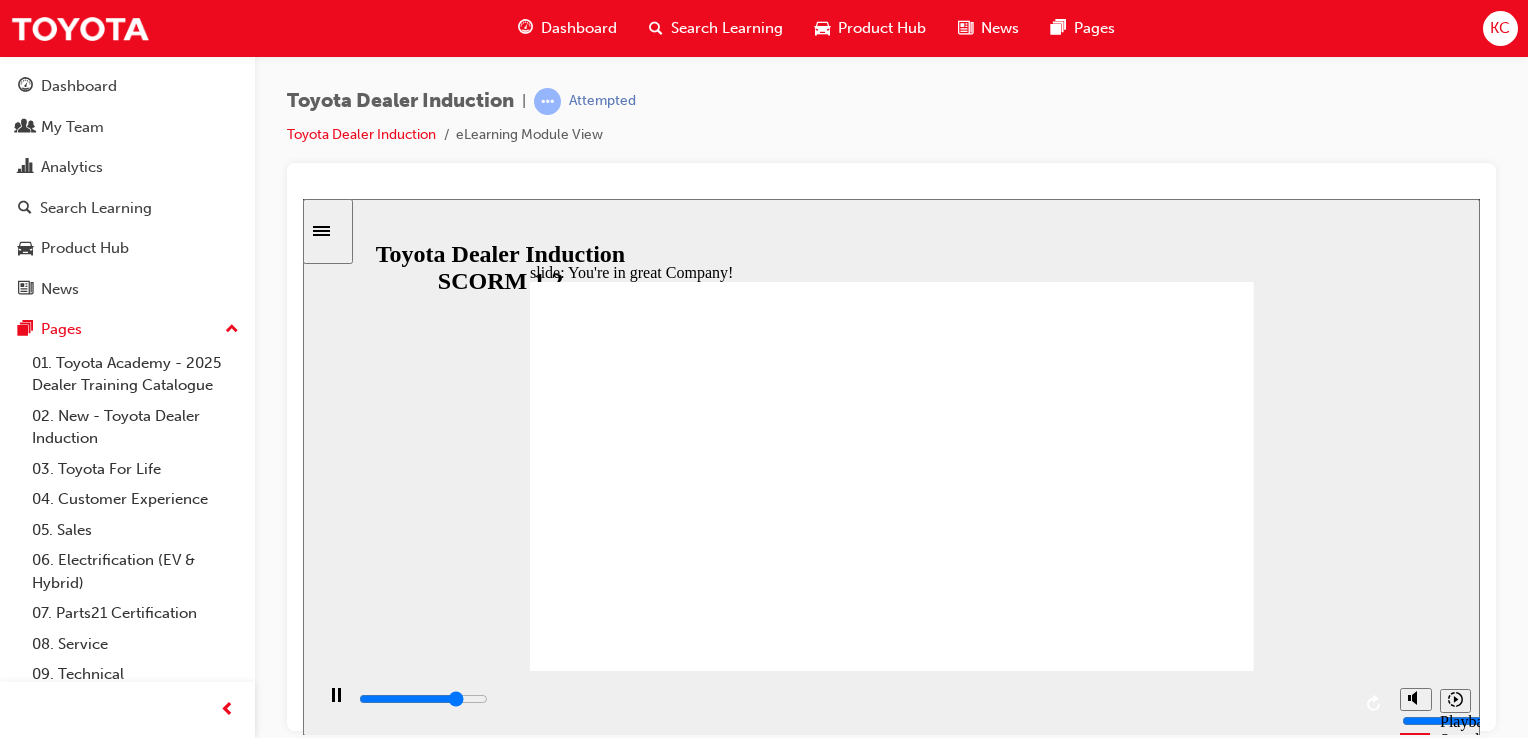 click 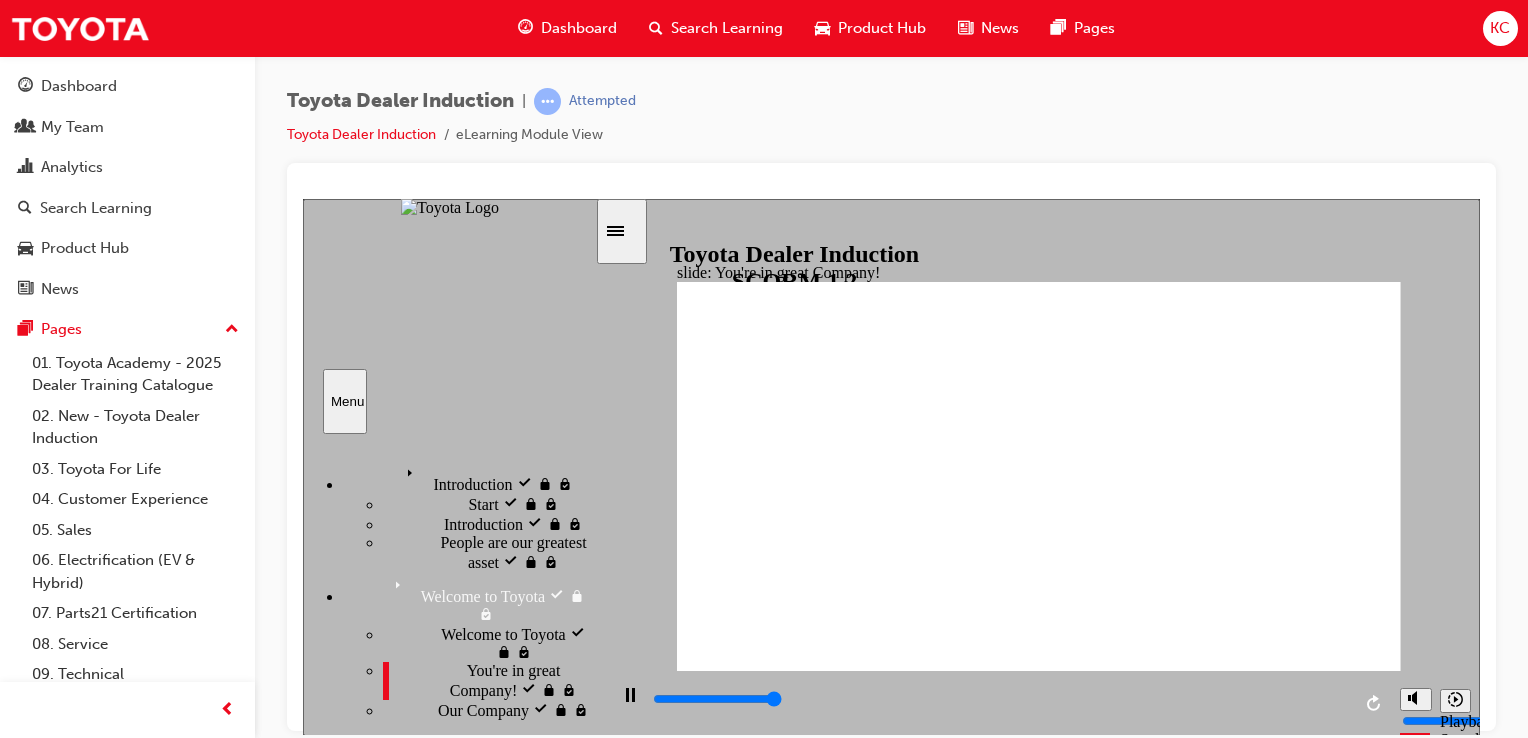 type on "7500" 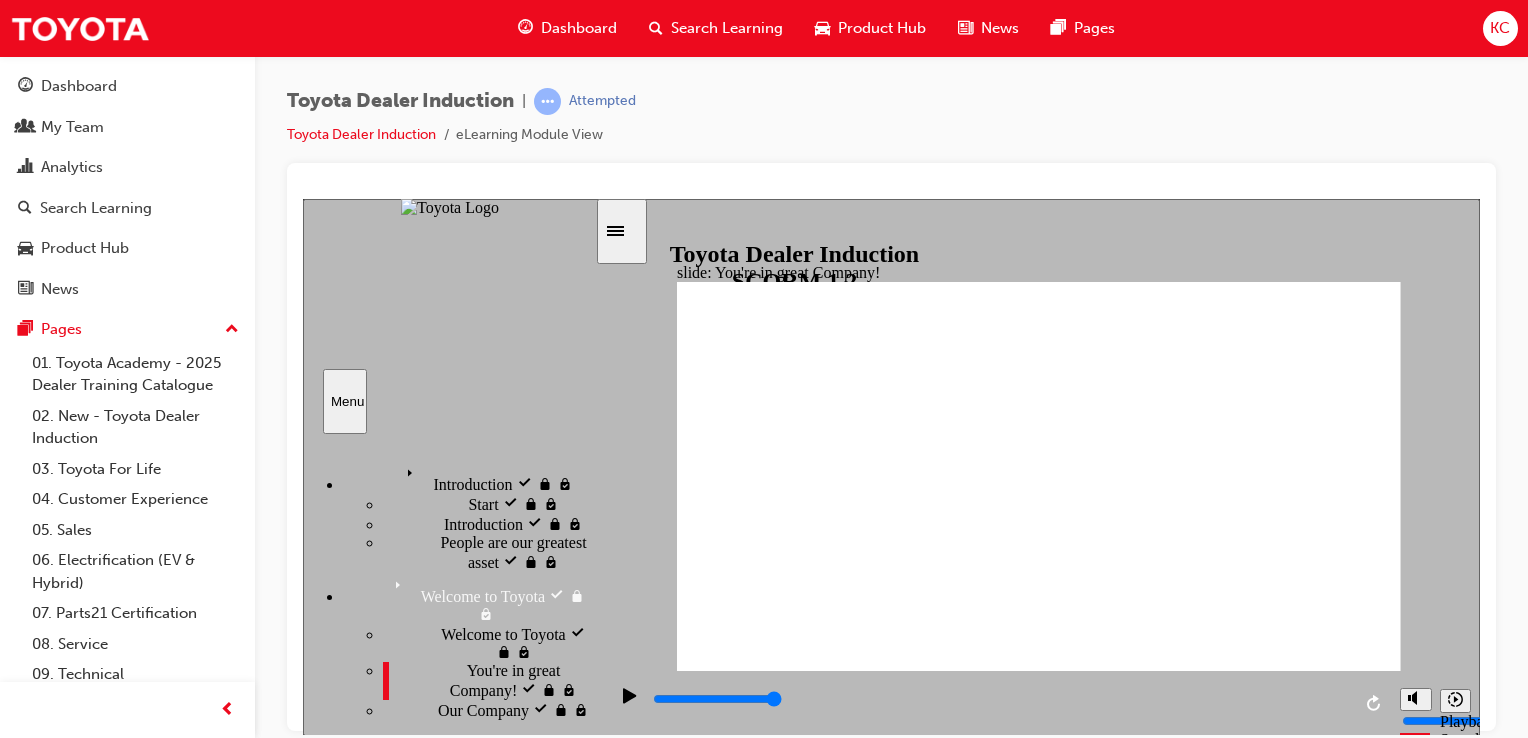 click on "Toyota Dealer Induction | Attempted Toyota Dealer Induction eLearning Module View" at bounding box center [891, 125] 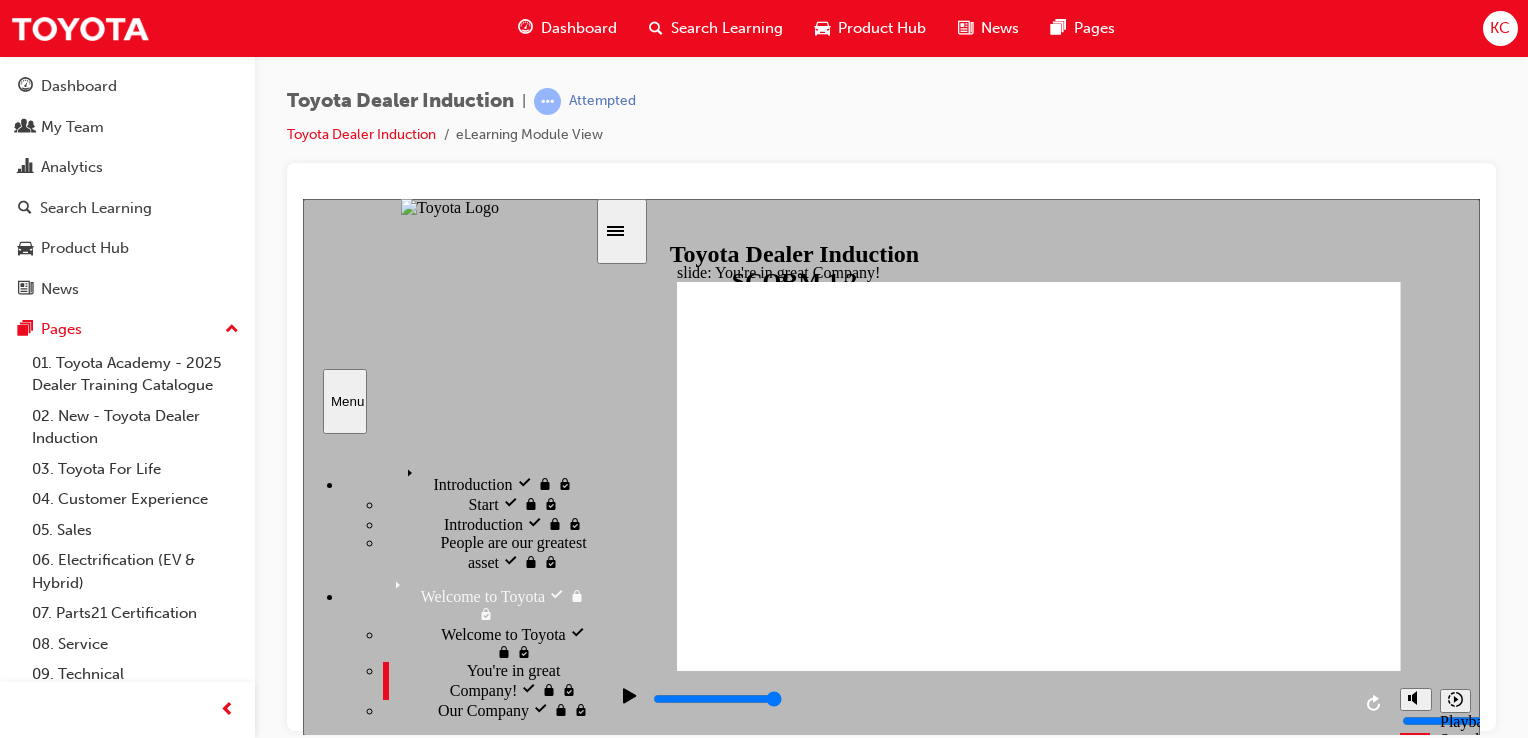 click at bounding box center [622, 230] 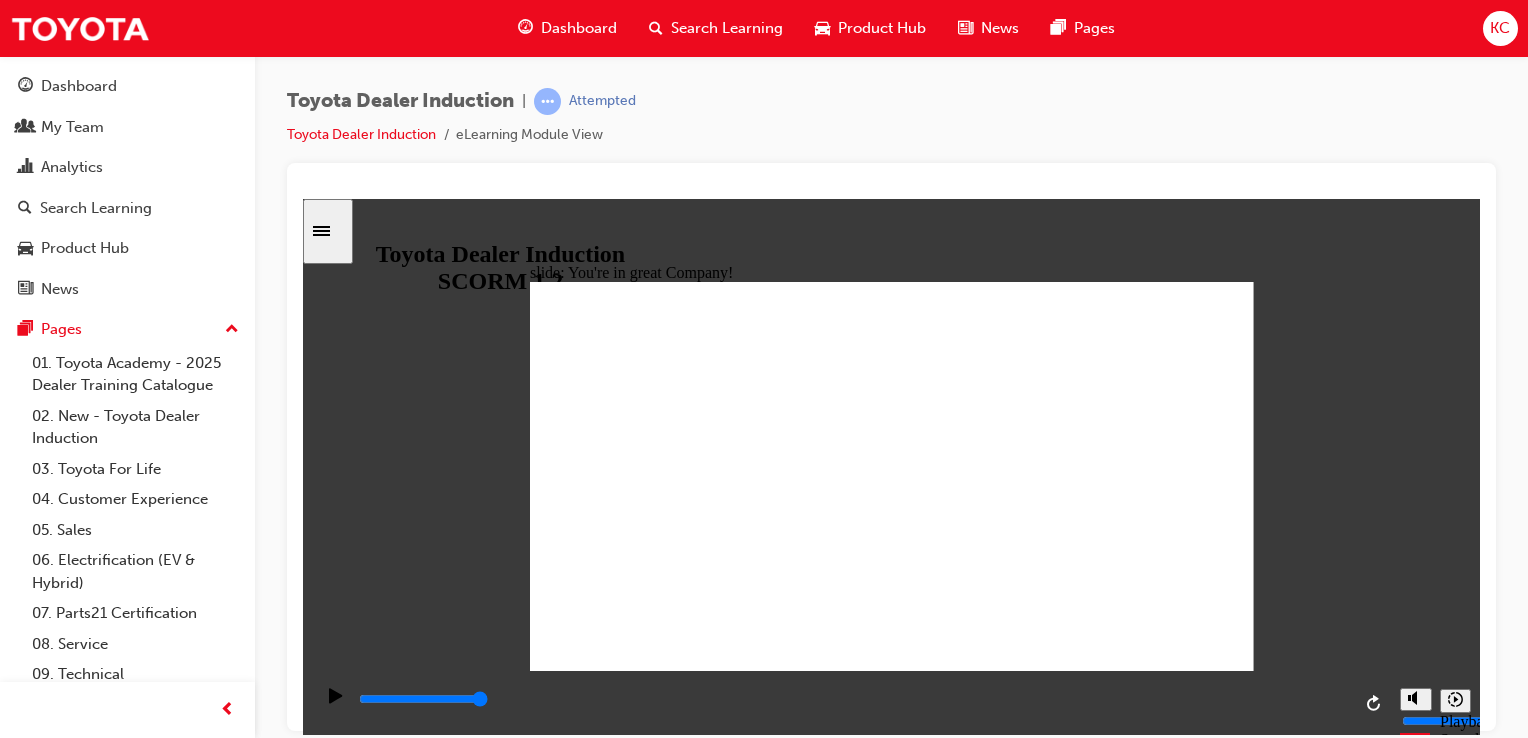 click 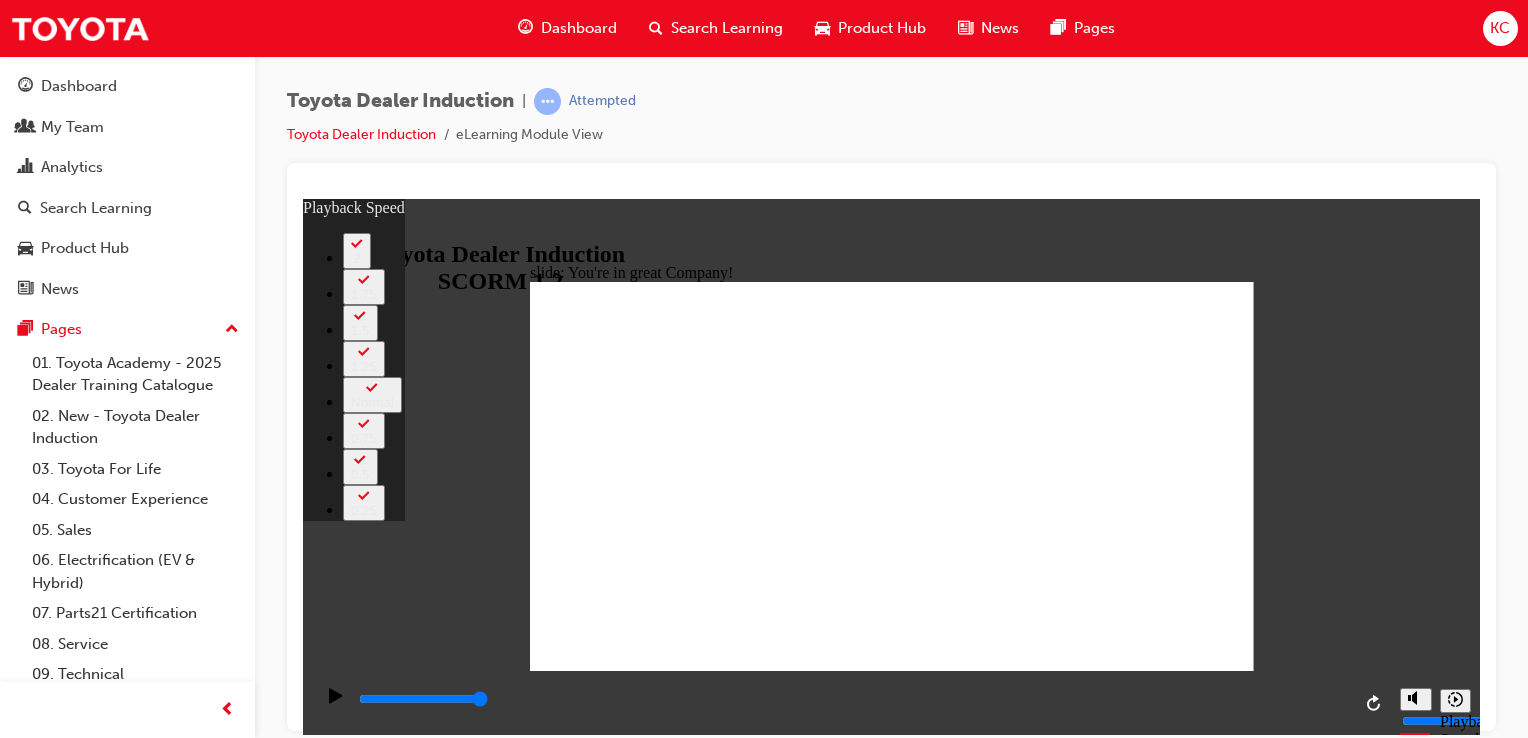 click at bounding box center (605, 6706) 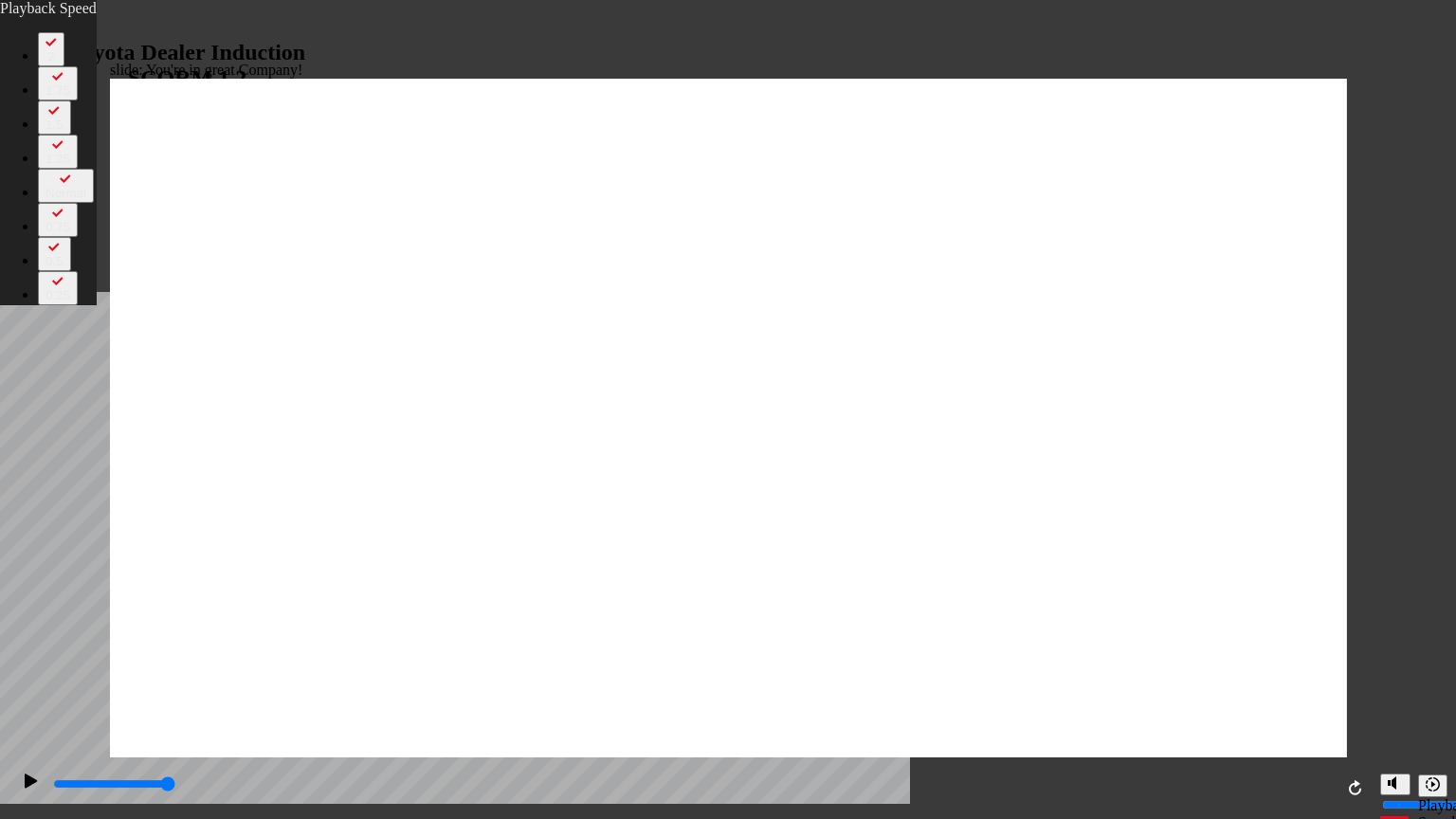 click at bounding box center (729, 4624) 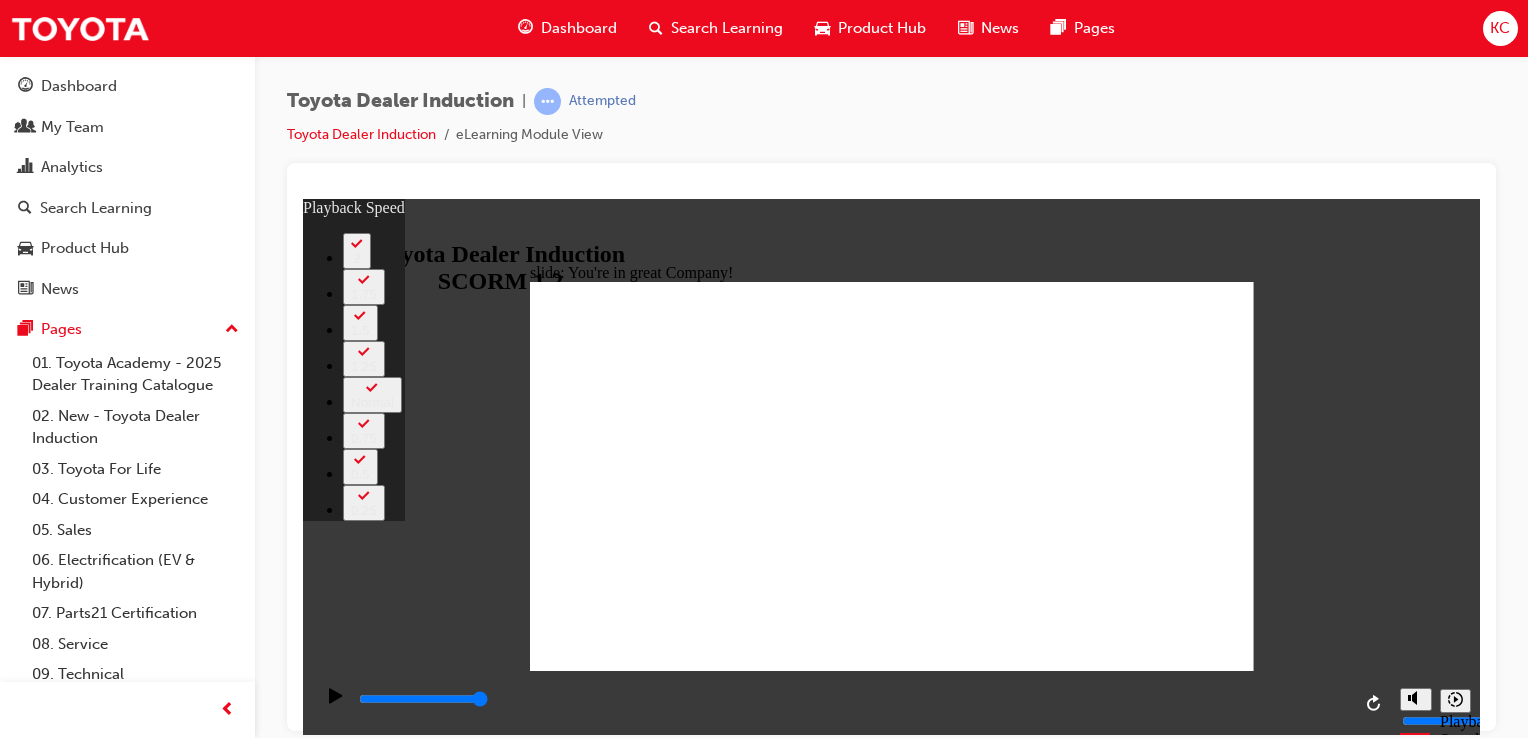 click at bounding box center [550, 4668] 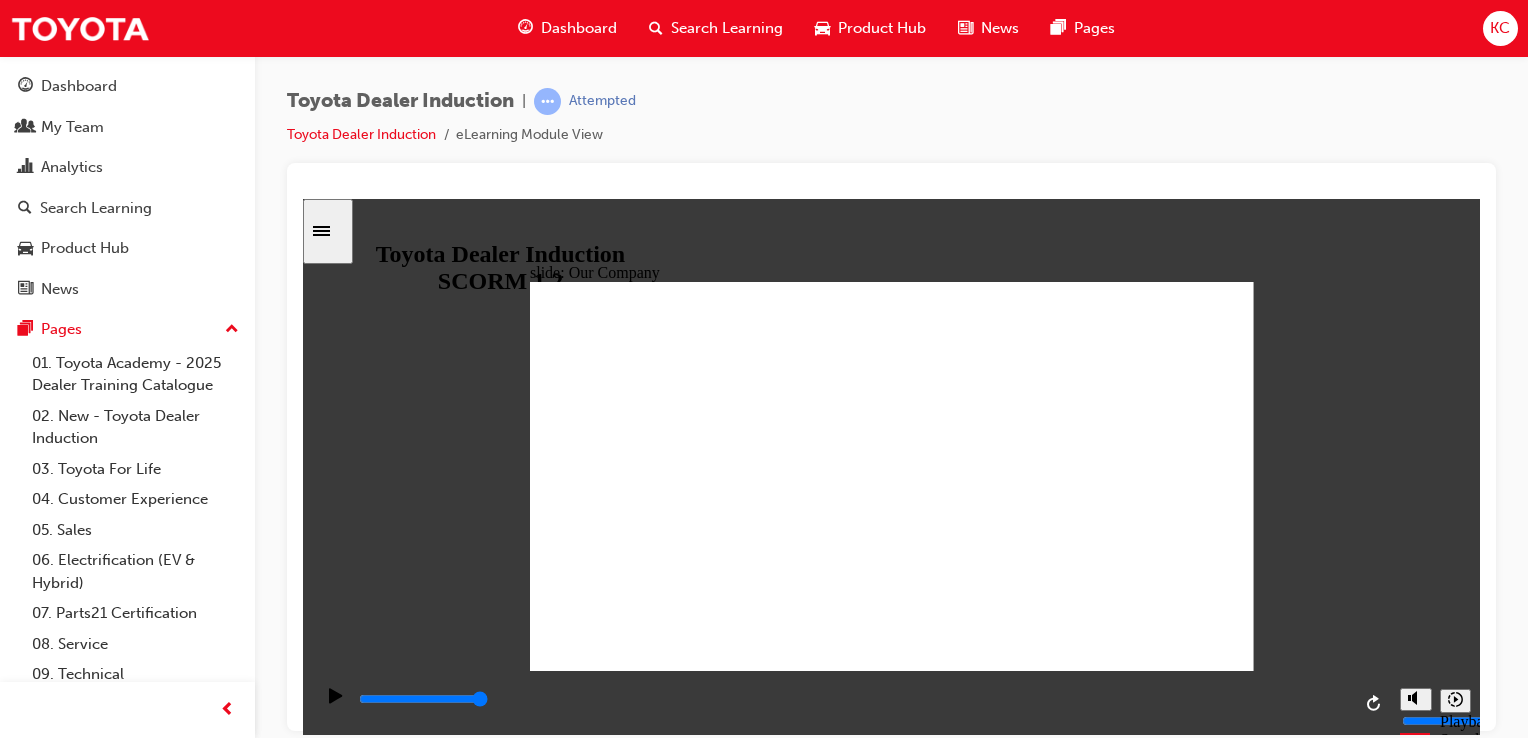 click 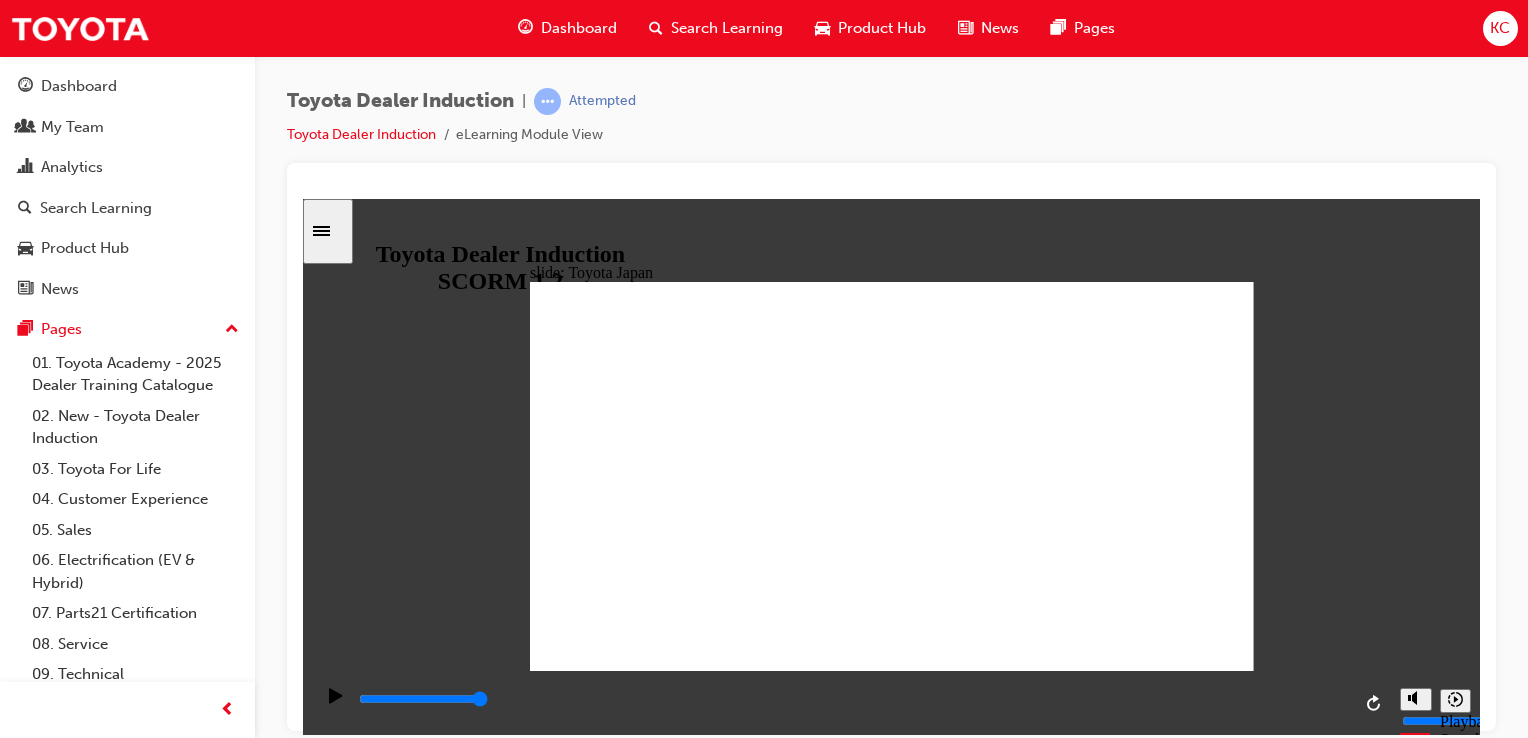 click 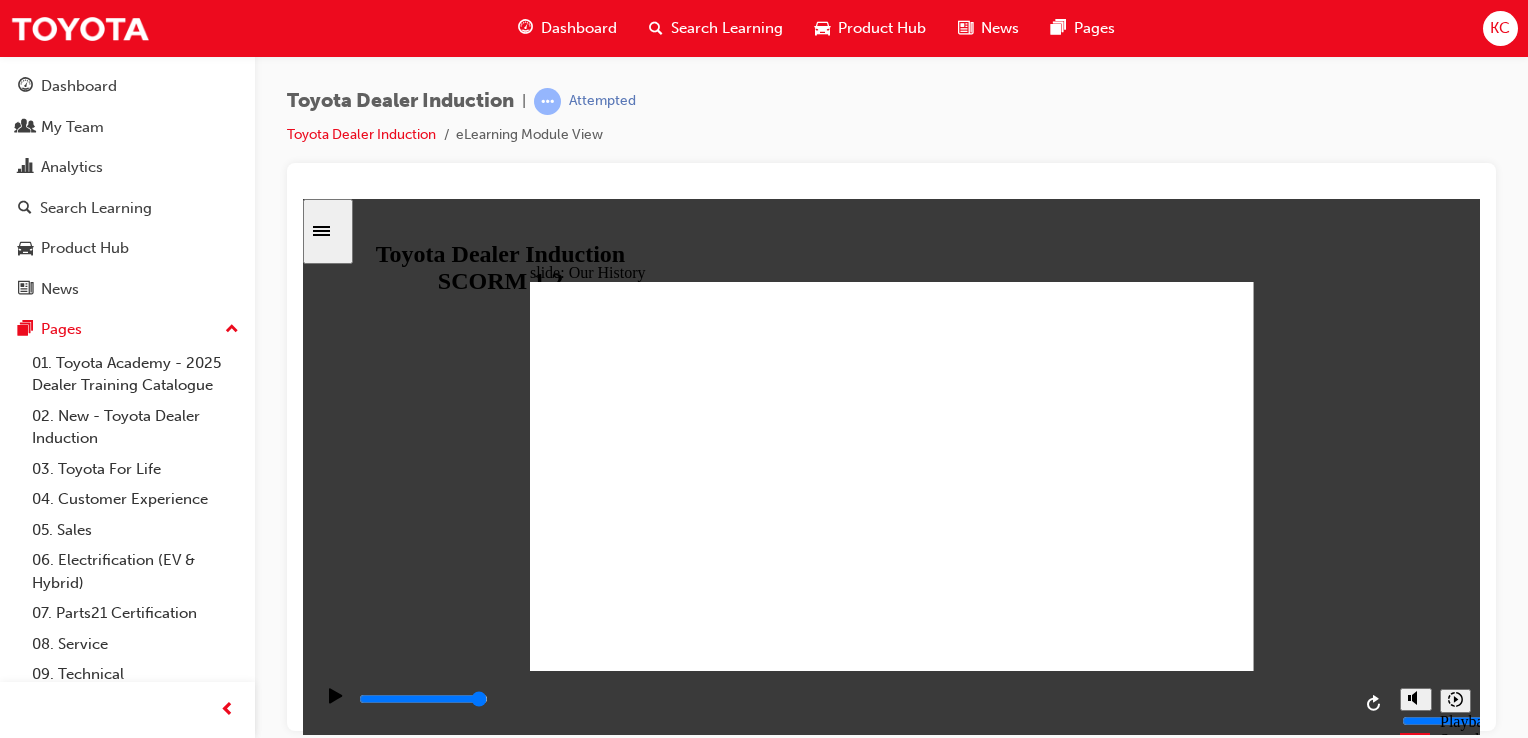 drag, startPoint x: 685, startPoint y: 601, endPoint x: 716, endPoint y: 594, distance: 31.780497 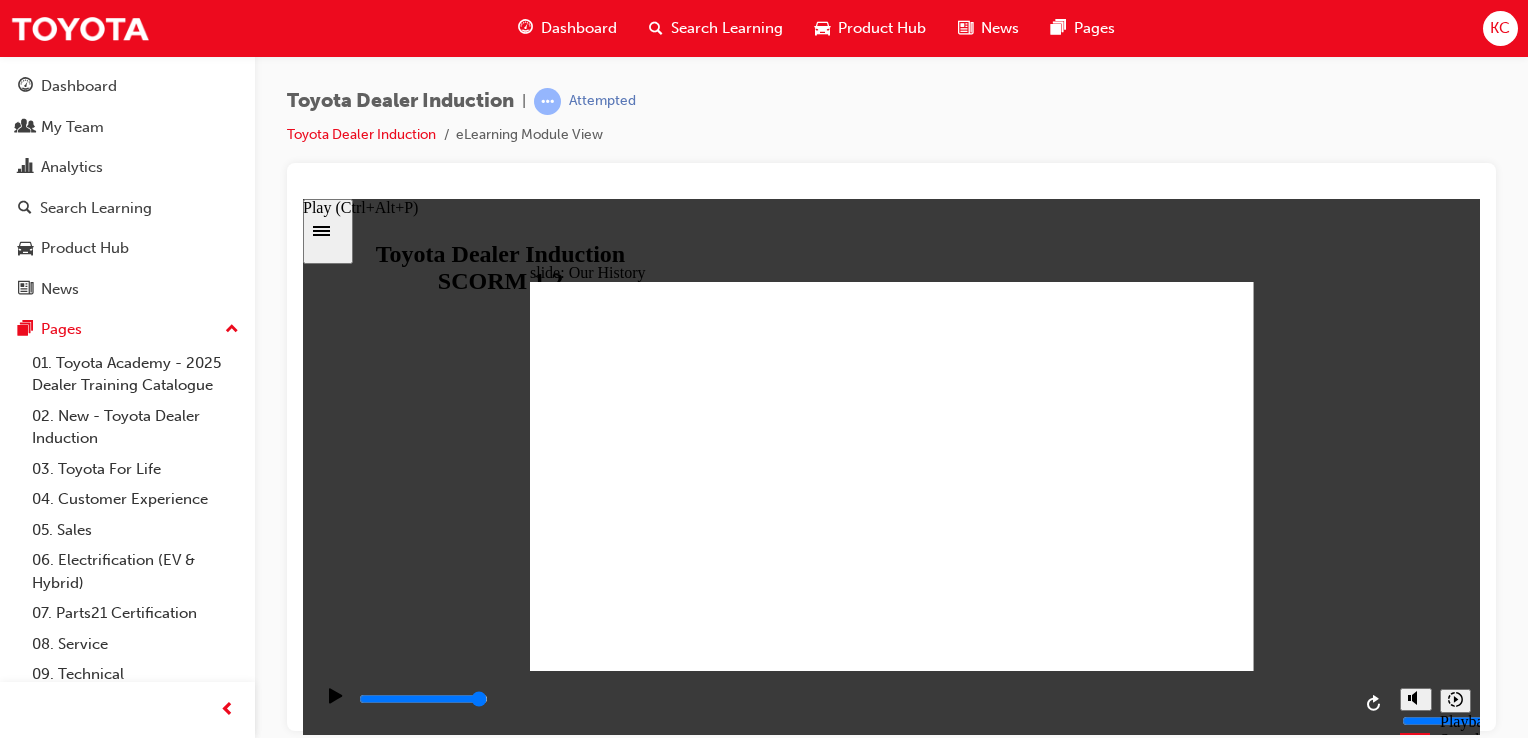 click 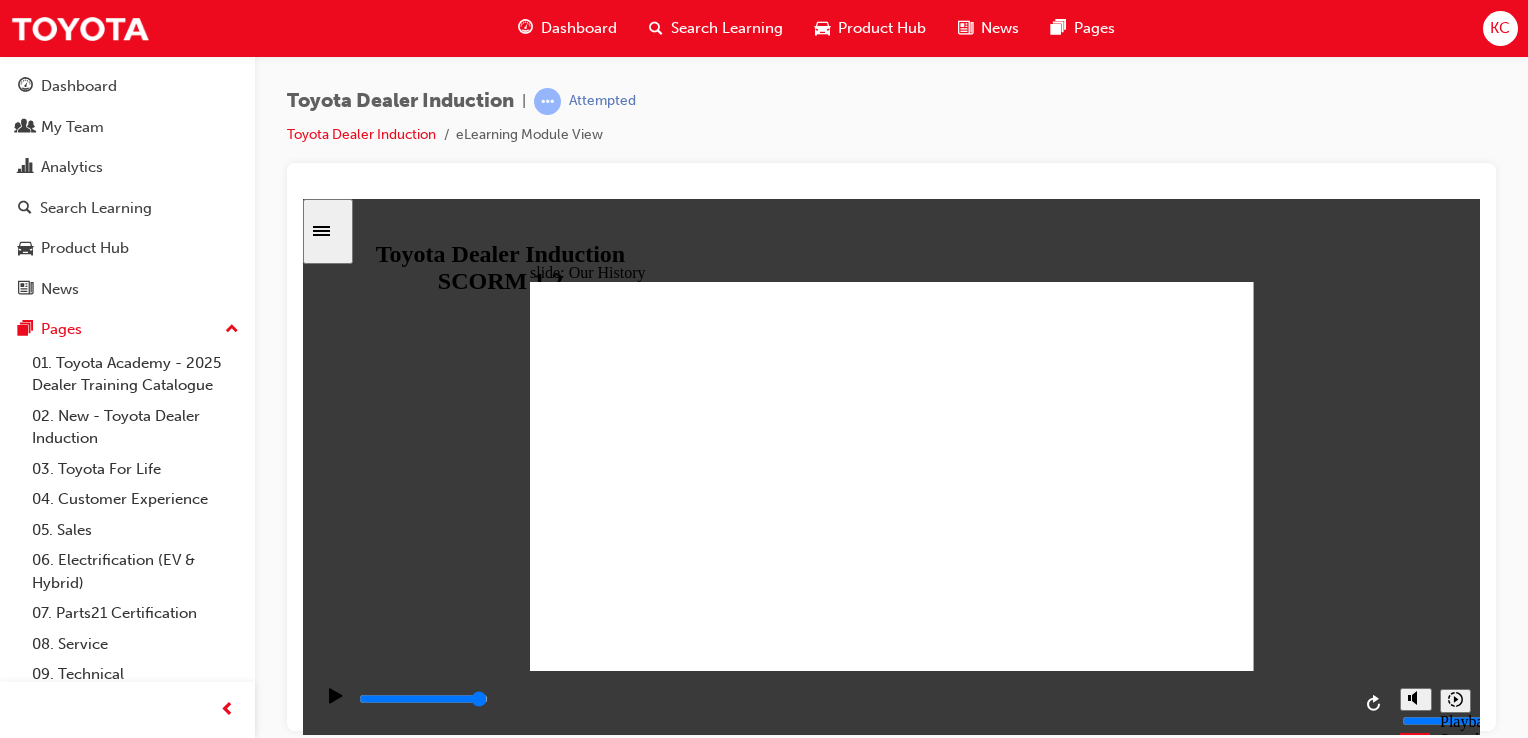click 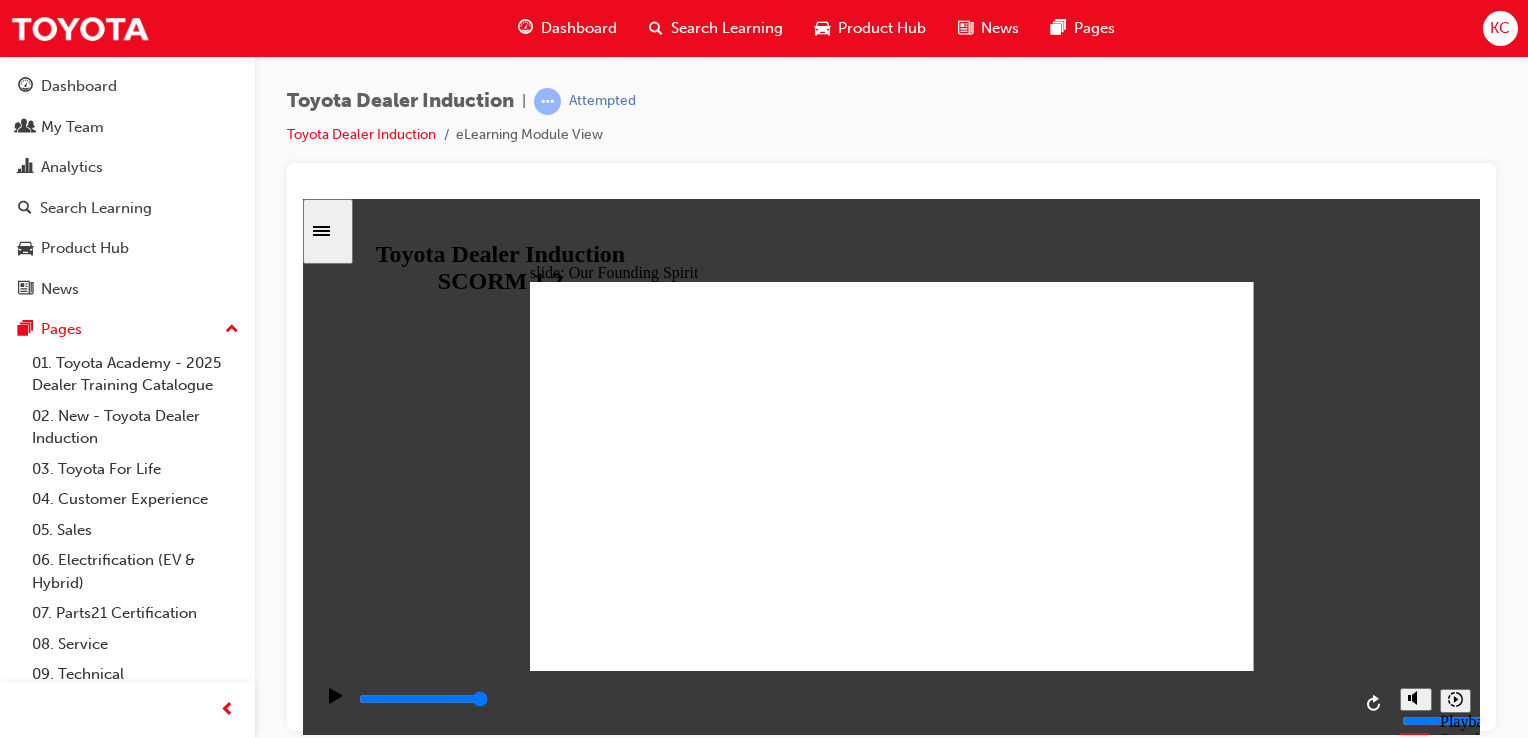 click 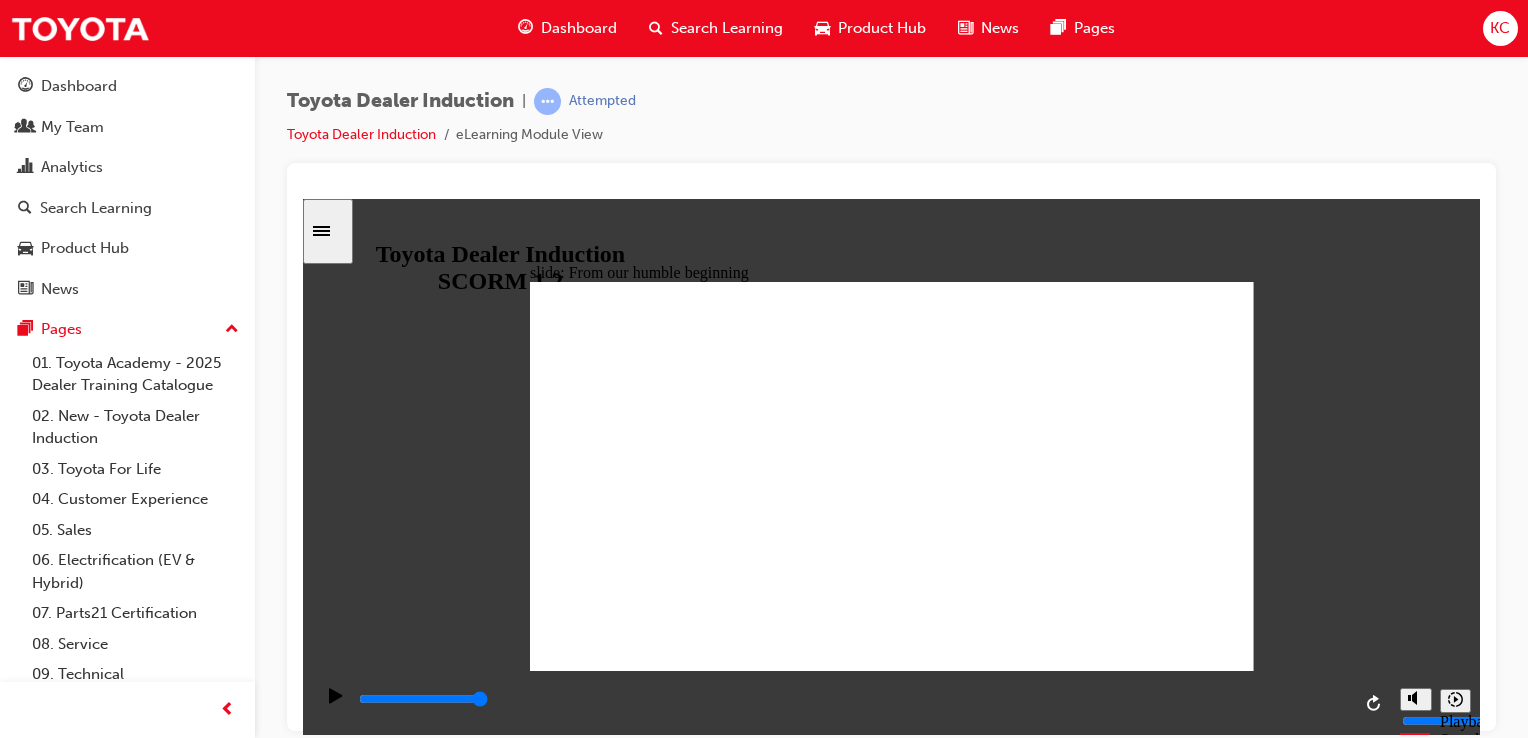 click 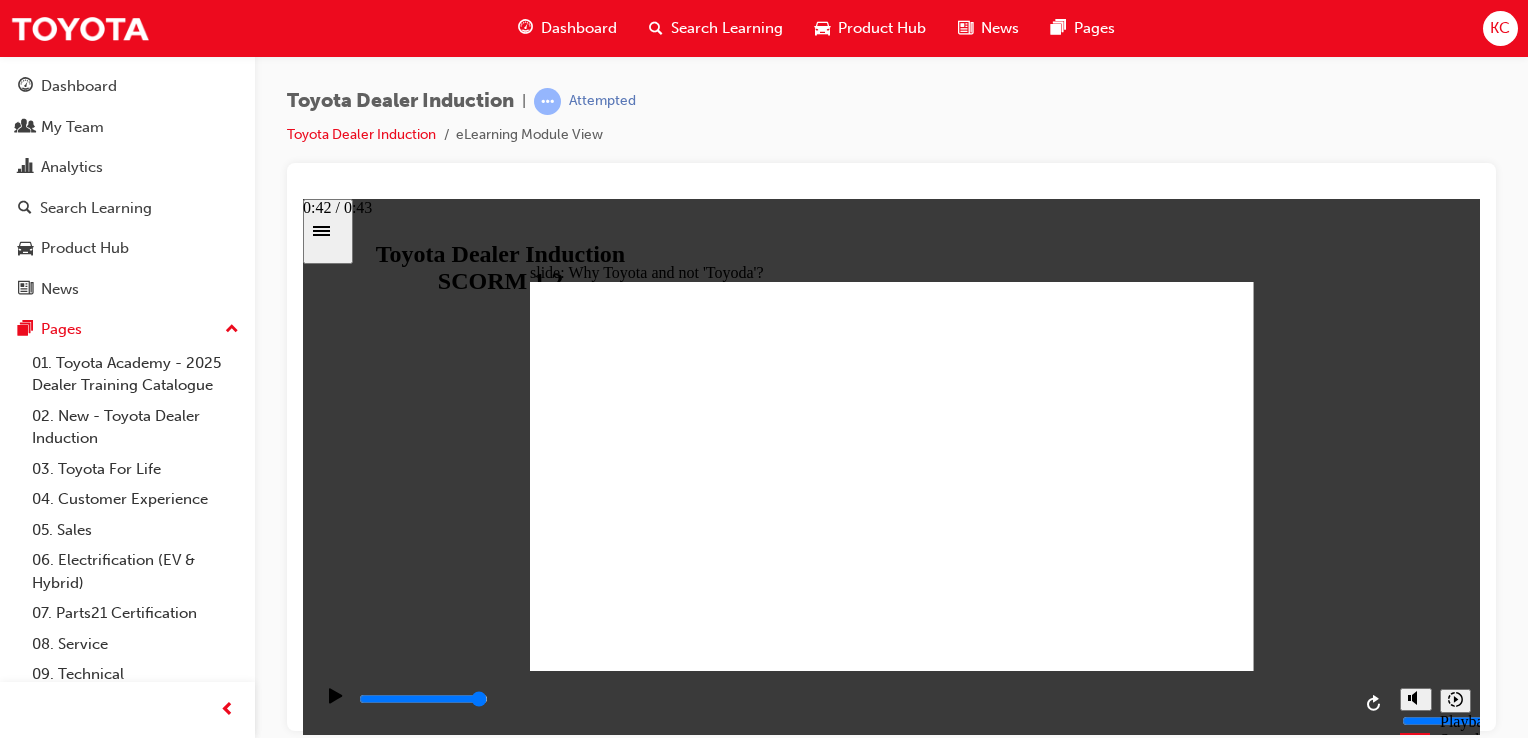 click at bounding box center (853, 699) 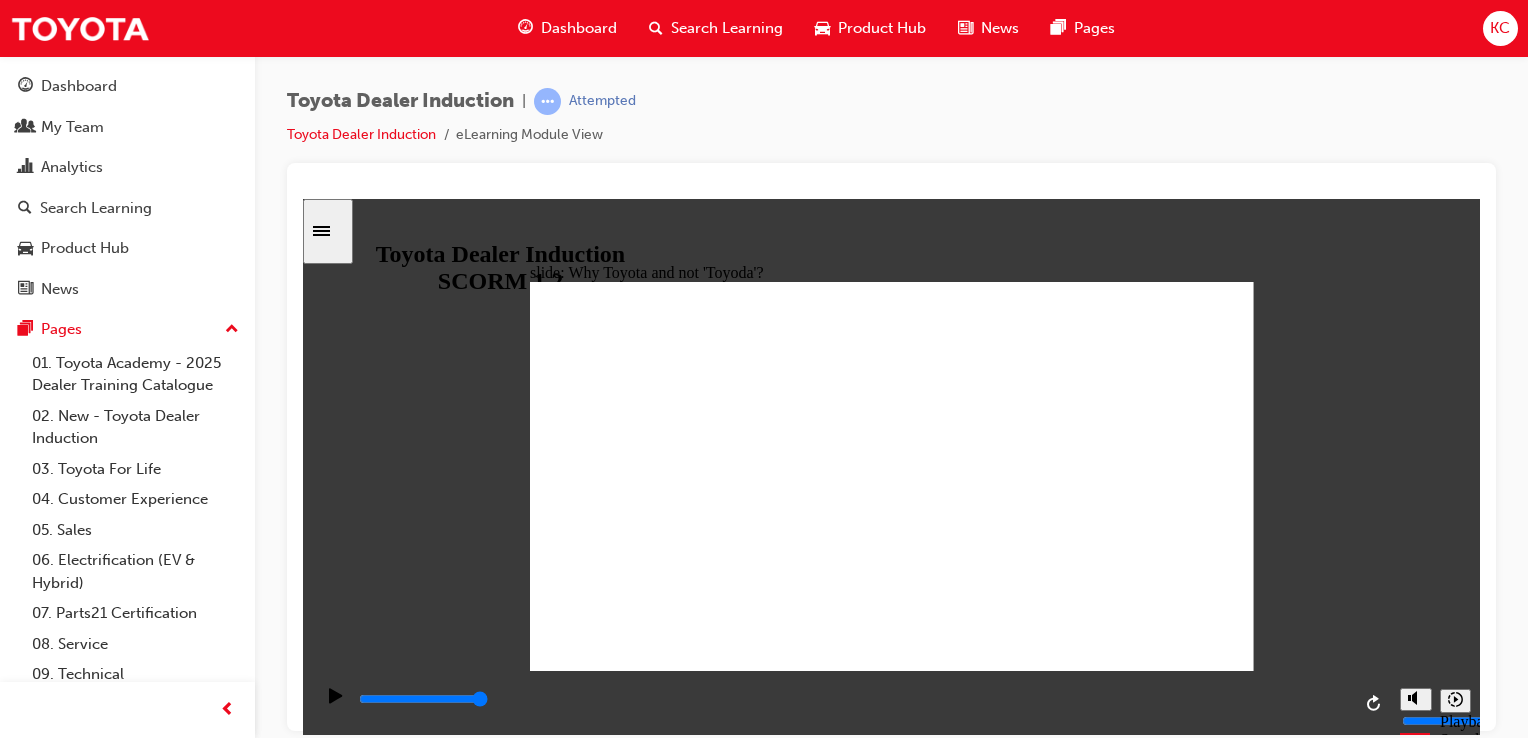 click 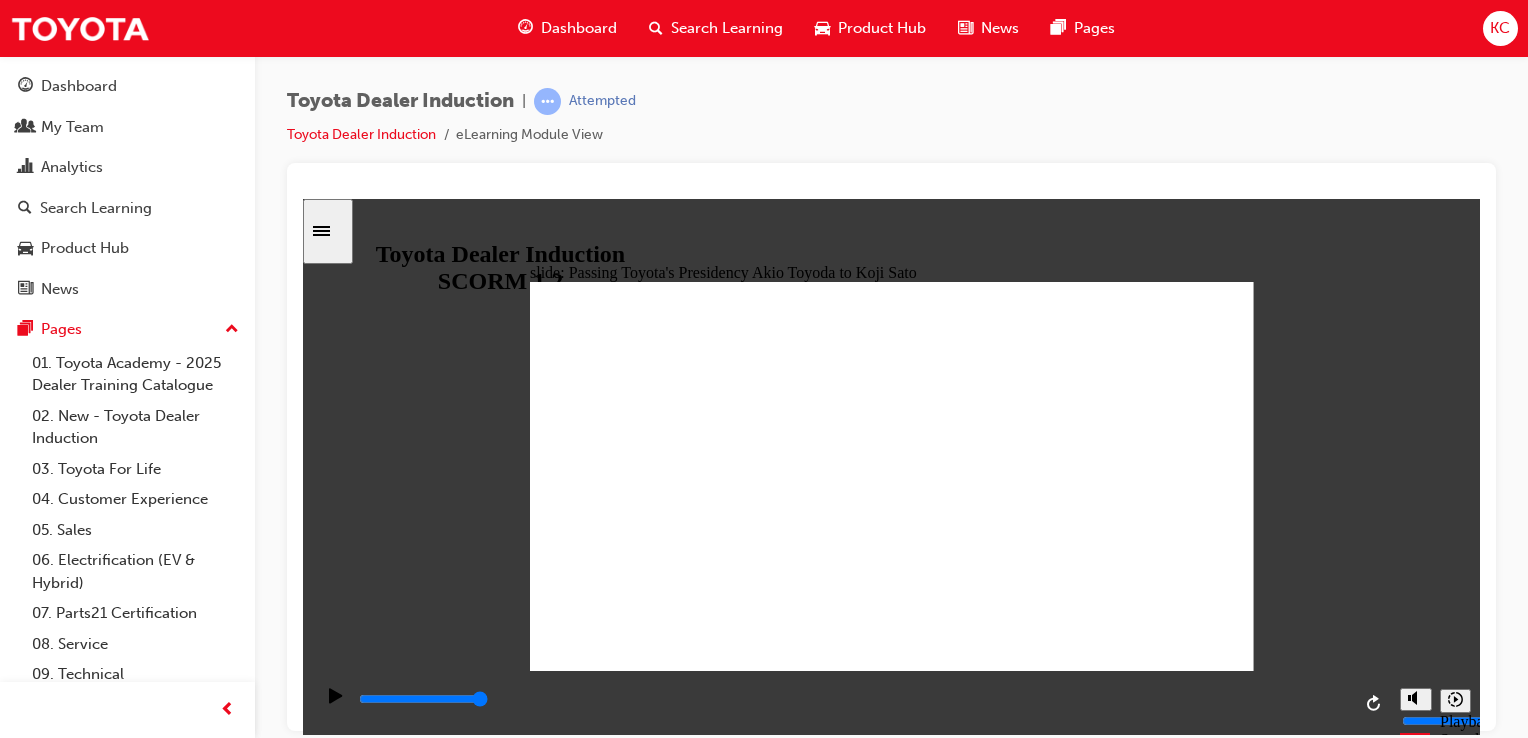 click 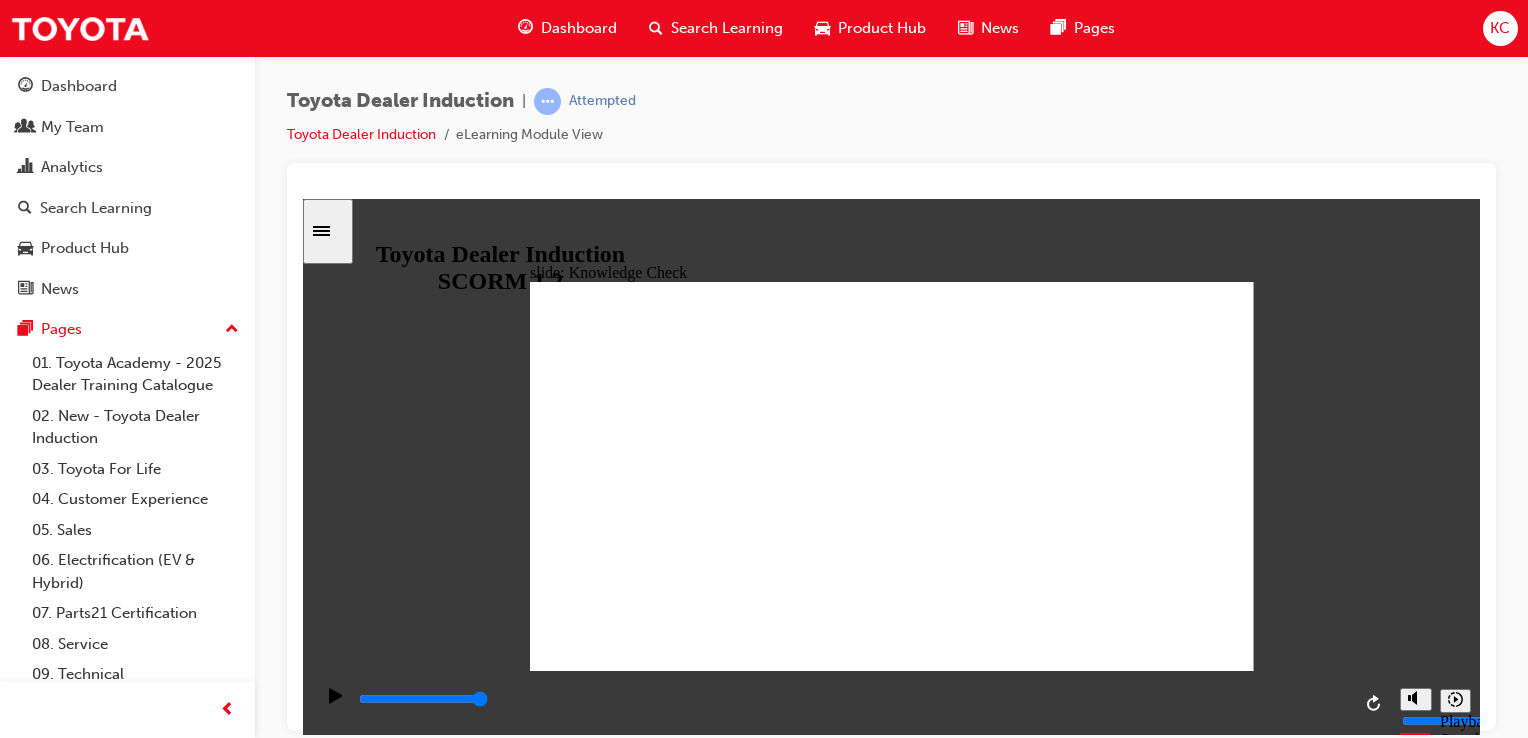 click 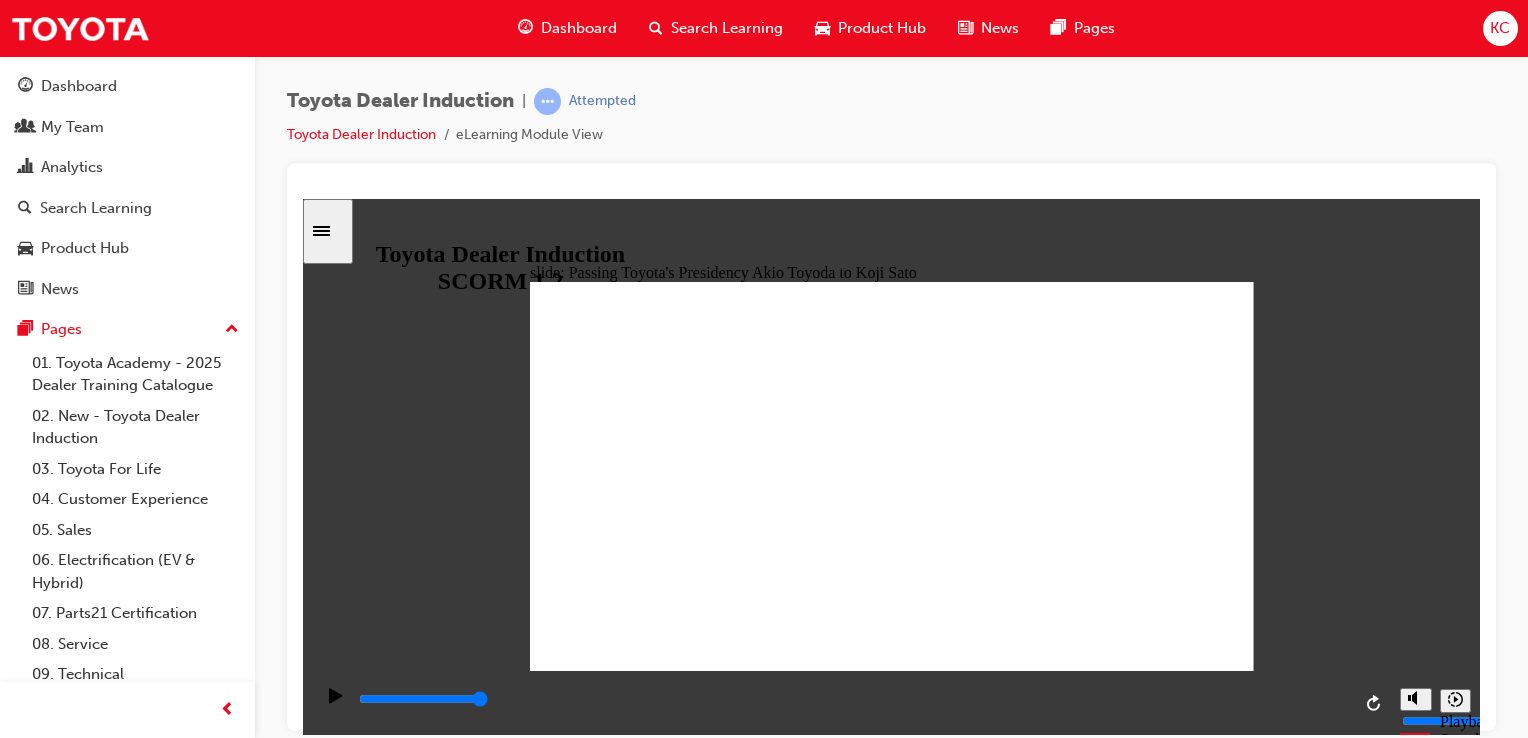 click 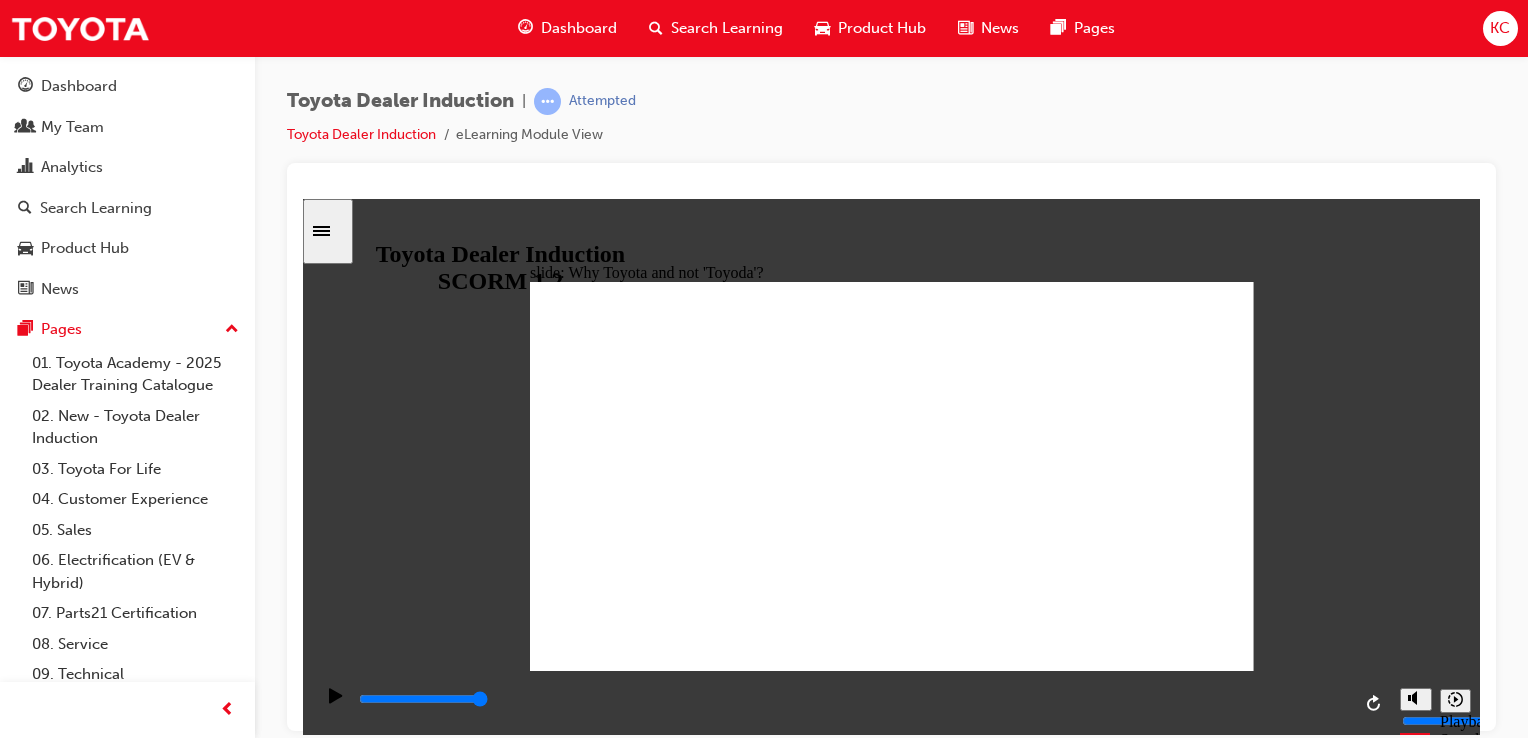 click 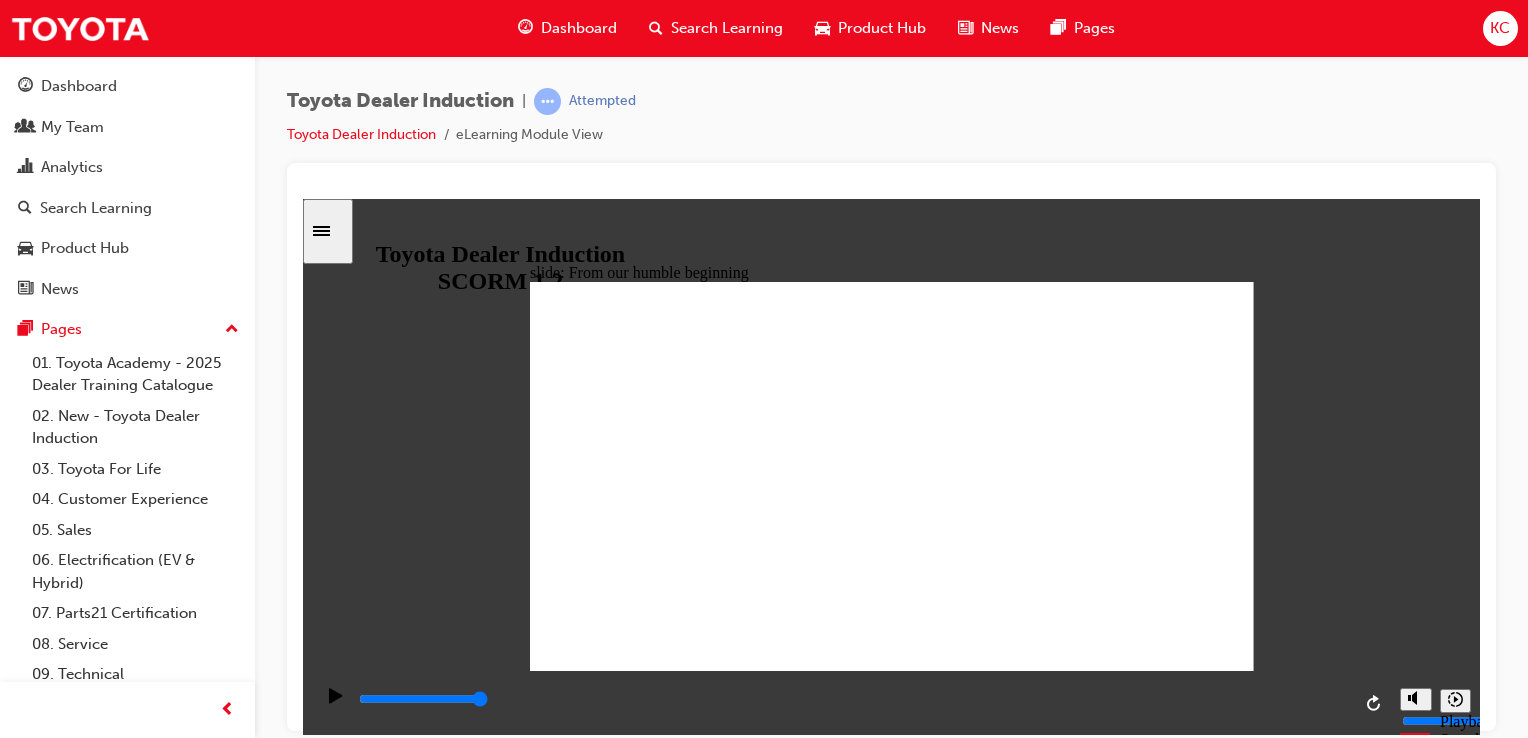 click 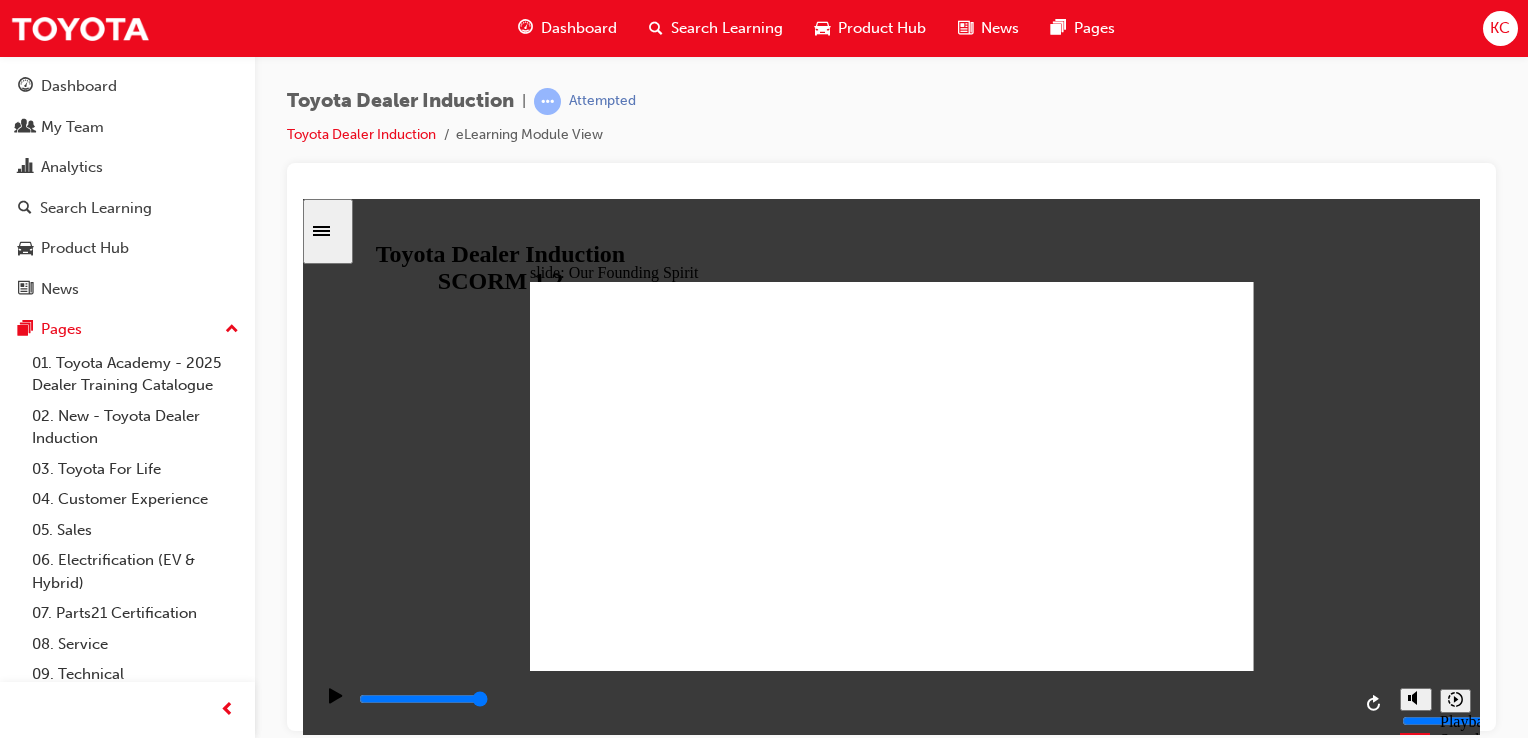 click 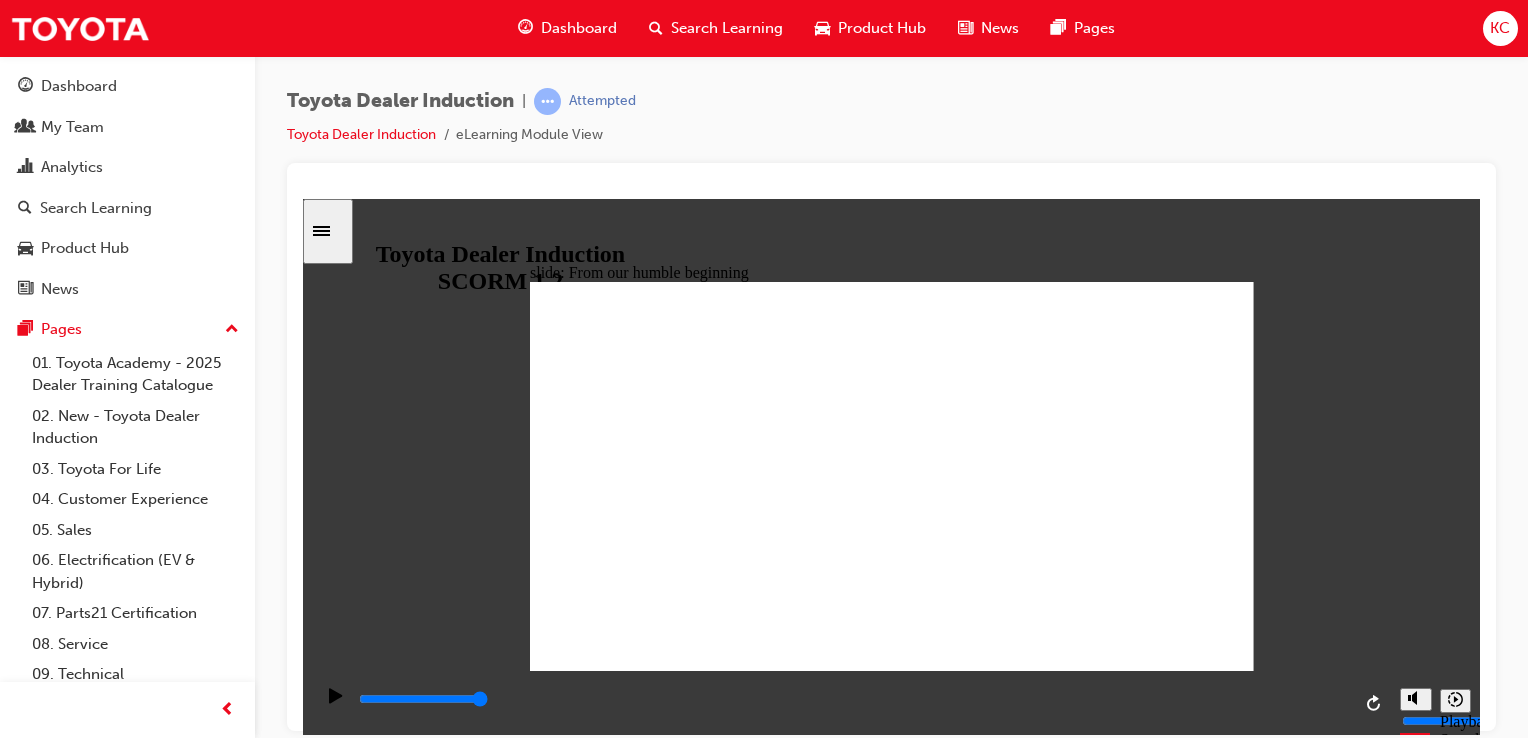 click 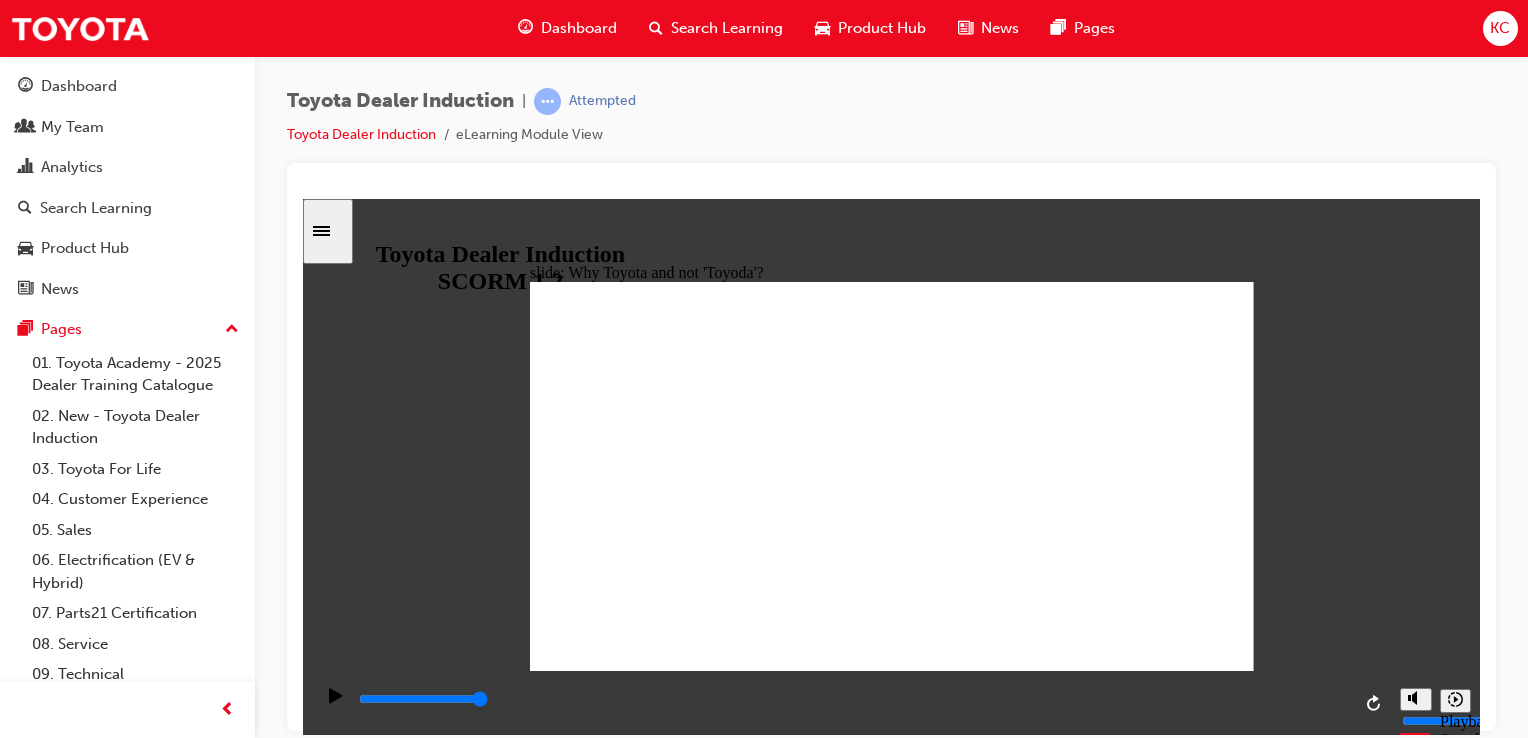 click 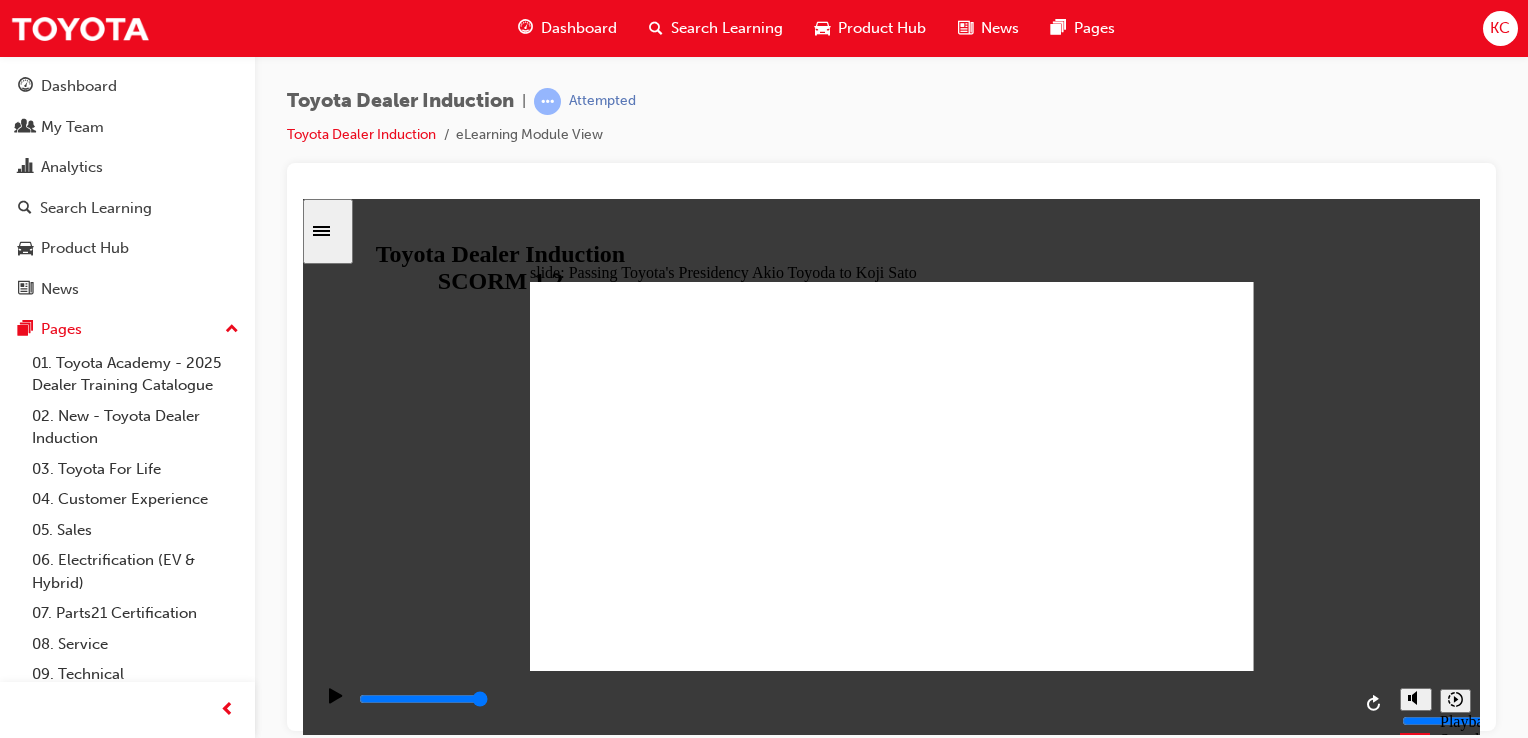 click 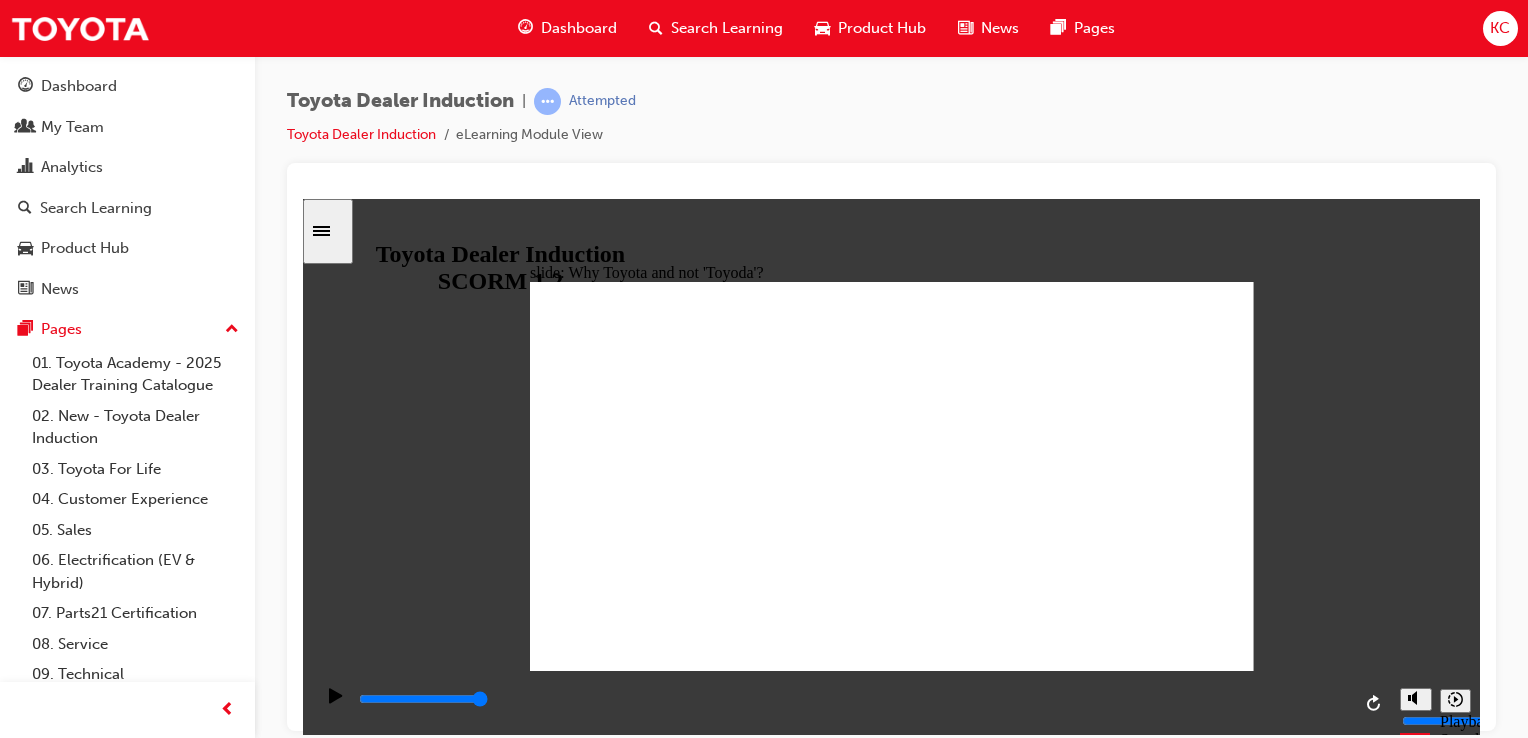 click 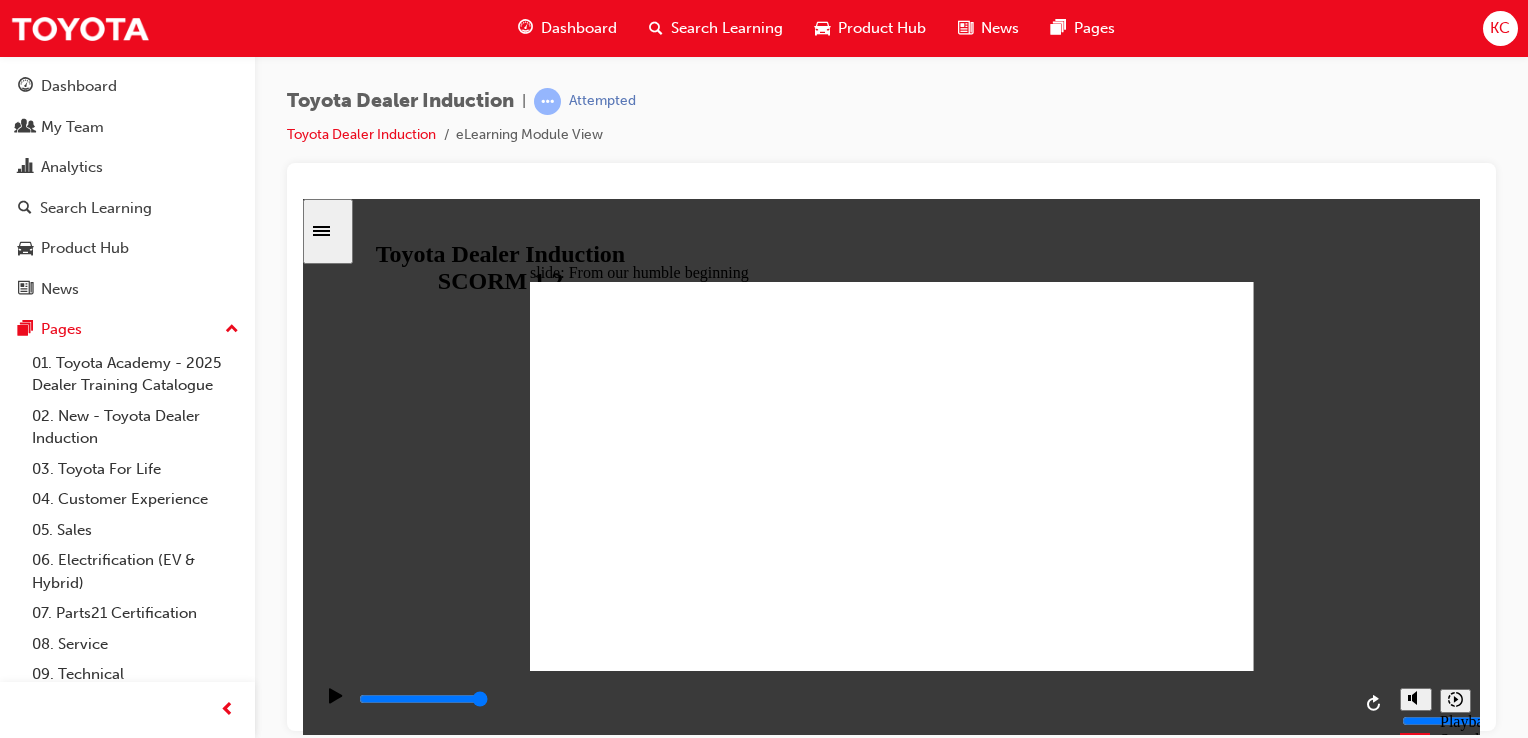 click 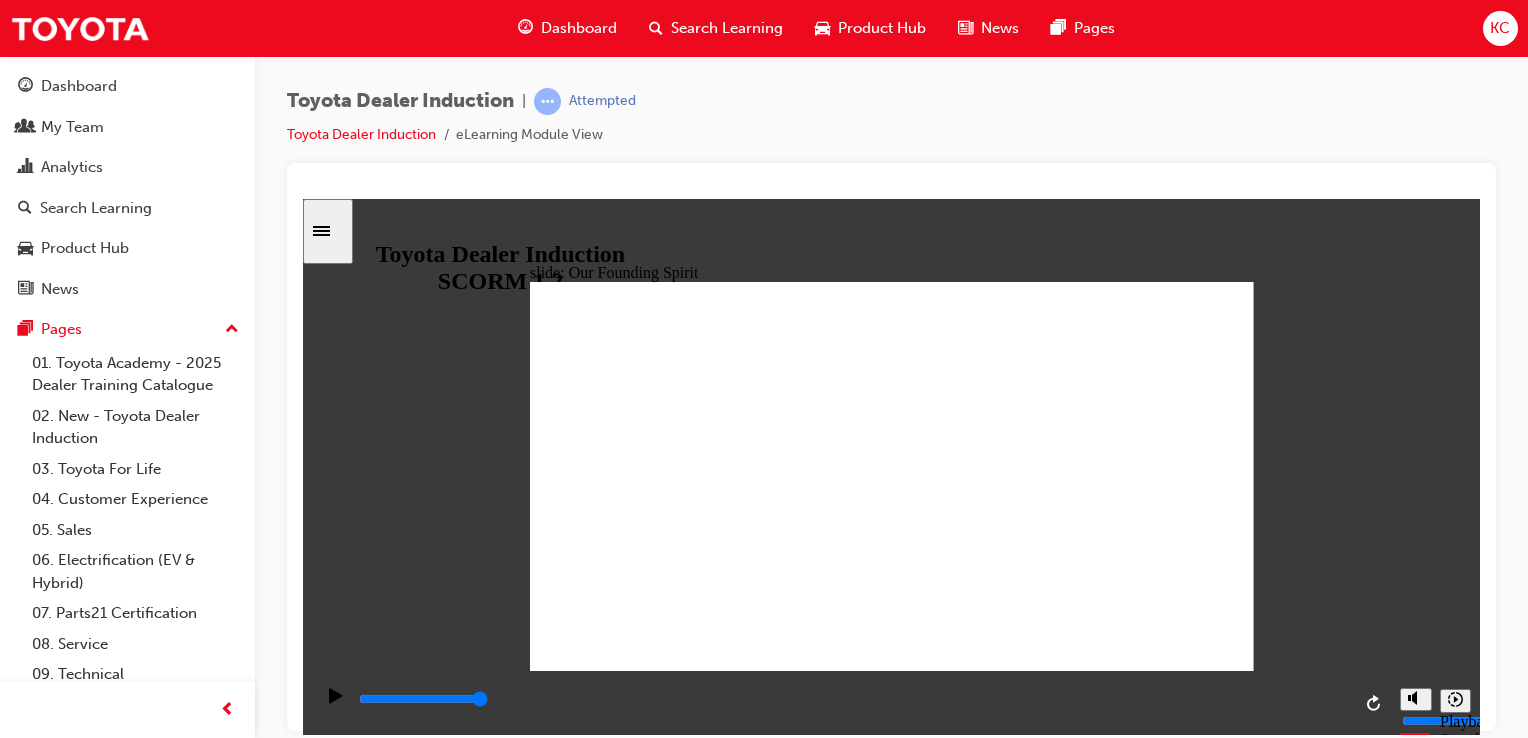 click 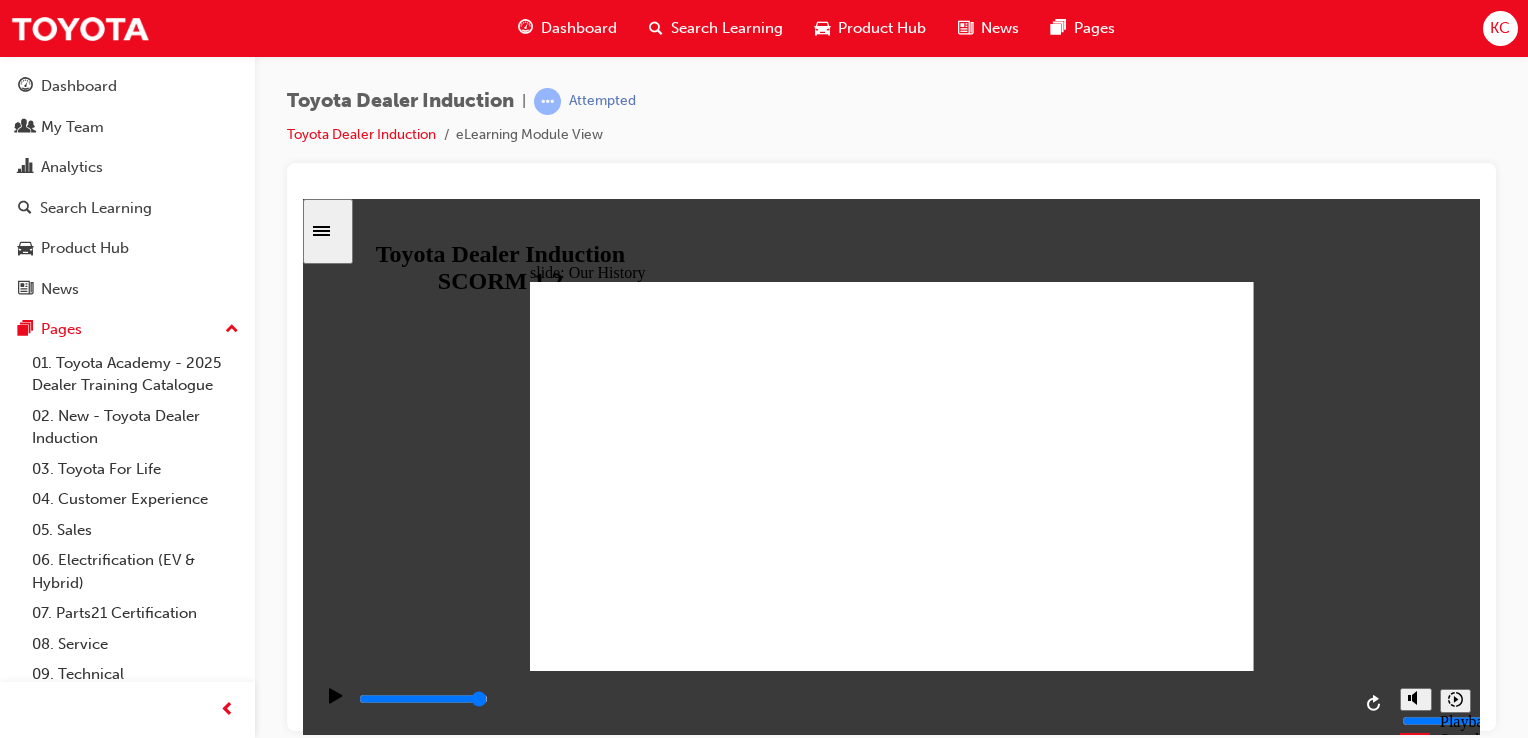 click 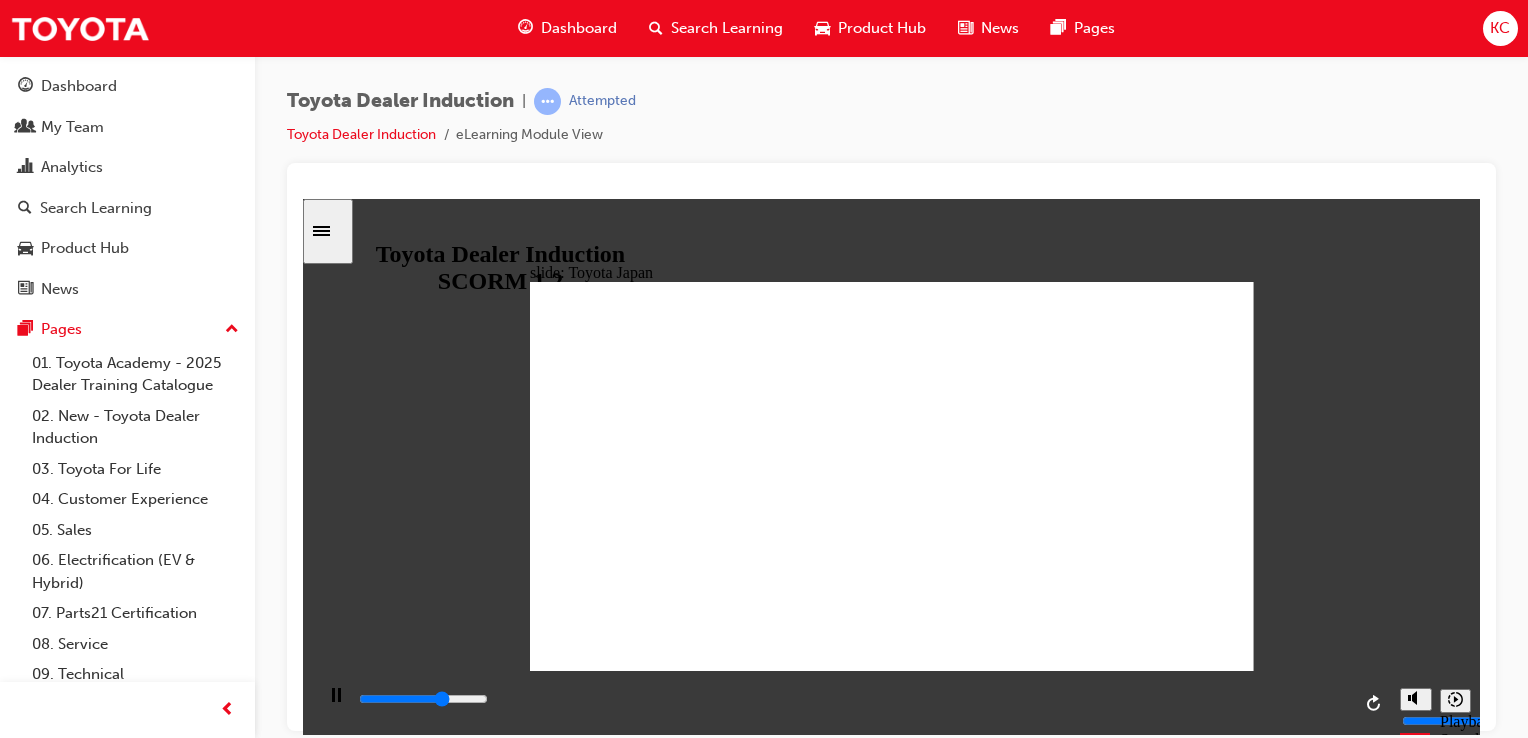 click 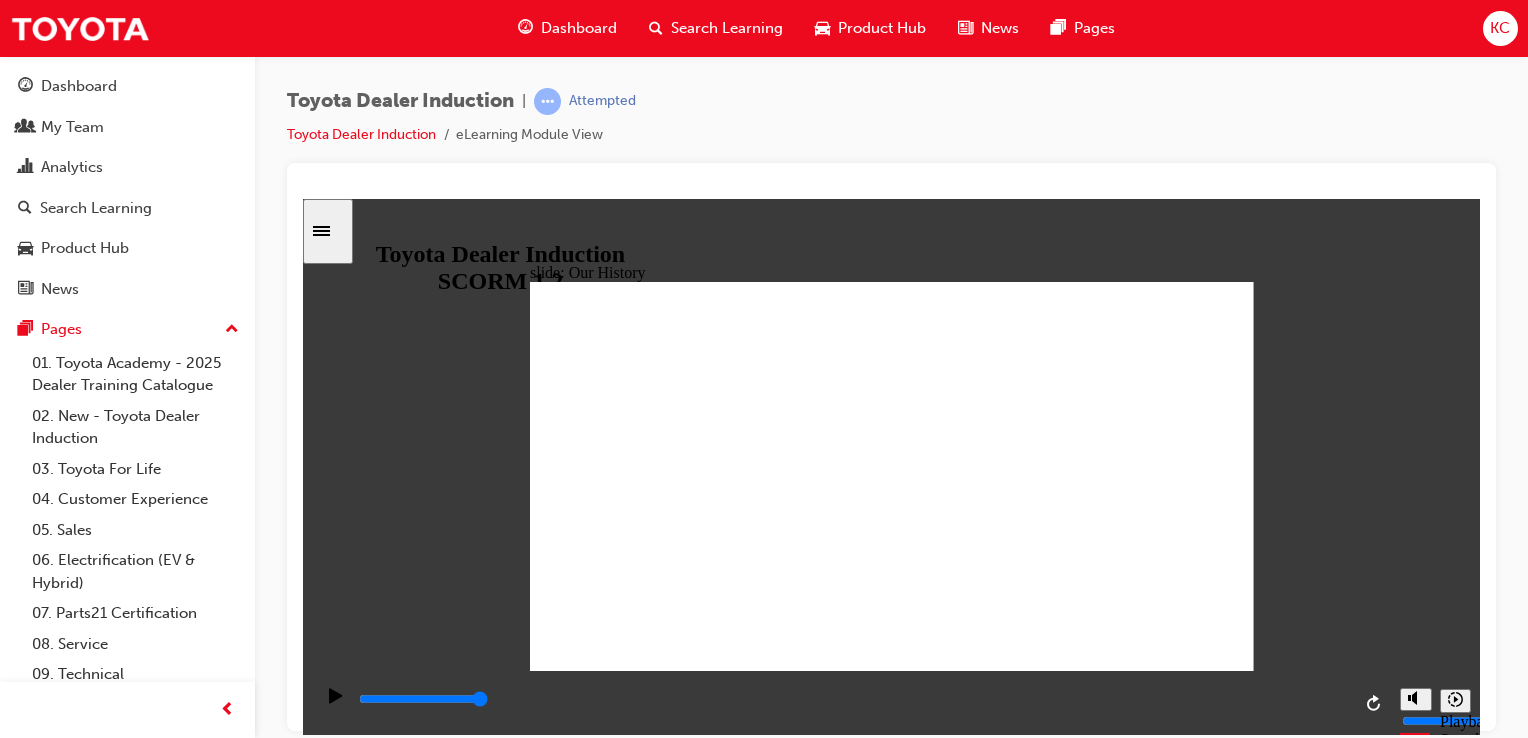 type on "8300" 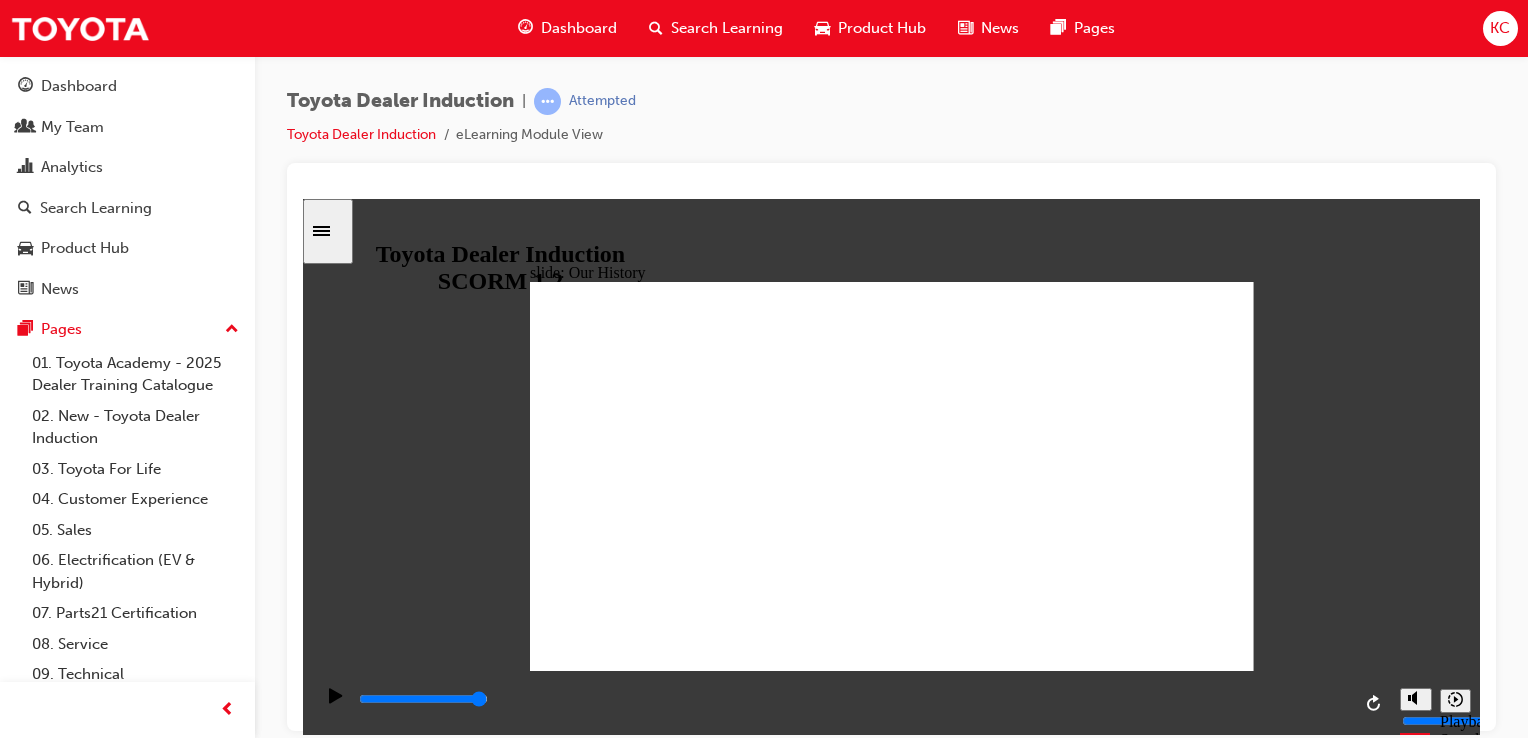 click at bounding box center [886, 2844] 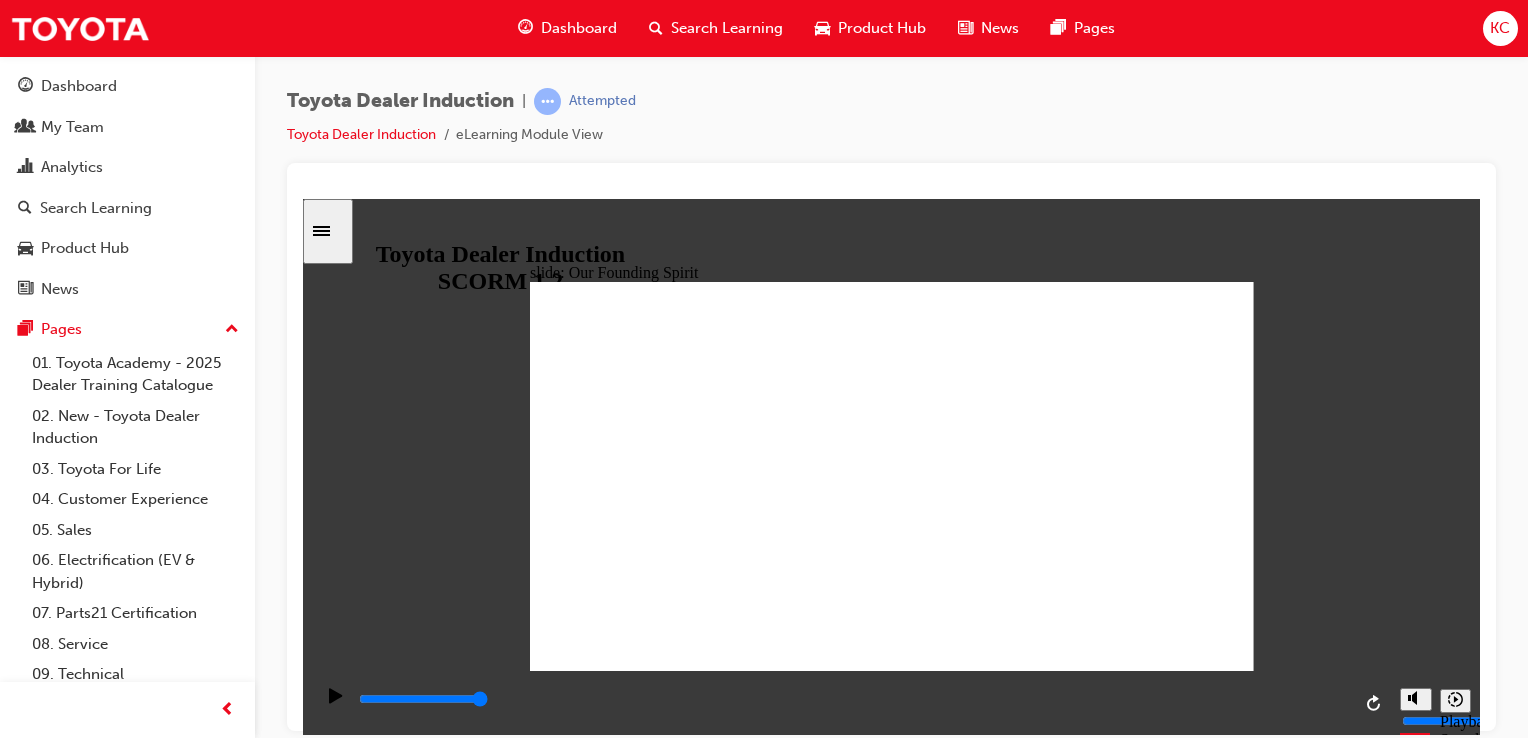 click 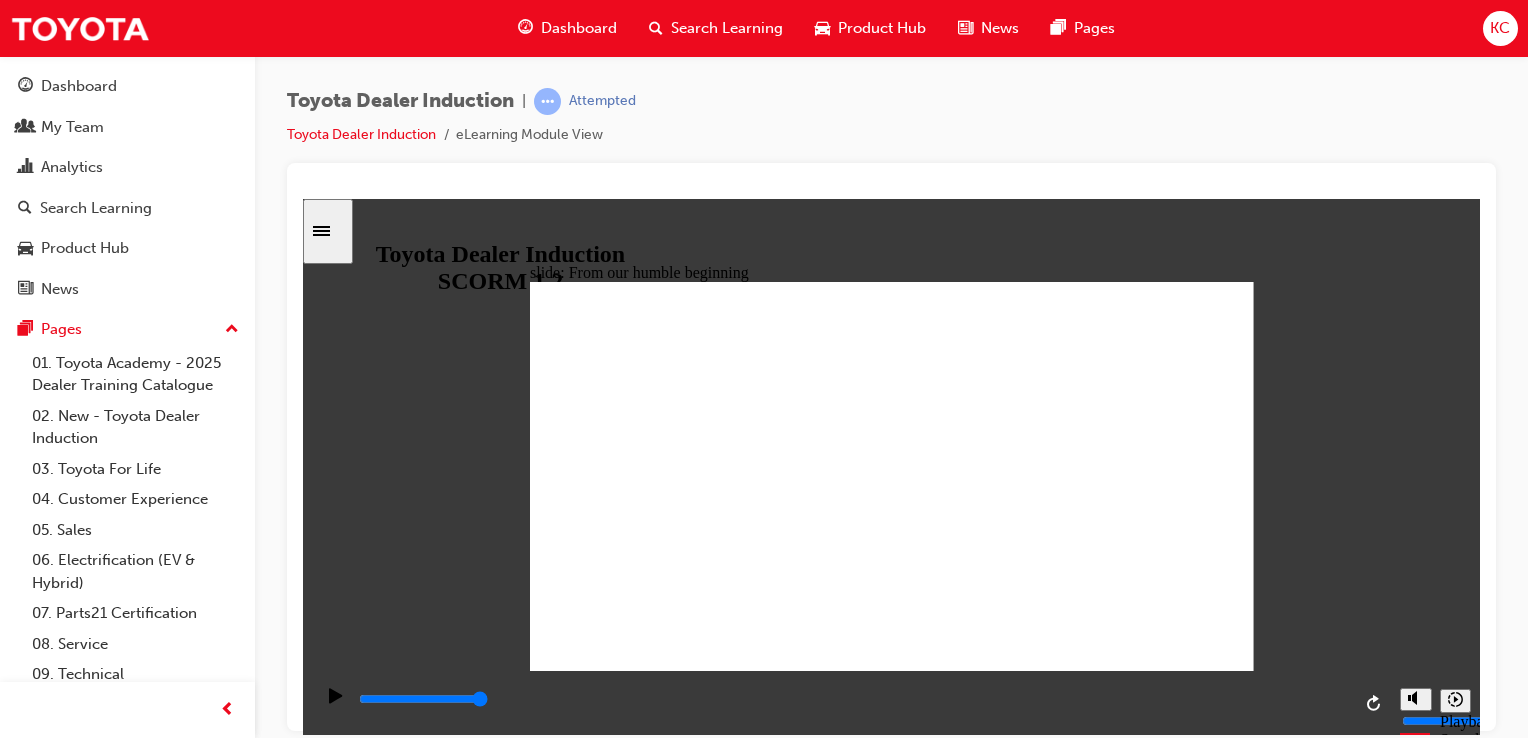 click 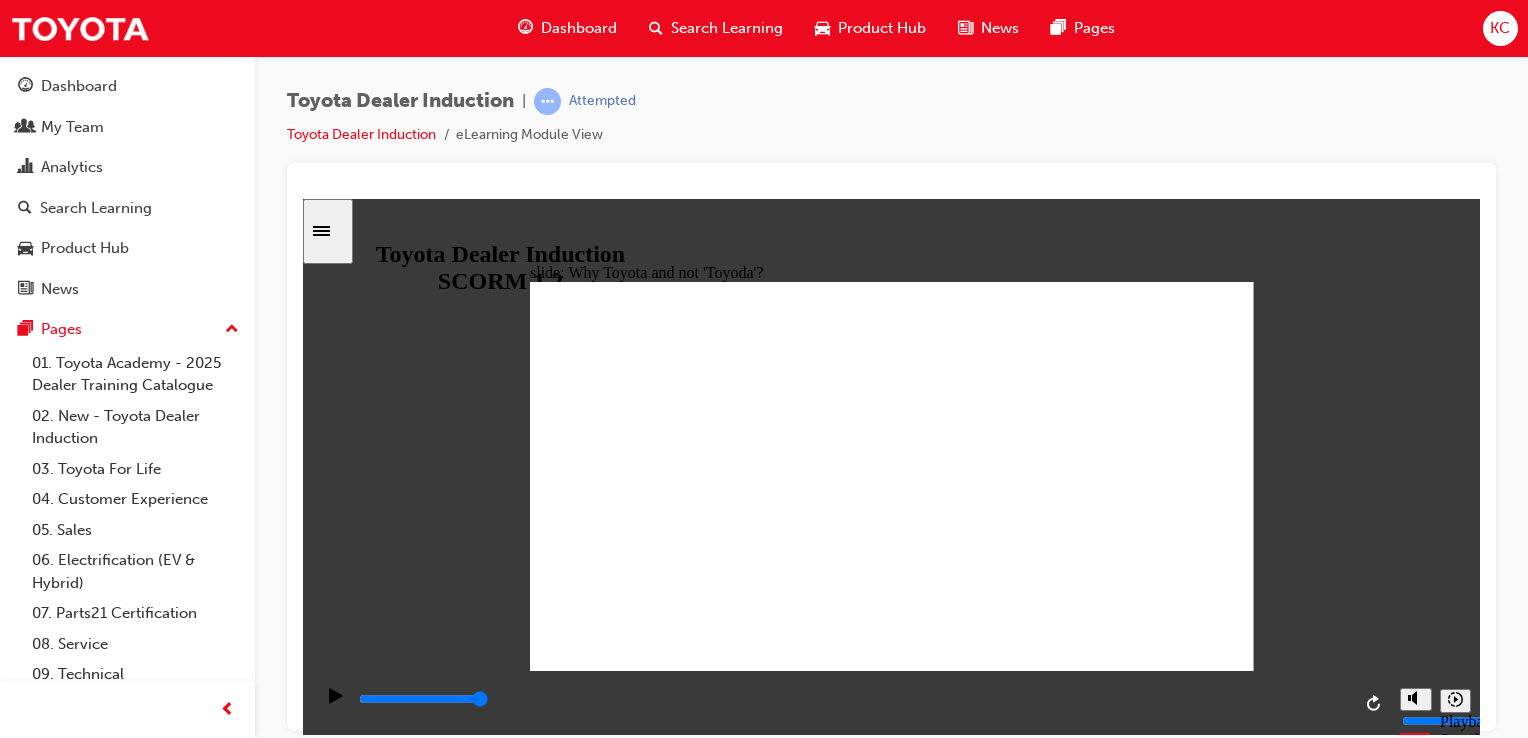 click 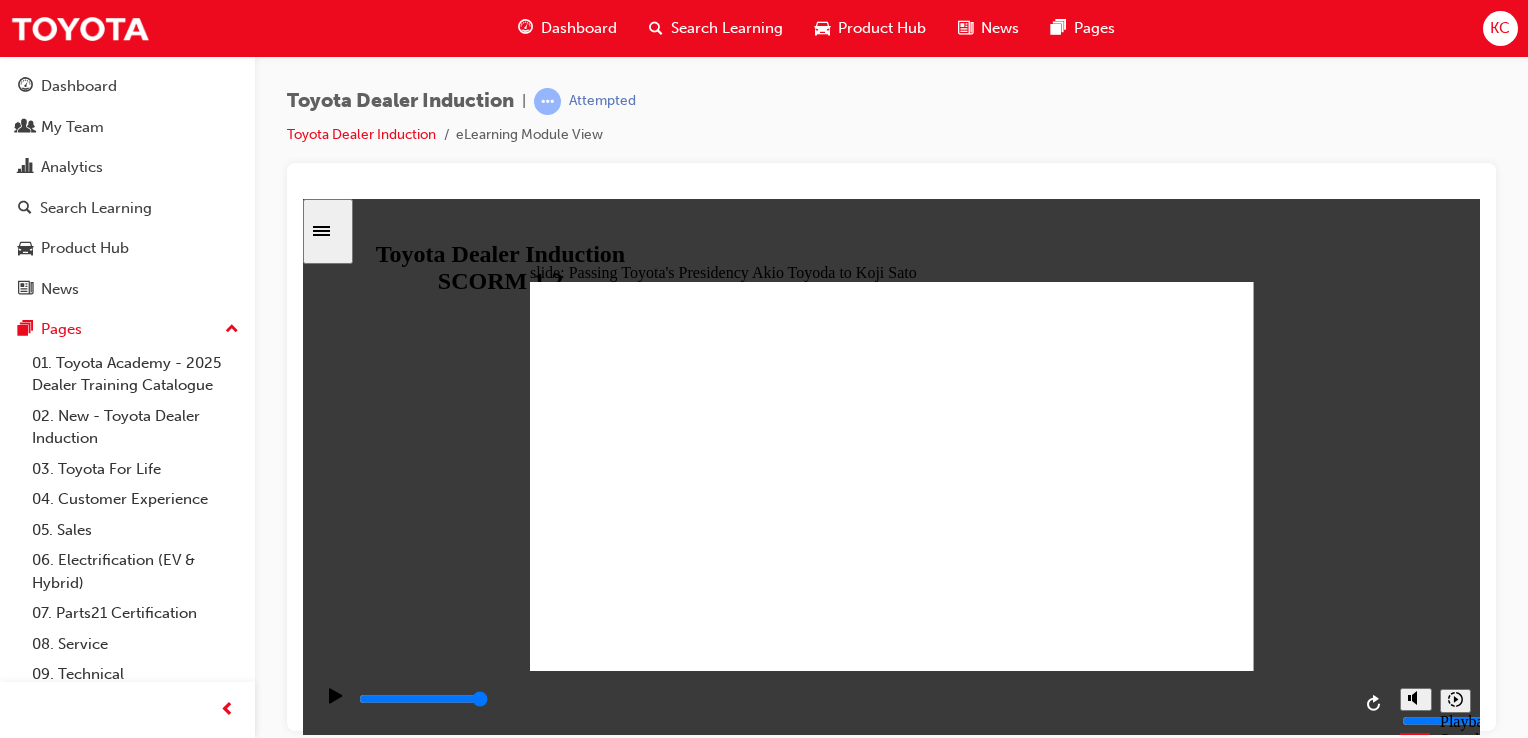 click 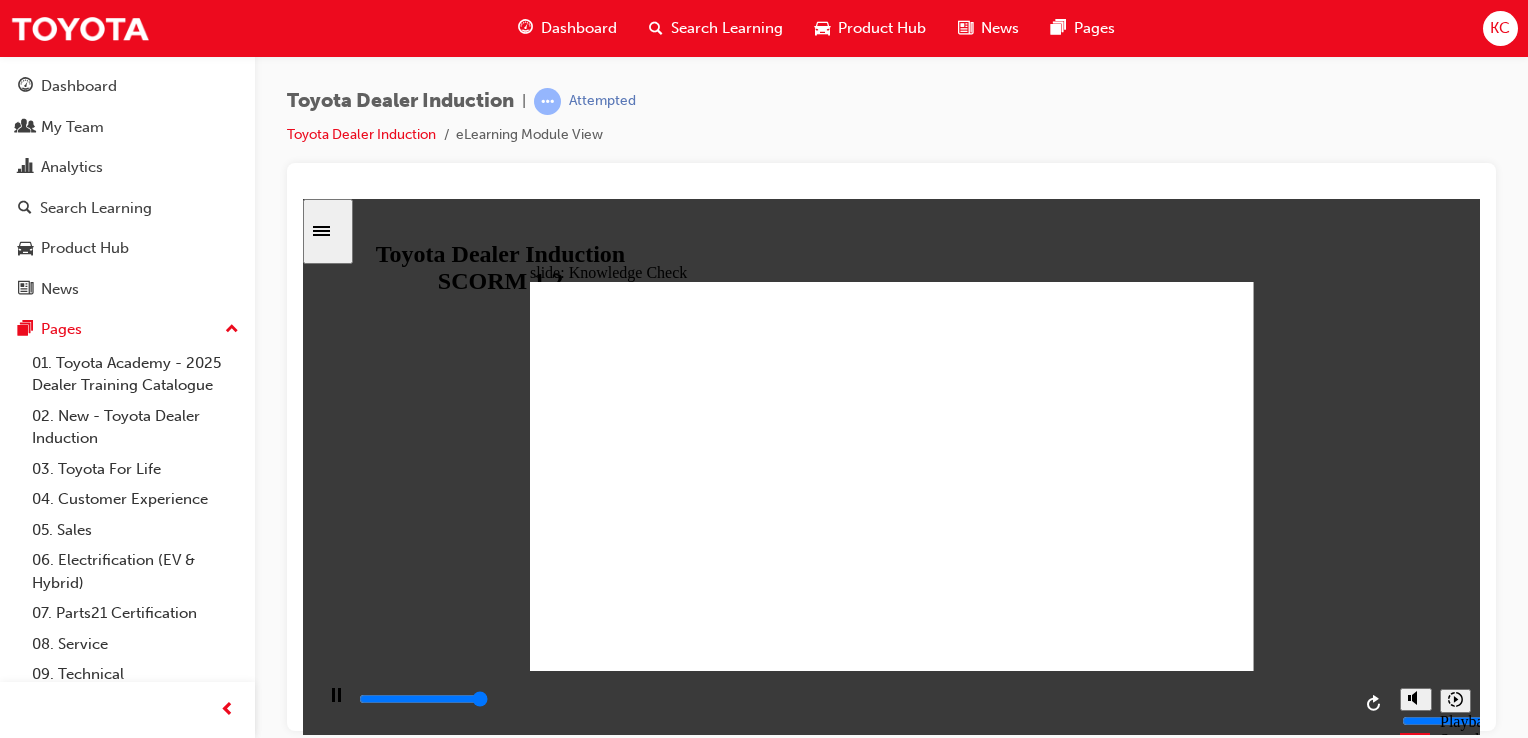 type on "5000" 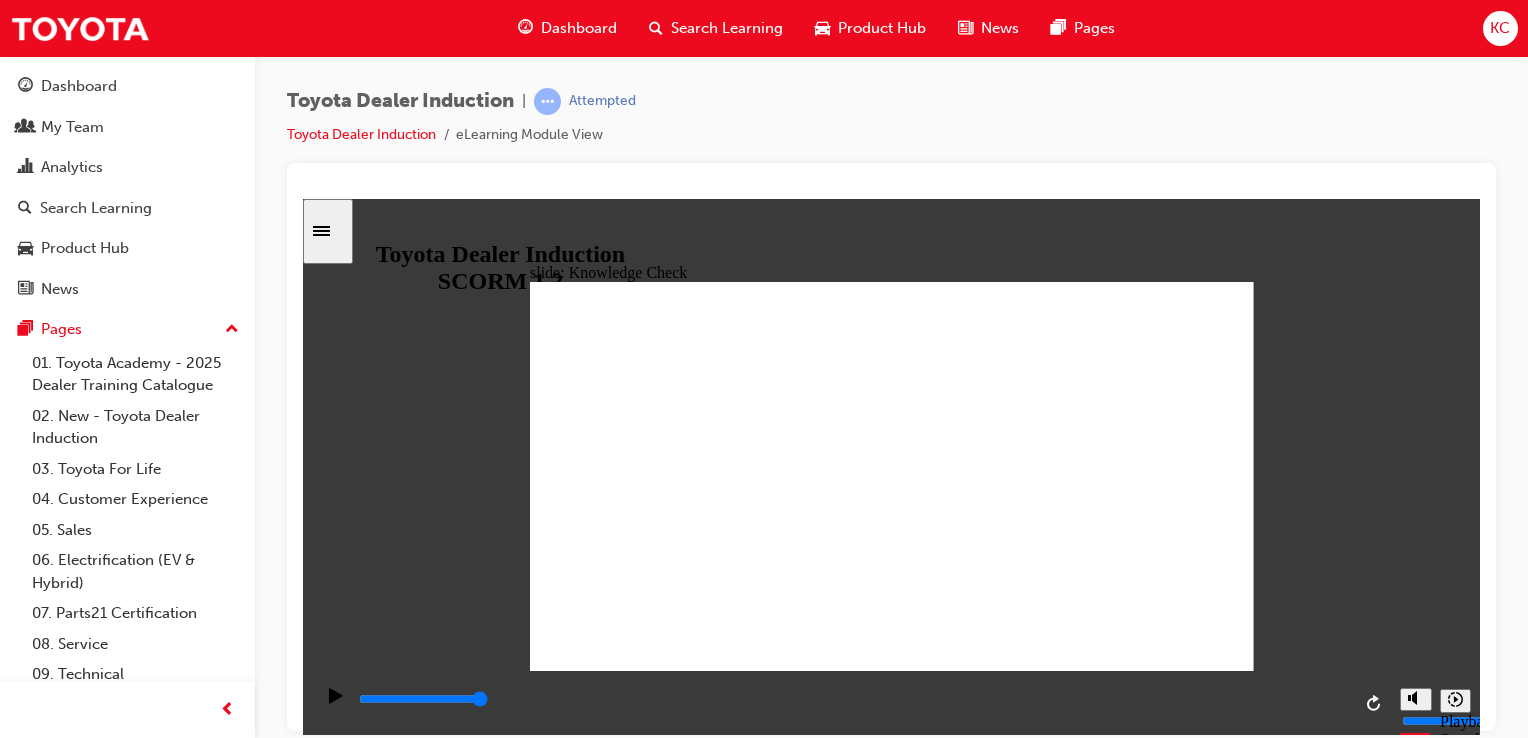 radio on "true" 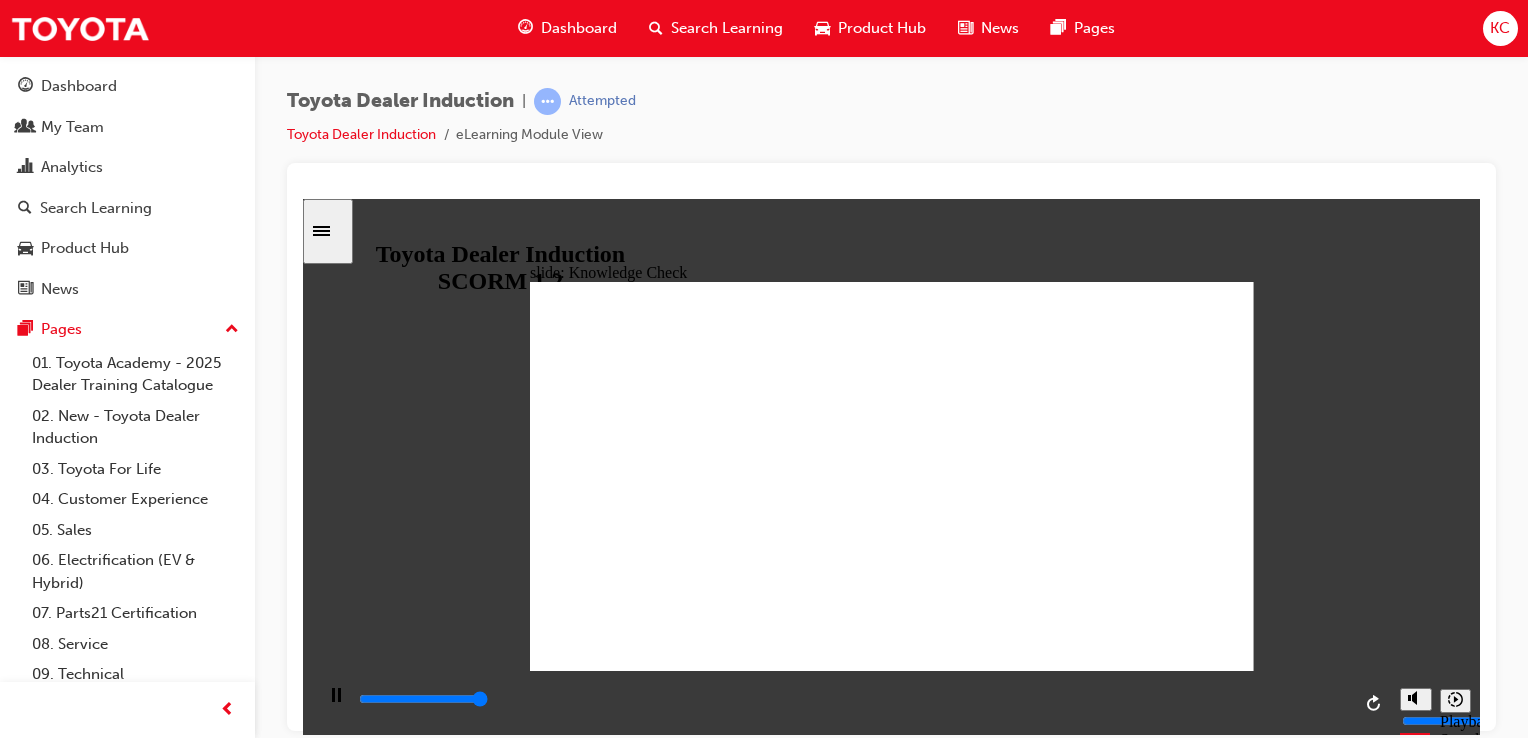 type on "5000" 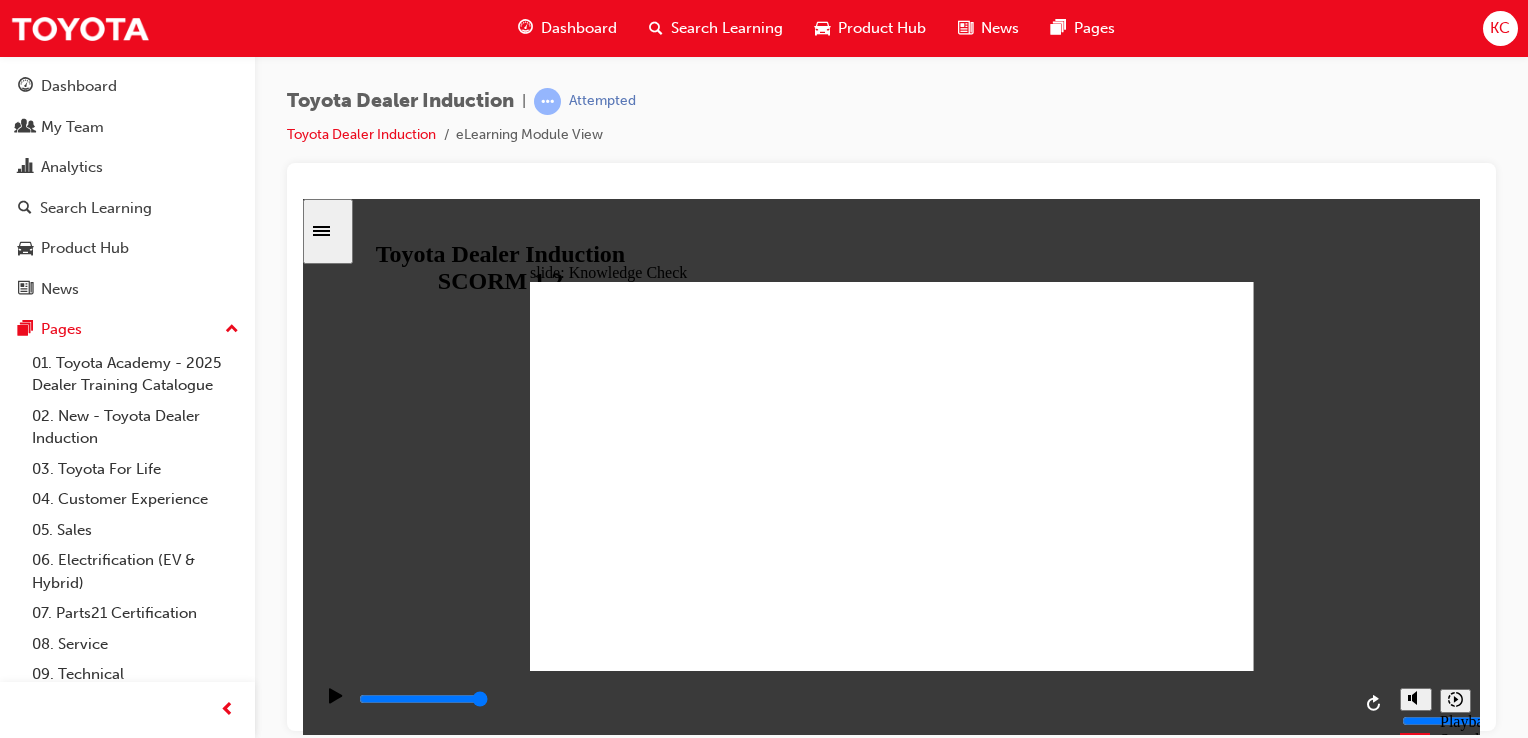 radio on "true" 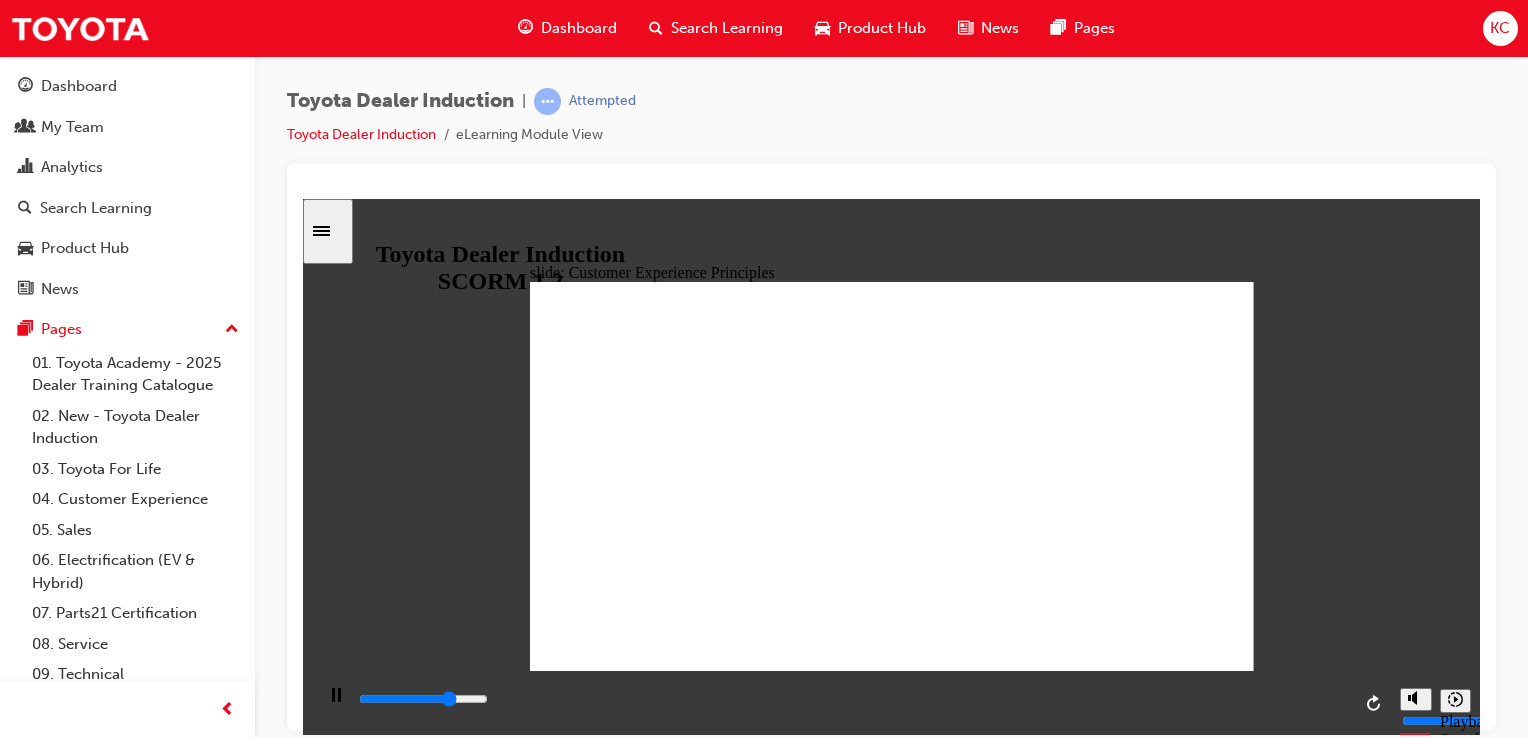 click 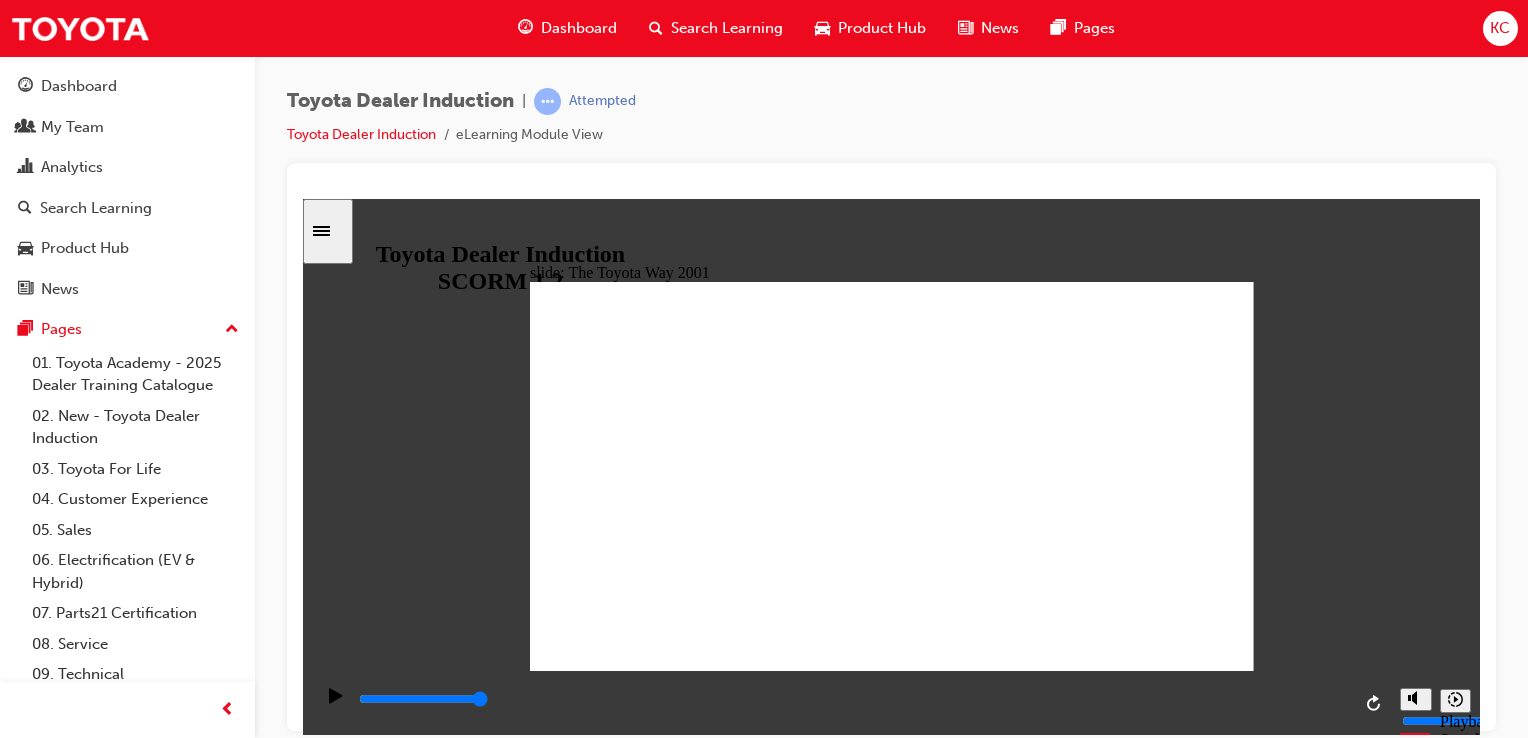 click 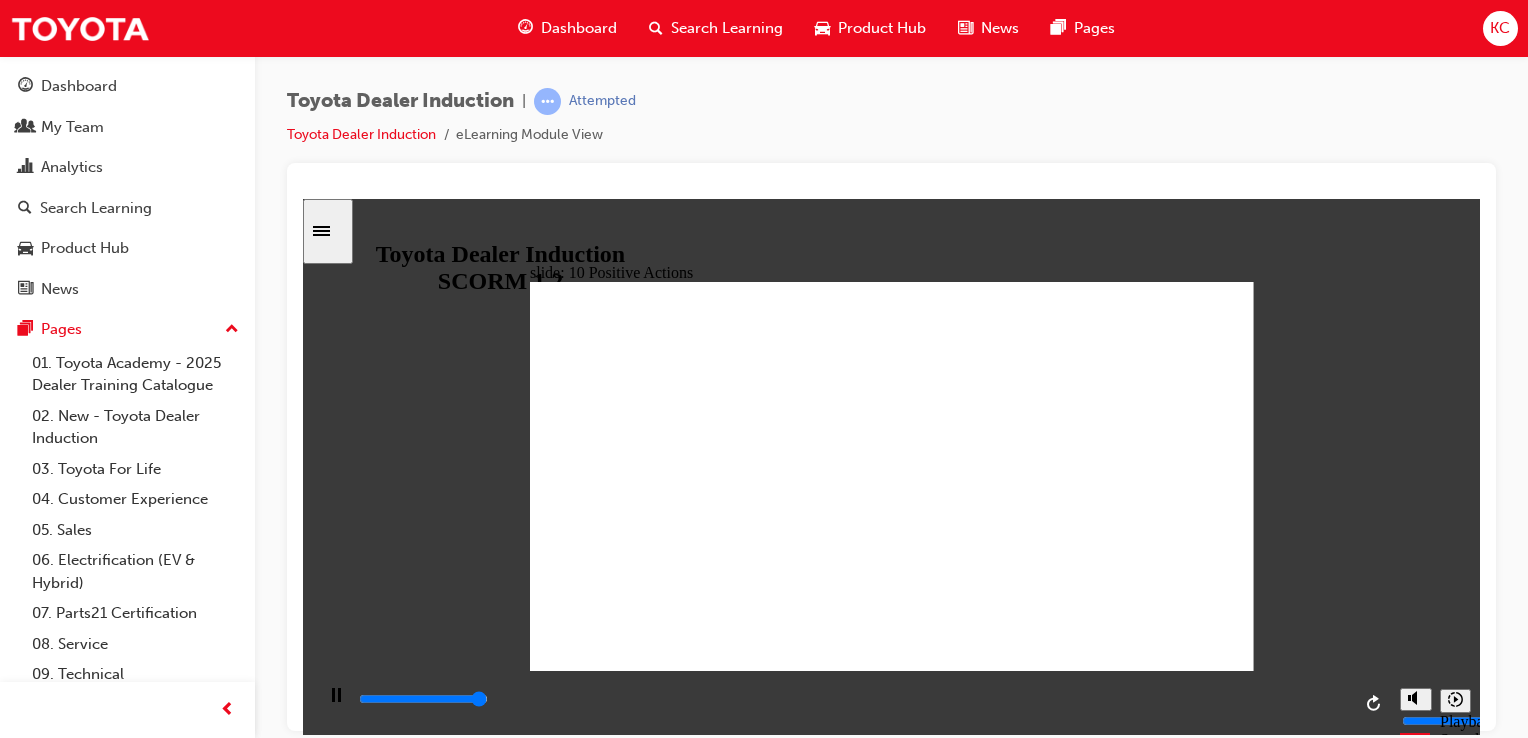 click 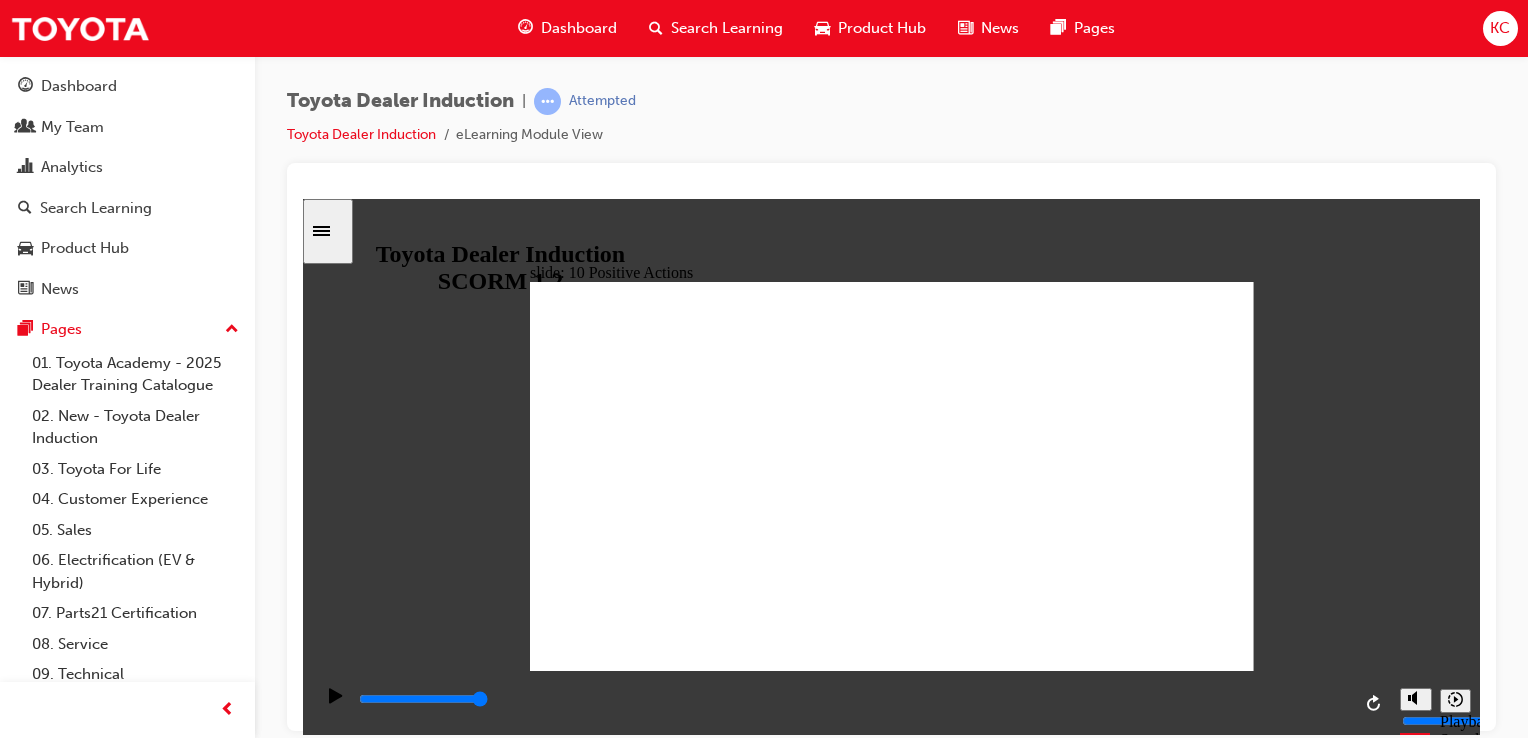 click 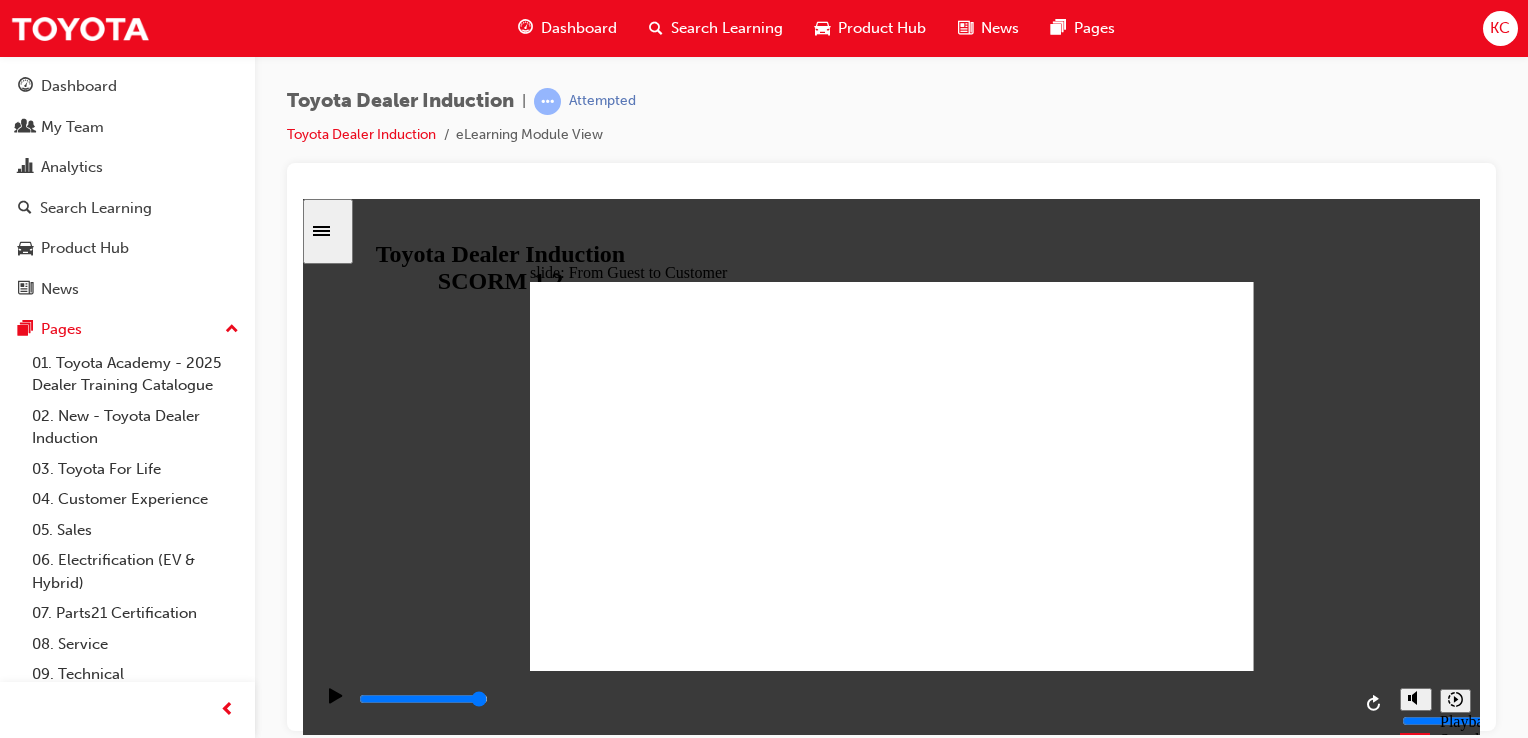 click 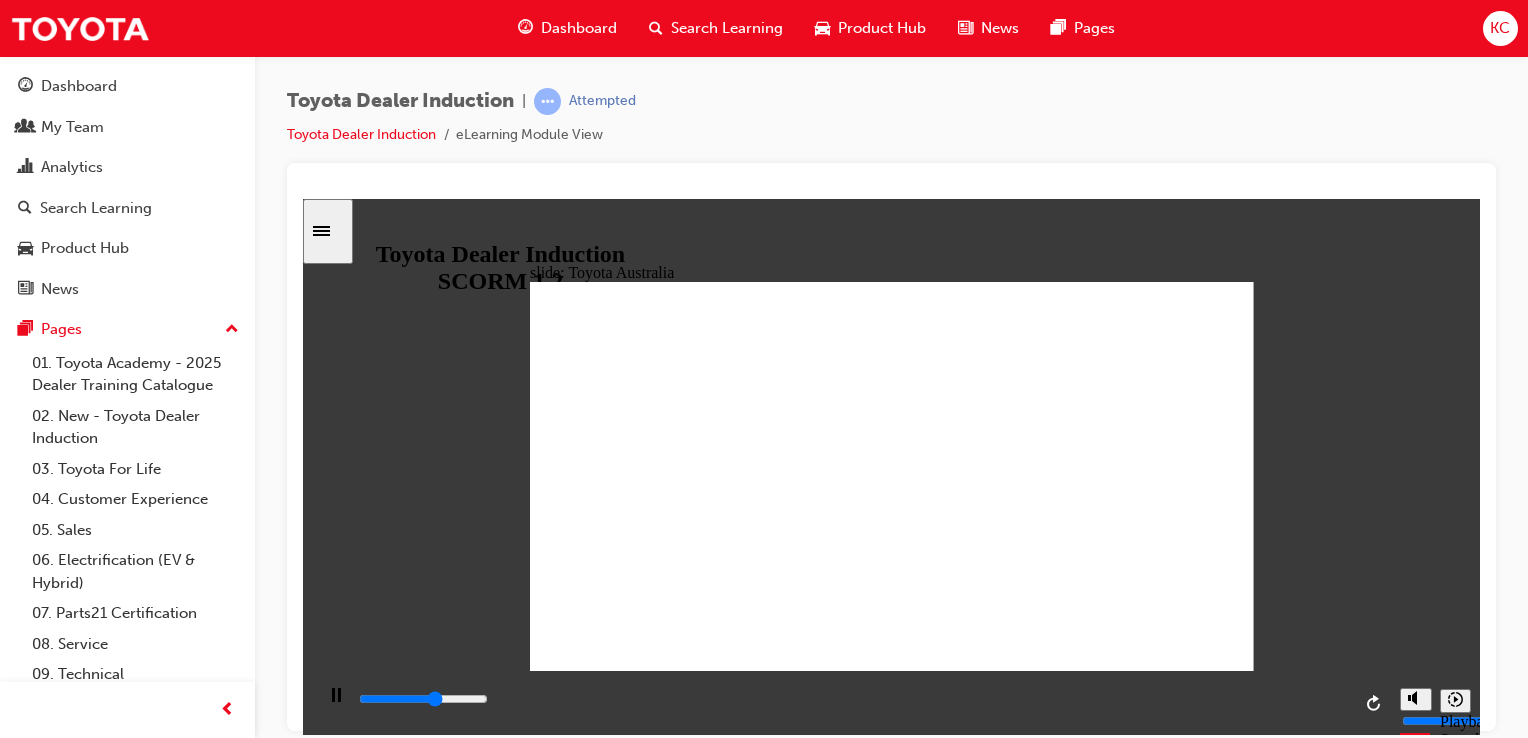 click 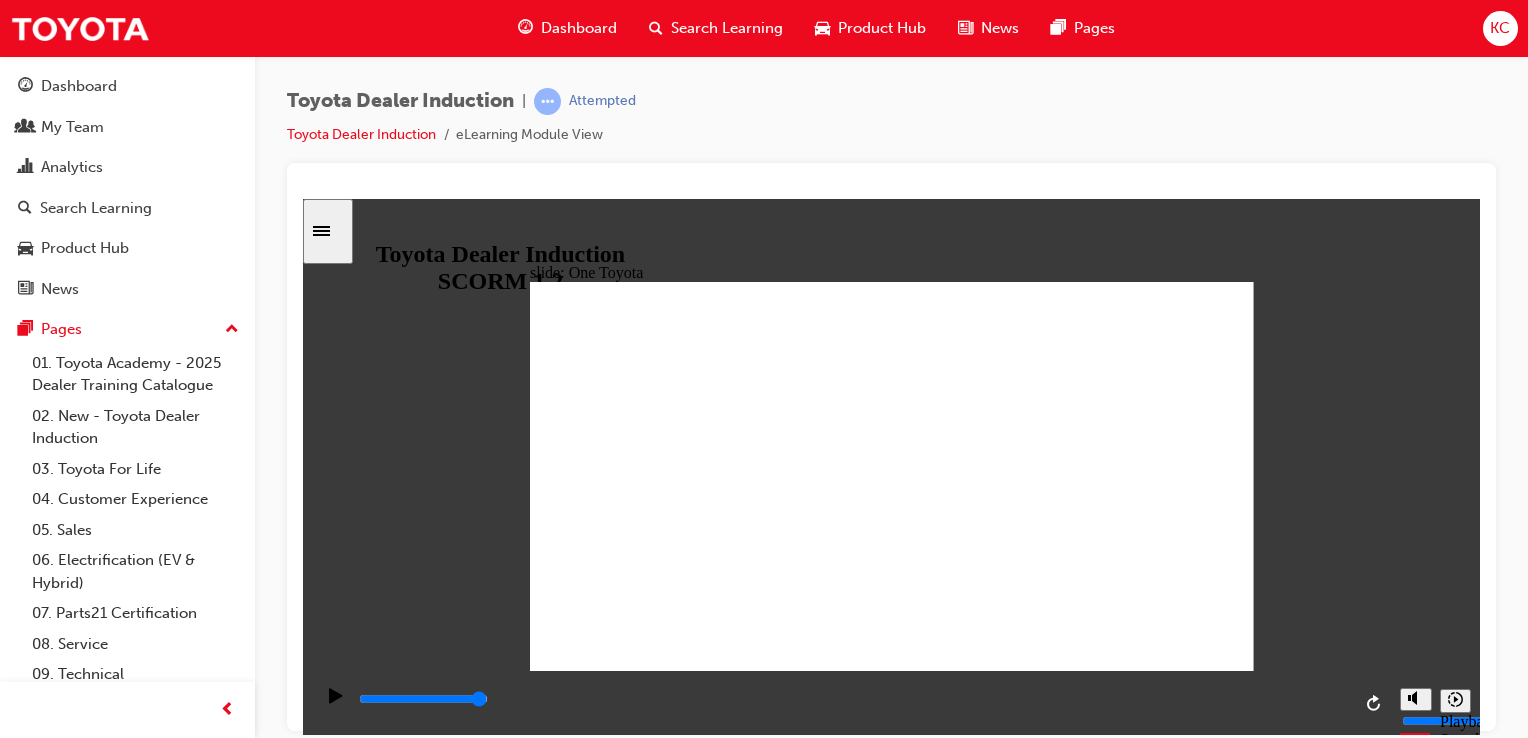 click 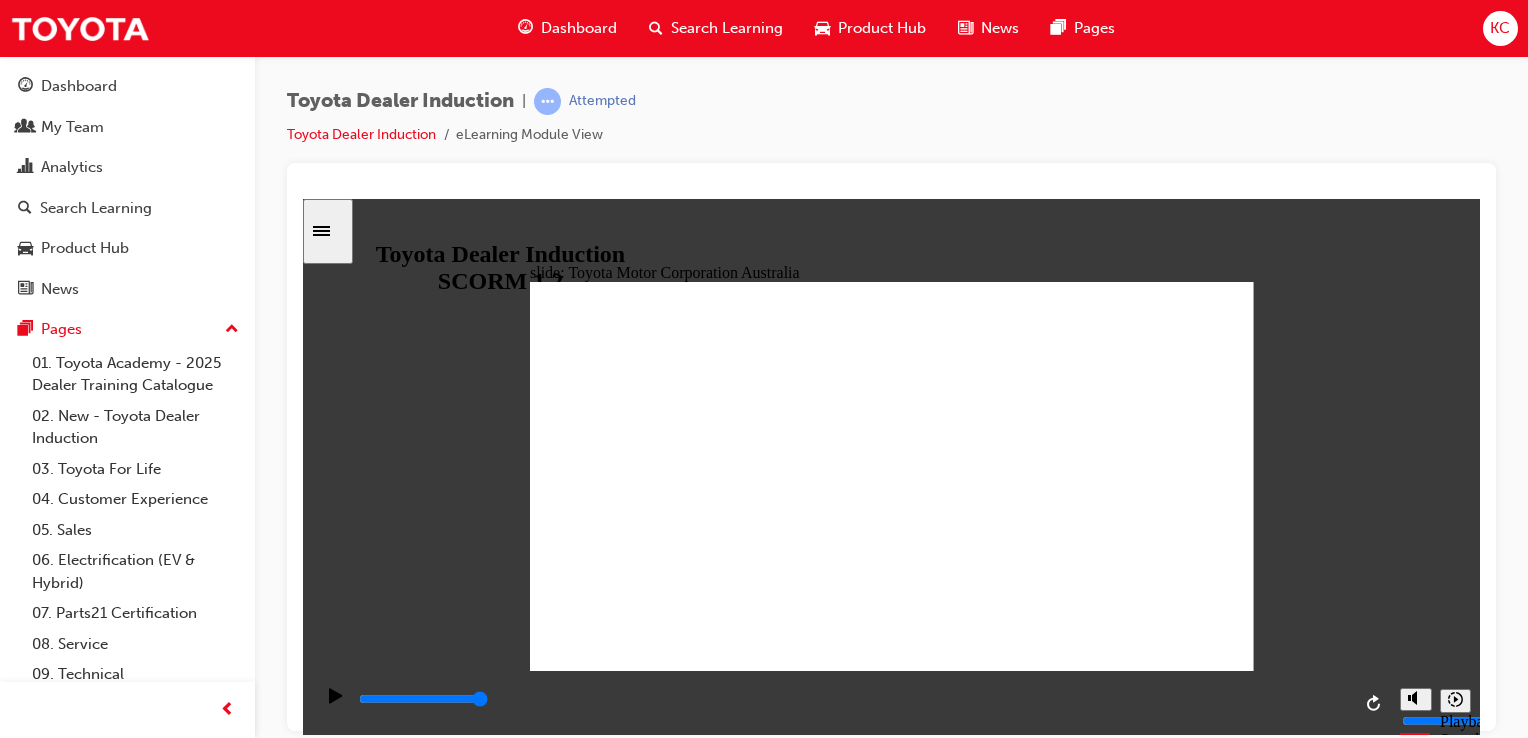 click 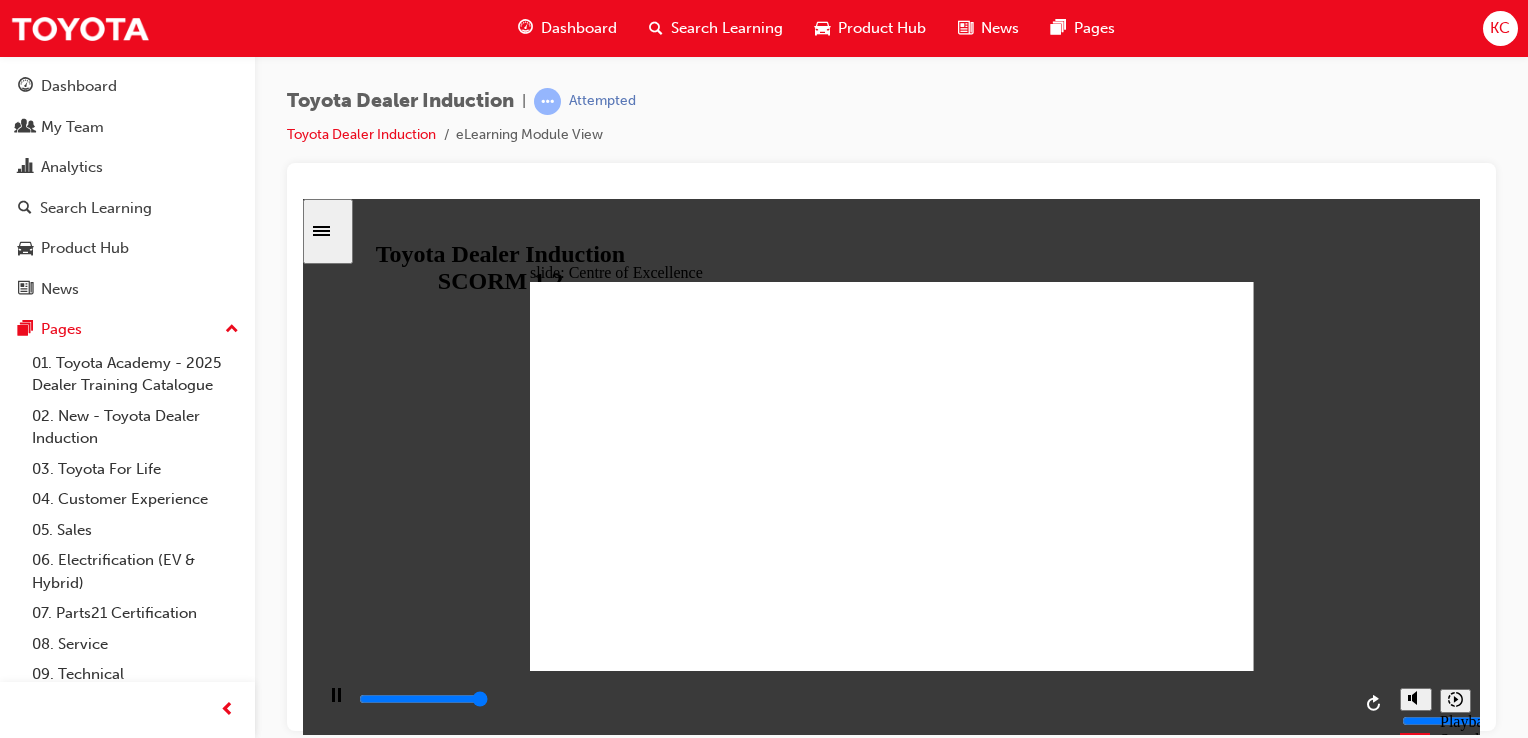 type on "15300" 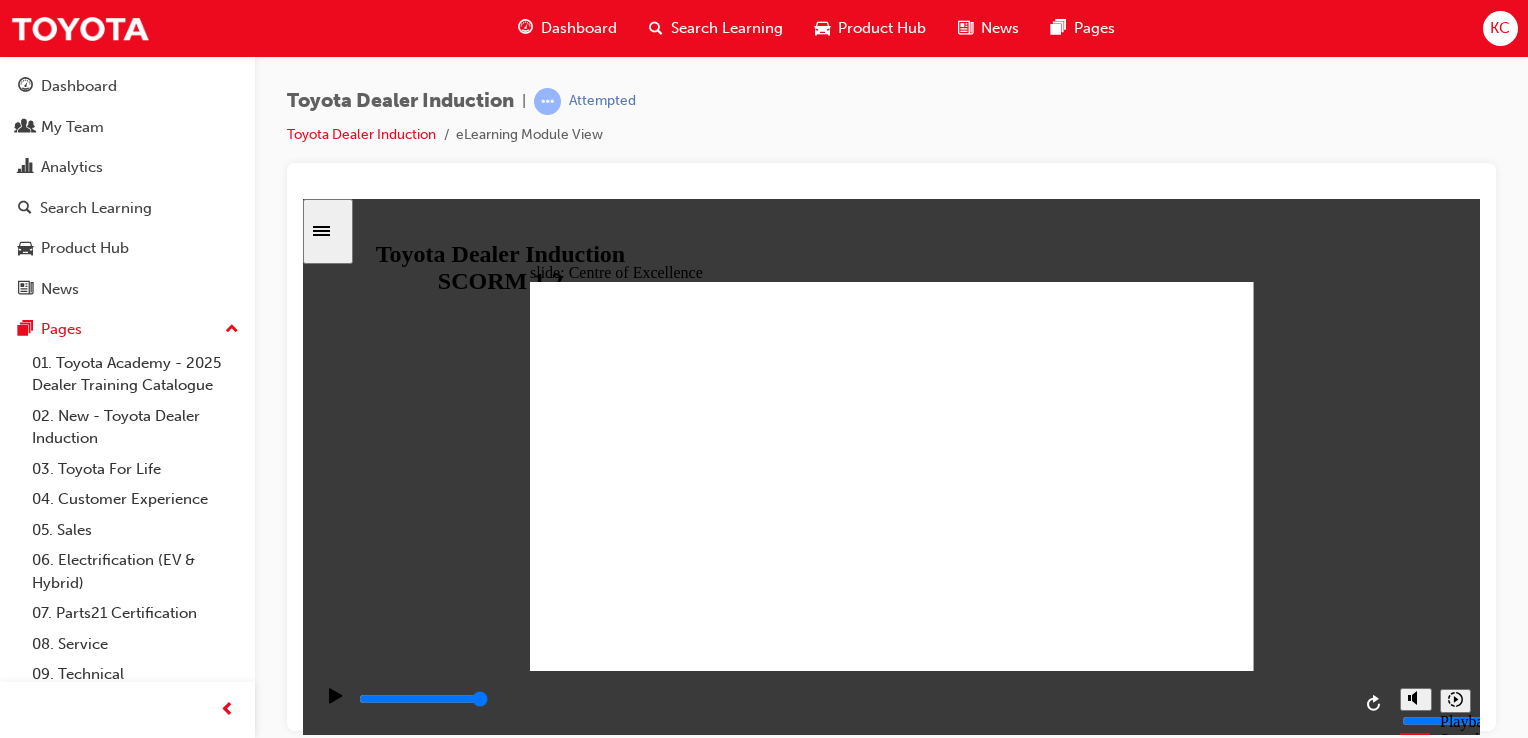 click 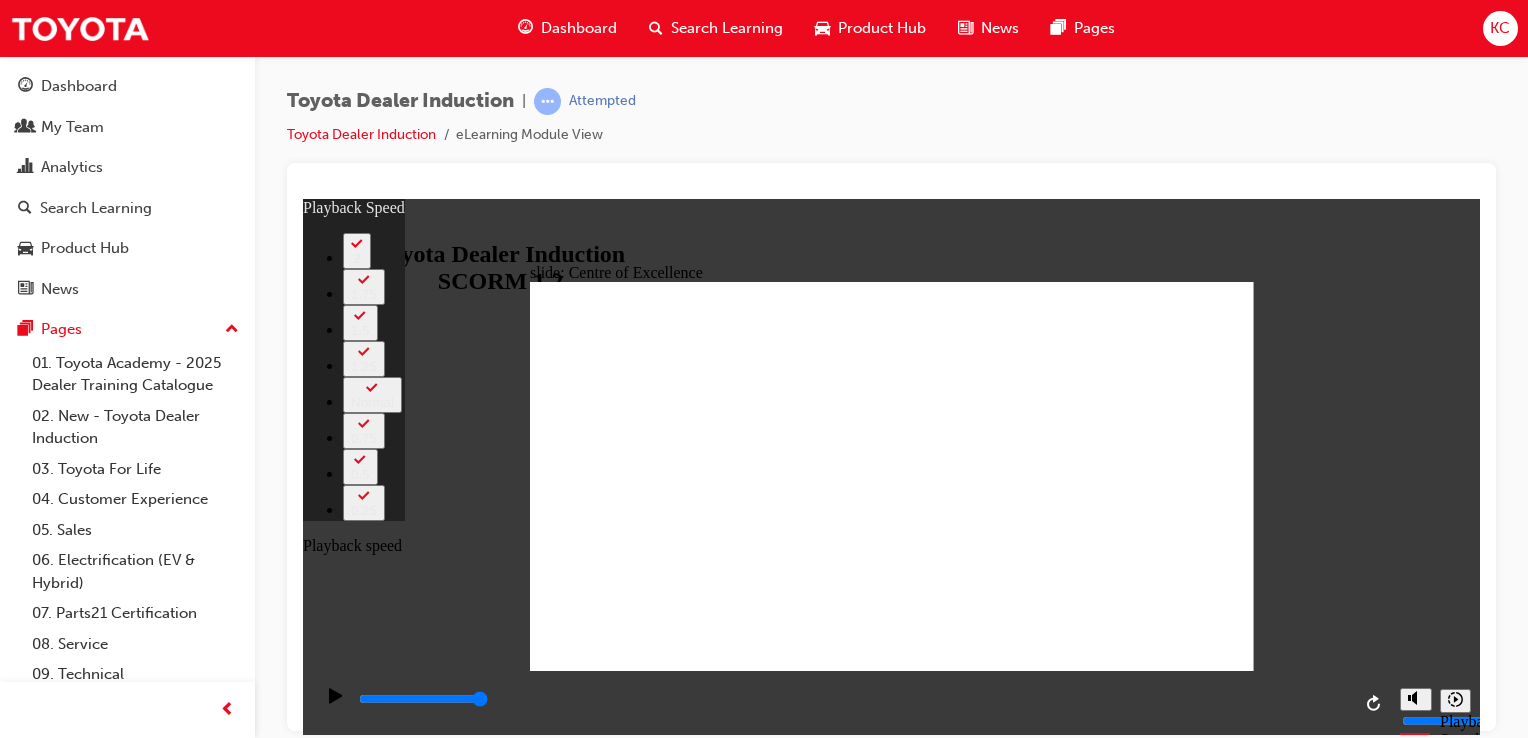 click at bounding box center (1455, 700) 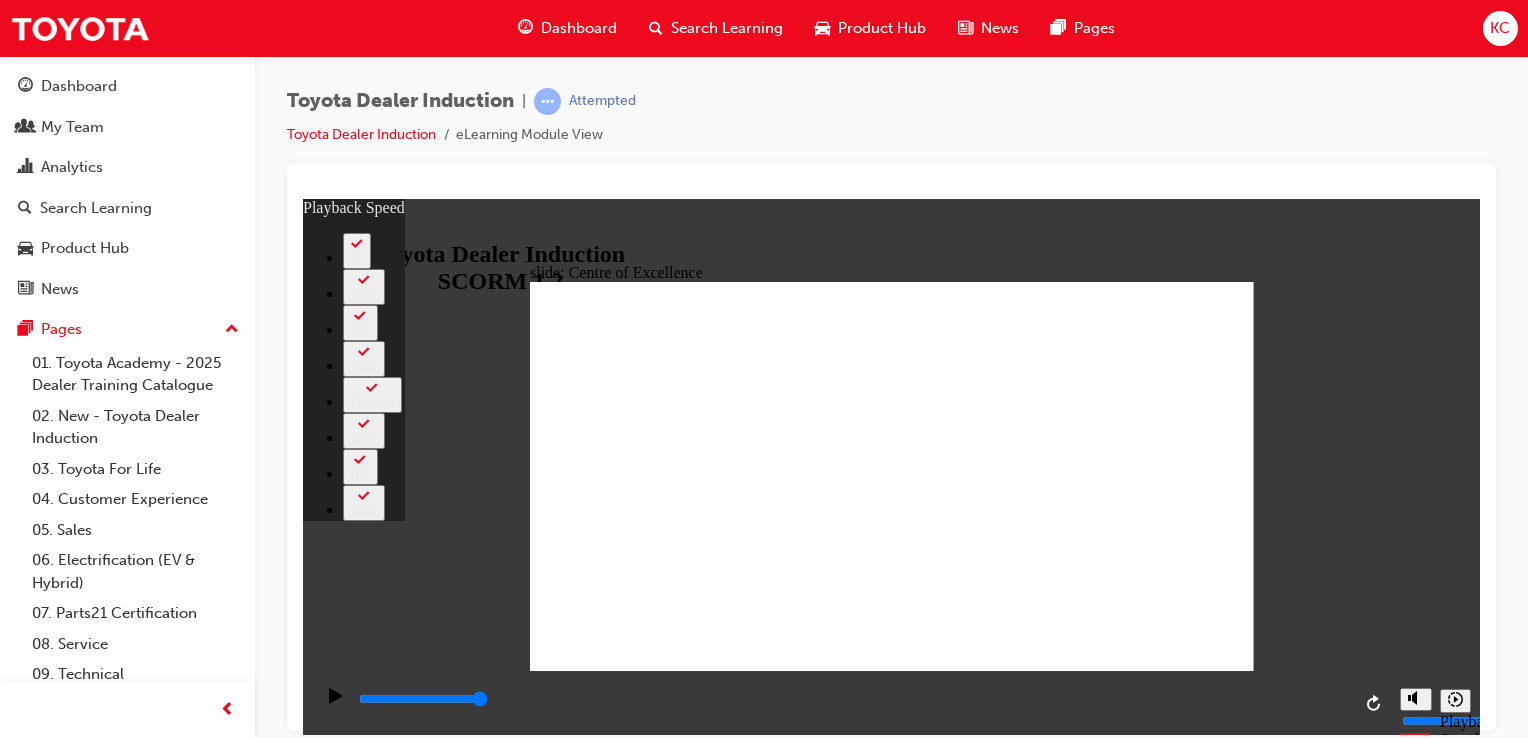 click on "slide: Centre of Excellence
Rectangle 2 playback speed 2 1.75 1.5 1.25 Normal 0.75 0.5 0.25 Rectangle 1 Close Centre of Excellence Group Oval 35 3 Oval 33 2 Watch the video to learn more about the state of the art facilities at the [SUBURB]
Centre of Excellence . Group 2 Rectangle 3 BACK BACK NEXT NEXT Centre of Excellence BACK BACK NEXT NEXT Watch the video to learn more about the state of the art facilities at the [SUBURB] Centre of Excellence . 03:39 03:49 / 04:07 Playback Speed 2 1.75 1.5 1.25 Normal 0.75 0.5 0.25 Close Back to top
Playback Speed
2" at bounding box center (891, 466) 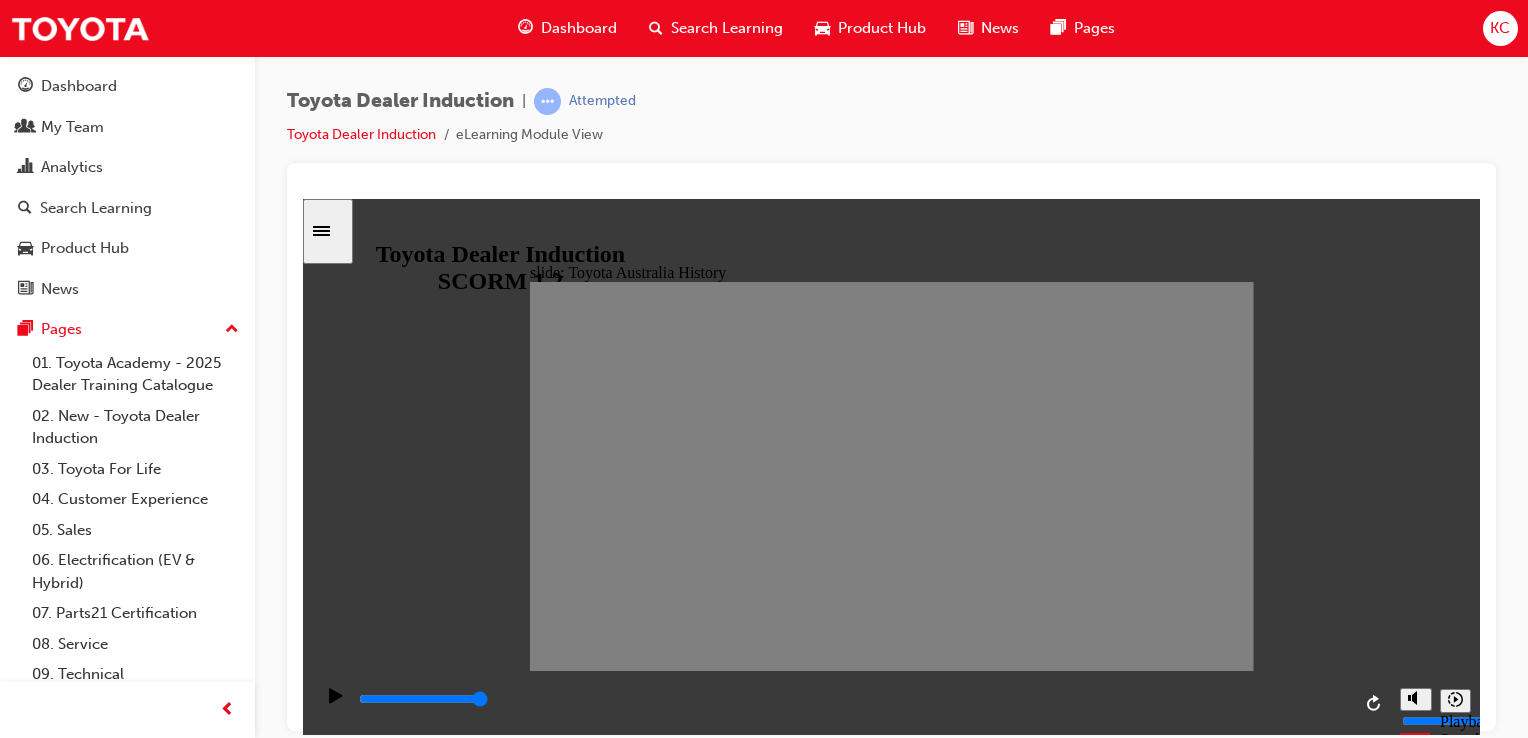 click 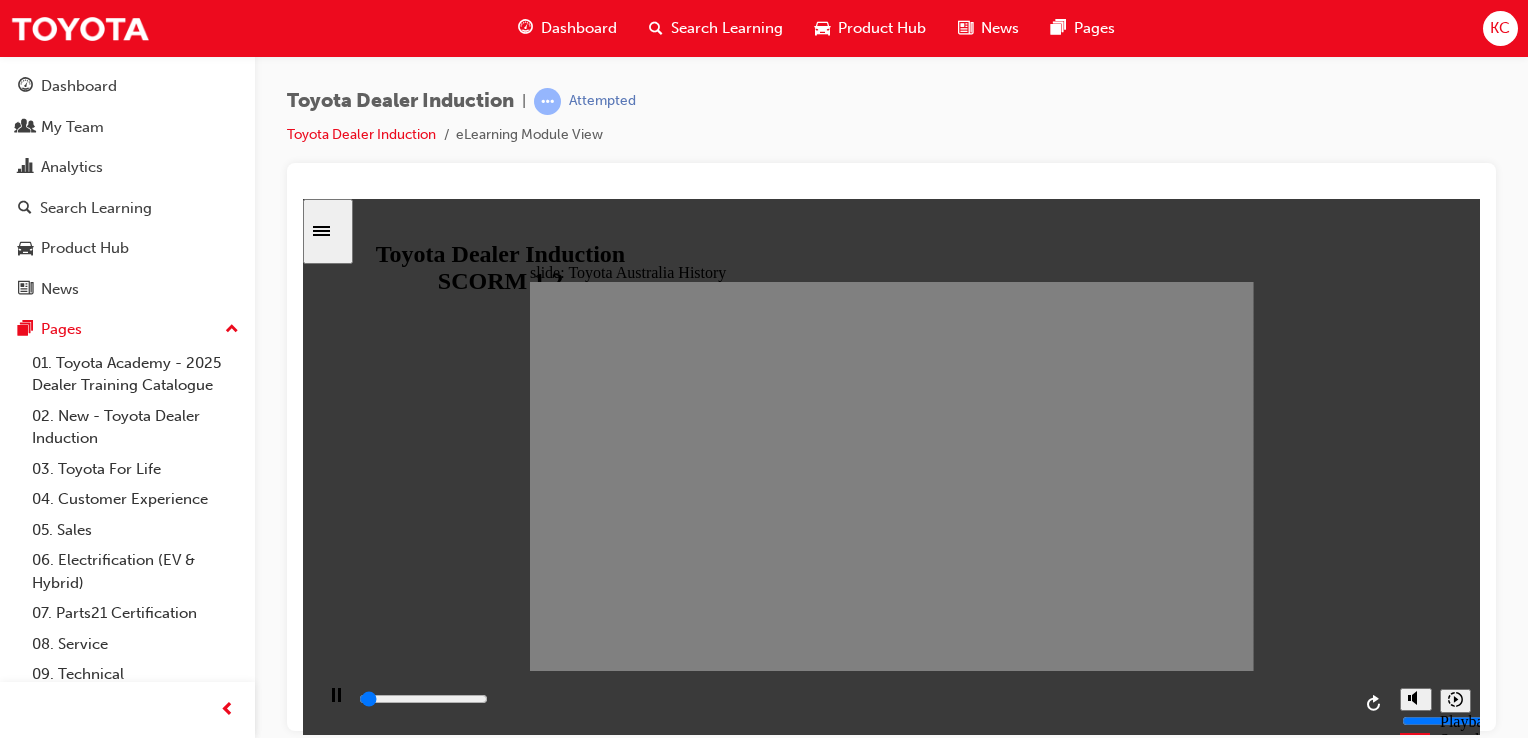 drag, startPoint x: 556, startPoint y: 480, endPoint x: 588, endPoint y: 504, distance: 40 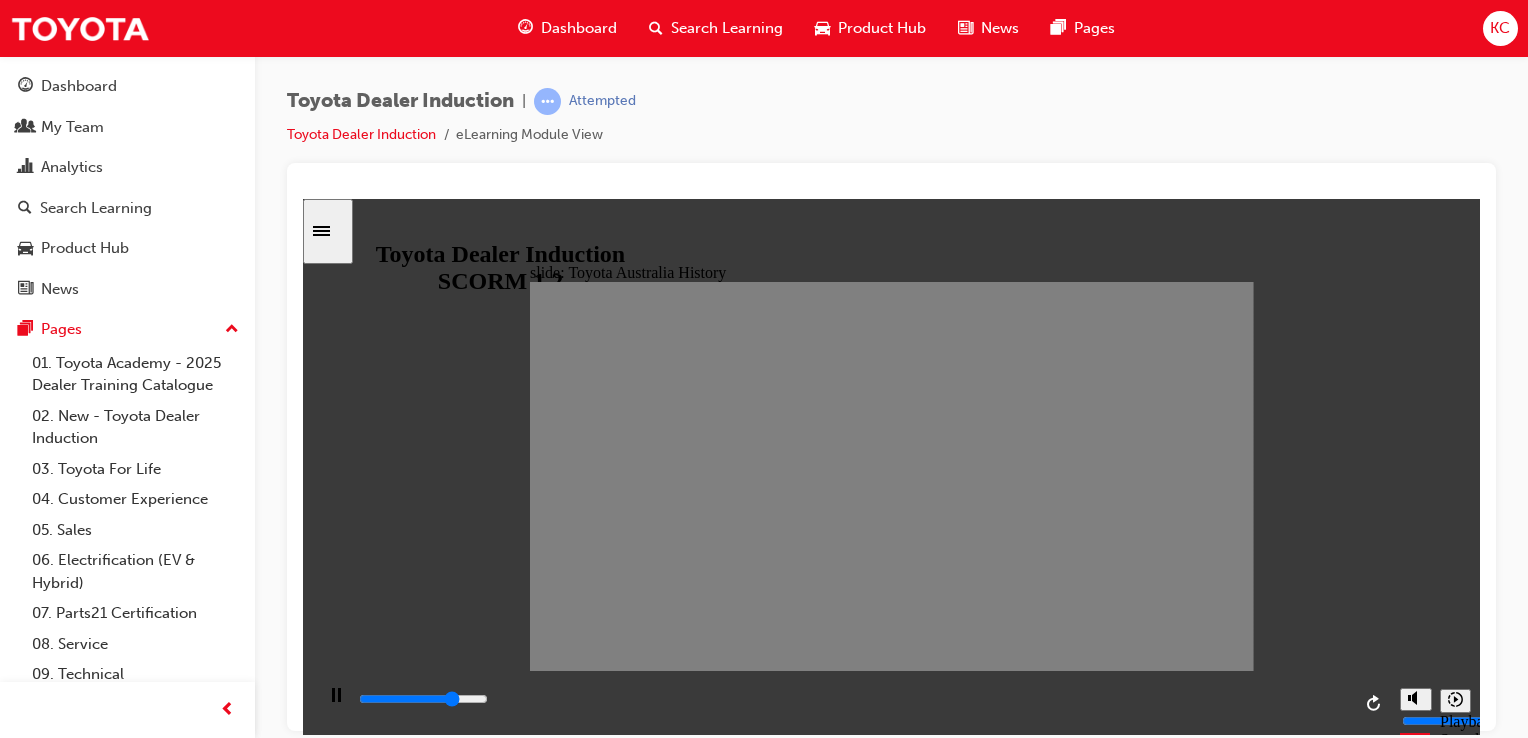 click 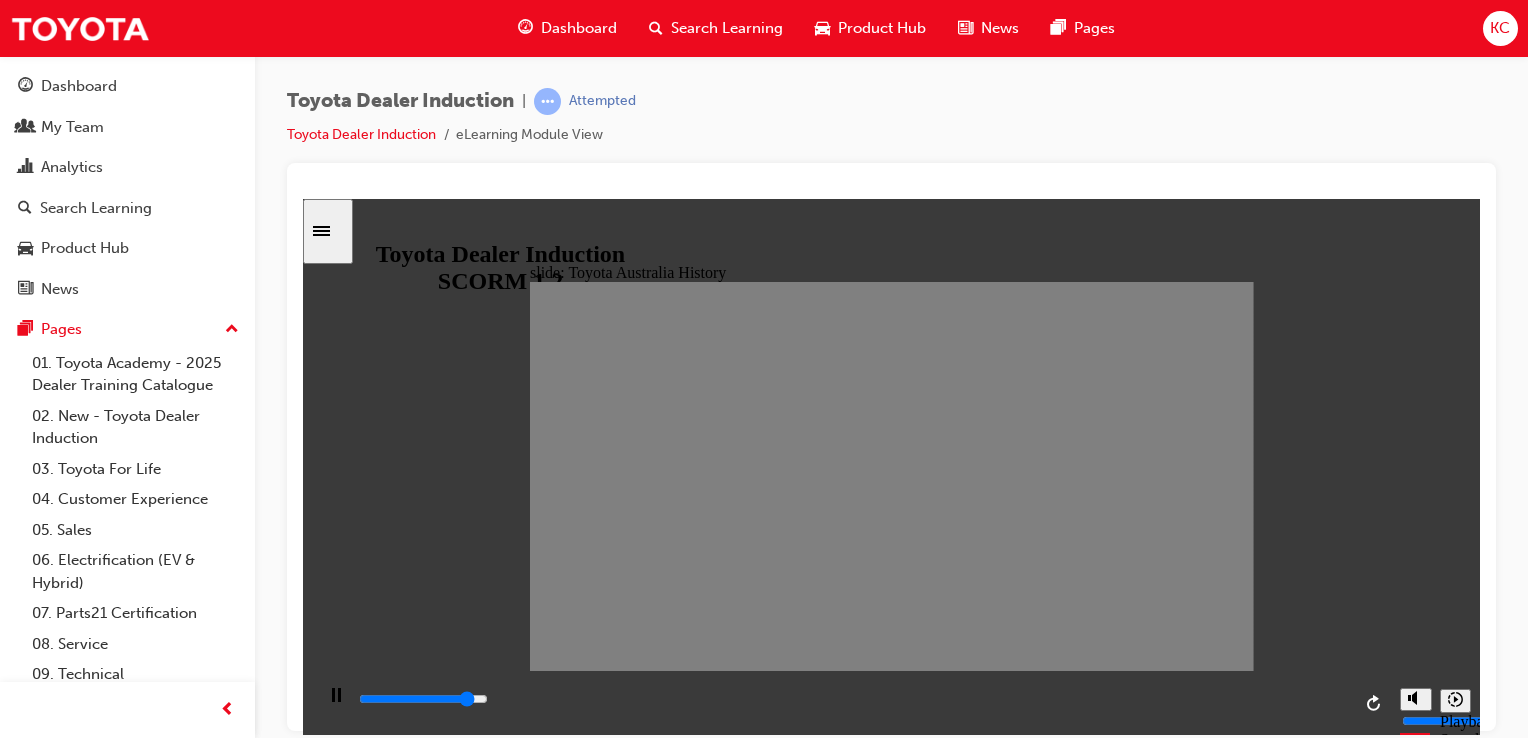 click 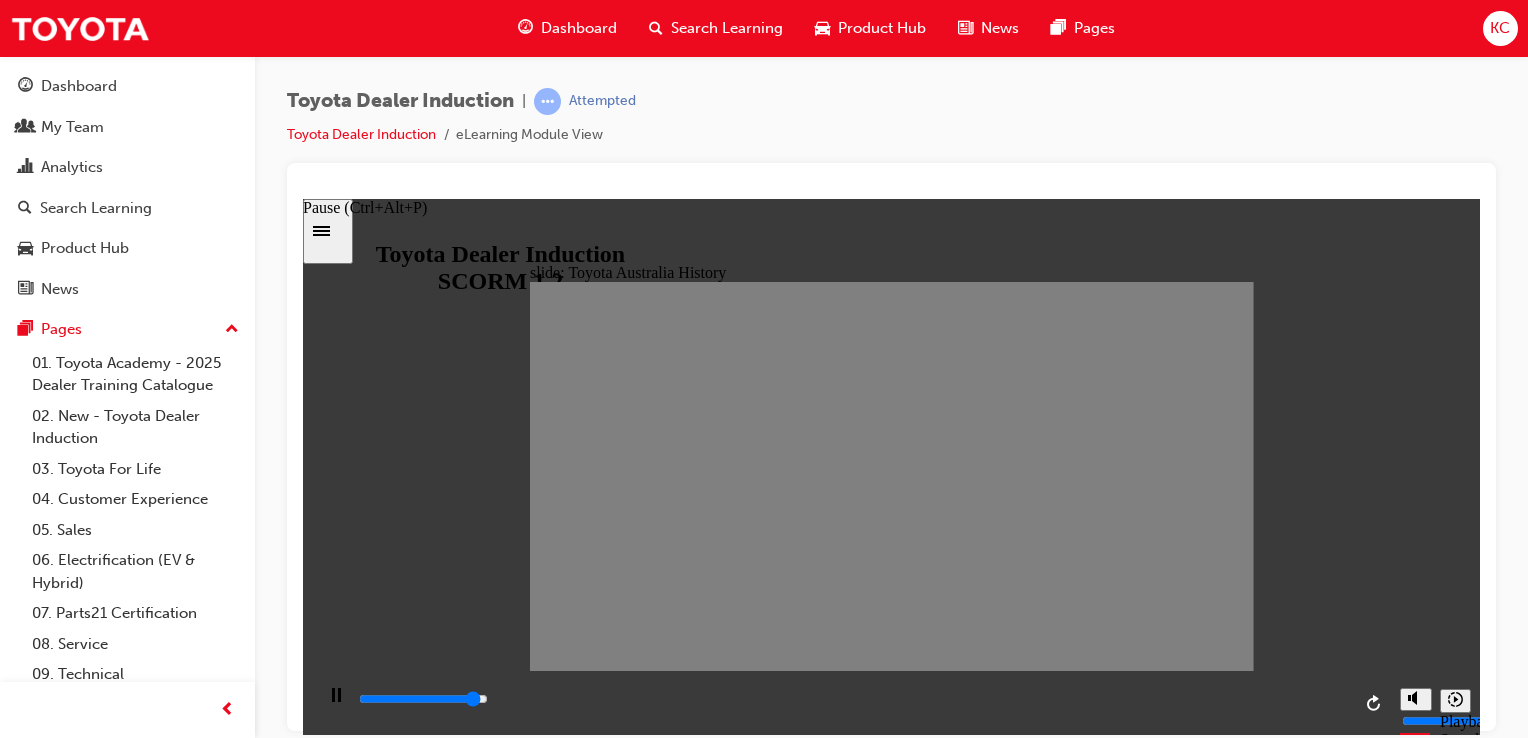 click 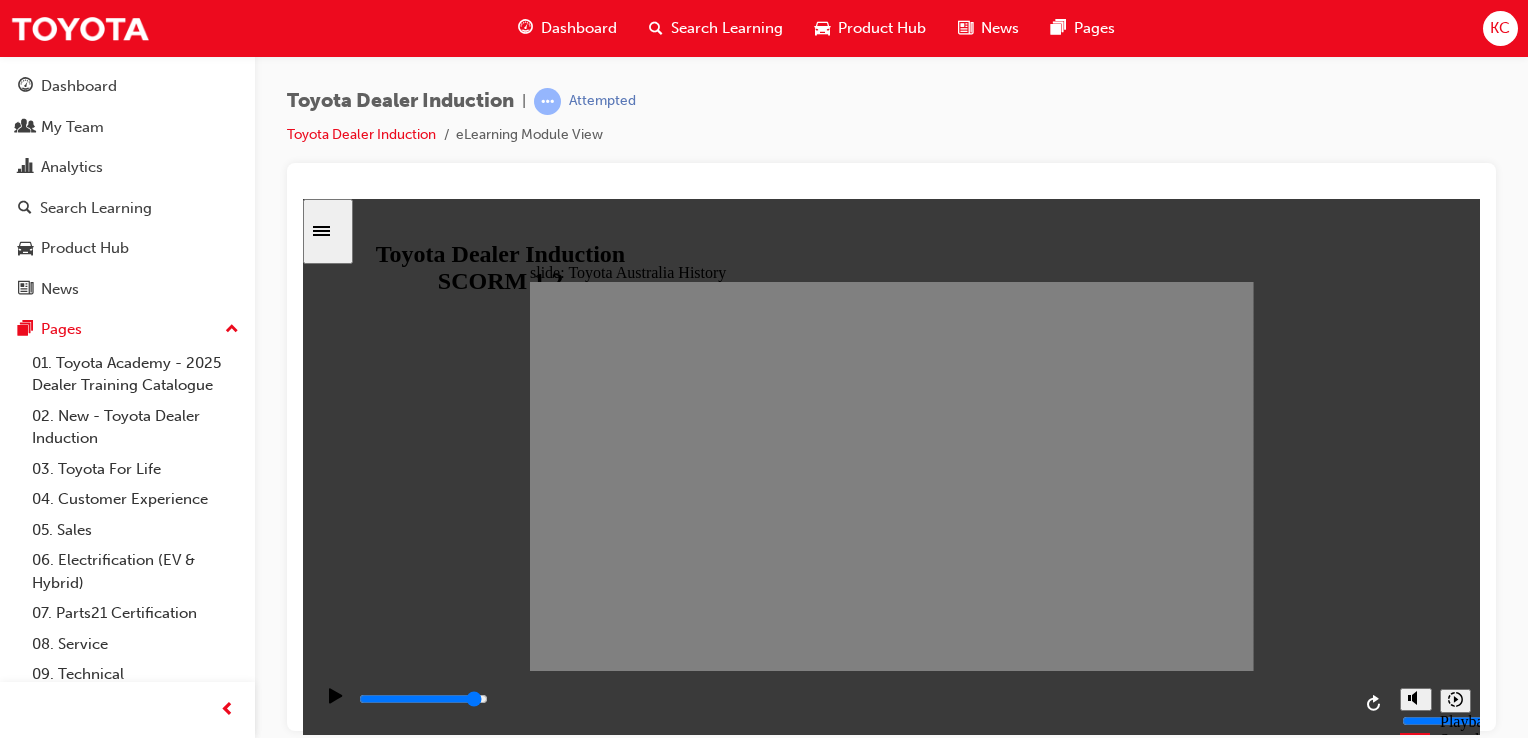 click 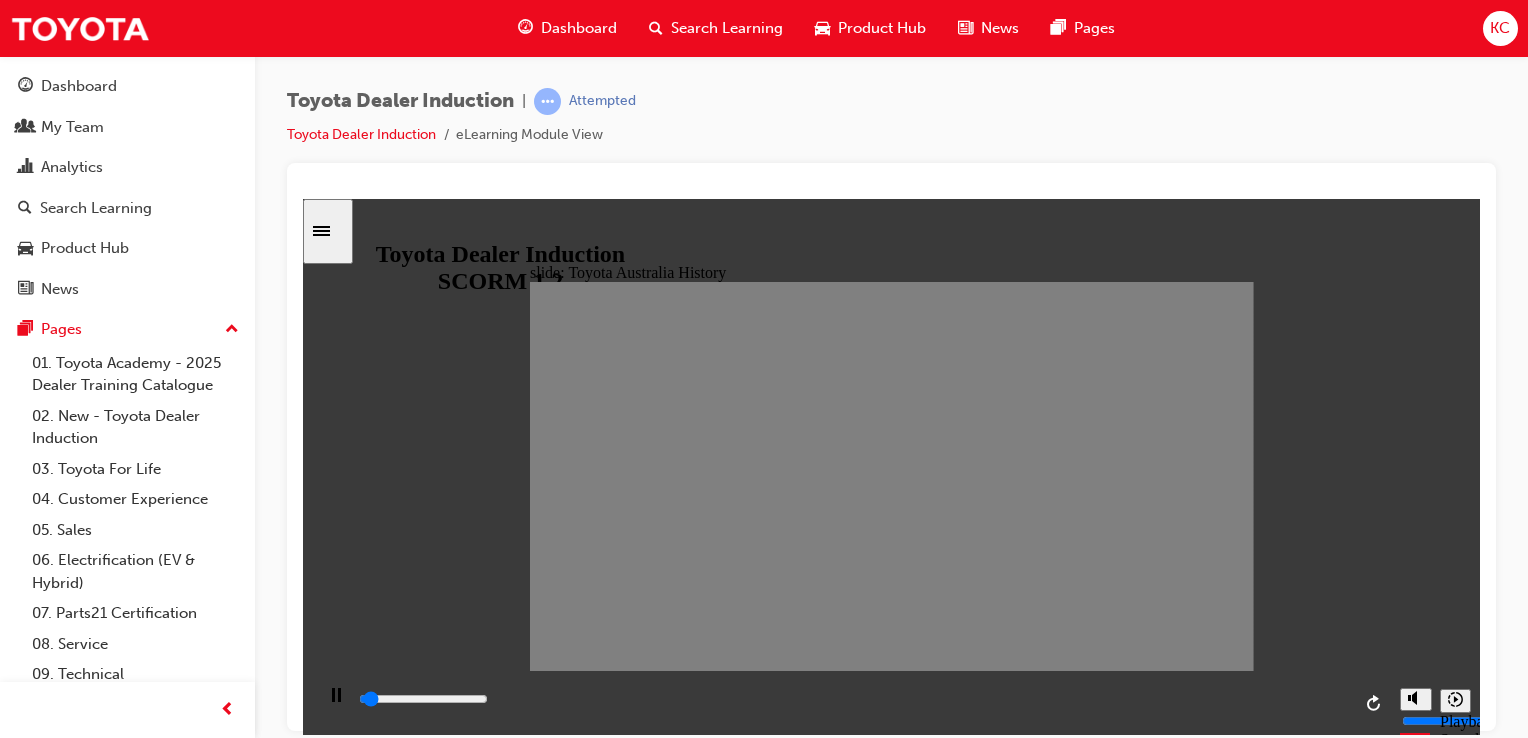 drag, startPoint x: 608, startPoint y: 480, endPoint x: 652, endPoint y: 488, distance: 44.72136 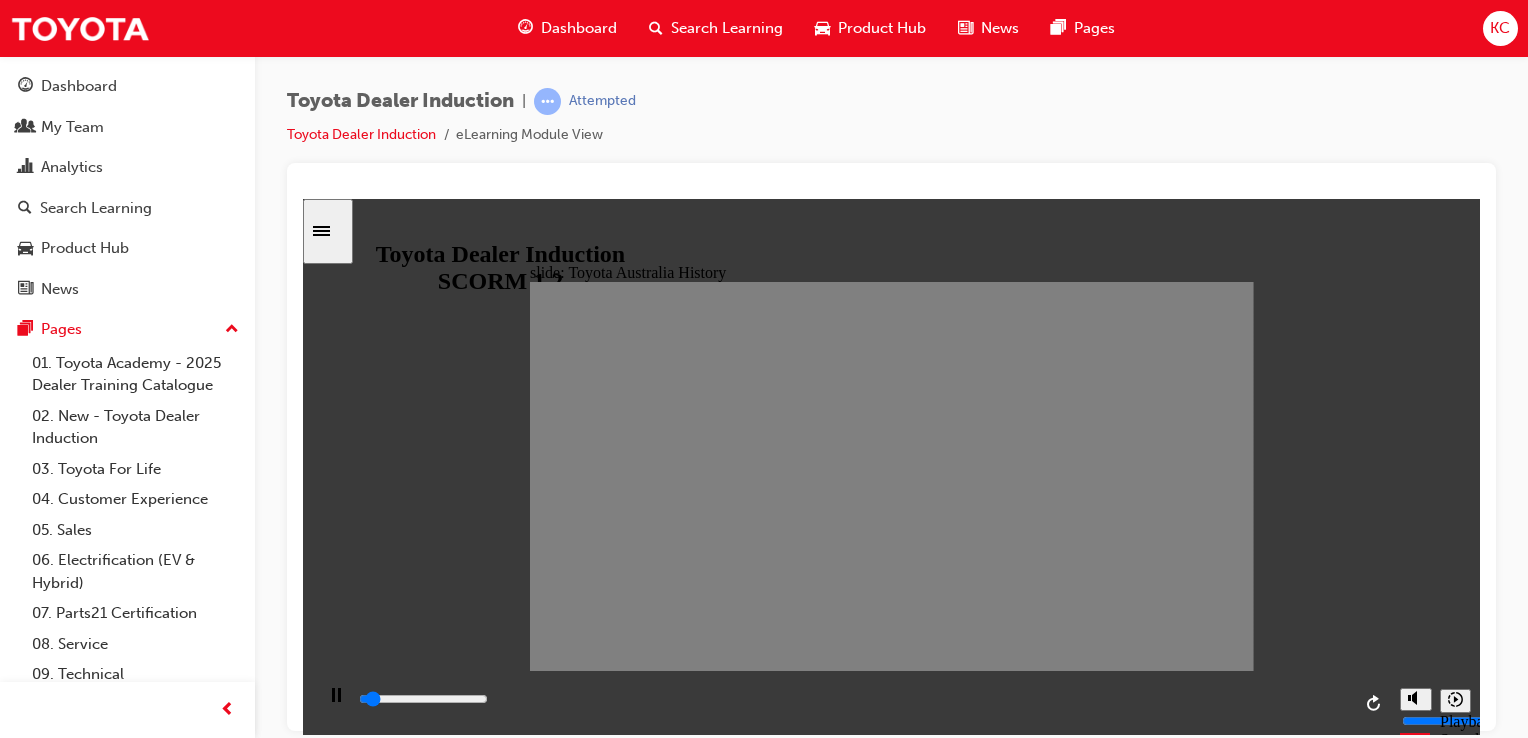 drag, startPoint x: 681, startPoint y: 477, endPoint x: 714, endPoint y: 484, distance: 33.734257 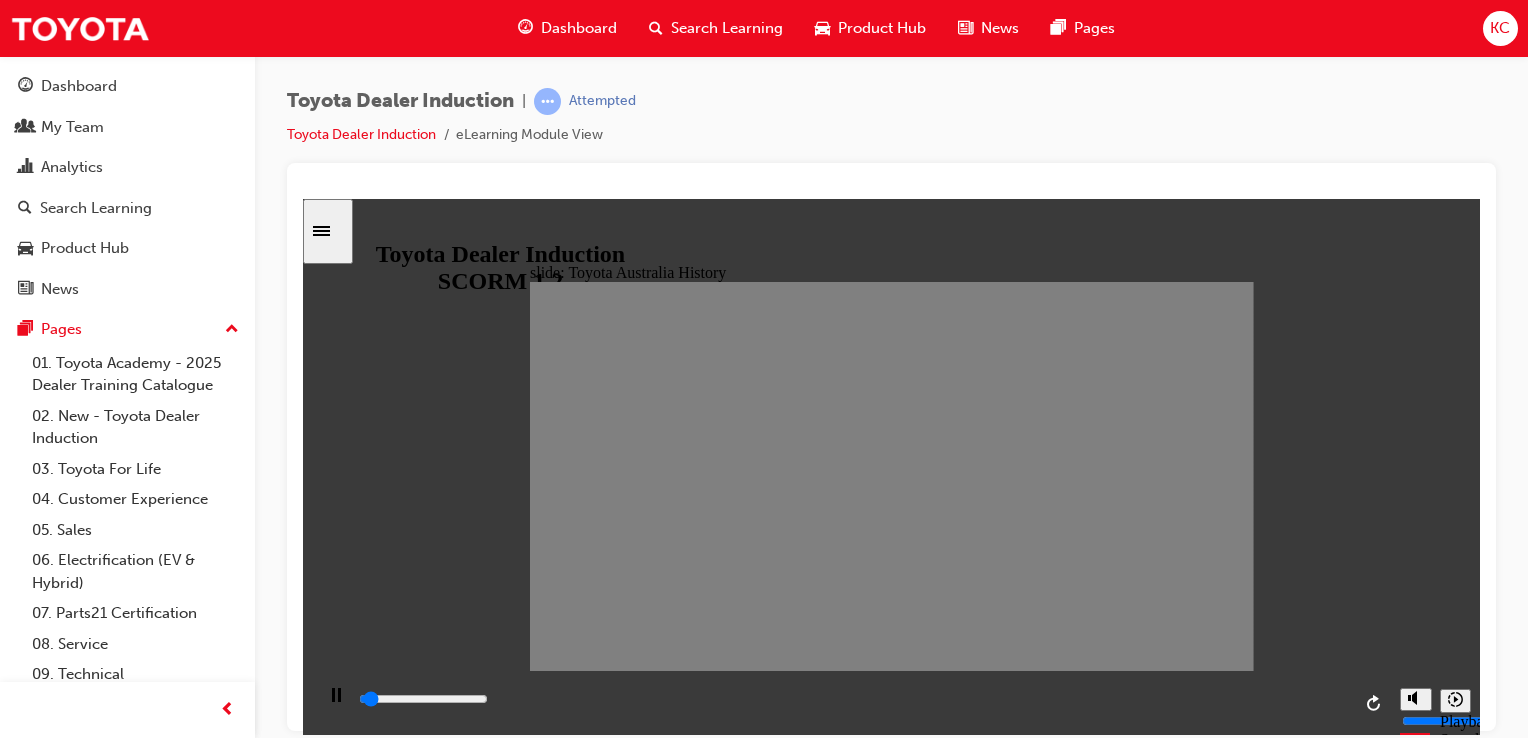 drag, startPoint x: 750, startPoint y: 486, endPoint x: 782, endPoint y: 489, distance: 32.140316 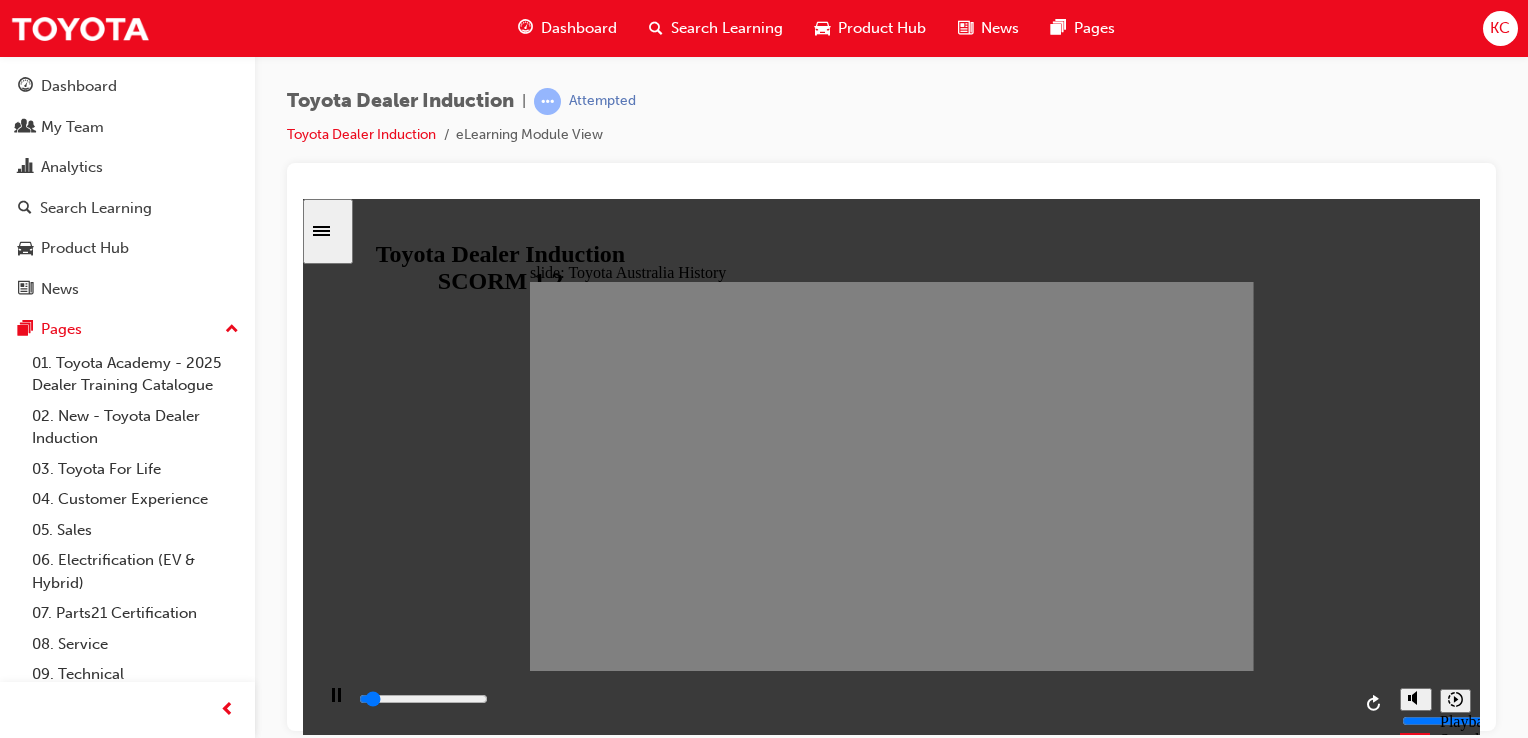 drag, startPoint x: 782, startPoint y: 489, endPoint x: 807, endPoint y: 489, distance: 25 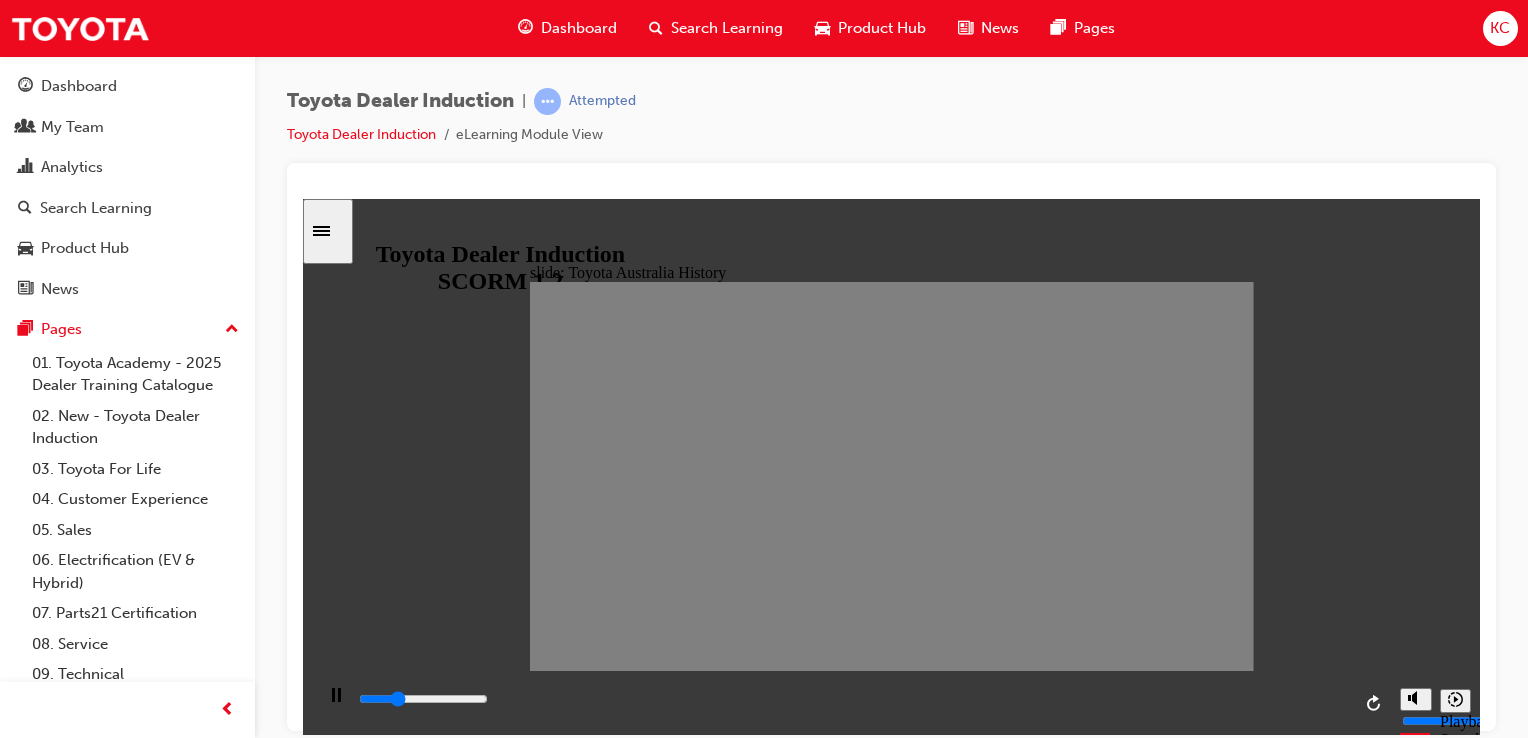 drag, startPoint x: 807, startPoint y: 489, endPoint x: 857, endPoint y: 482, distance: 50.48762 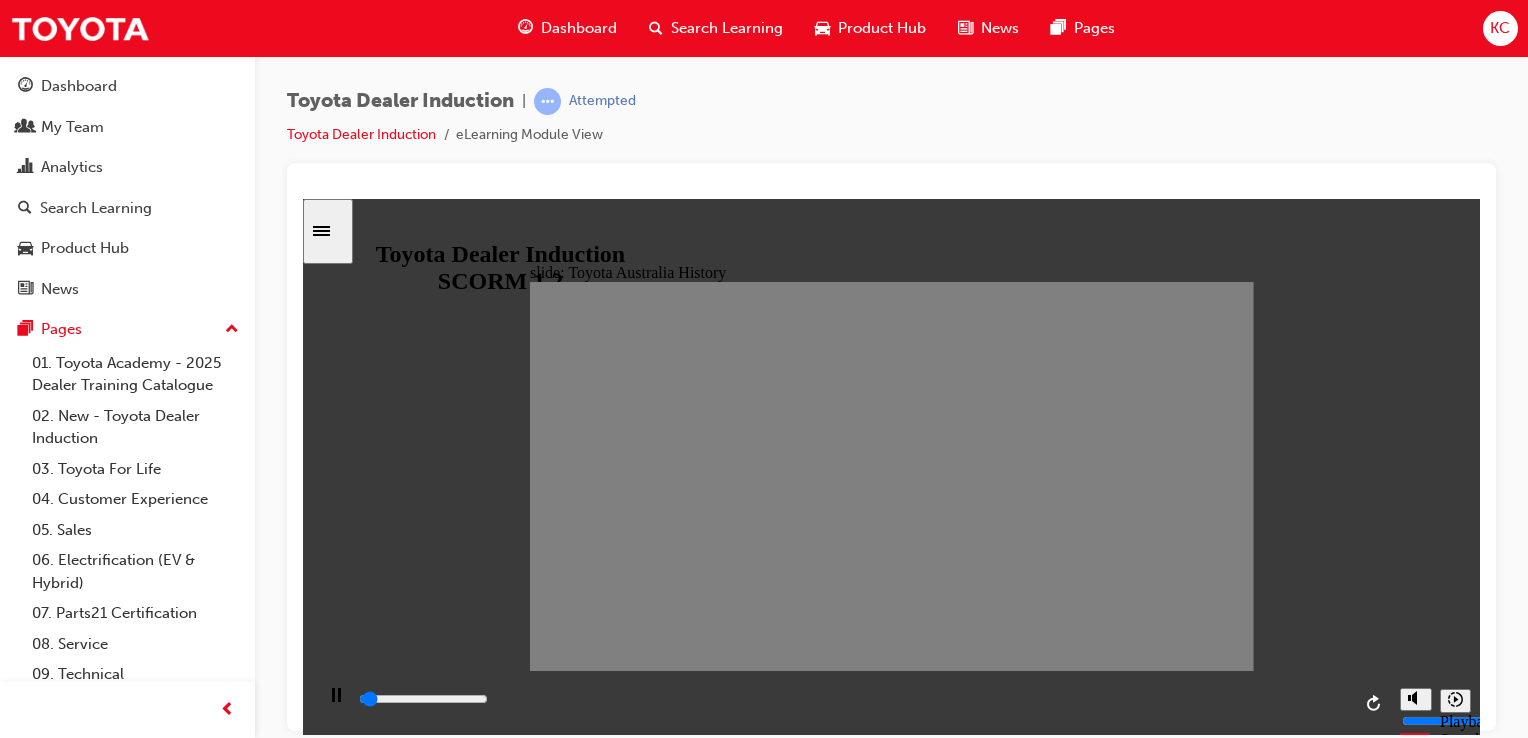 drag, startPoint x: 816, startPoint y: 476, endPoint x: 1280, endPoint y: 488, distance: 464.15515 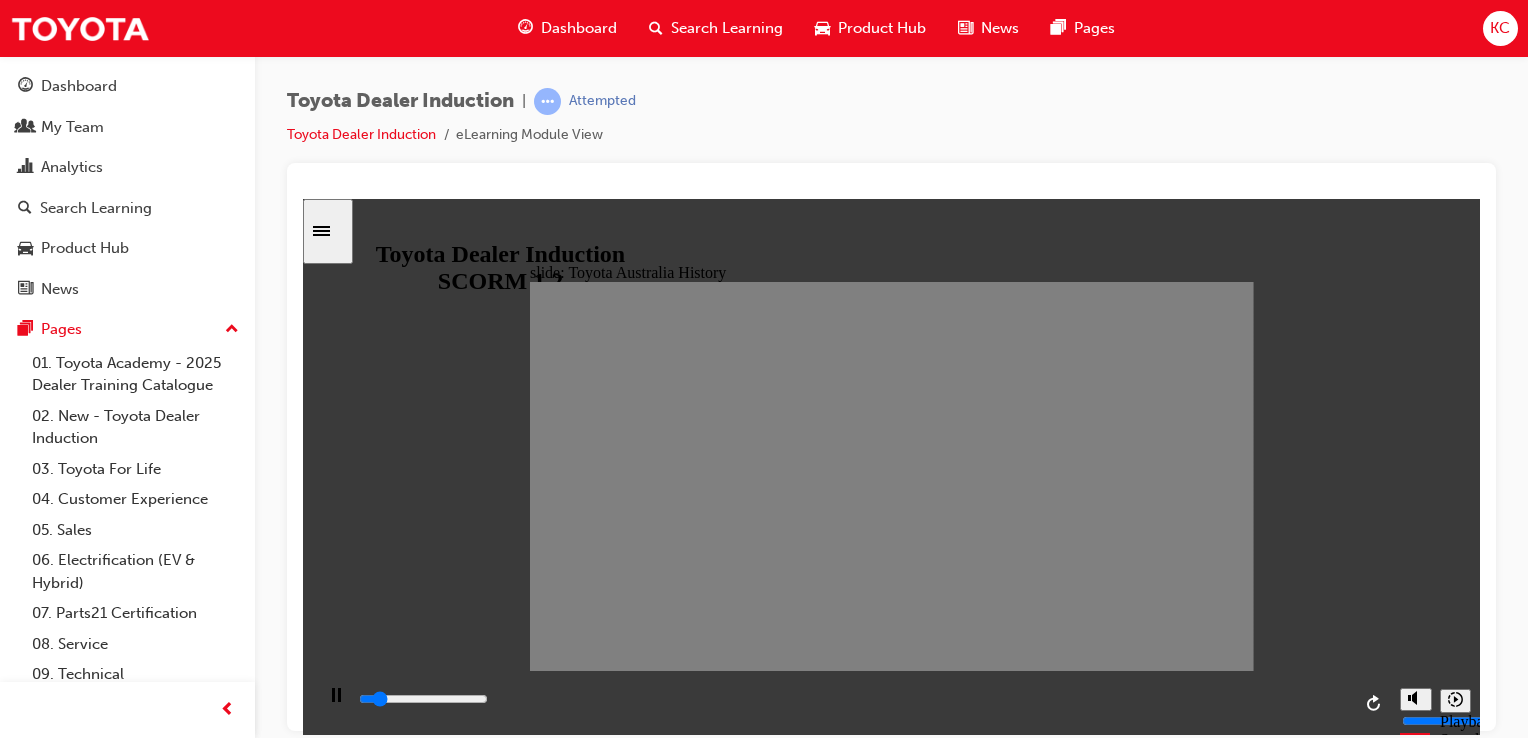click 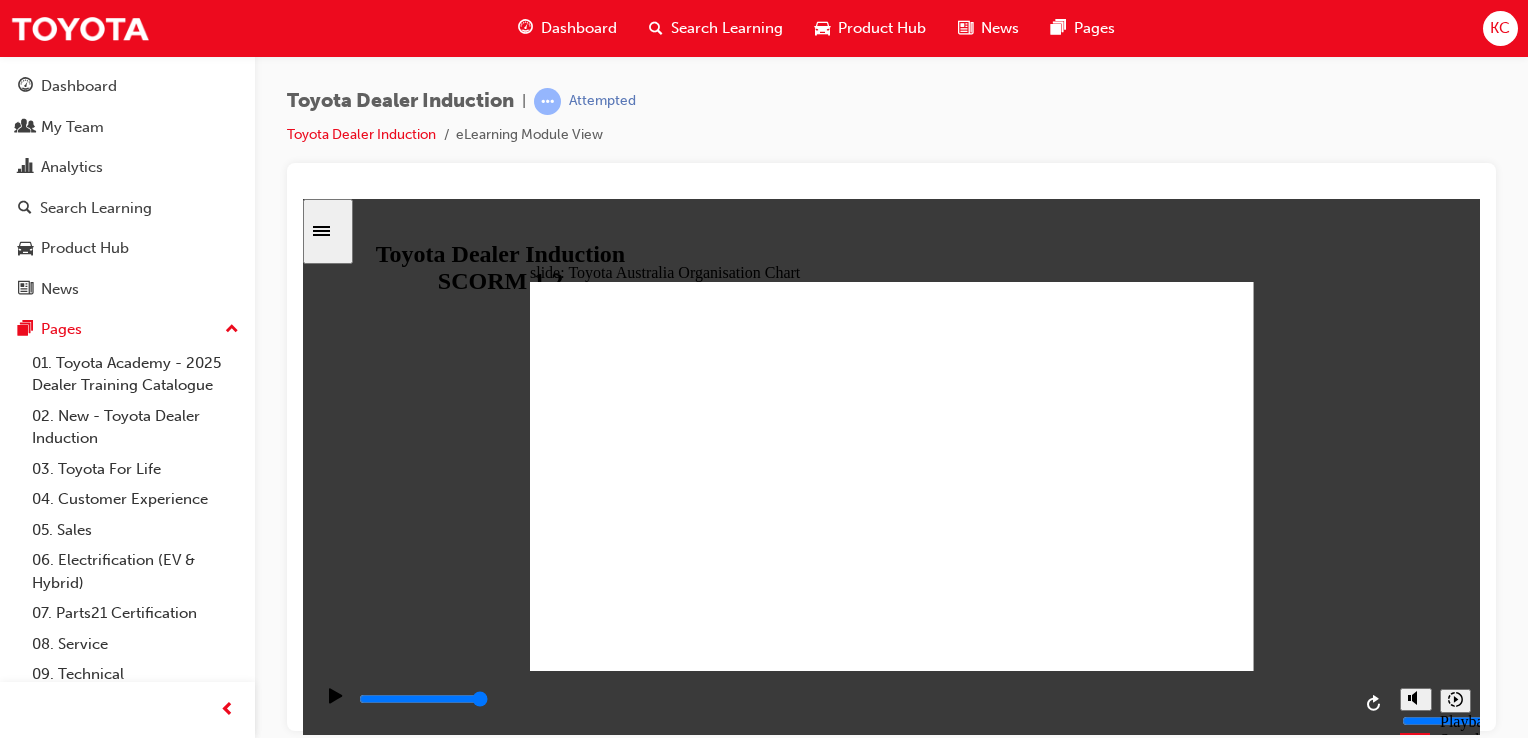 click 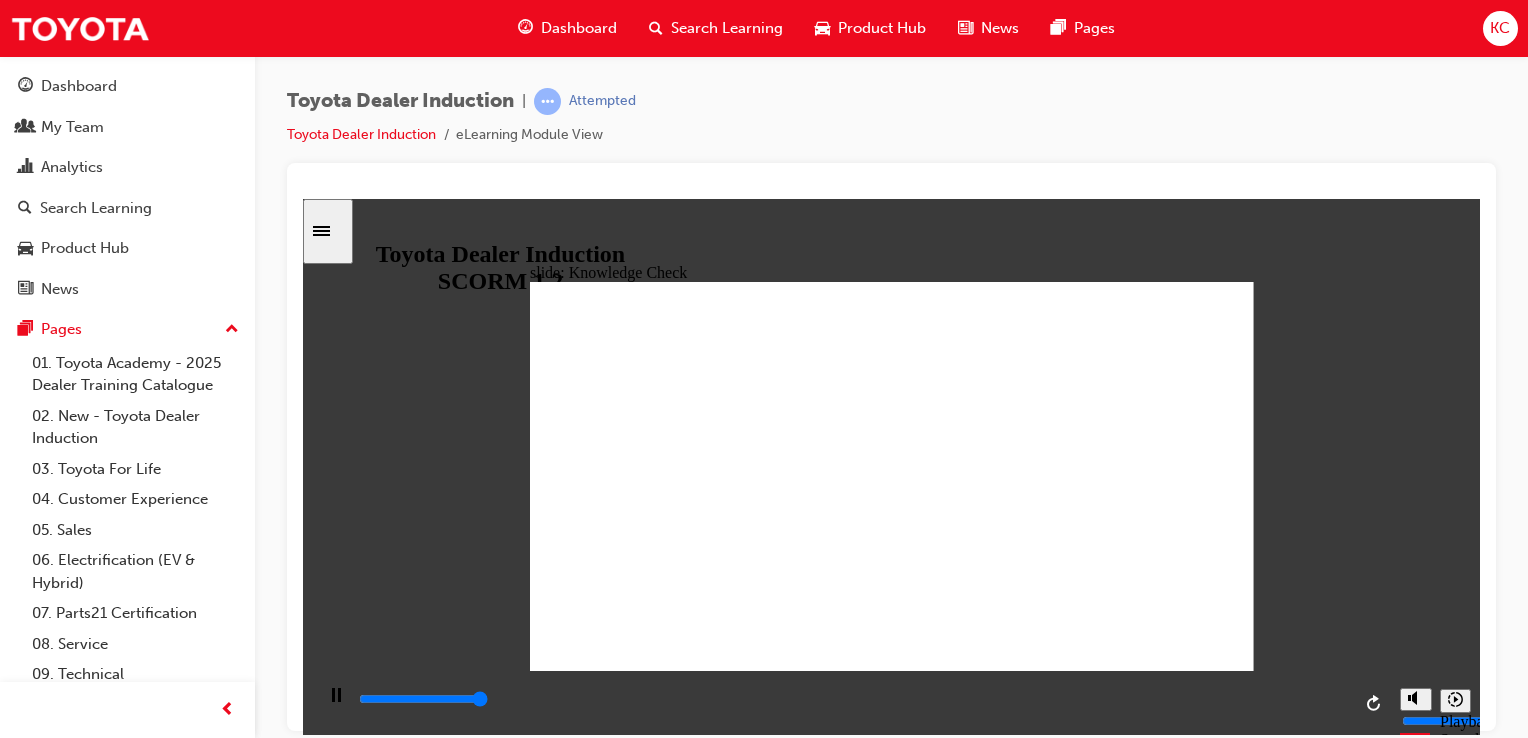 type on "5000" 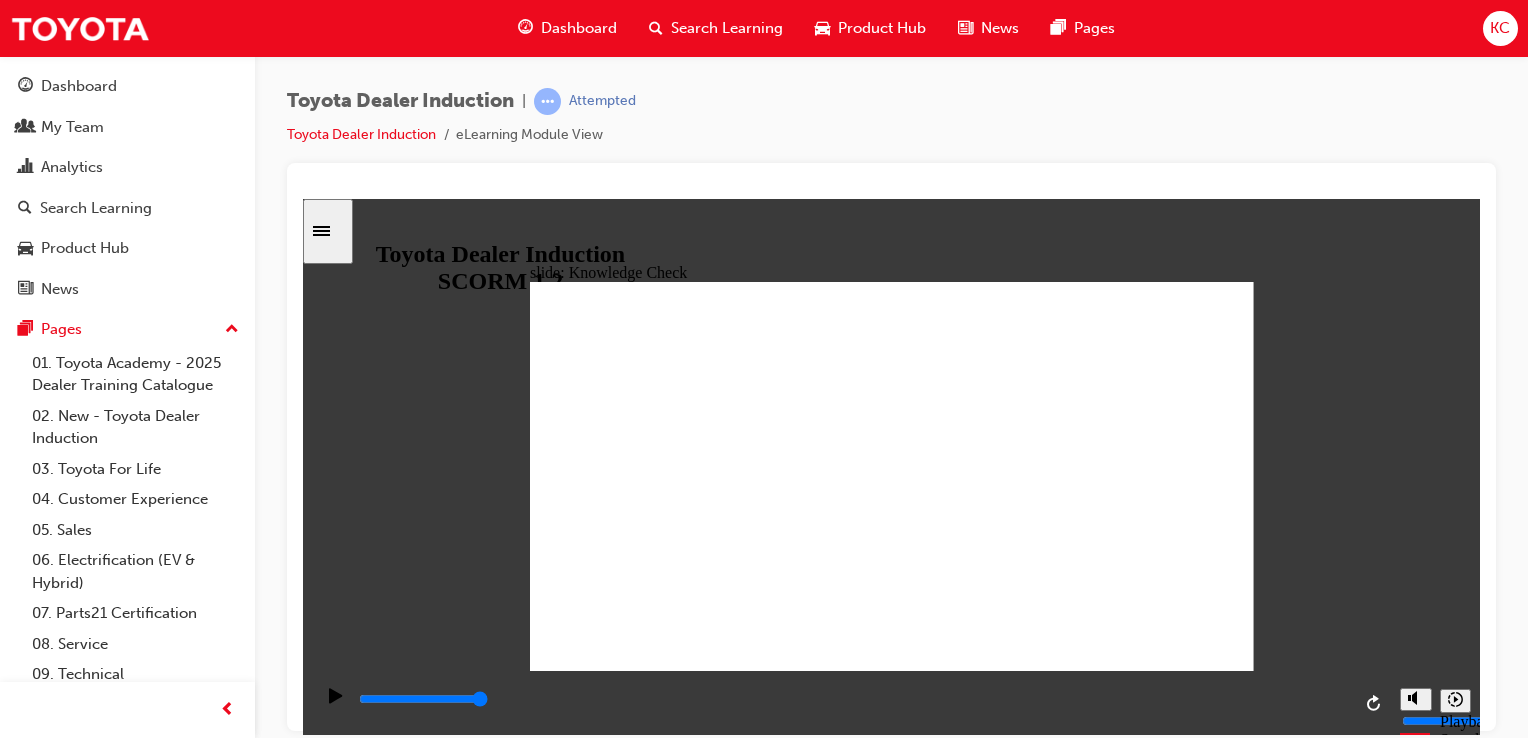 radio on "true" 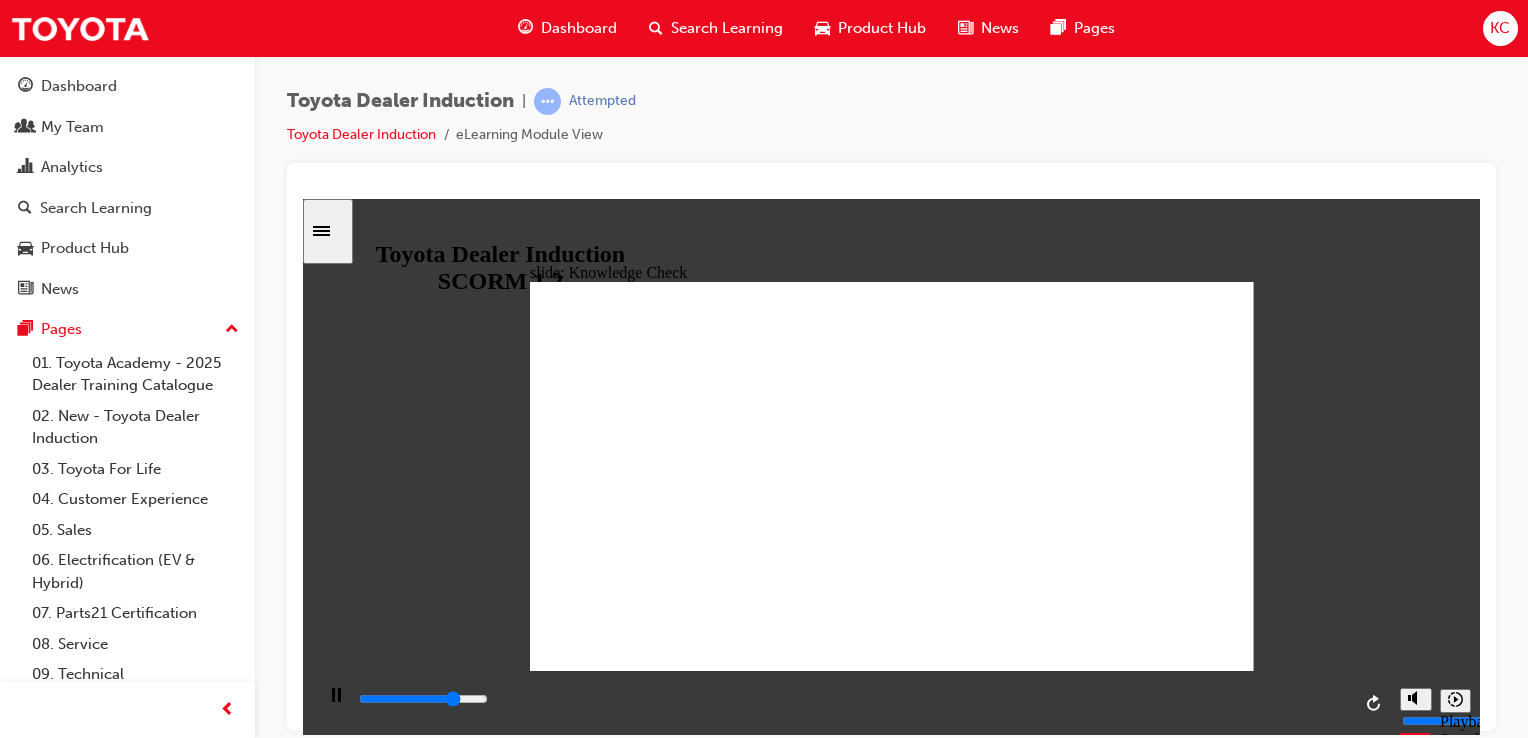 type on "3800" 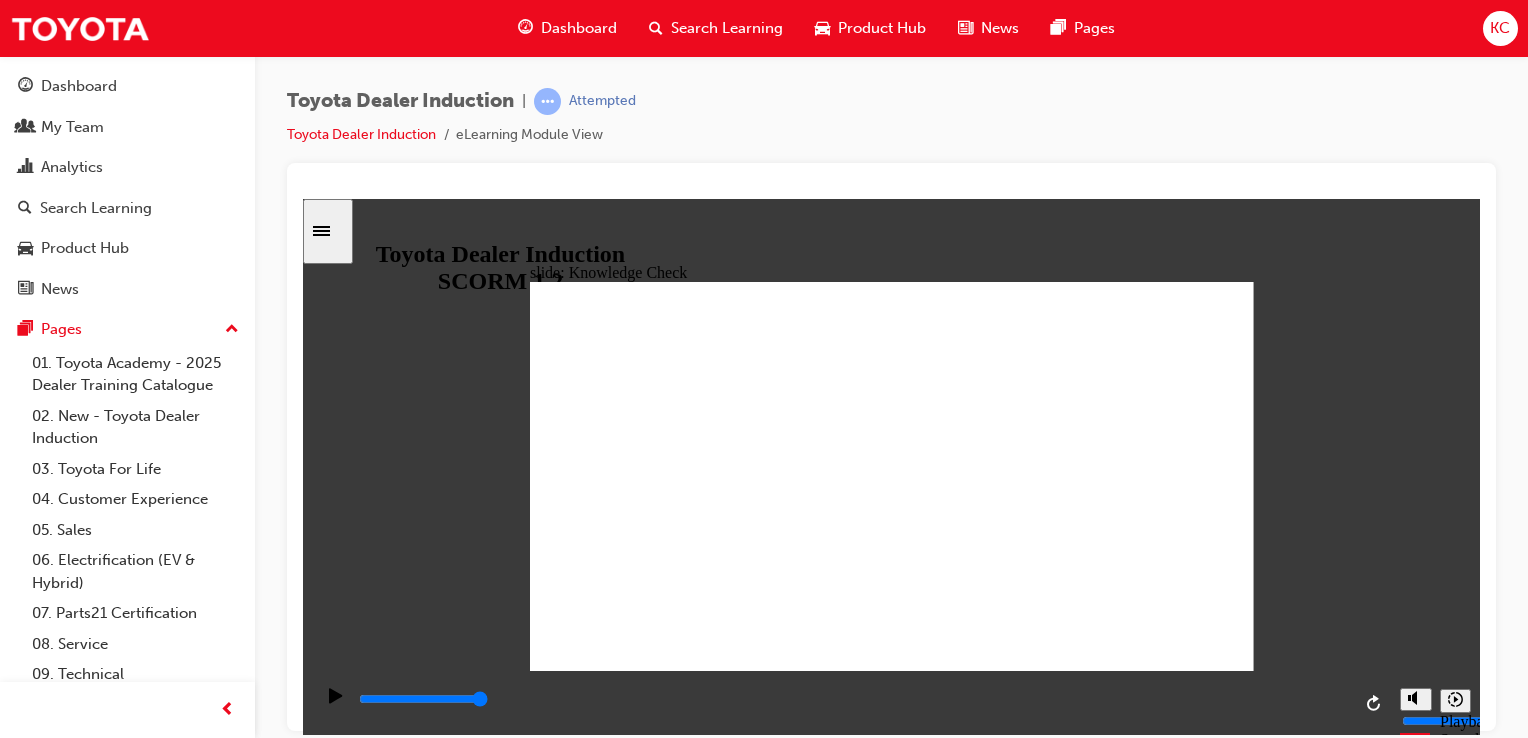 click 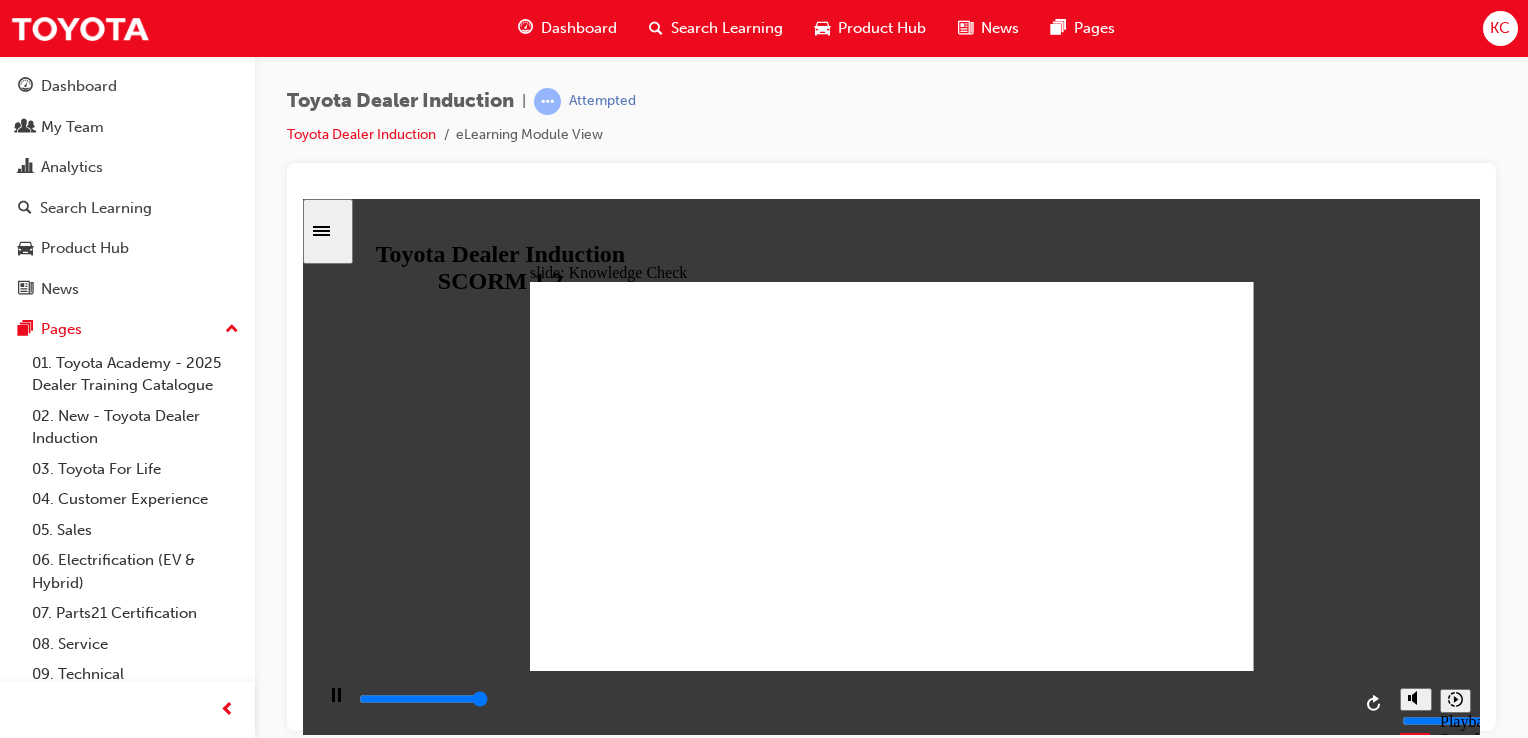type on "5000" 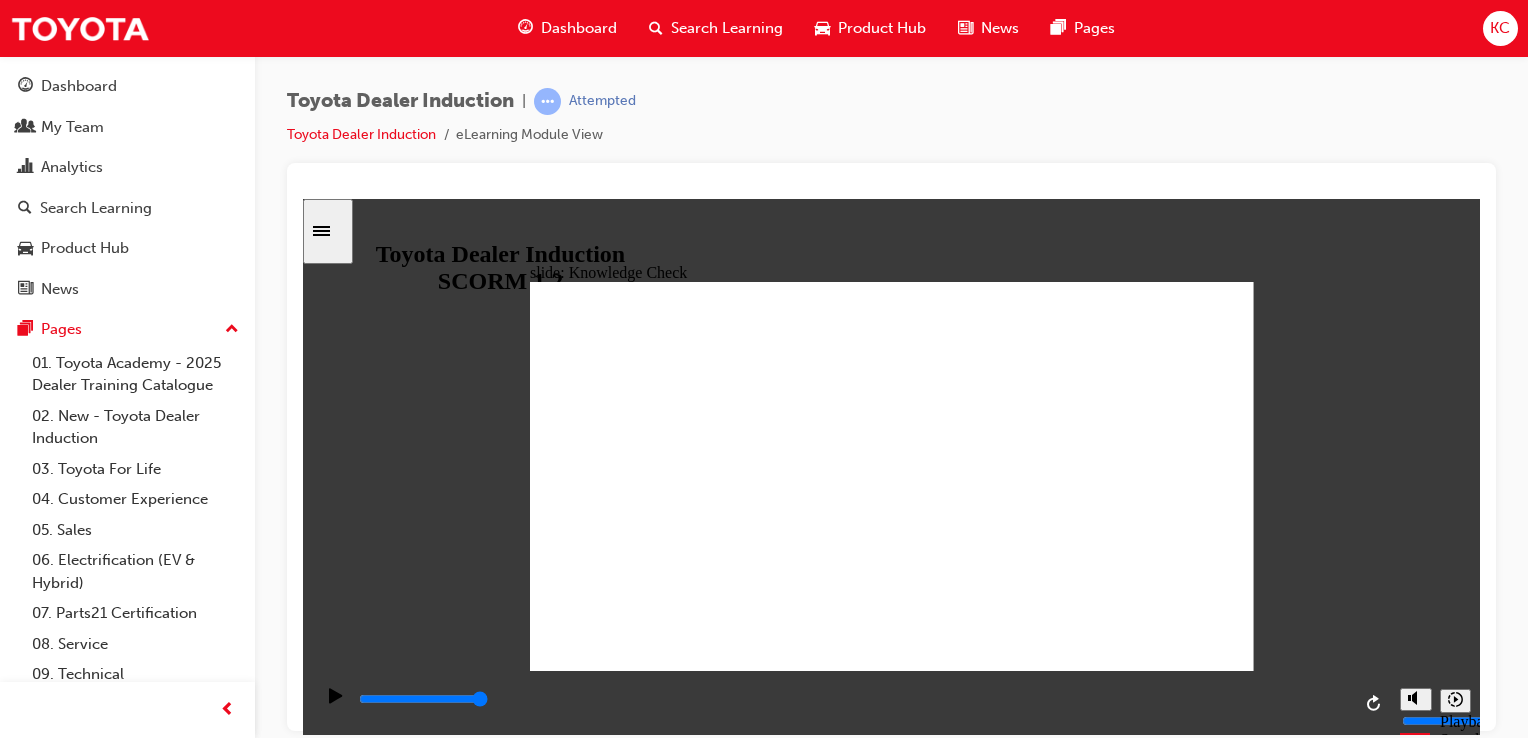 radio on "true" 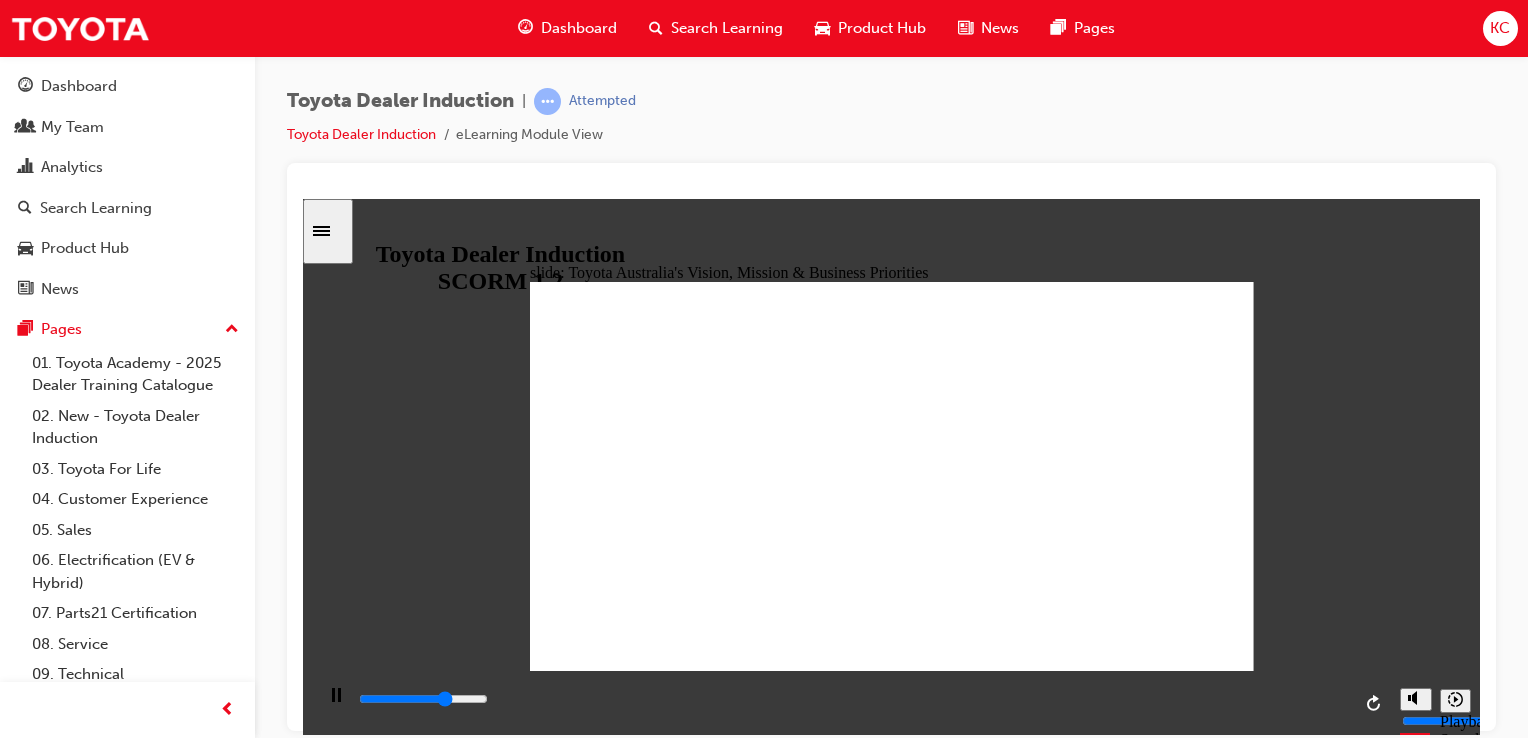 click 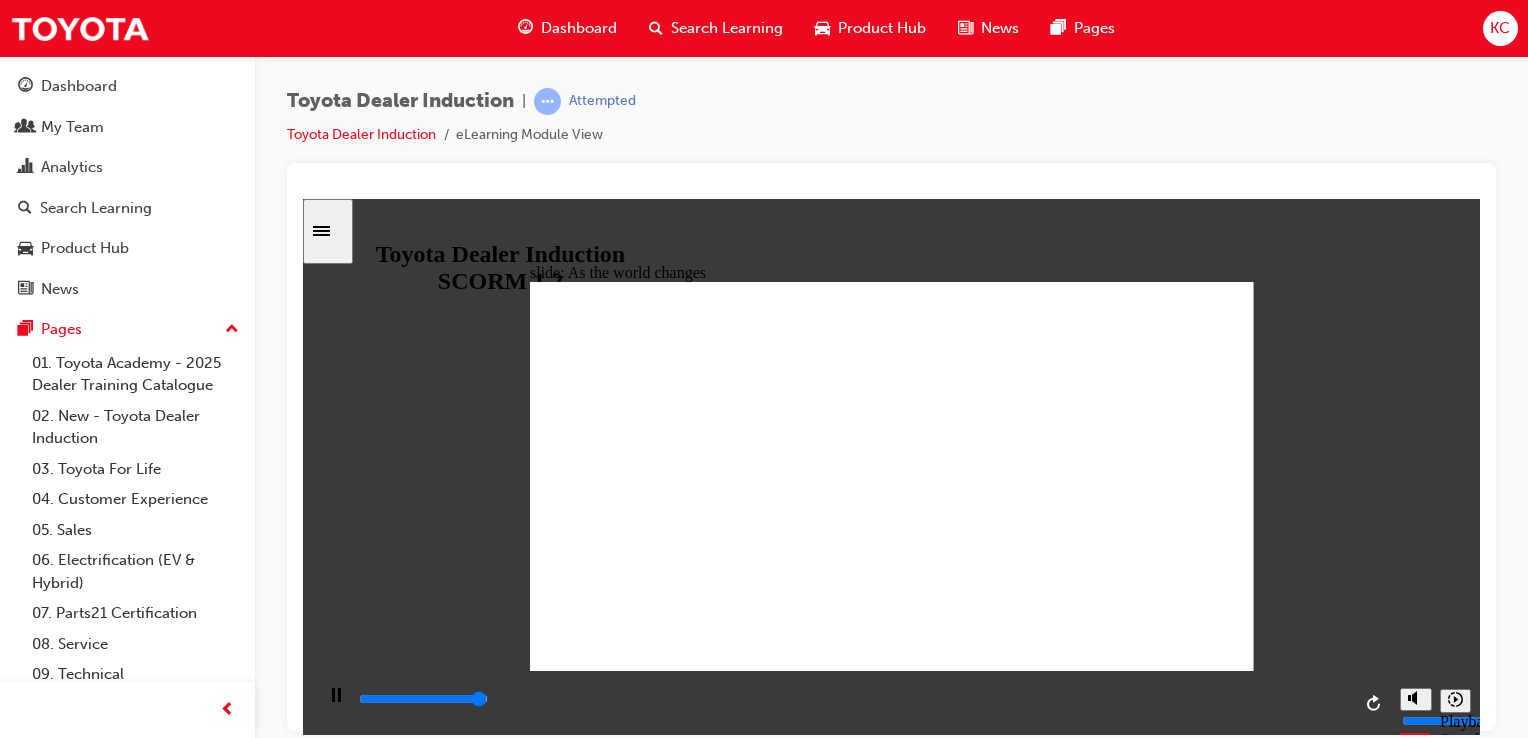 type on "9200" 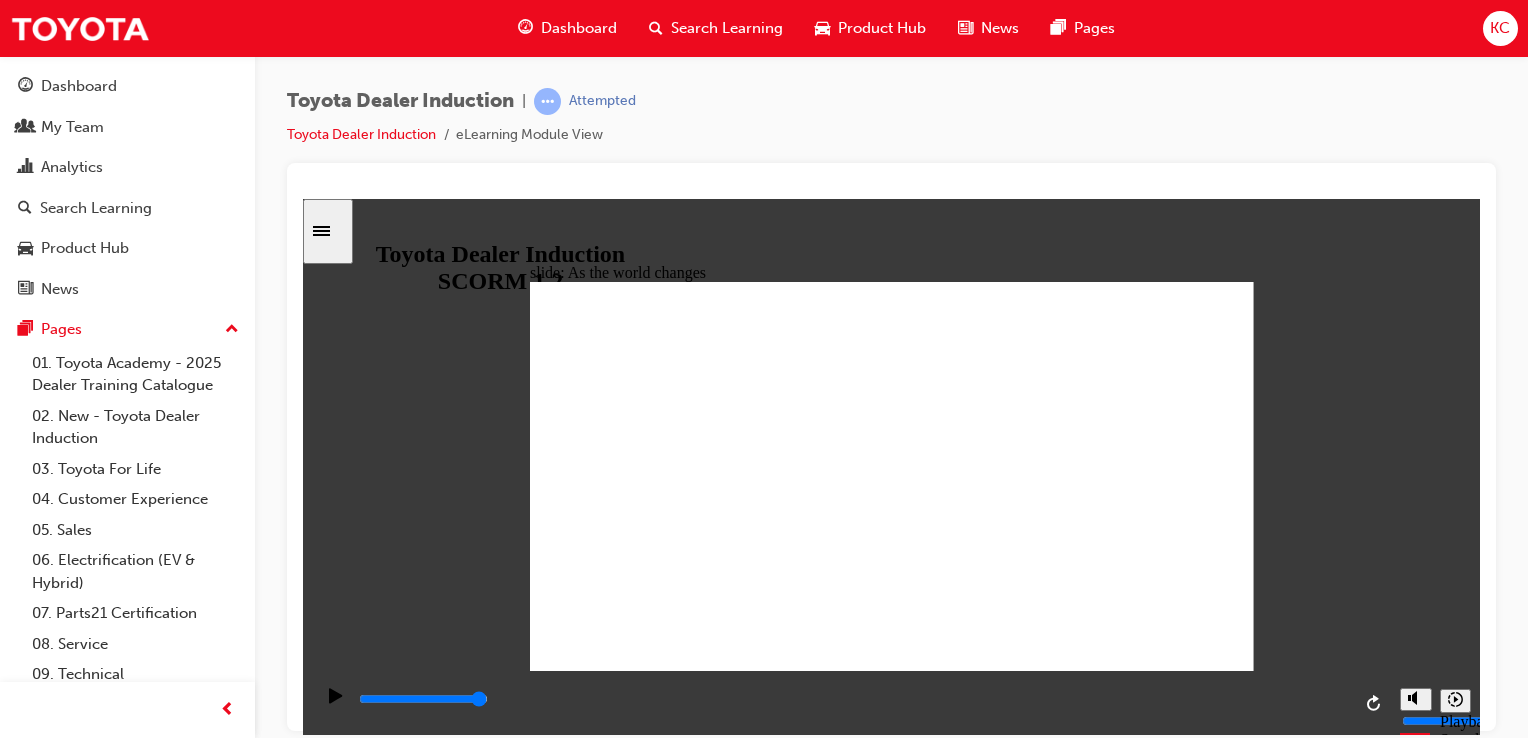click 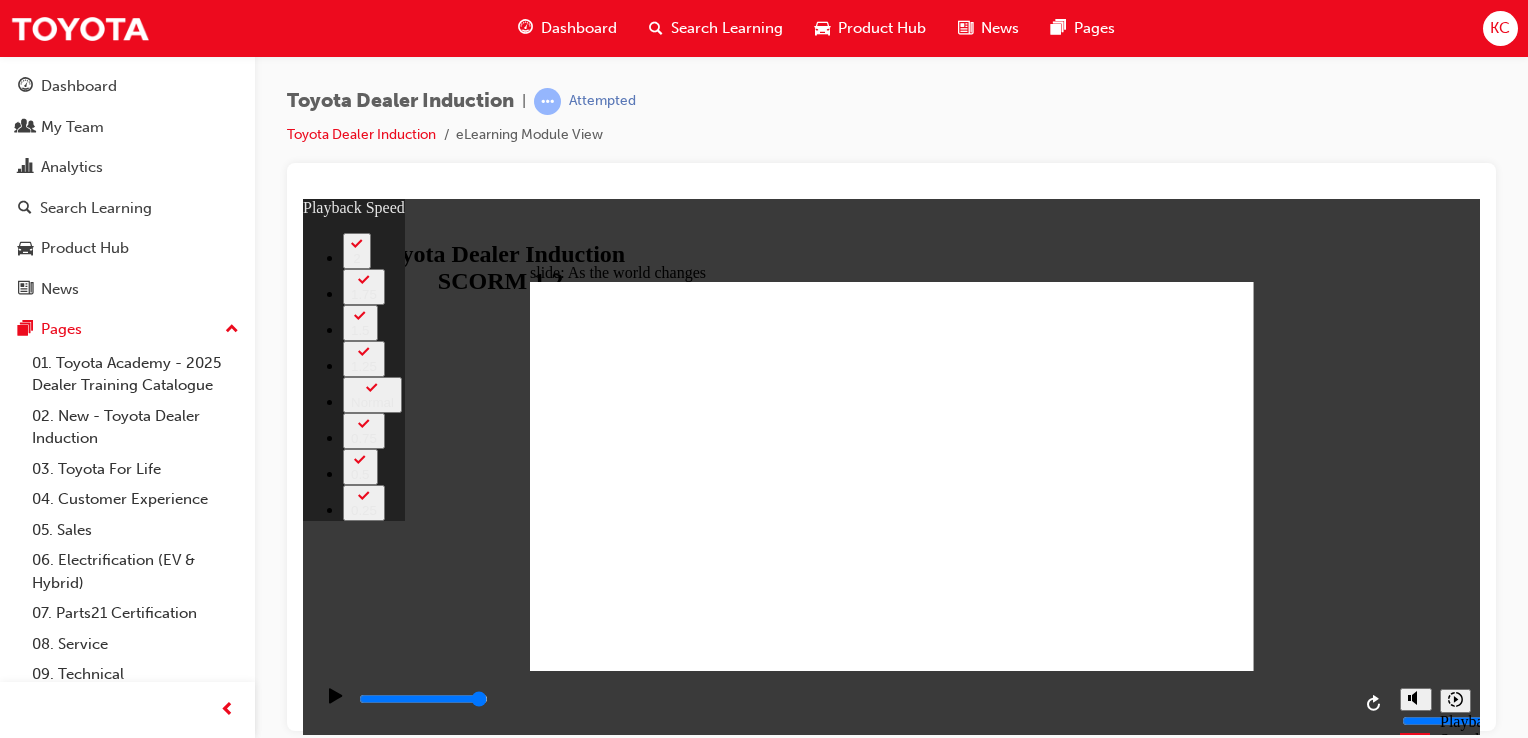 click at bounding box center [549, 4685] 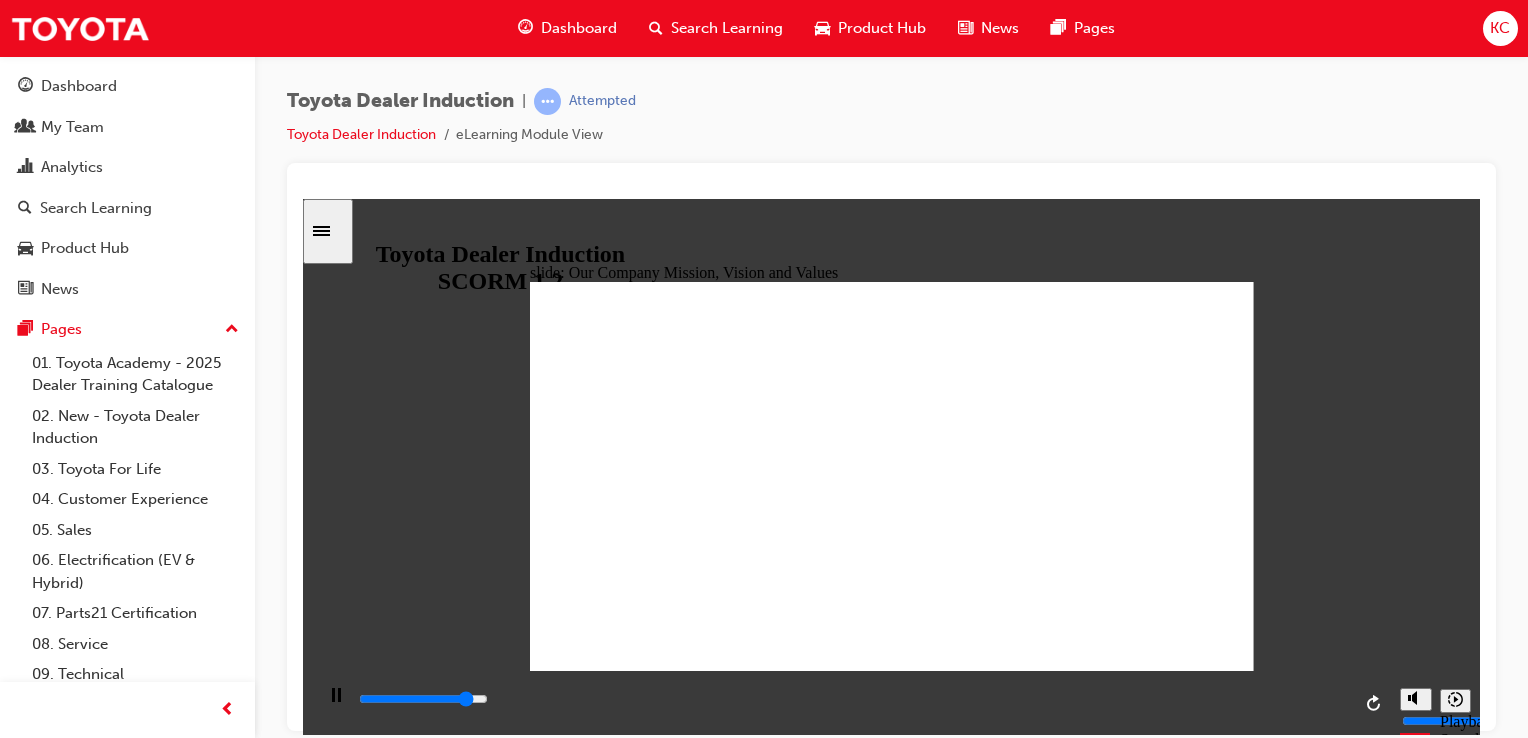 type on "88800" 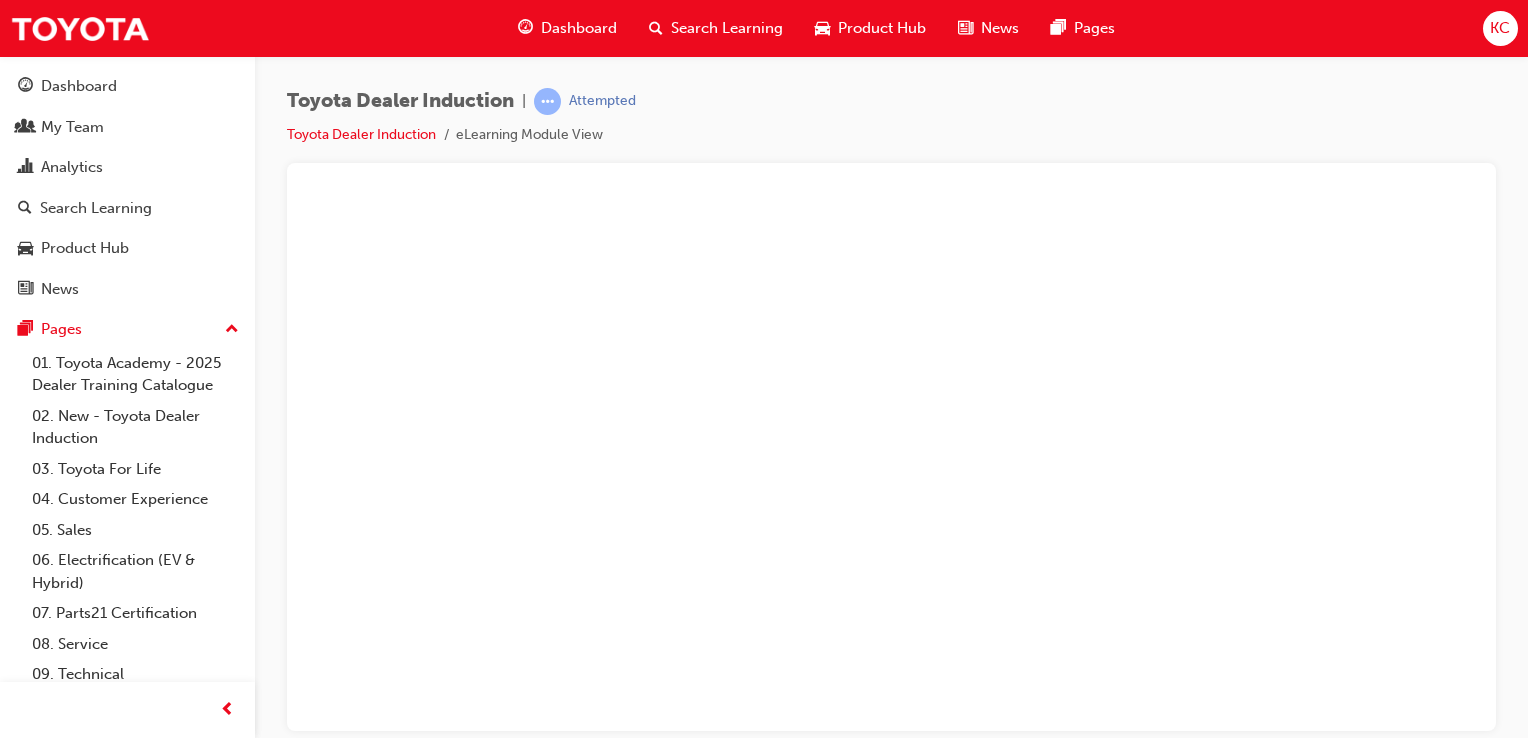 scroll, scrollTop: 0, scrollLeft: 0, axis: both 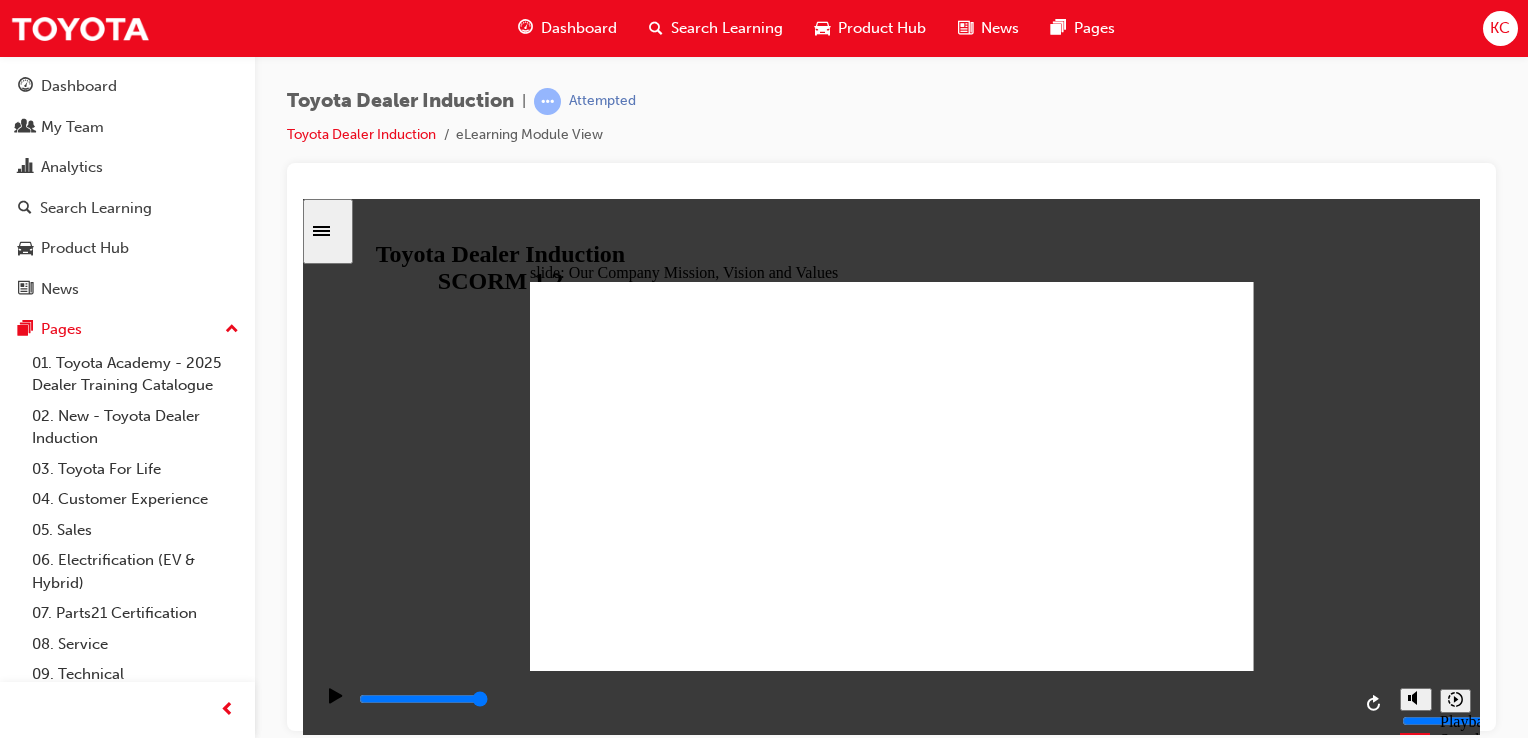 click 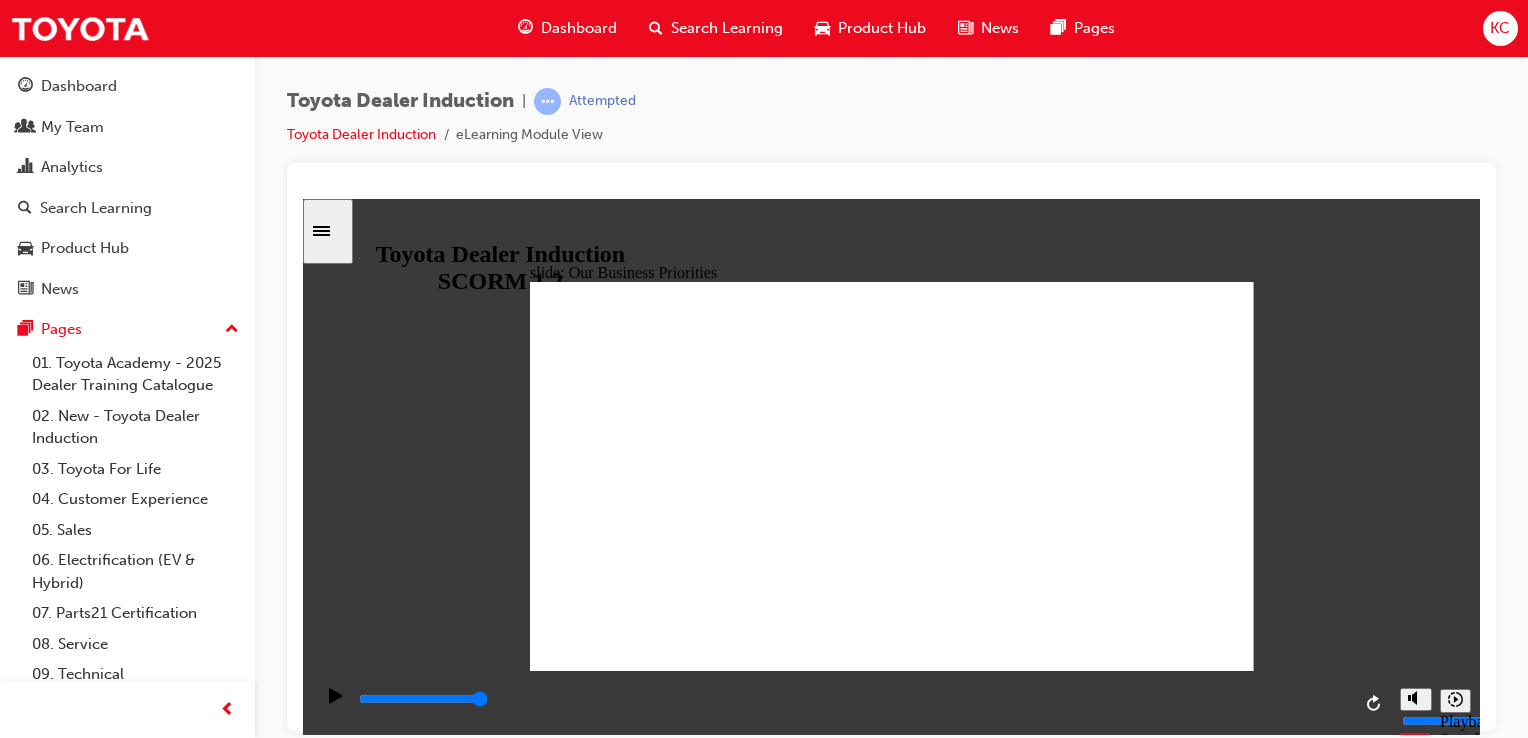 click 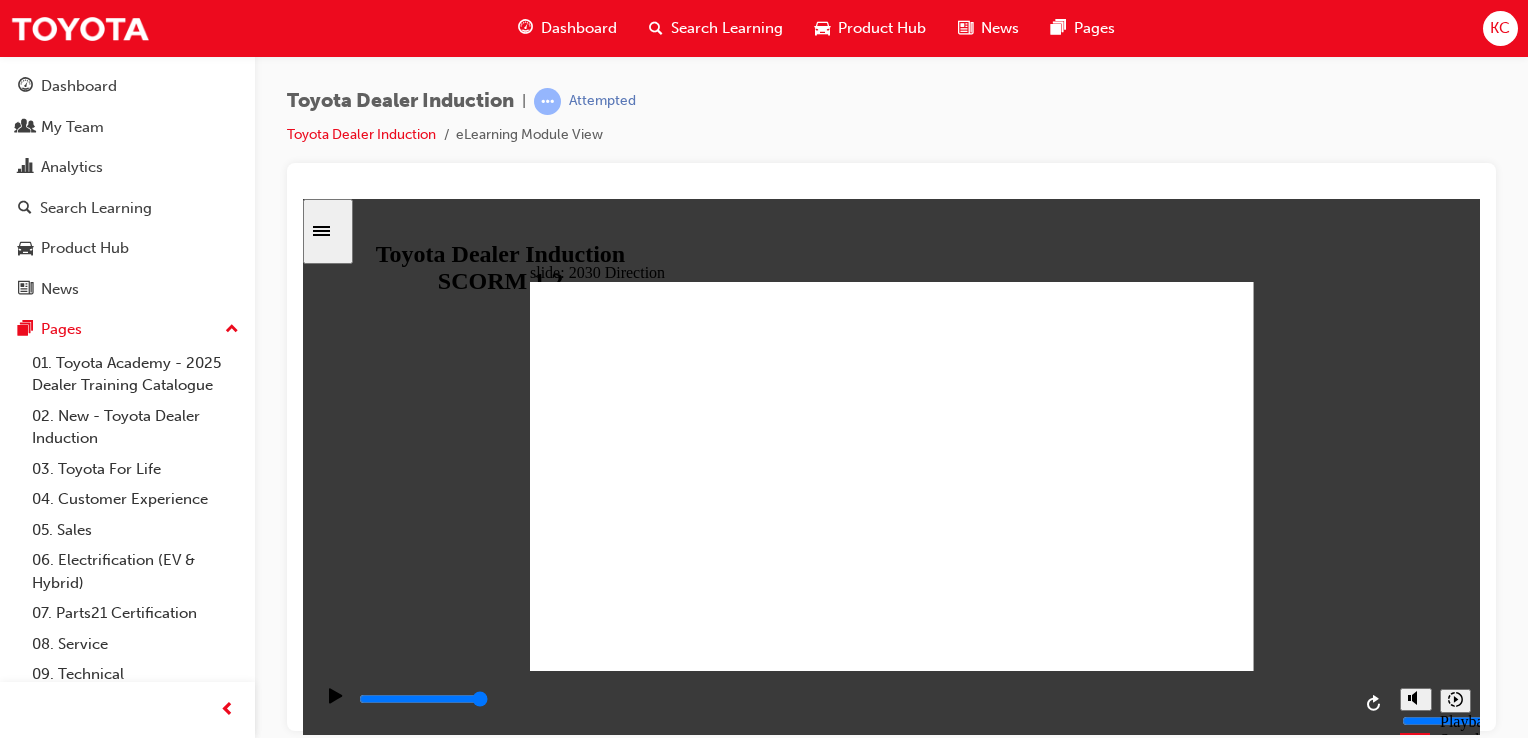 click 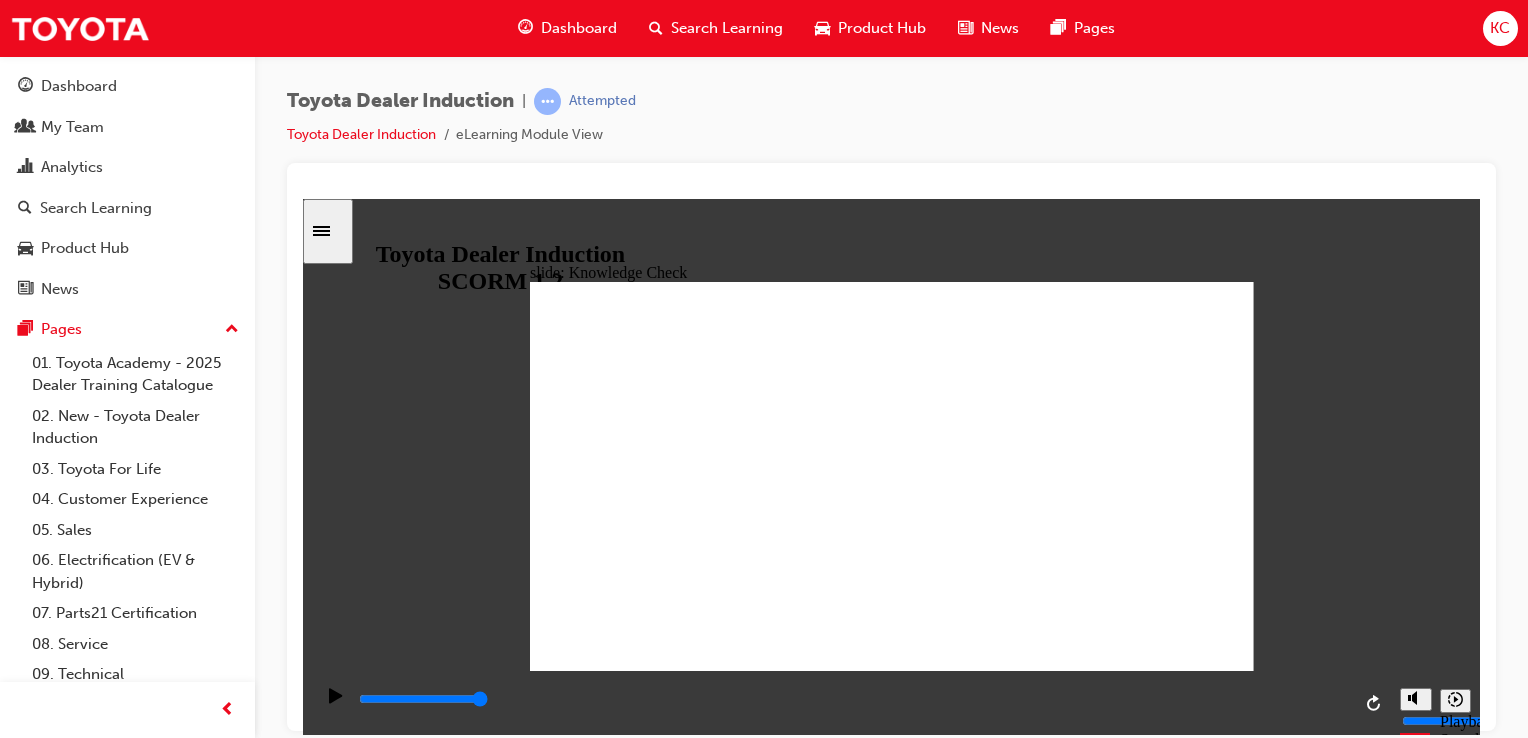click 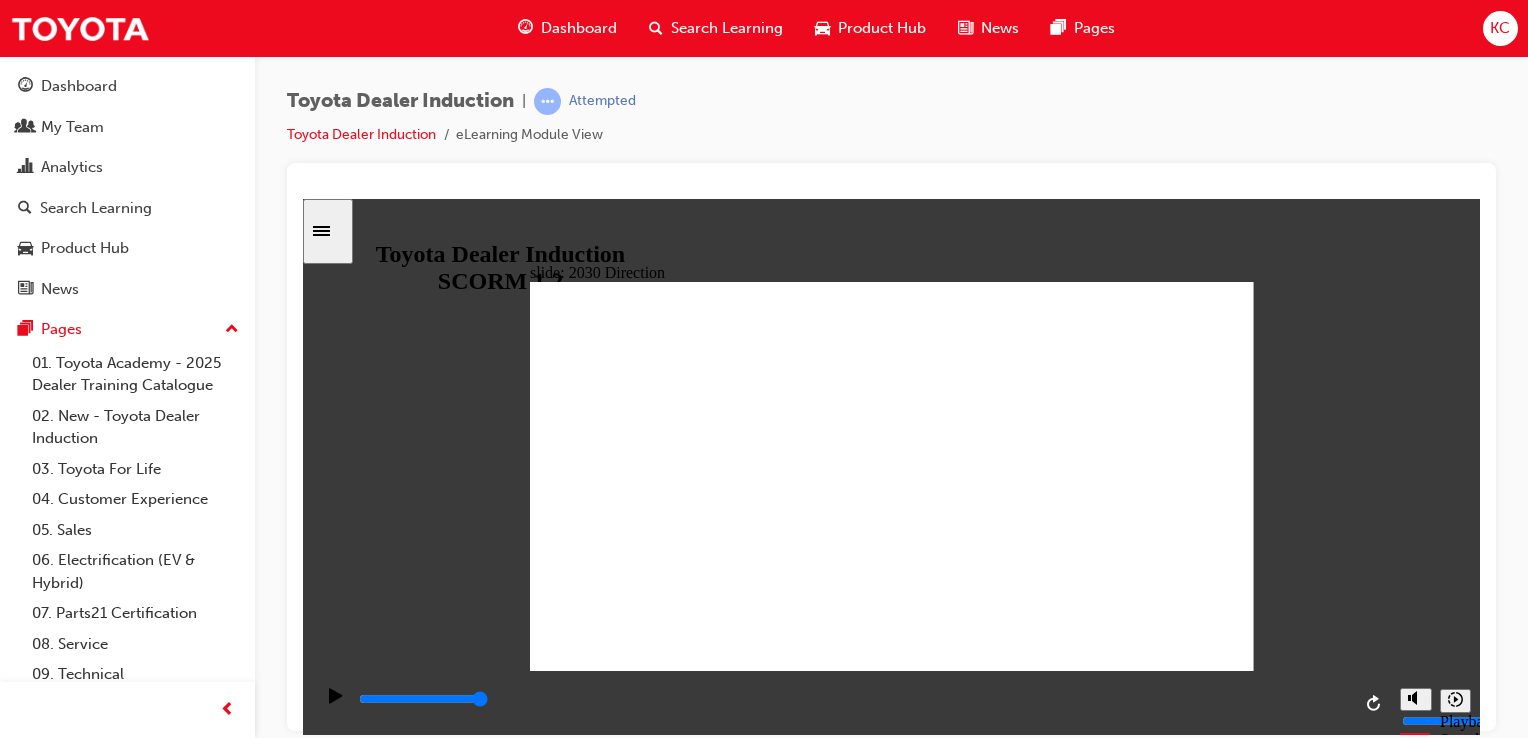 click 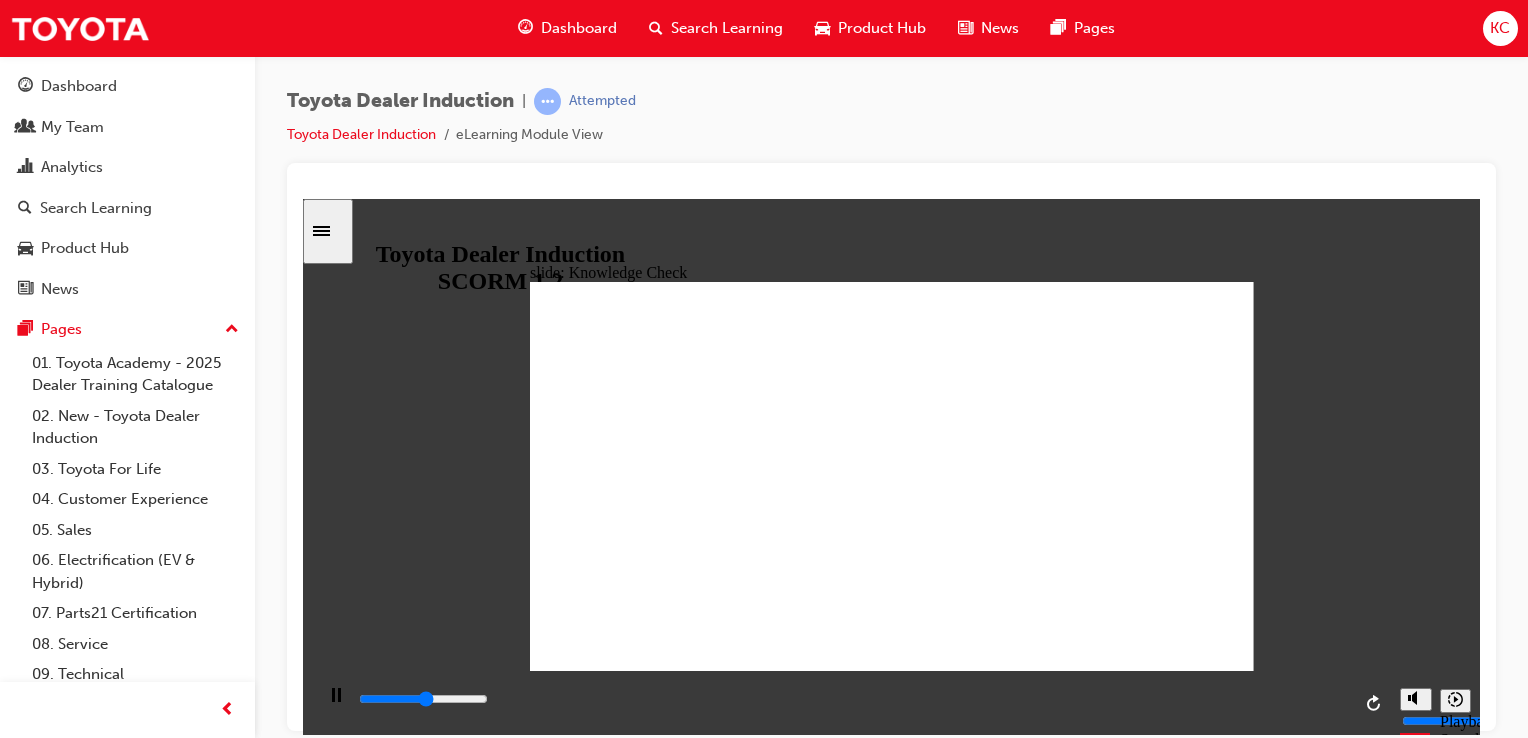 click 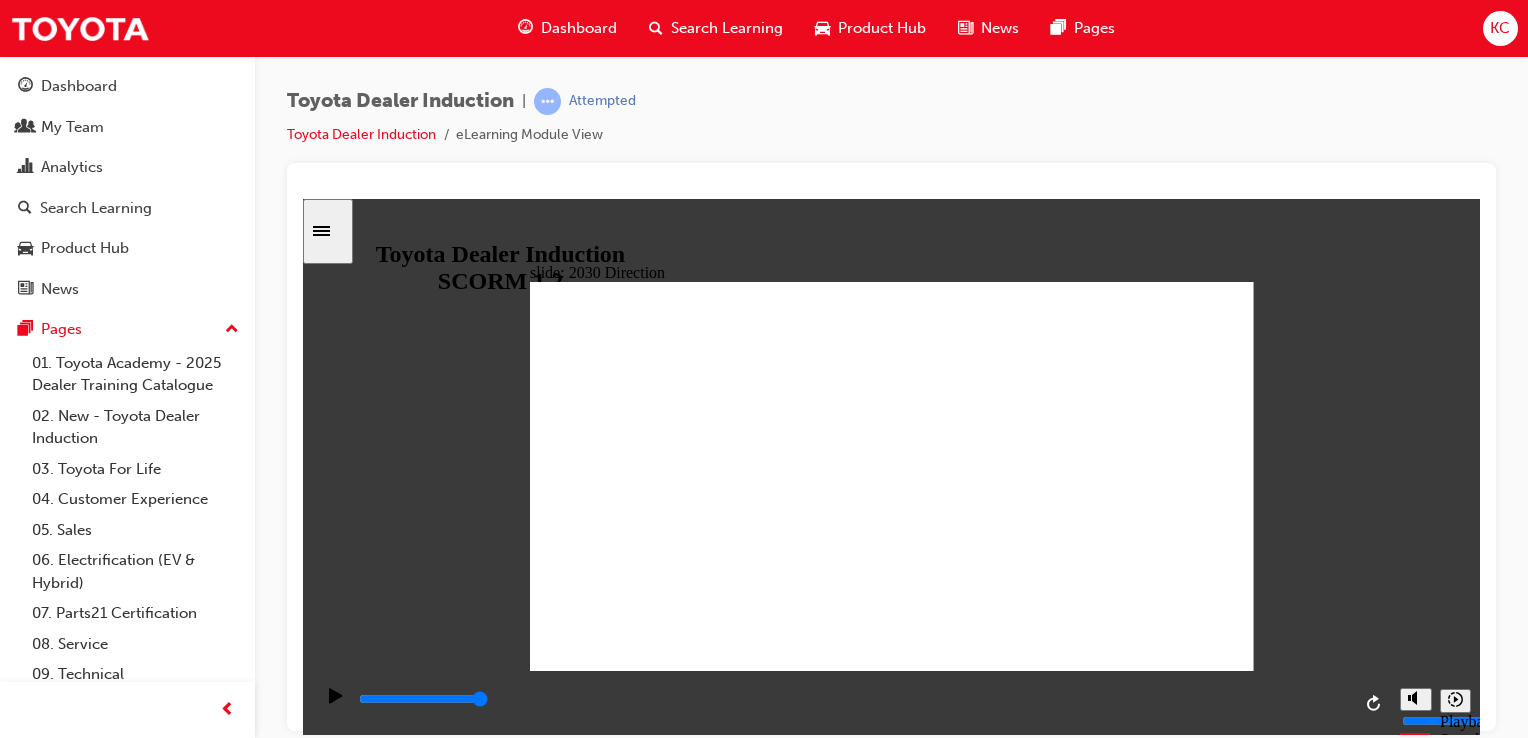 click 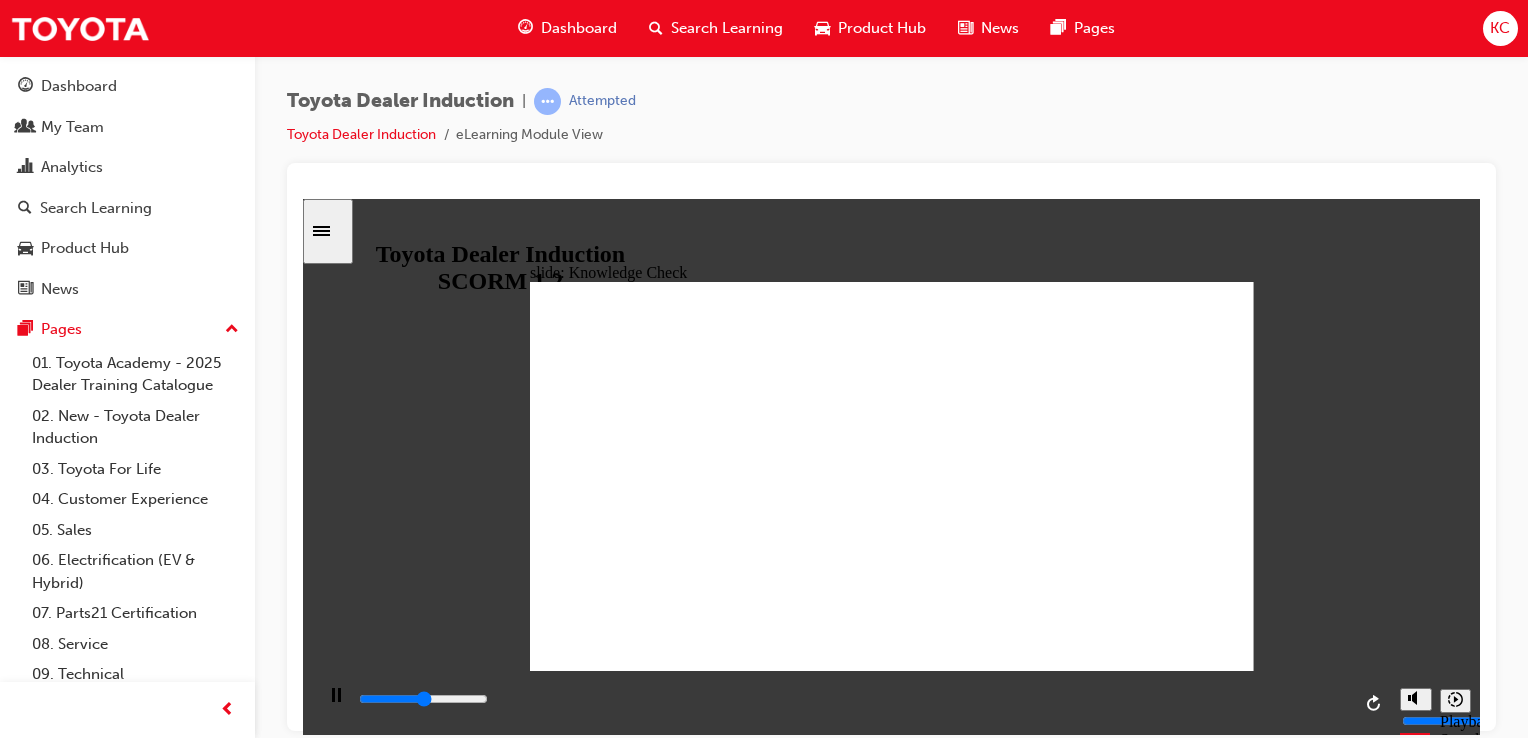 click 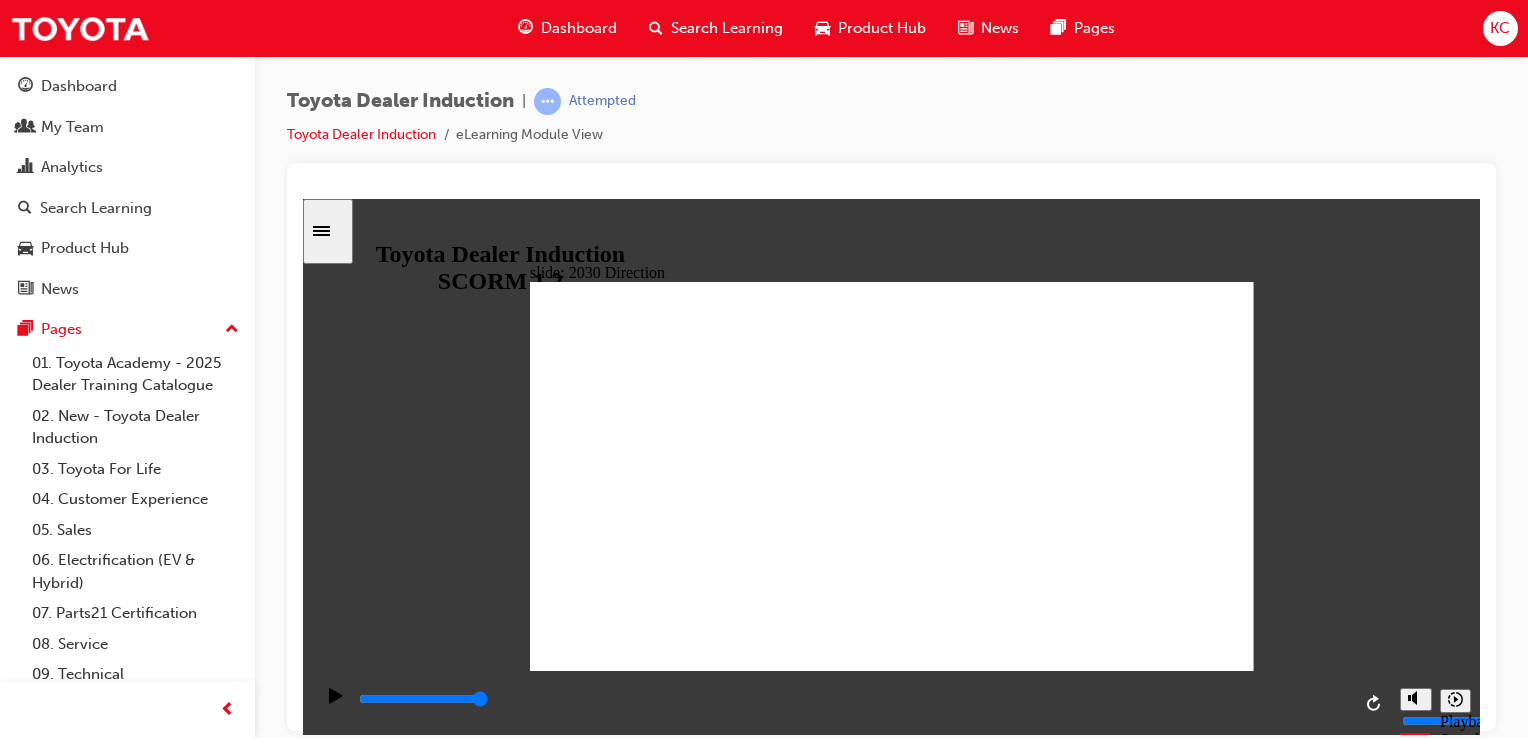 click 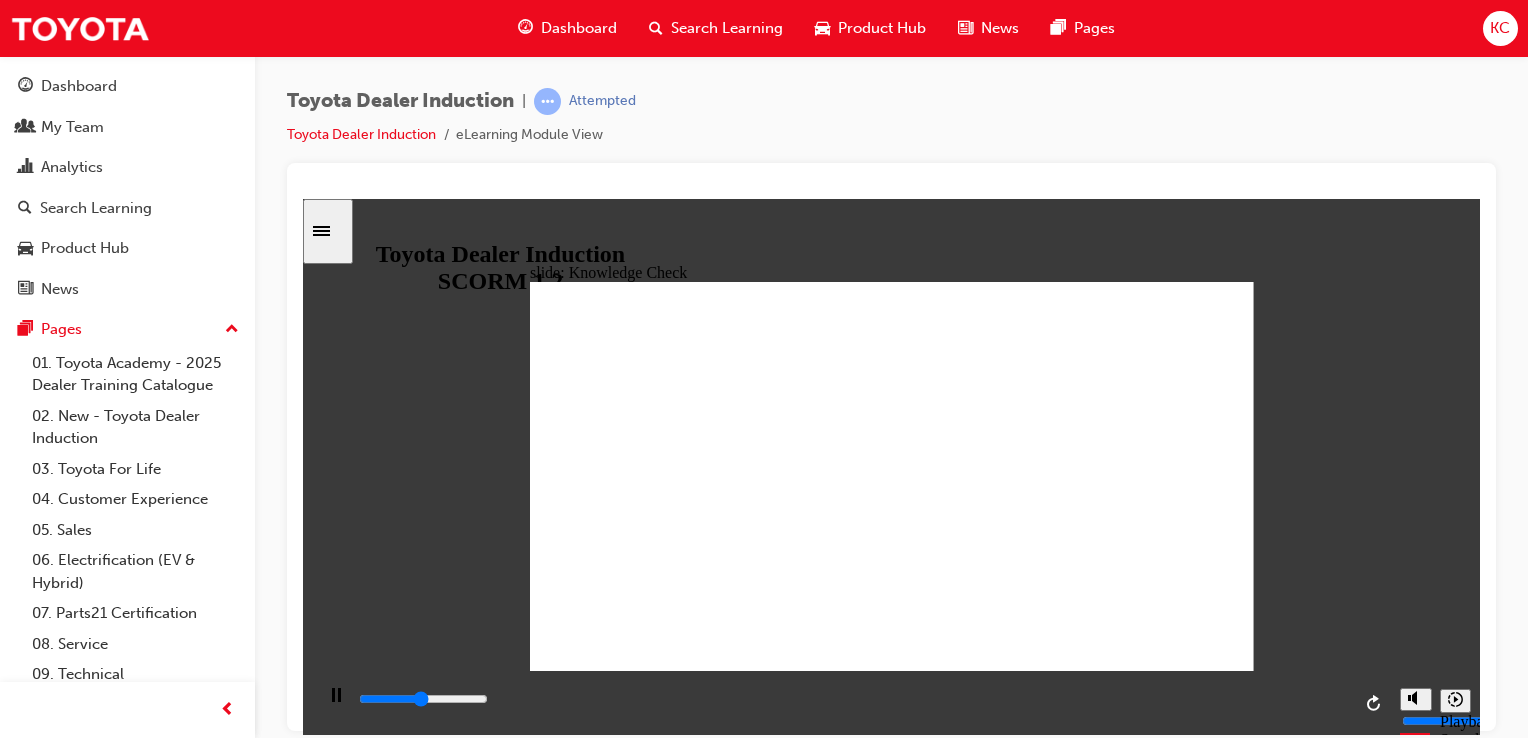 click at bounding box center (658, 1548) 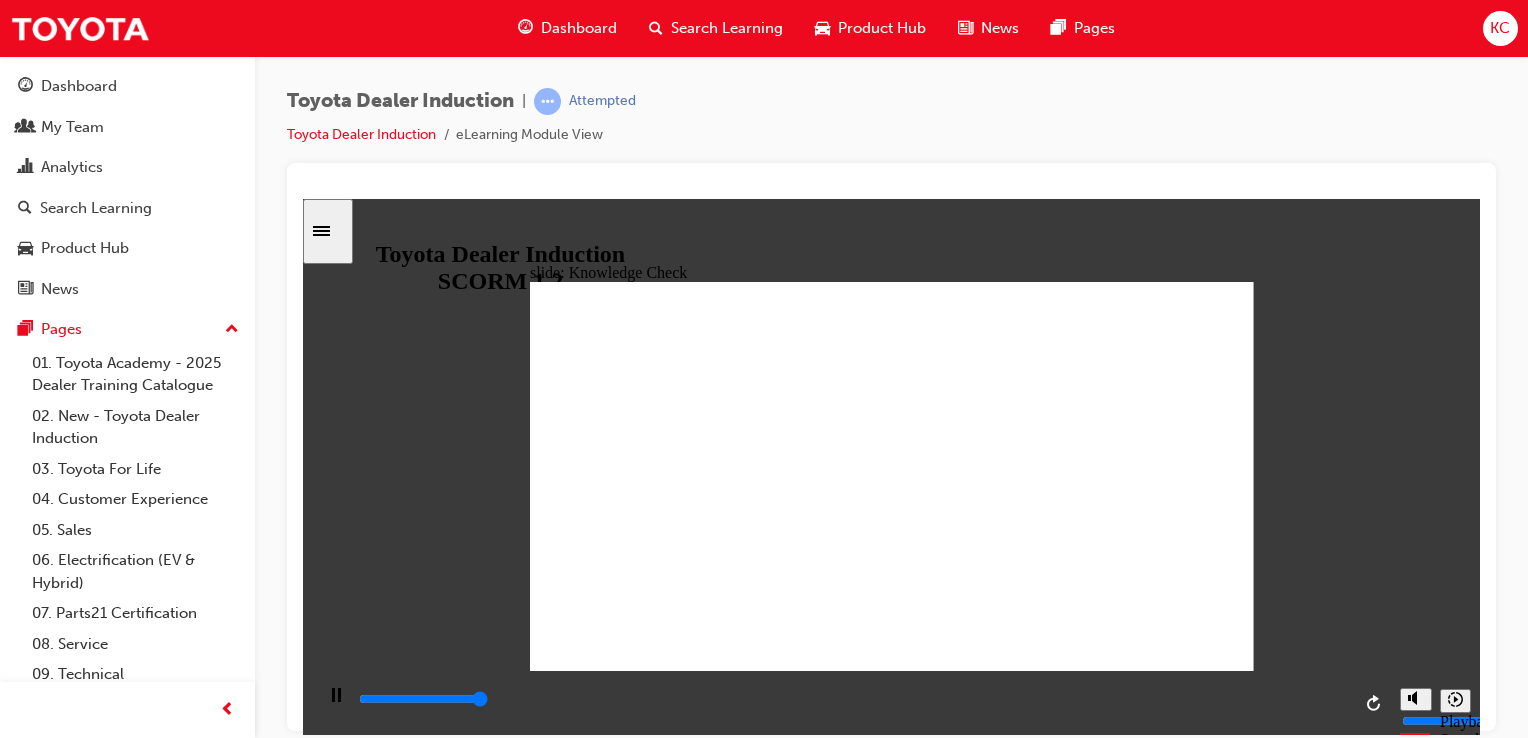 type on "5000" 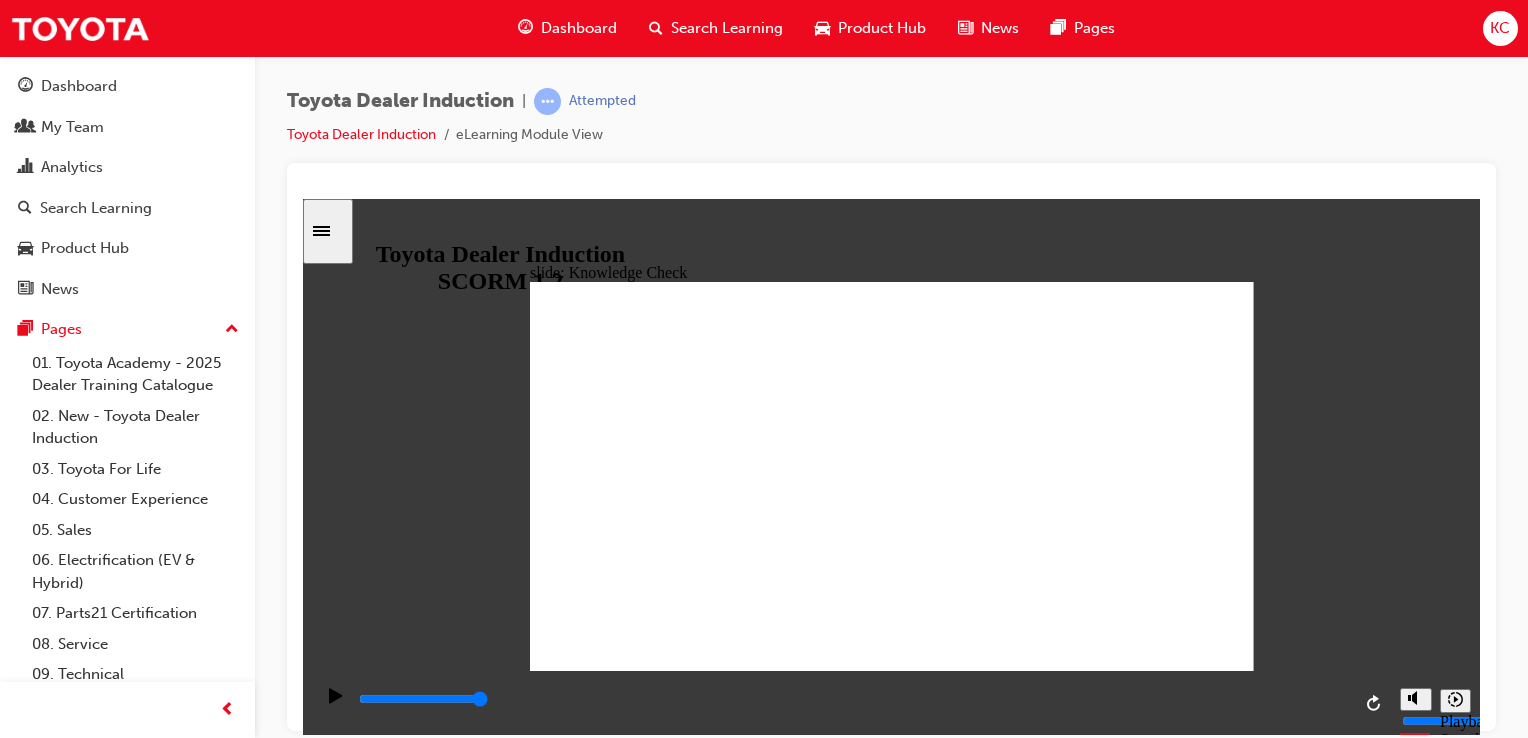type on "h" 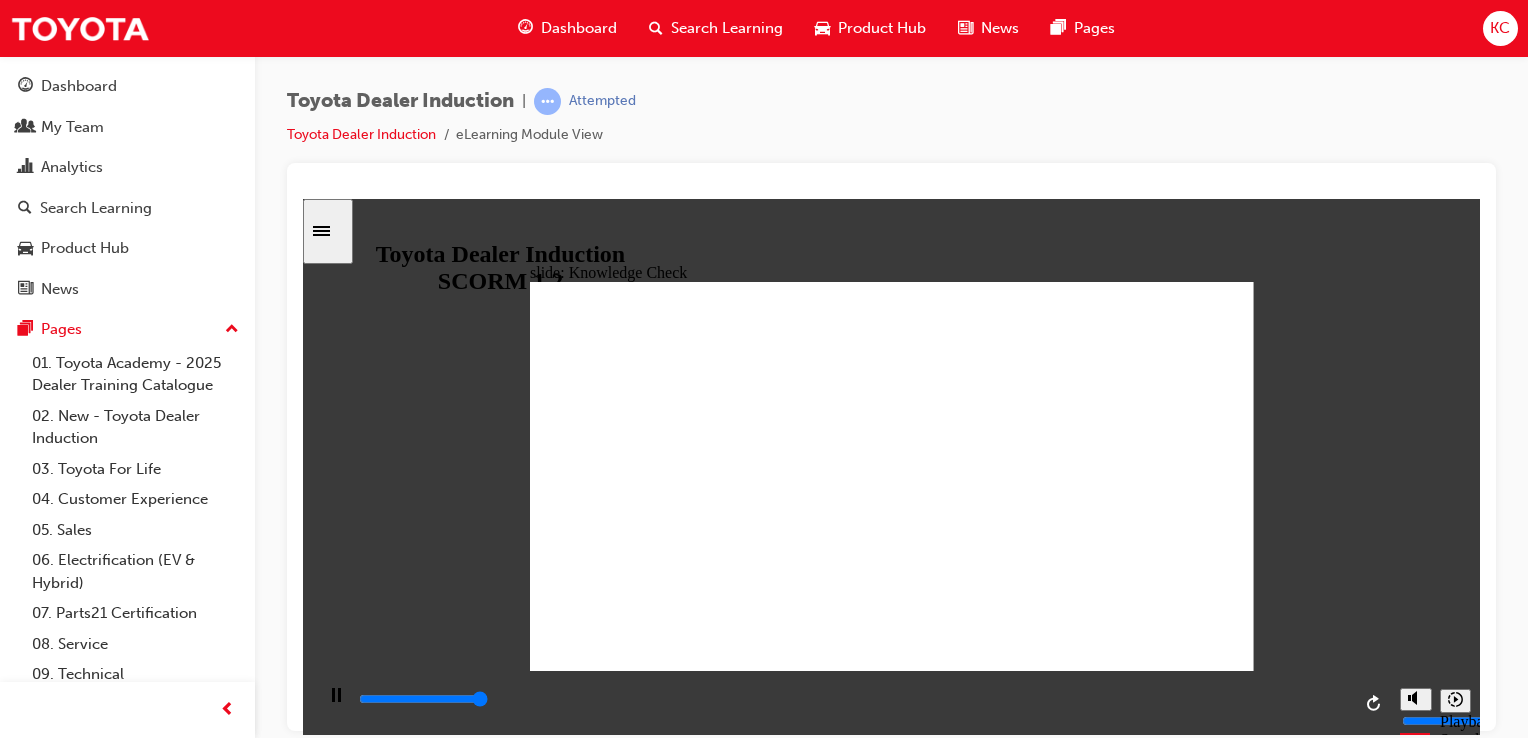 type on "5000" 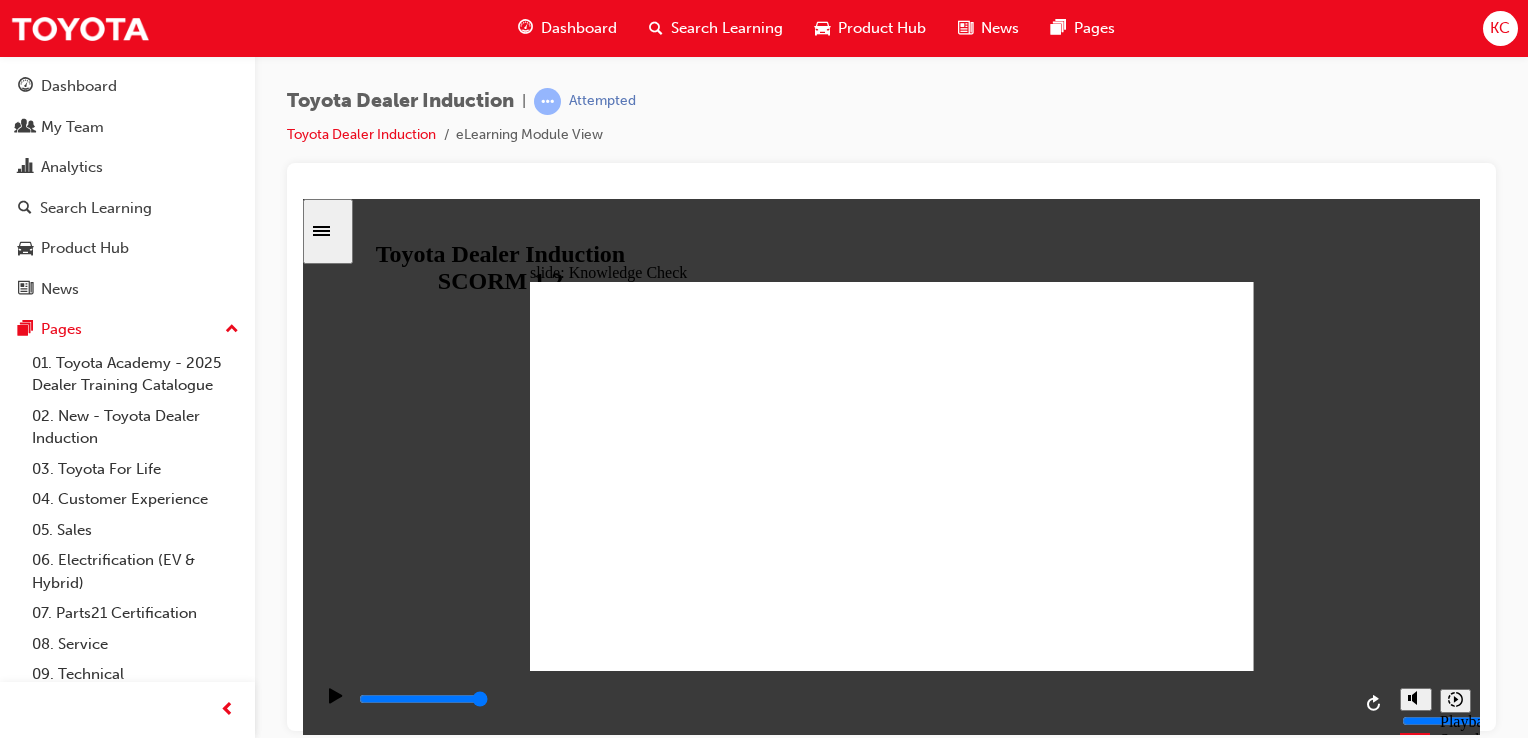 drag, startPoint x: 1178, startPoint y: 431, endPoint x: 1031, endPoint y: 386, distance: 153.73354 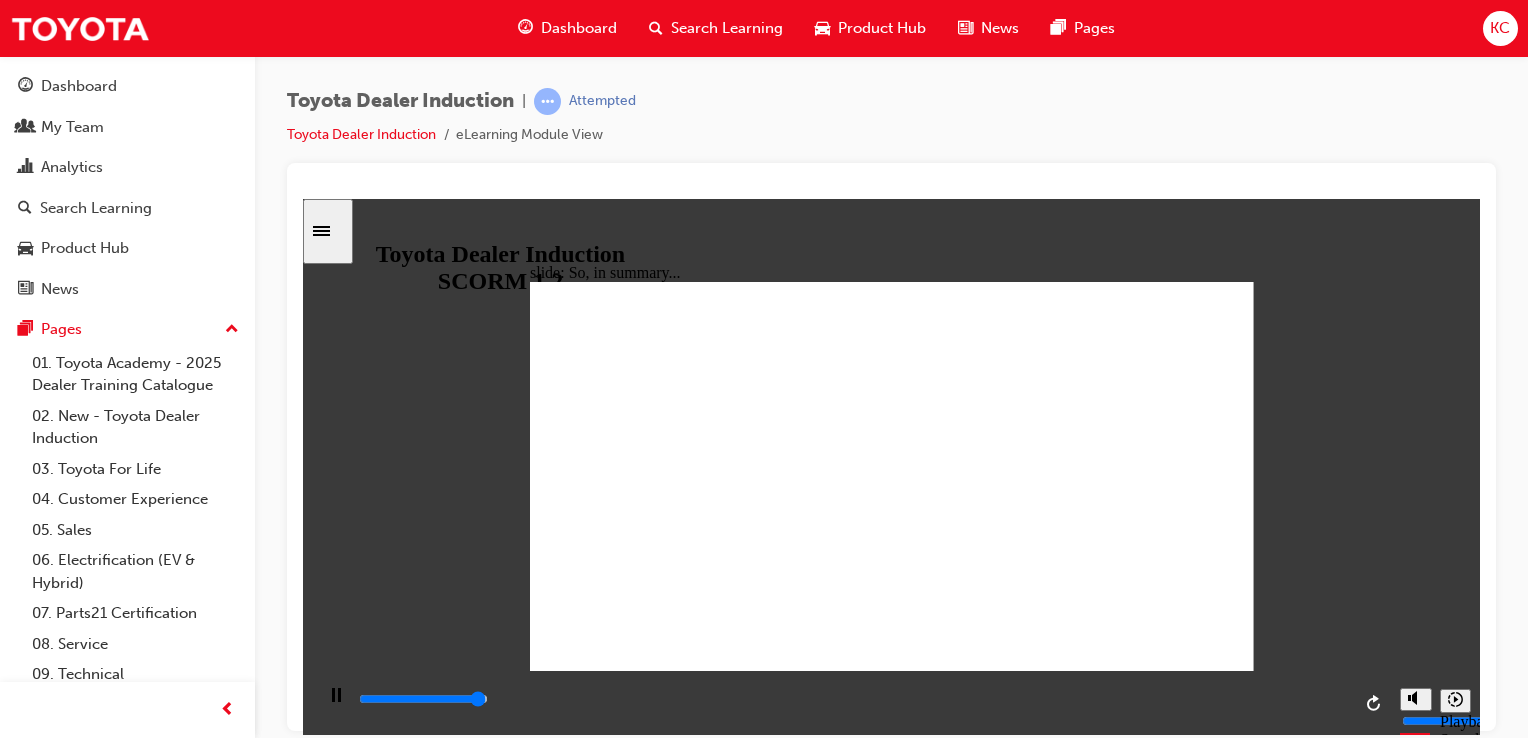 type on "6500" 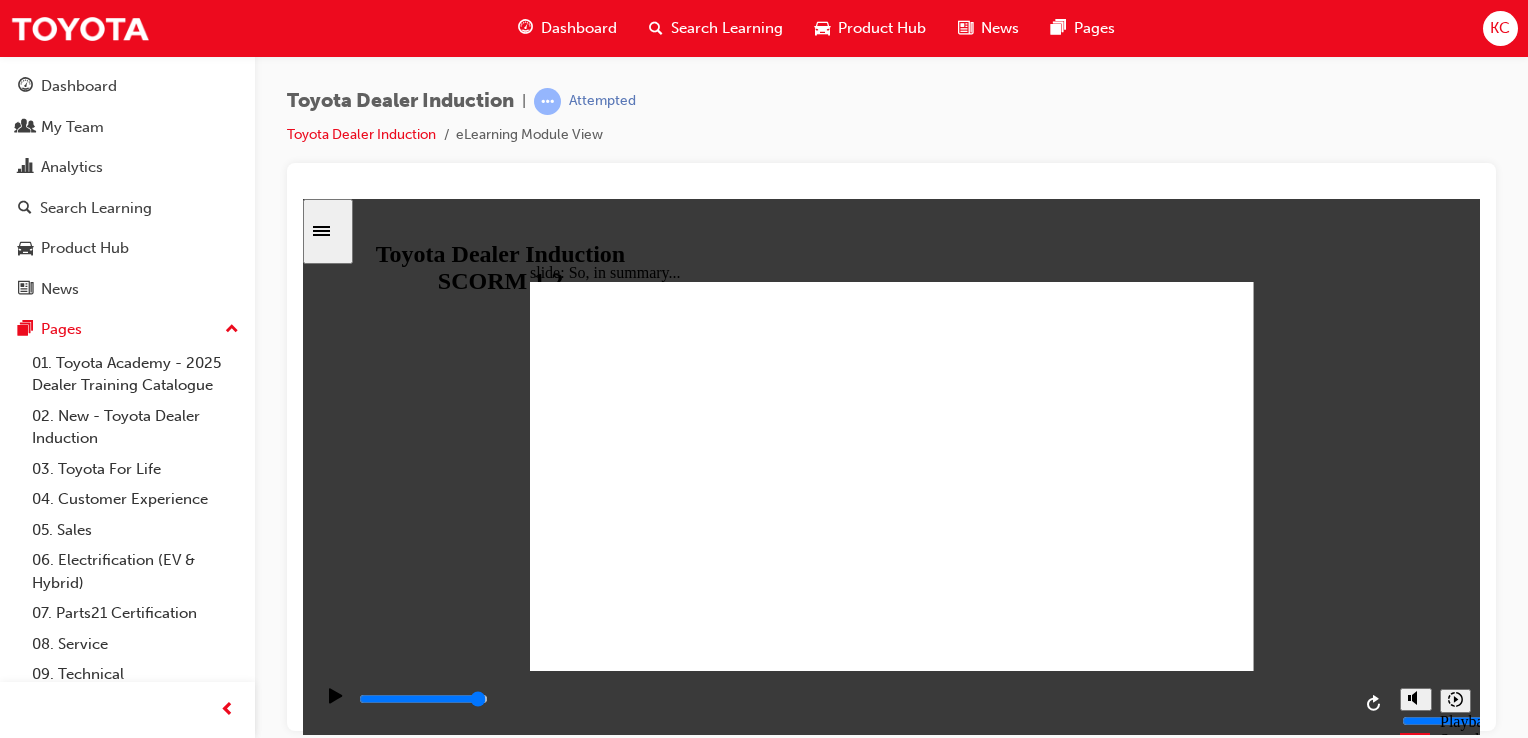 click 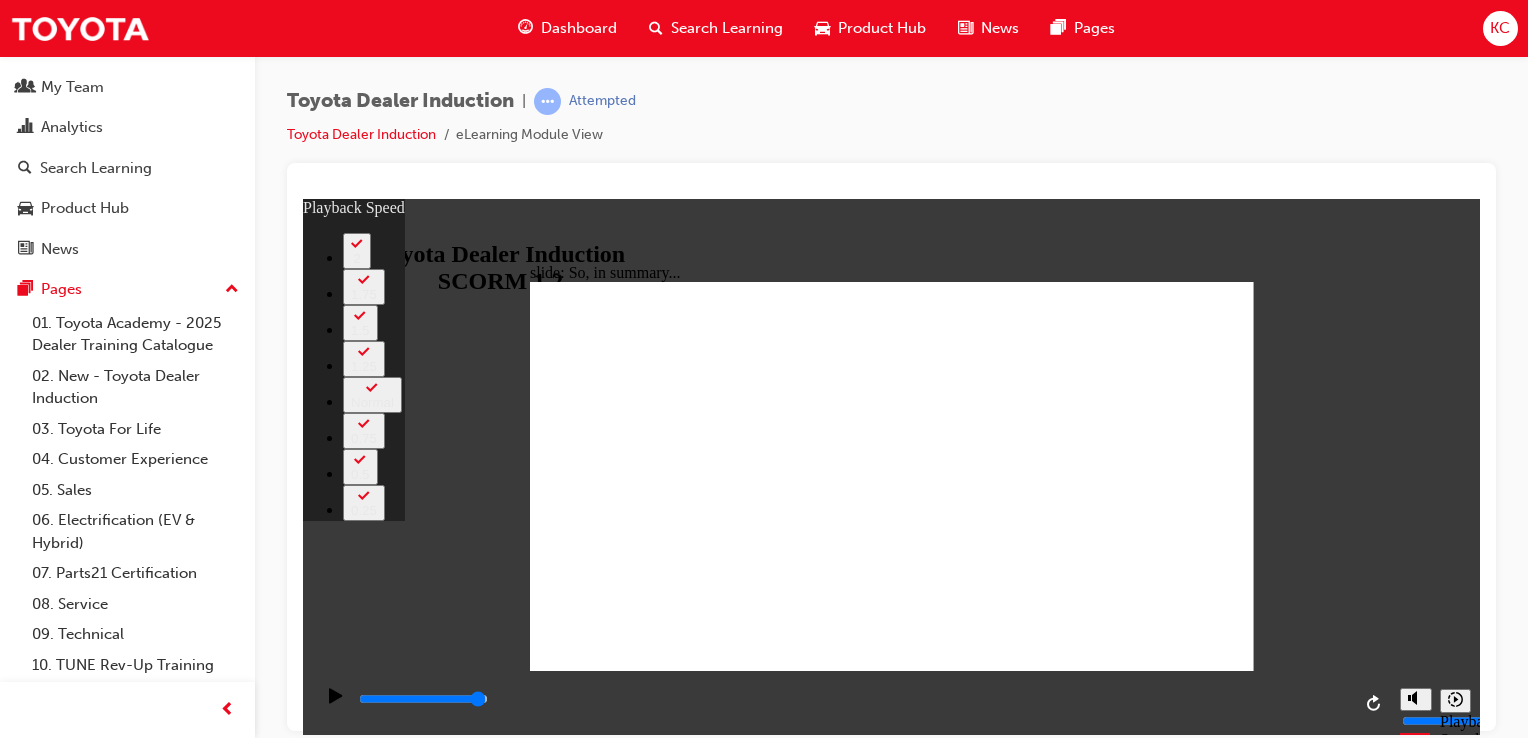 scroll, scrollTop: 72, scrollLeft: 0, axis: vertical 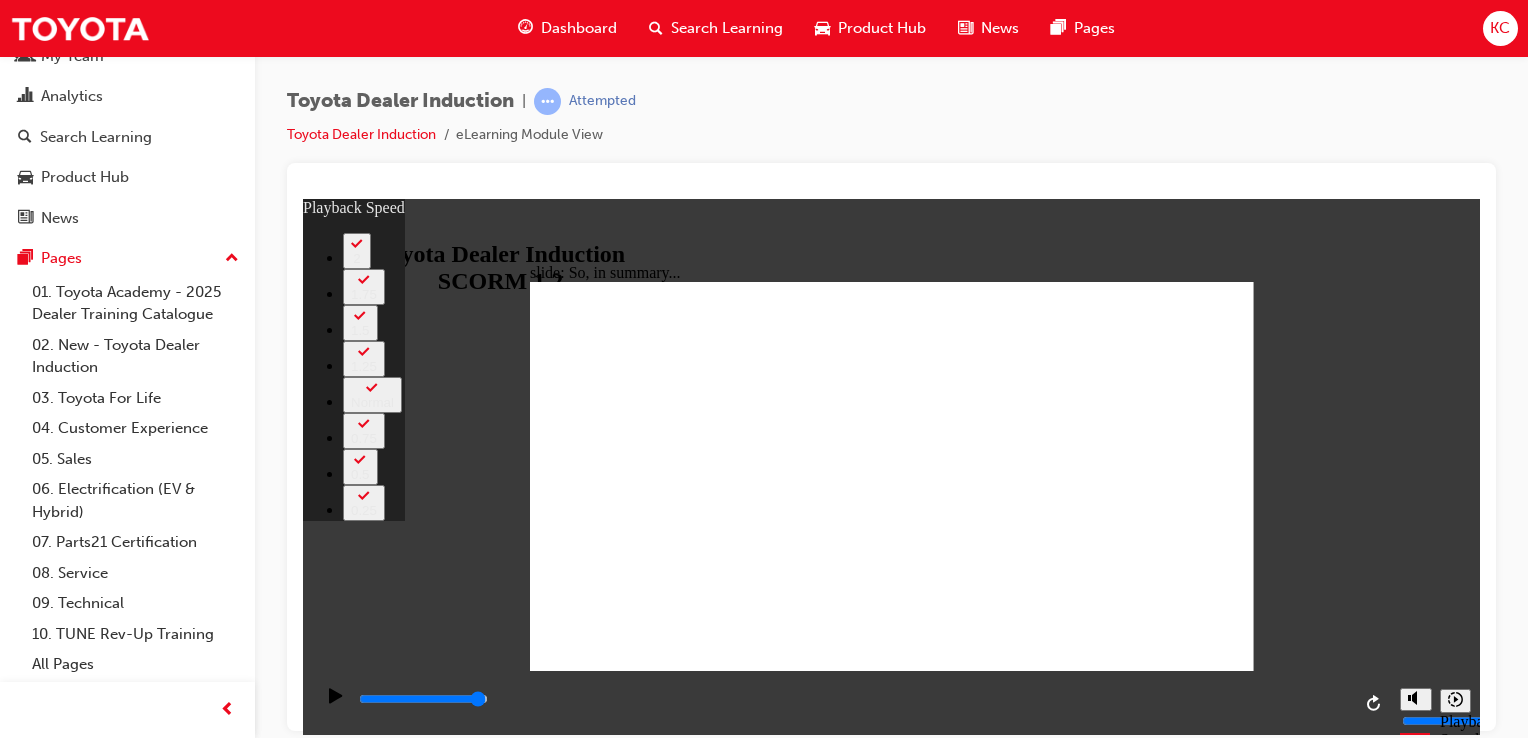 click at bounding box center (232, 259) 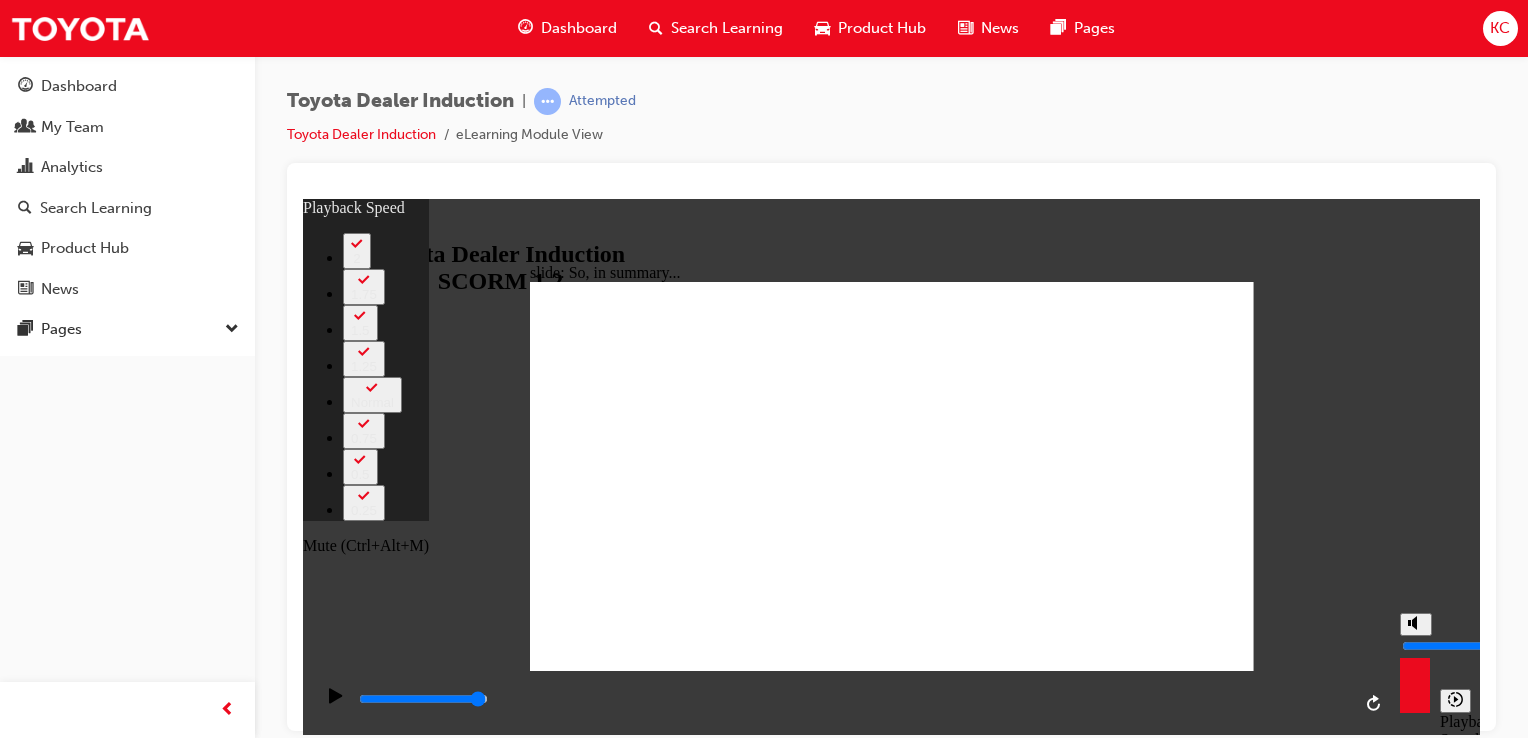 type on "36" 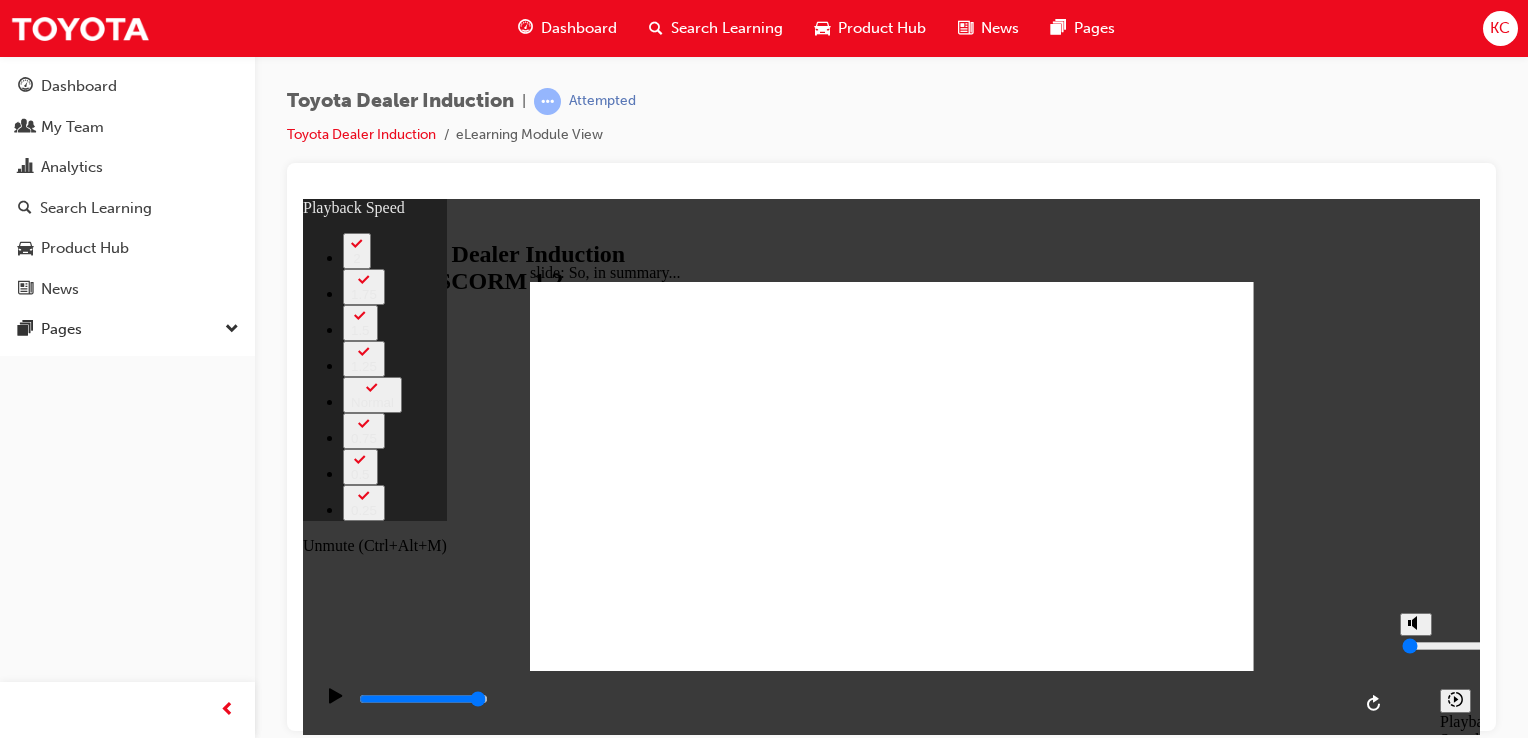 type on "38" 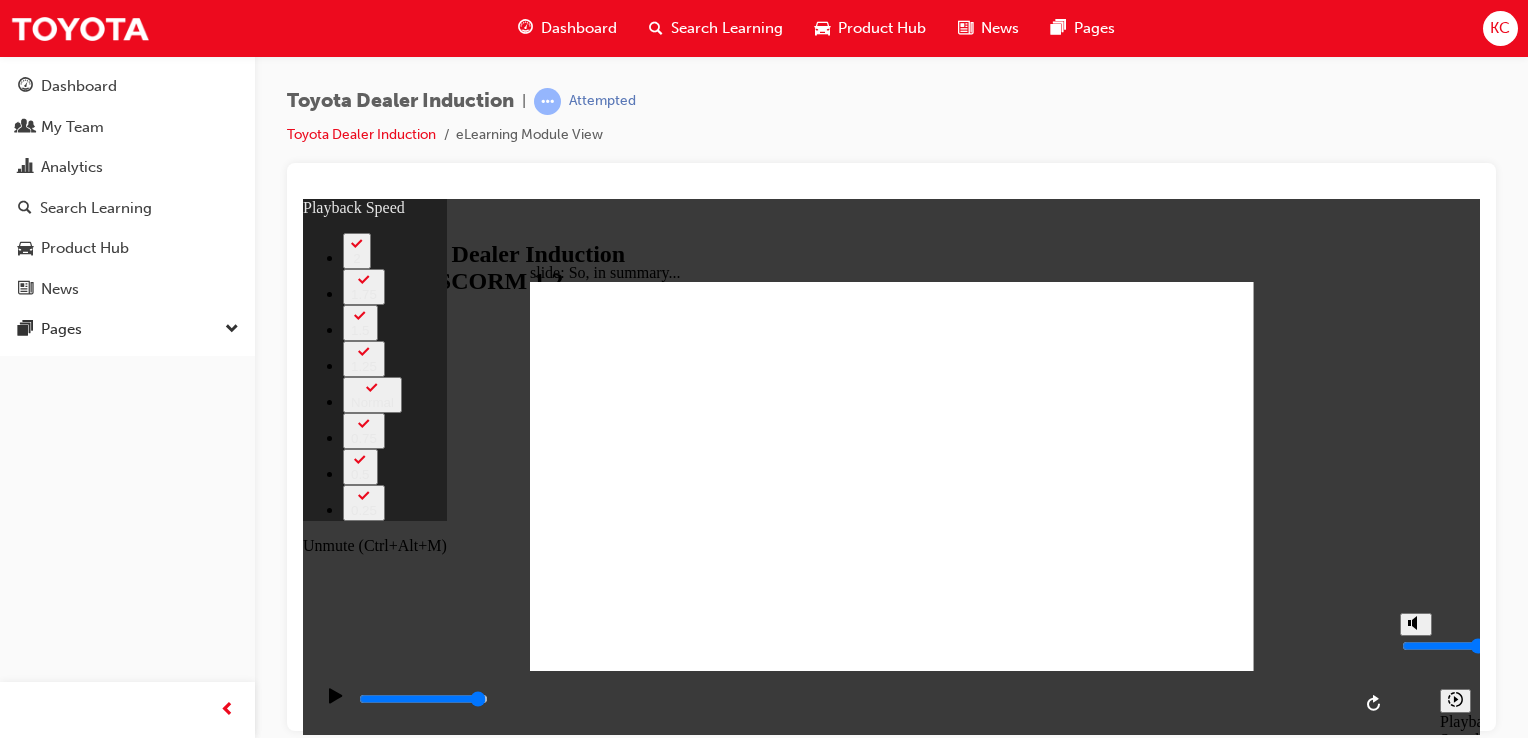 type on "38" 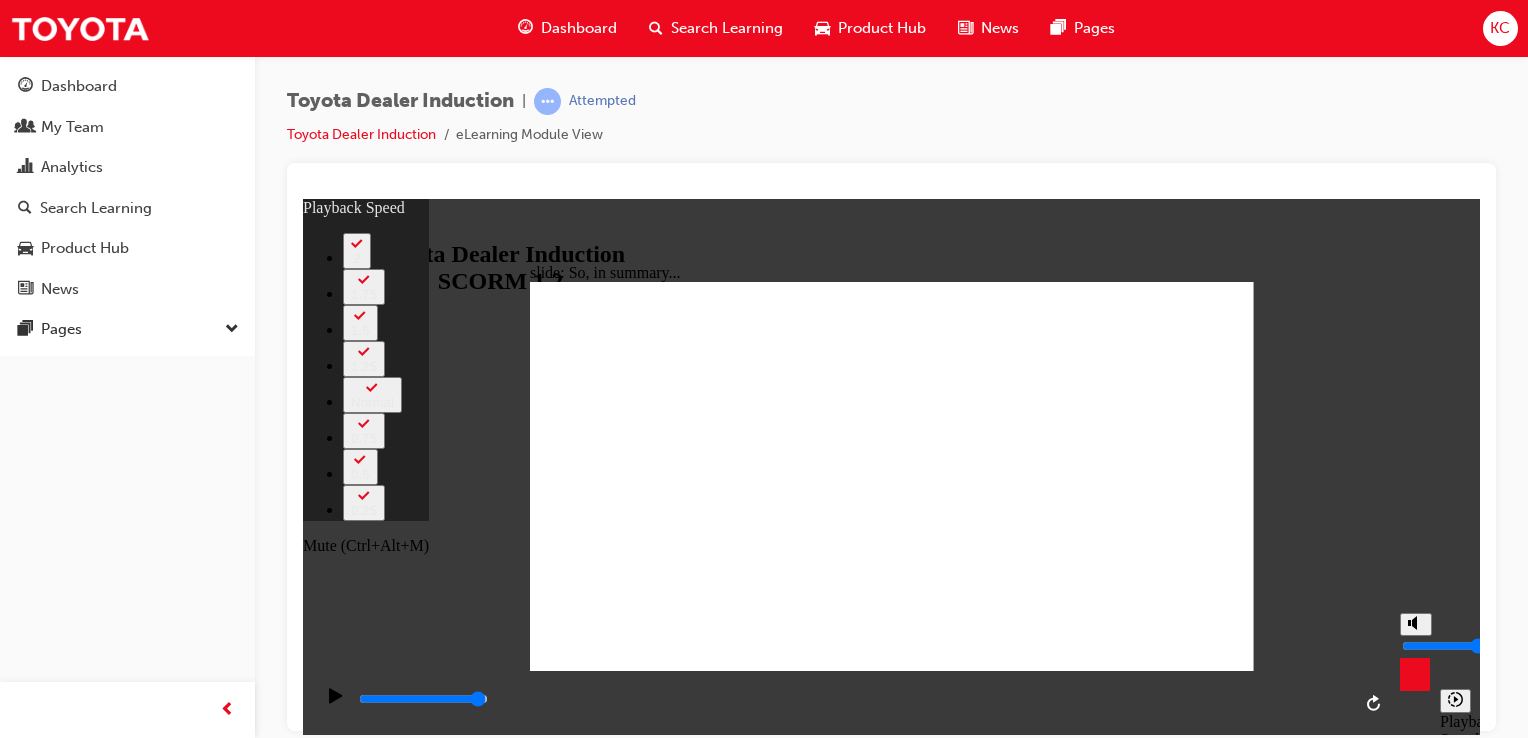 type on "6" 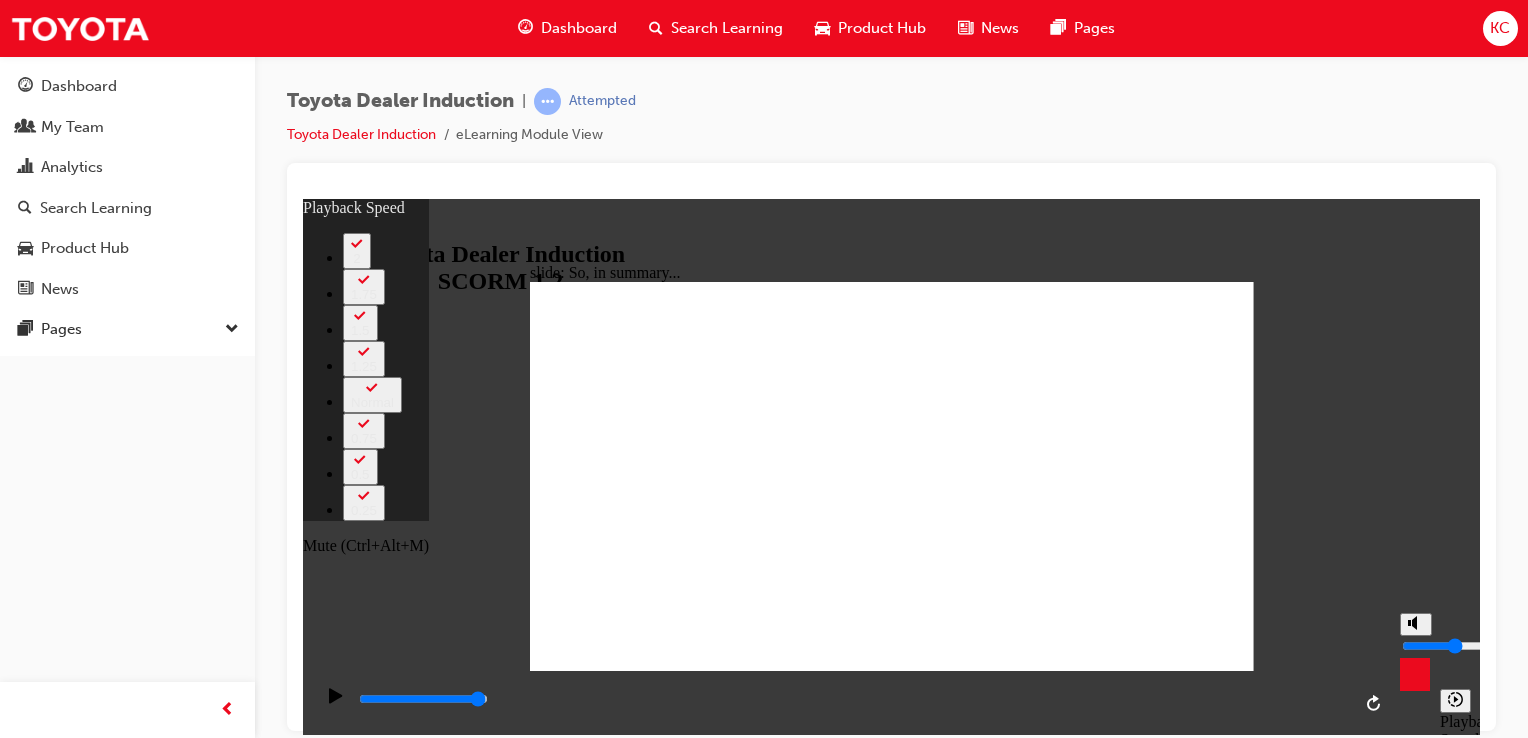 type on "40" 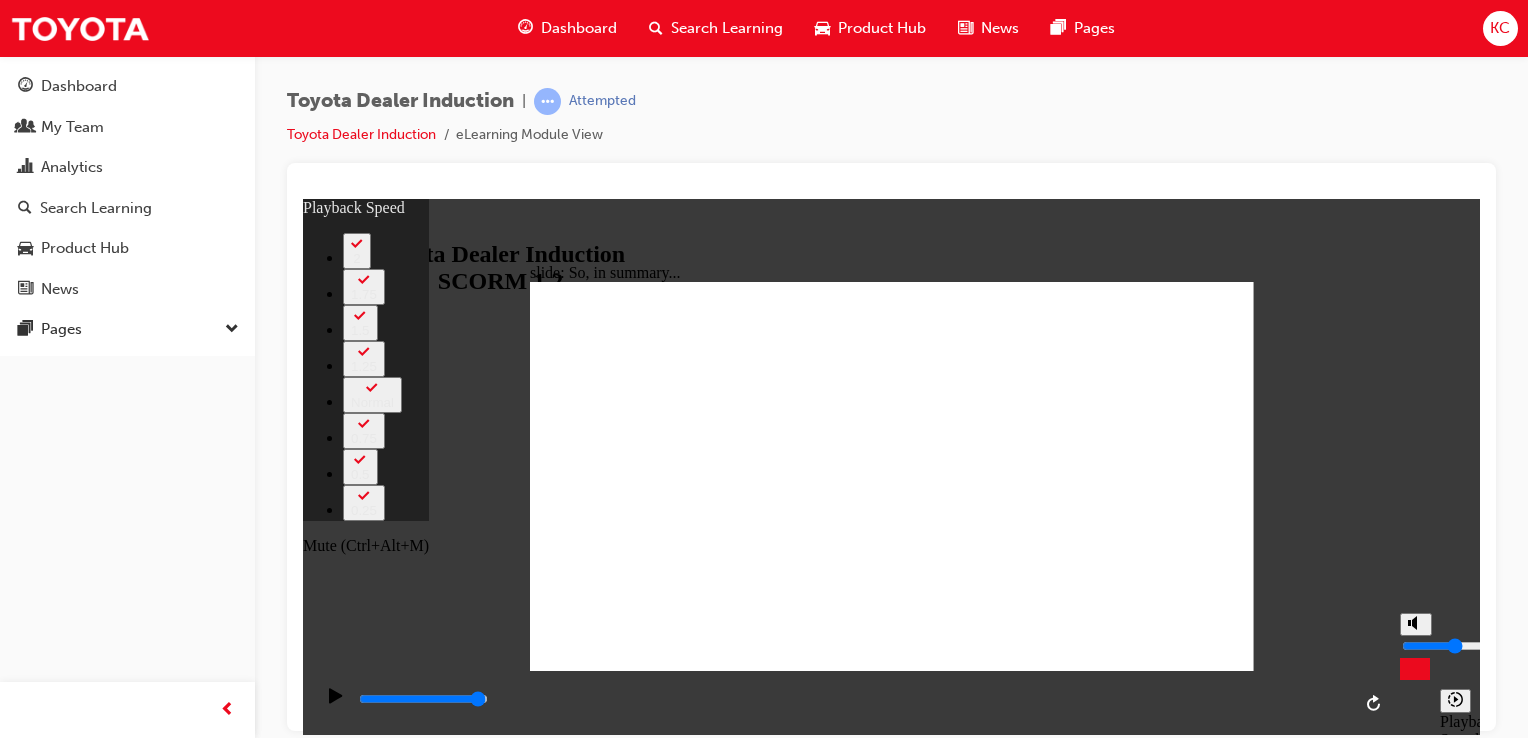 type on "49" 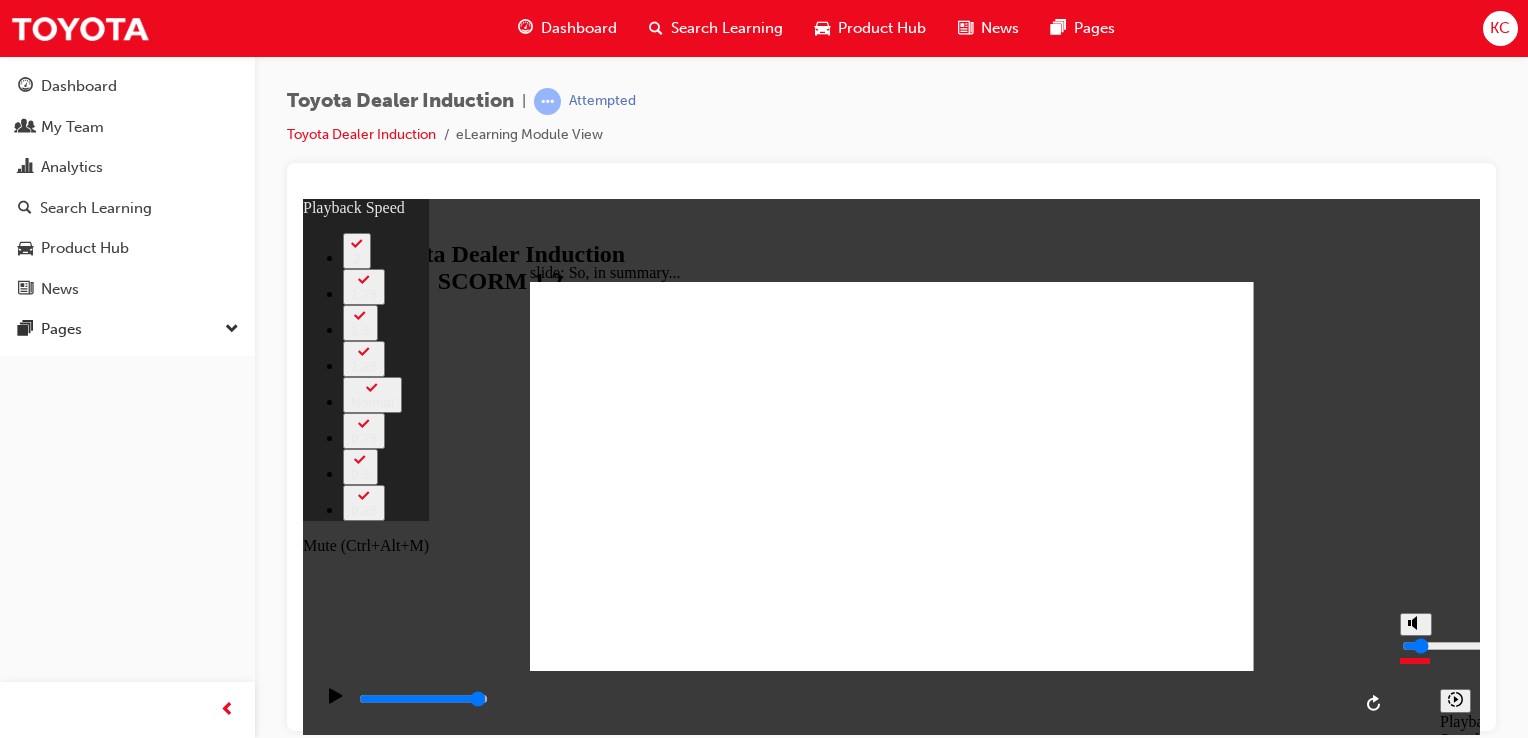 type on "49" 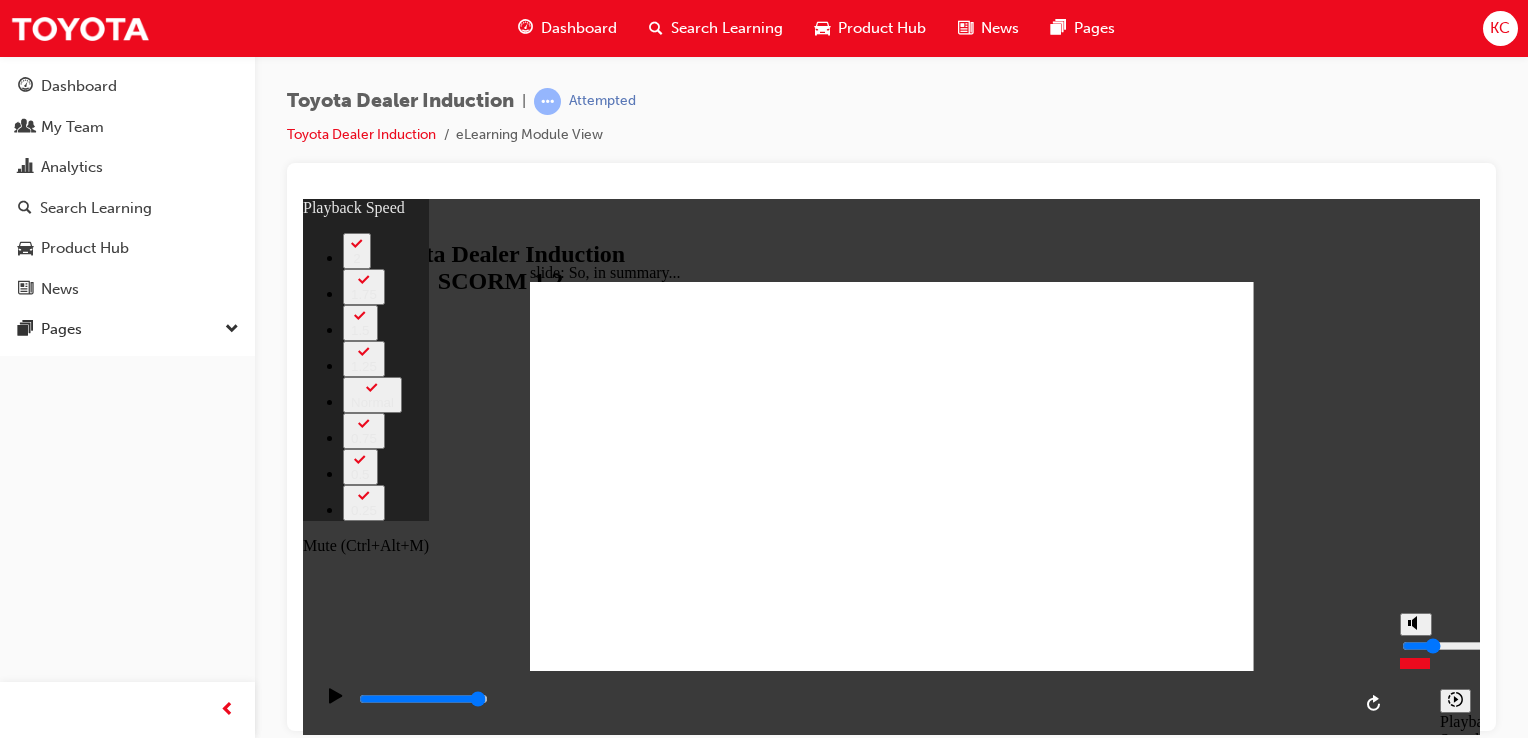 type on "52" 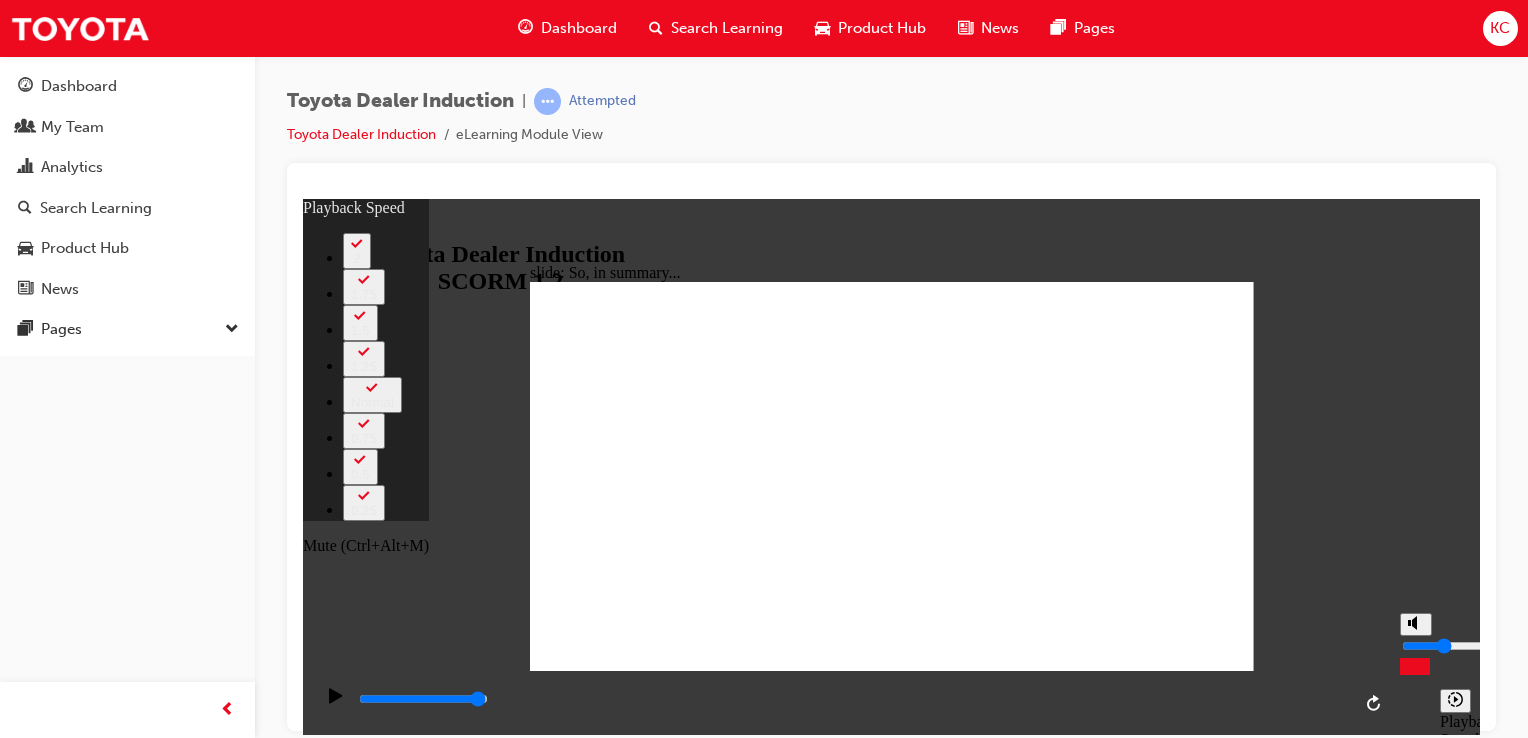 type on "54" 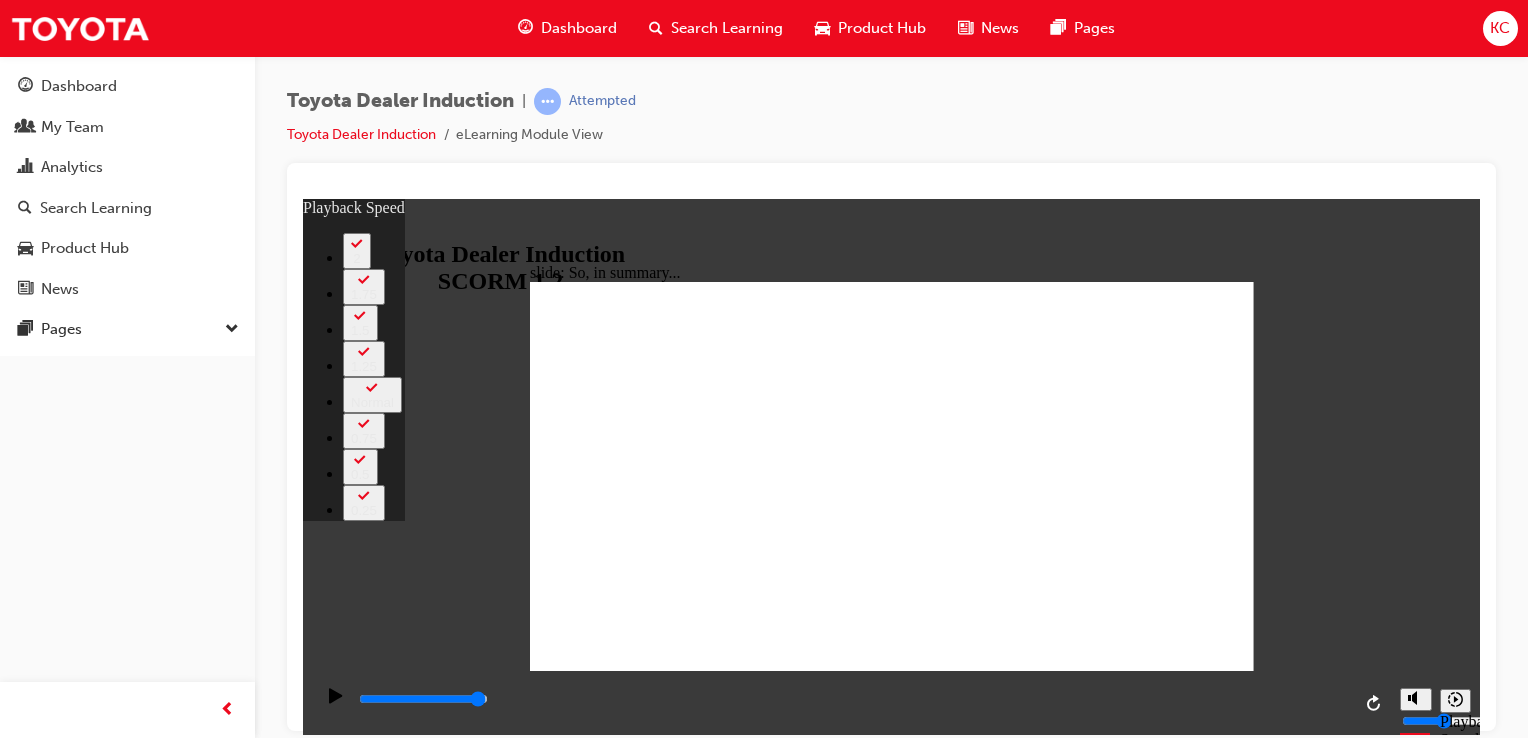 click at bounding box center [892, 3200] 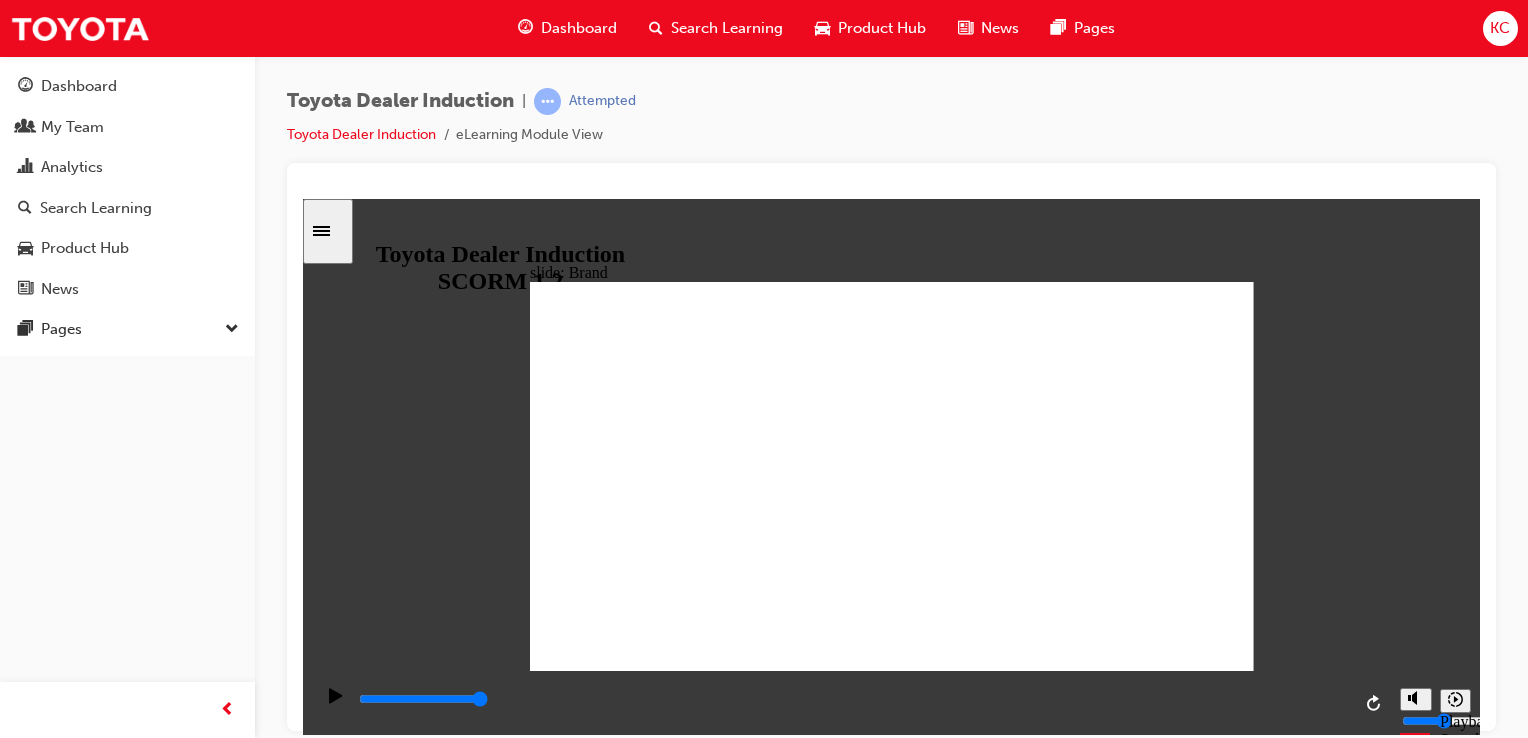 click 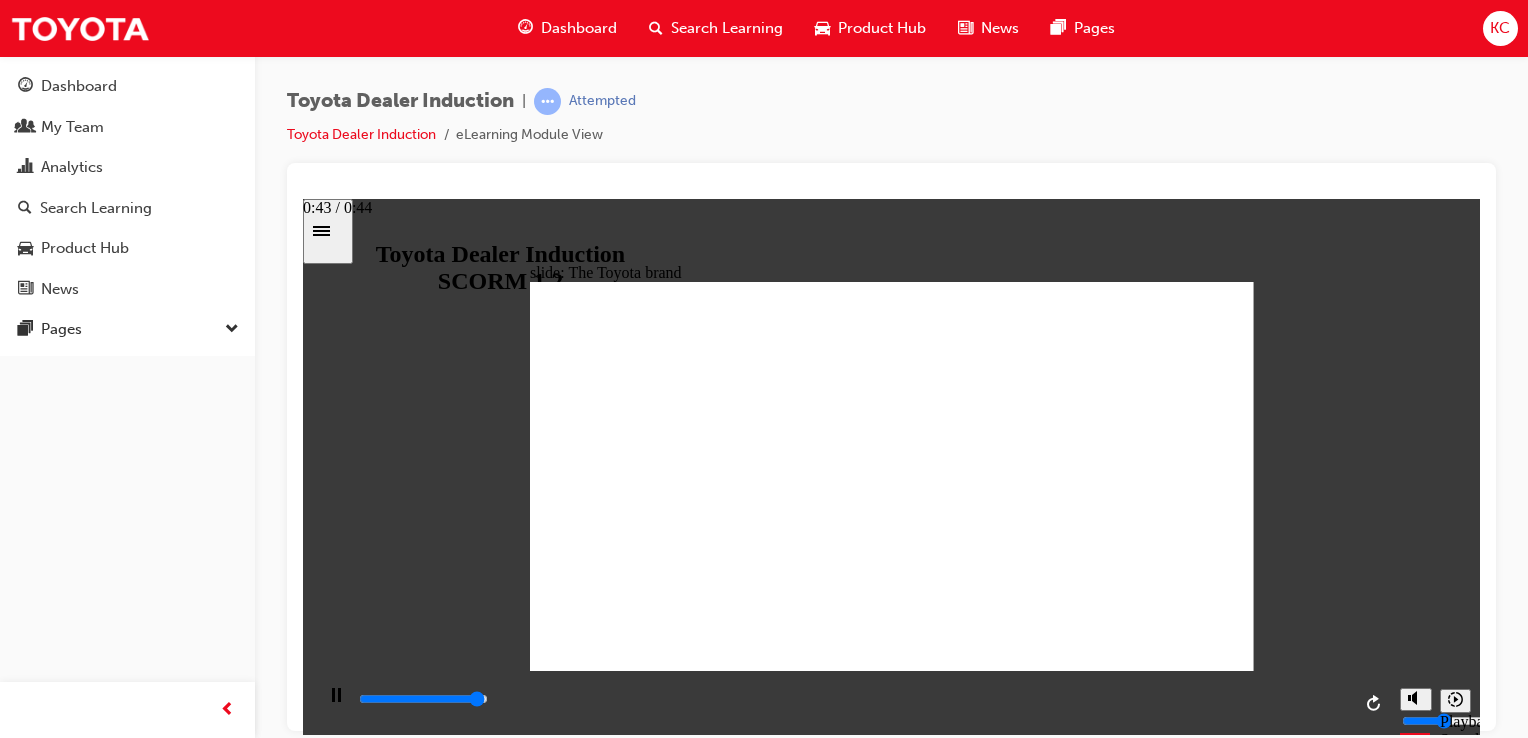 click at bounding box center [853, 699] 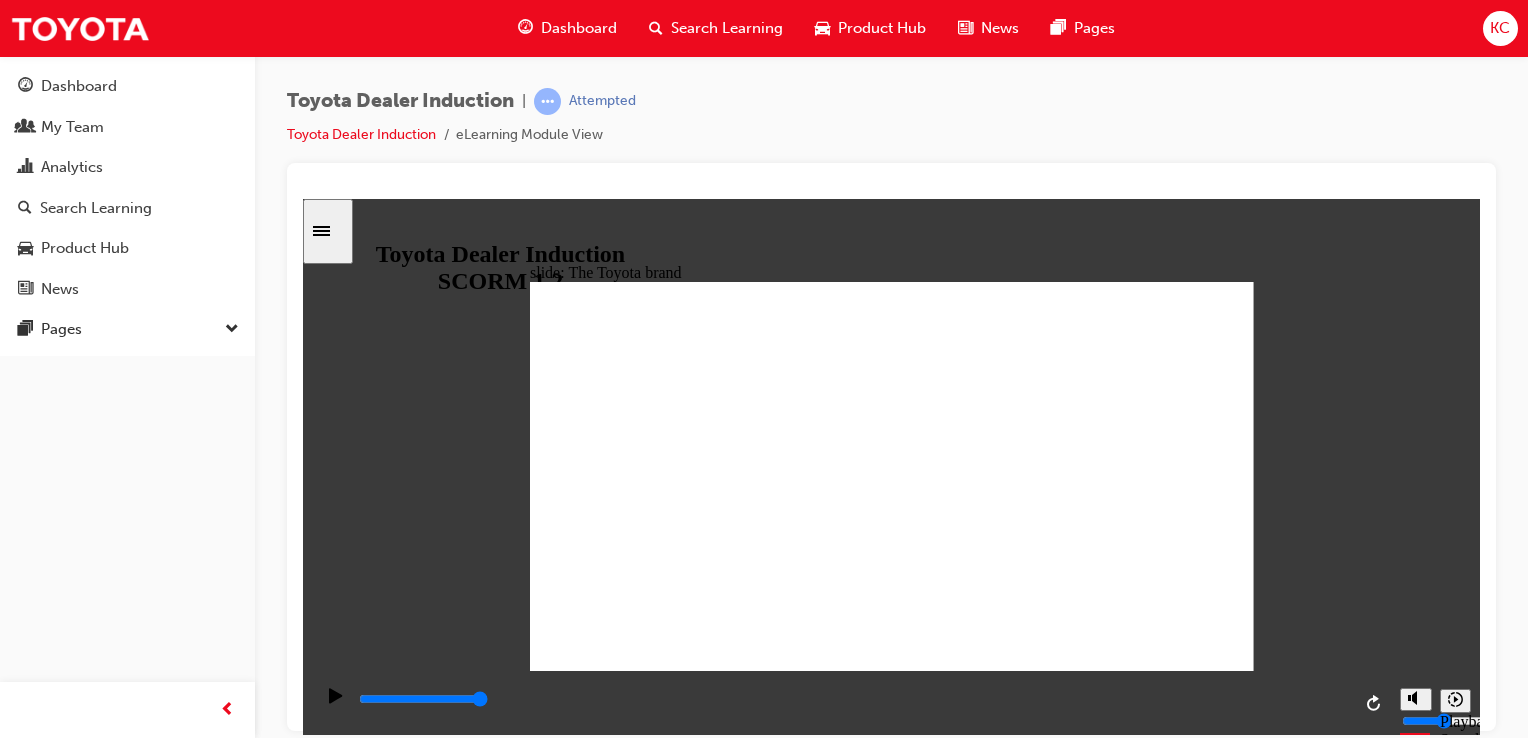 drag, startPoint x: 1188, startPoint y: 300, endPoint x: 1193, endPoint y: 290, distance: 11.18034 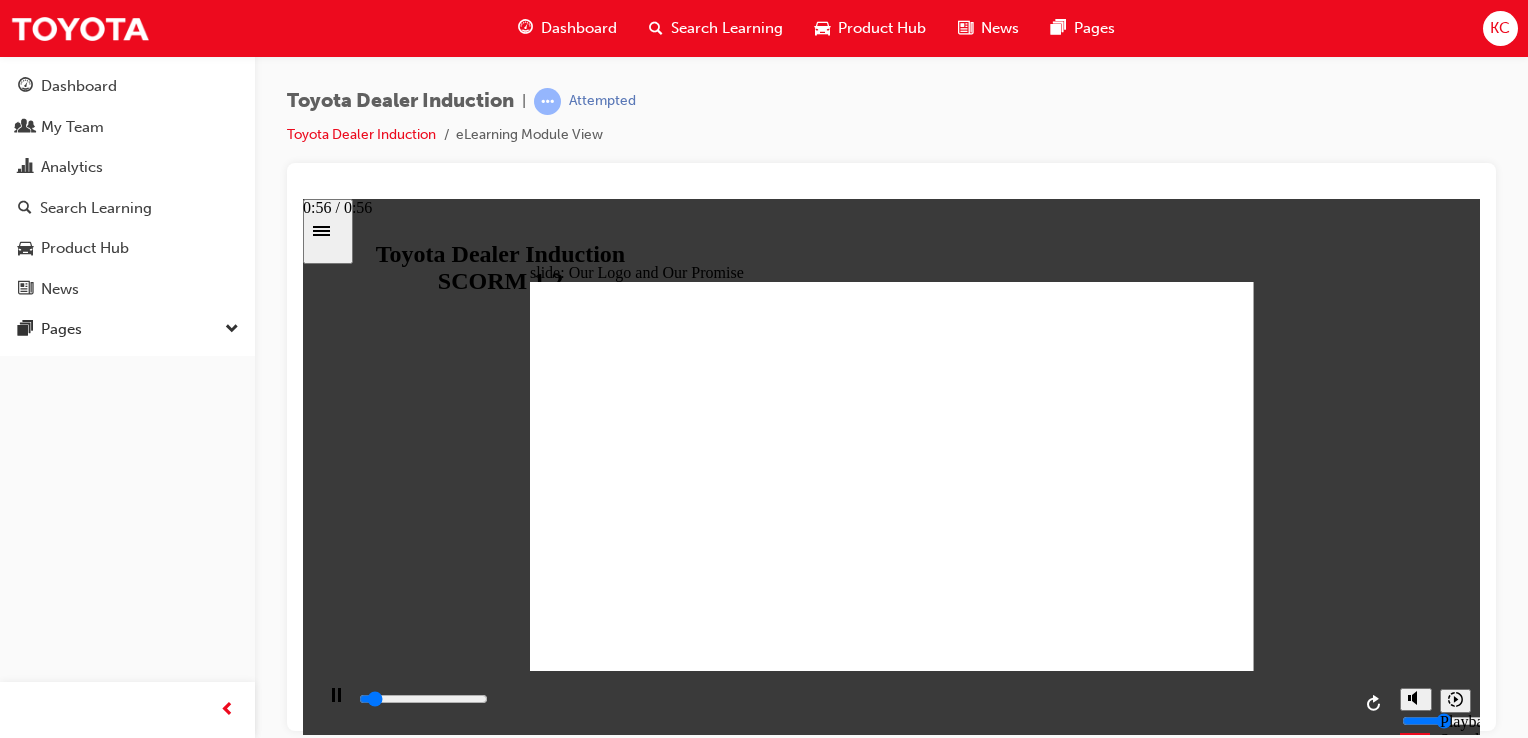 click at bounding box center [423, 698] 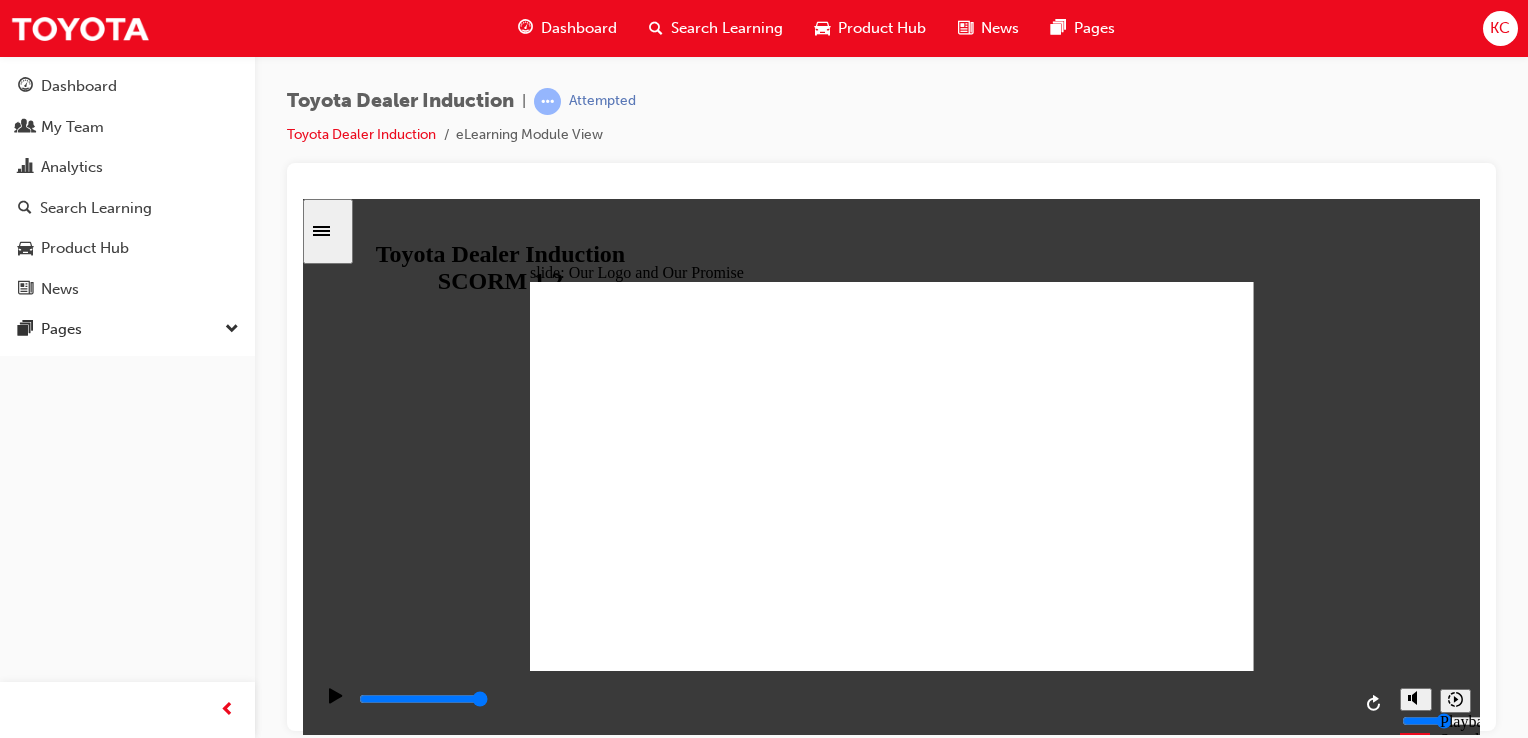 click 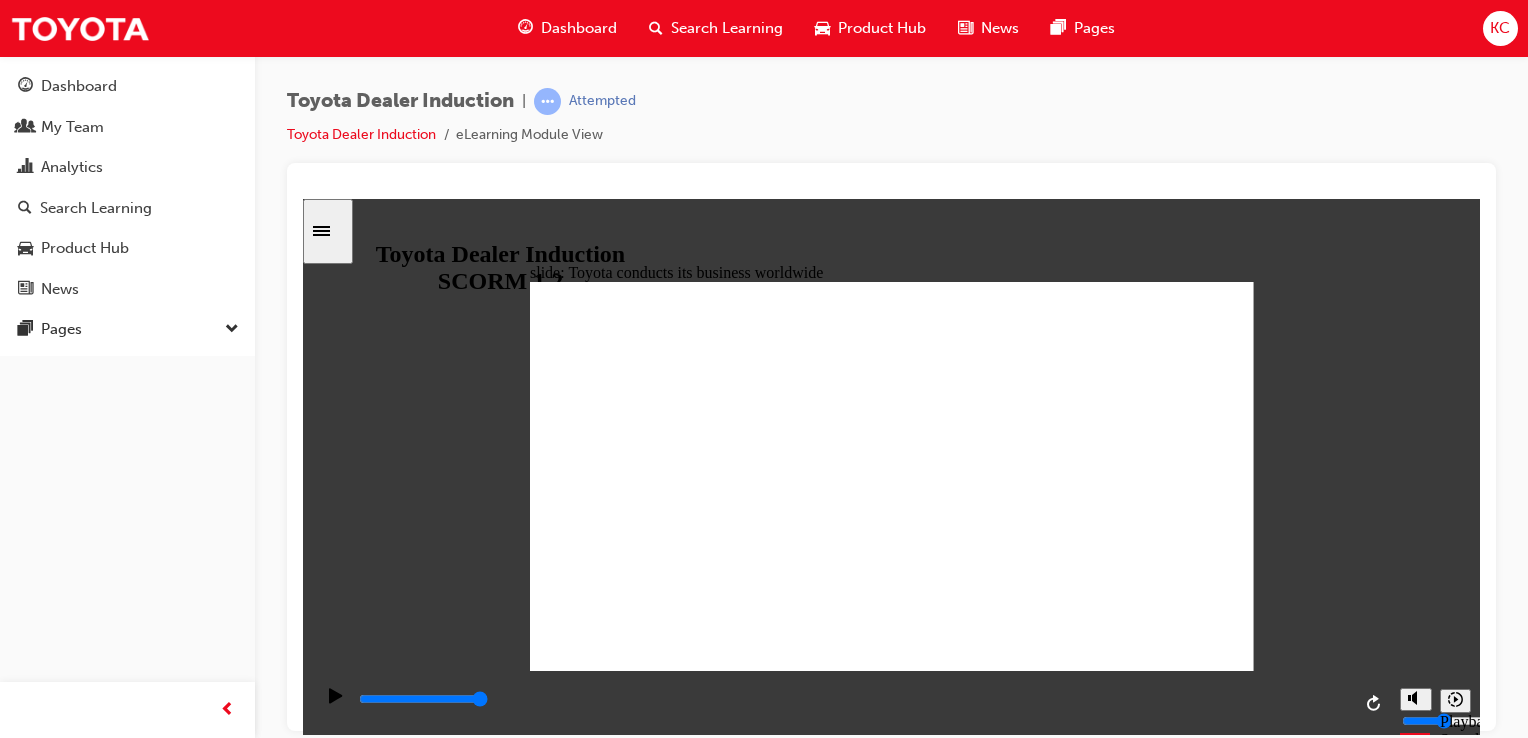 click at bounding box center (892, 1232) 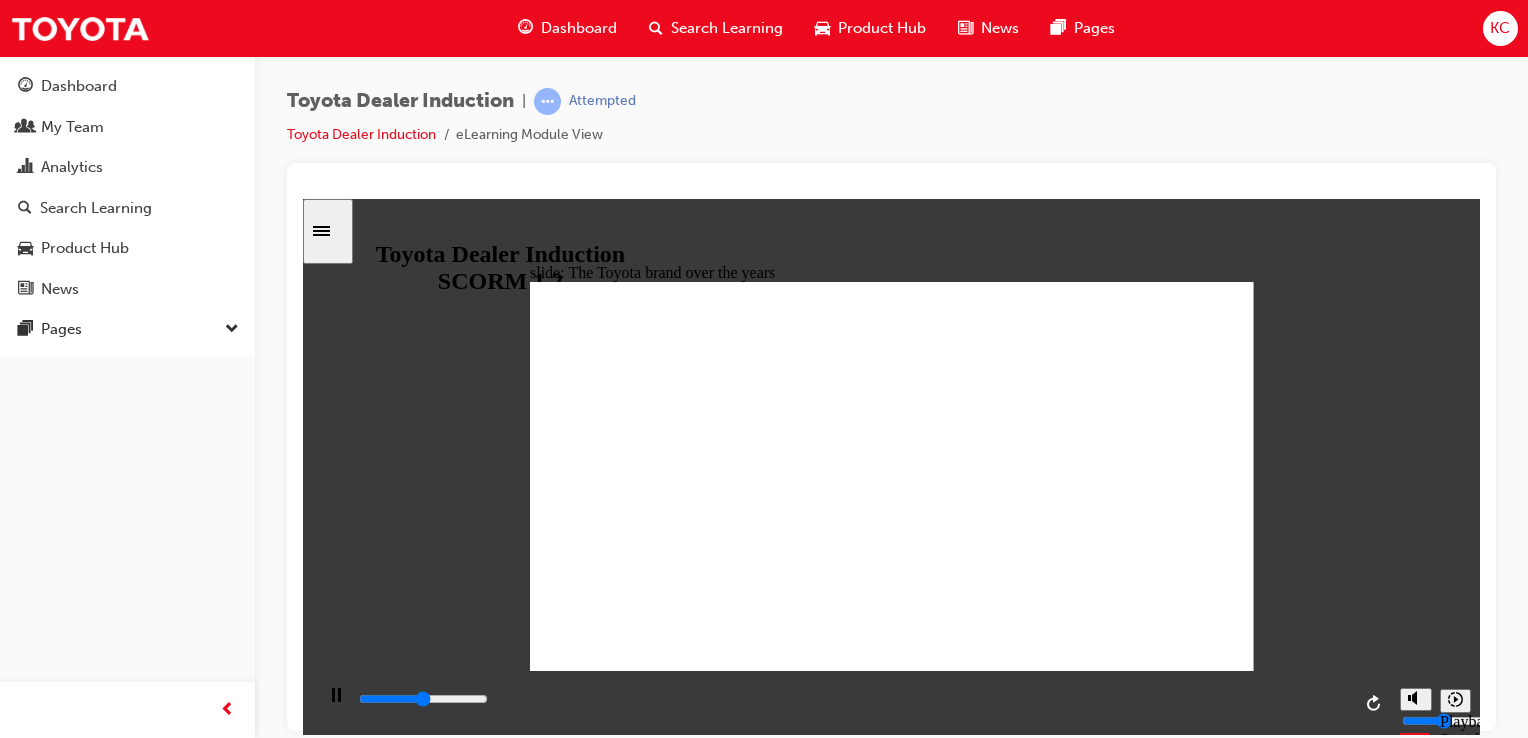click 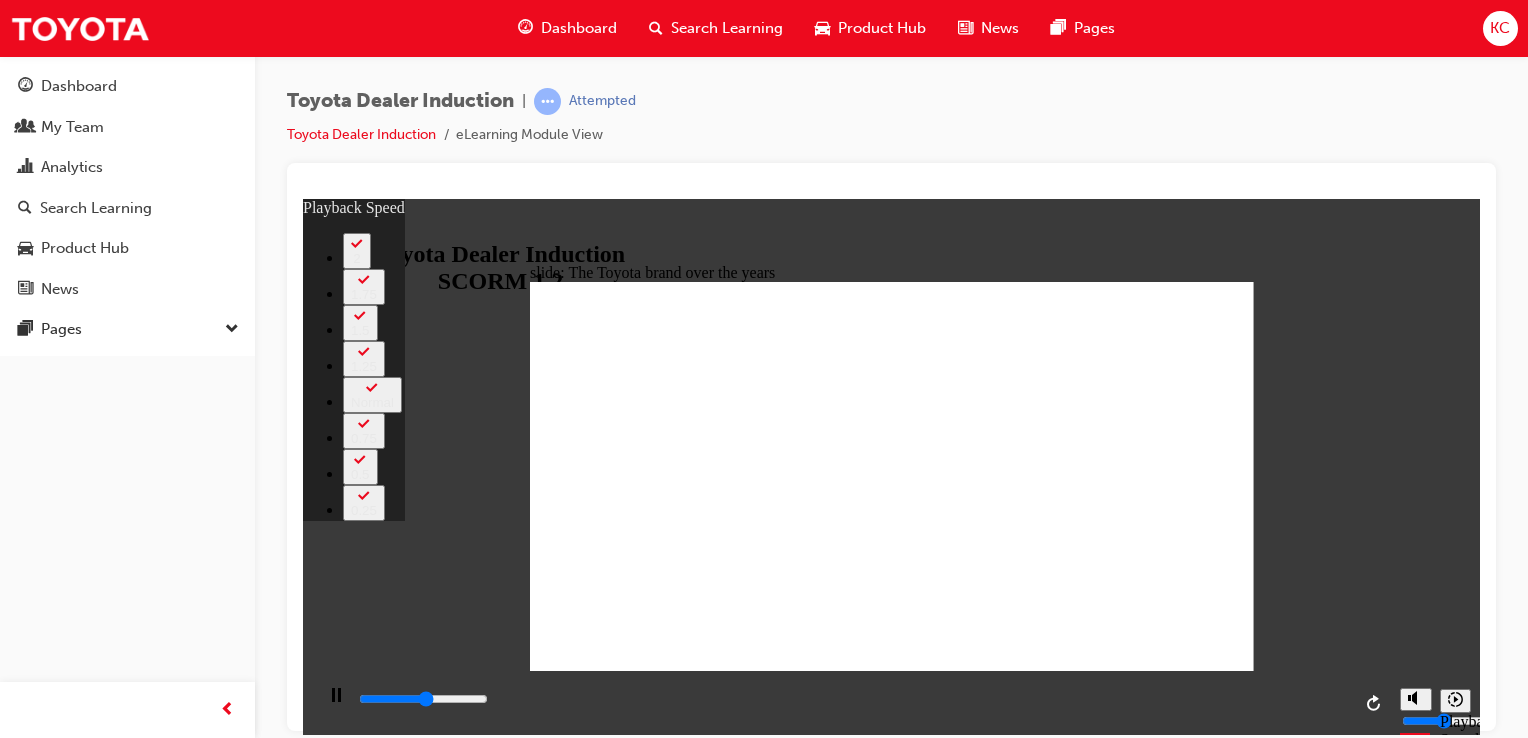 type on "4500" 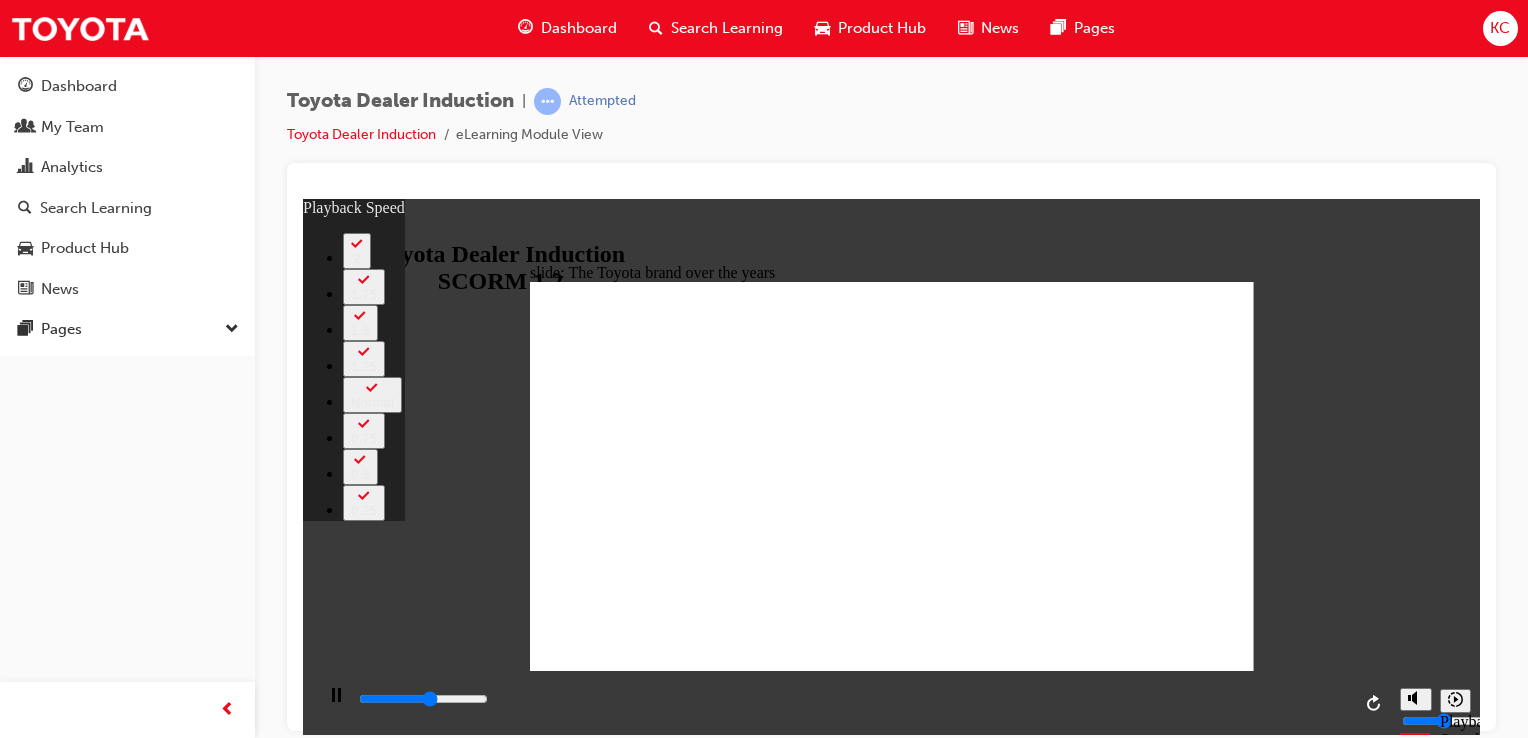 type on "4700" 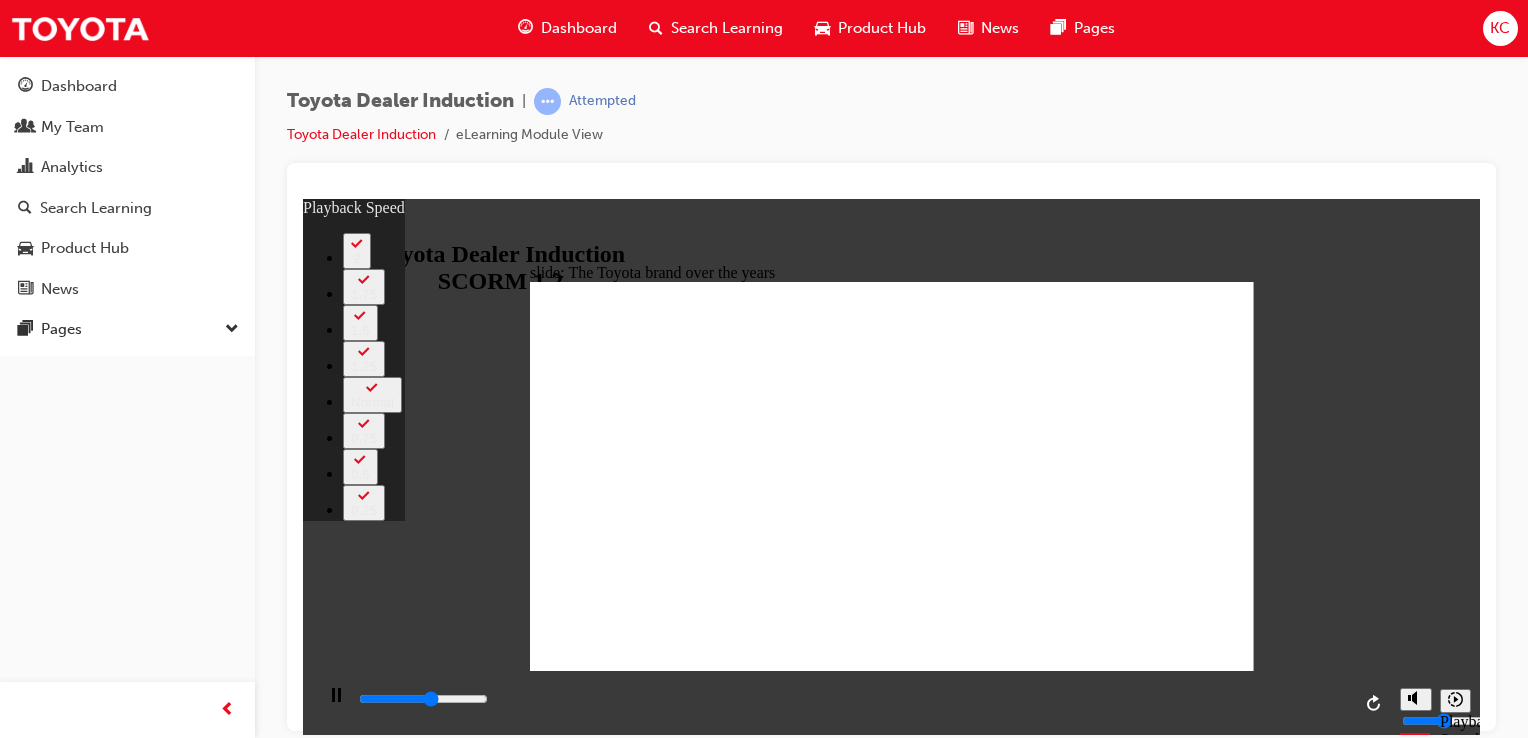 type on "4900" 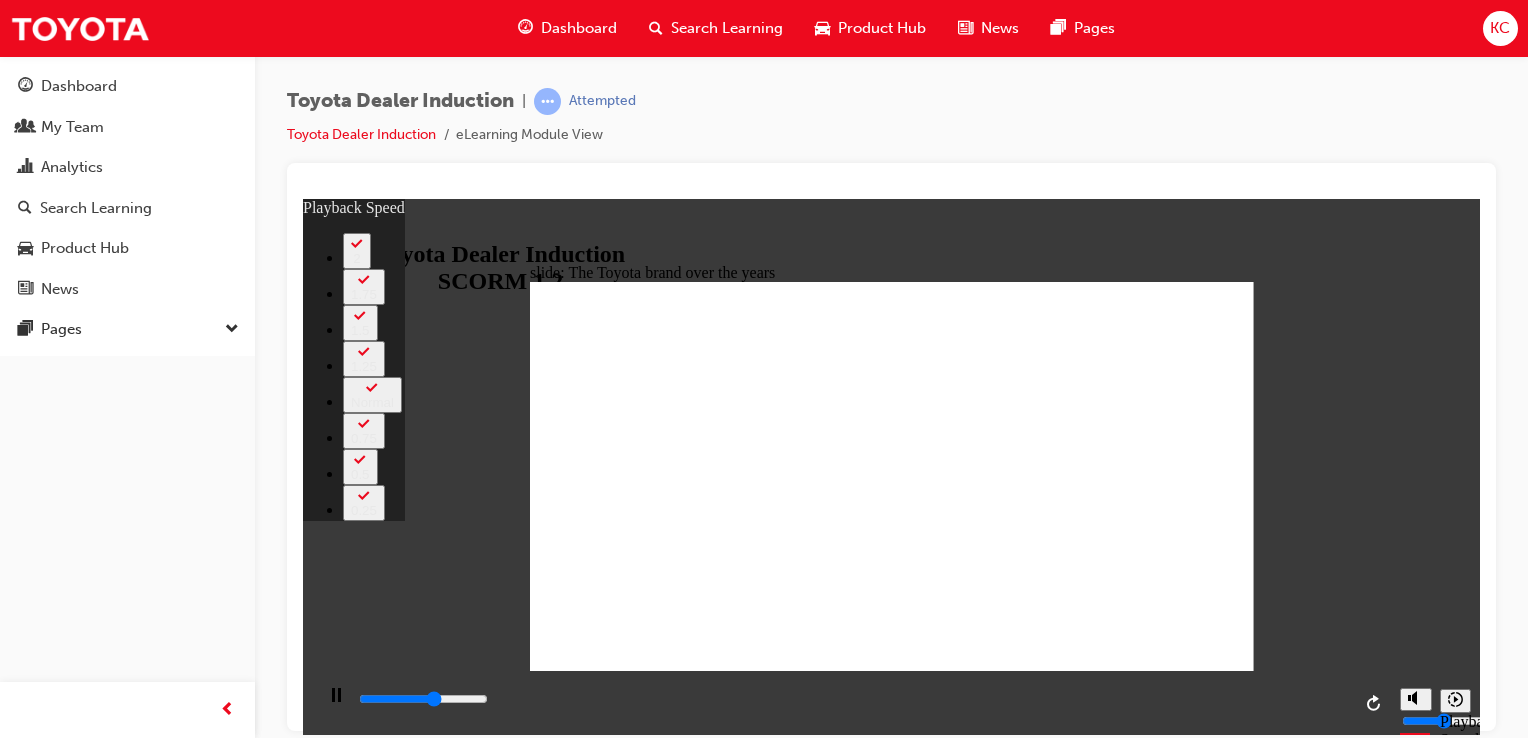 type on "5000" 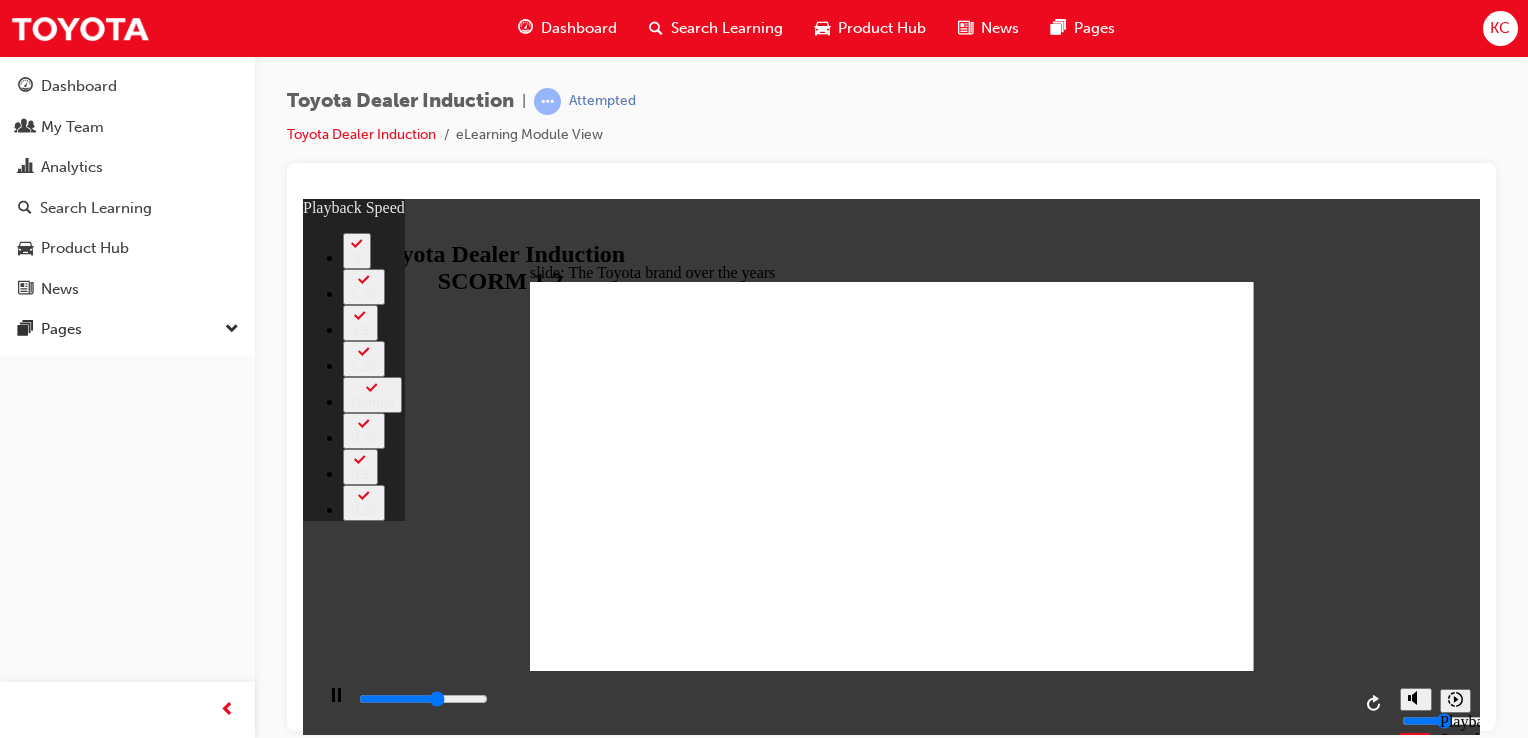 type on "5200" 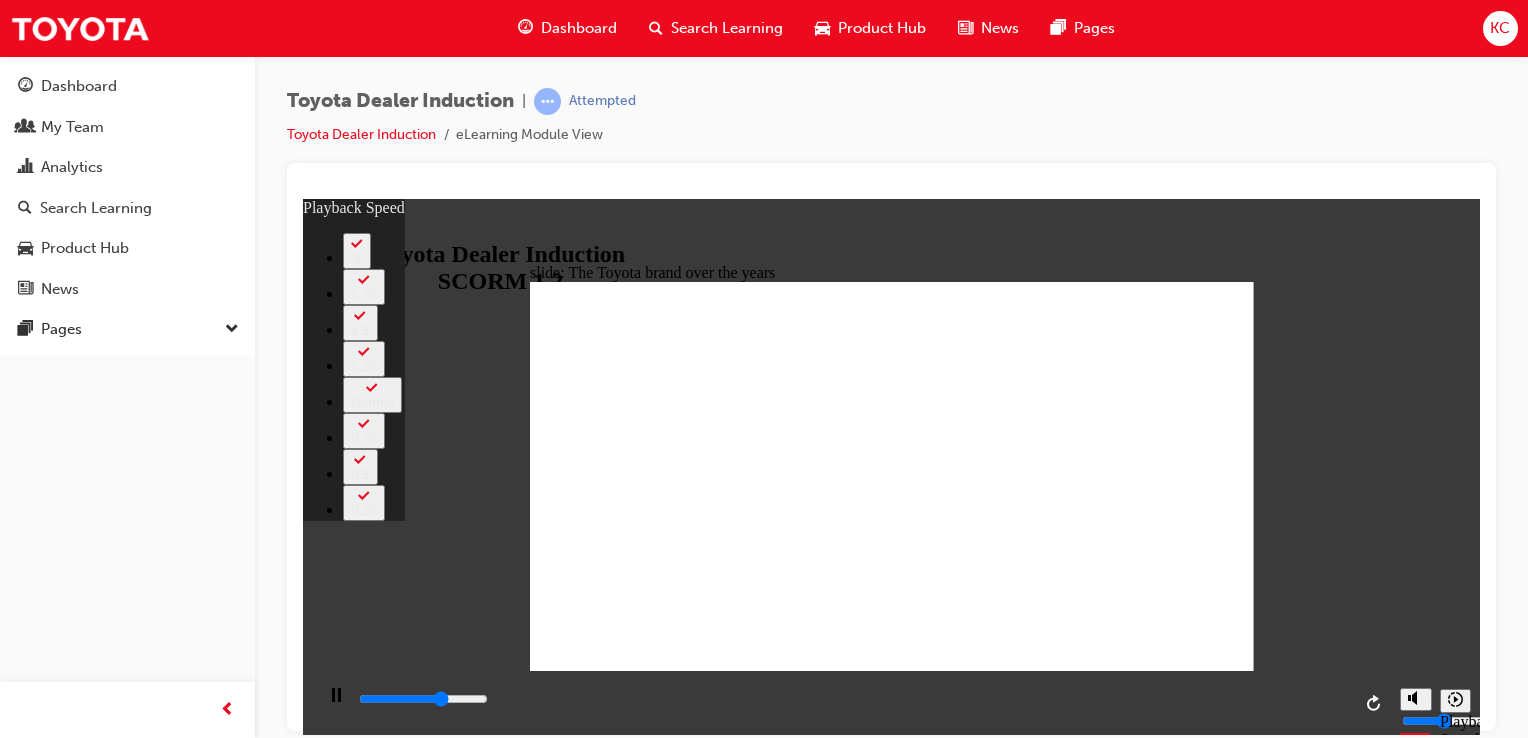 type on "5500" 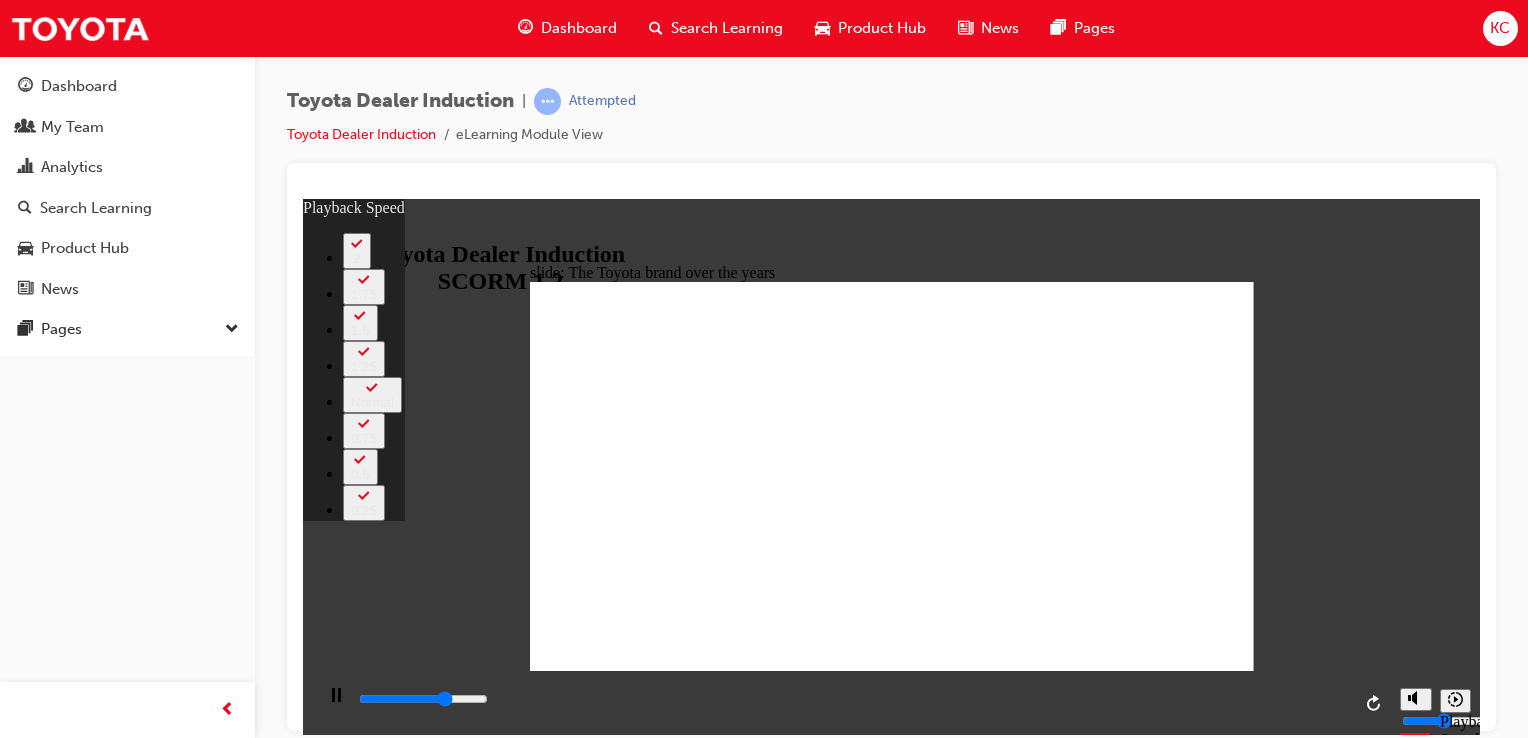 type on "5800" 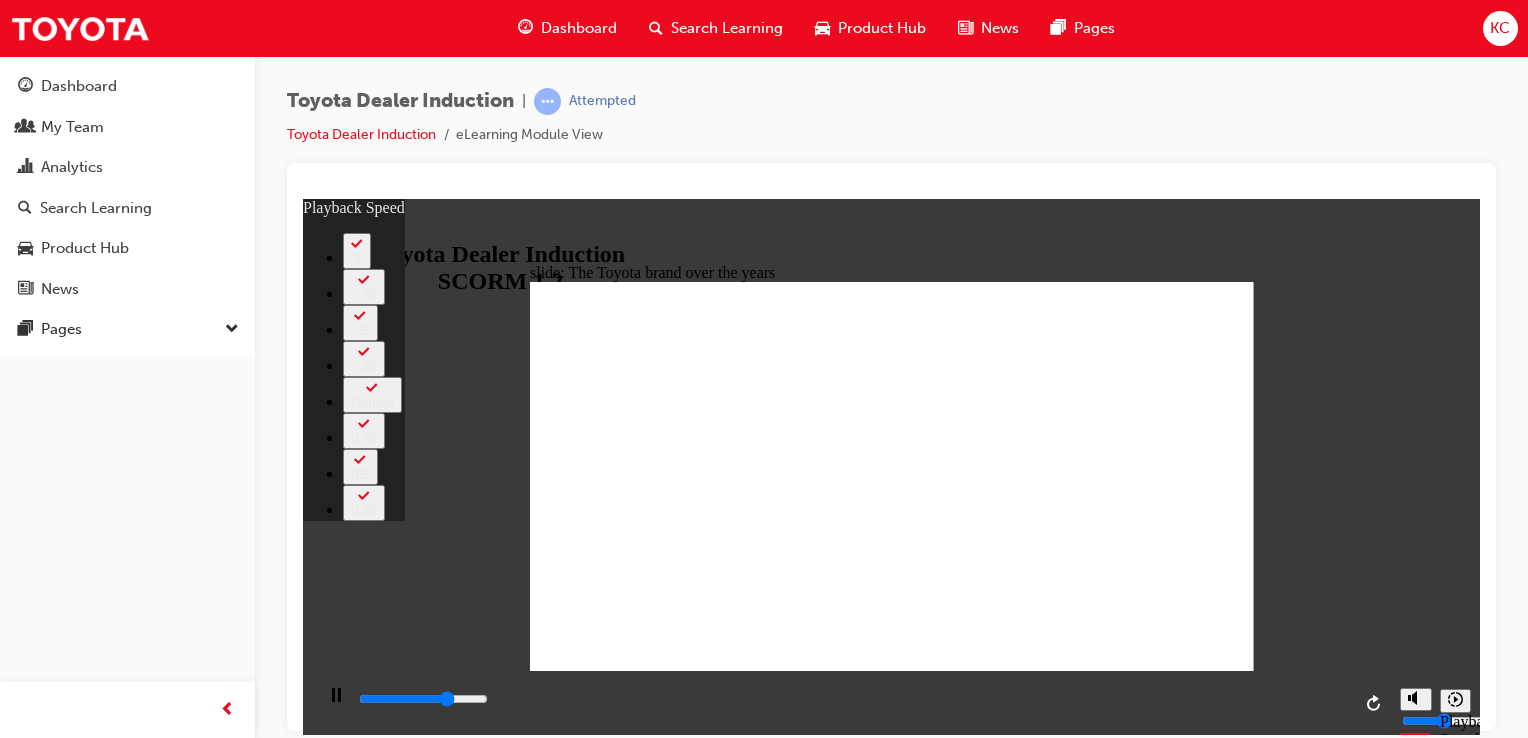 type on "6000" 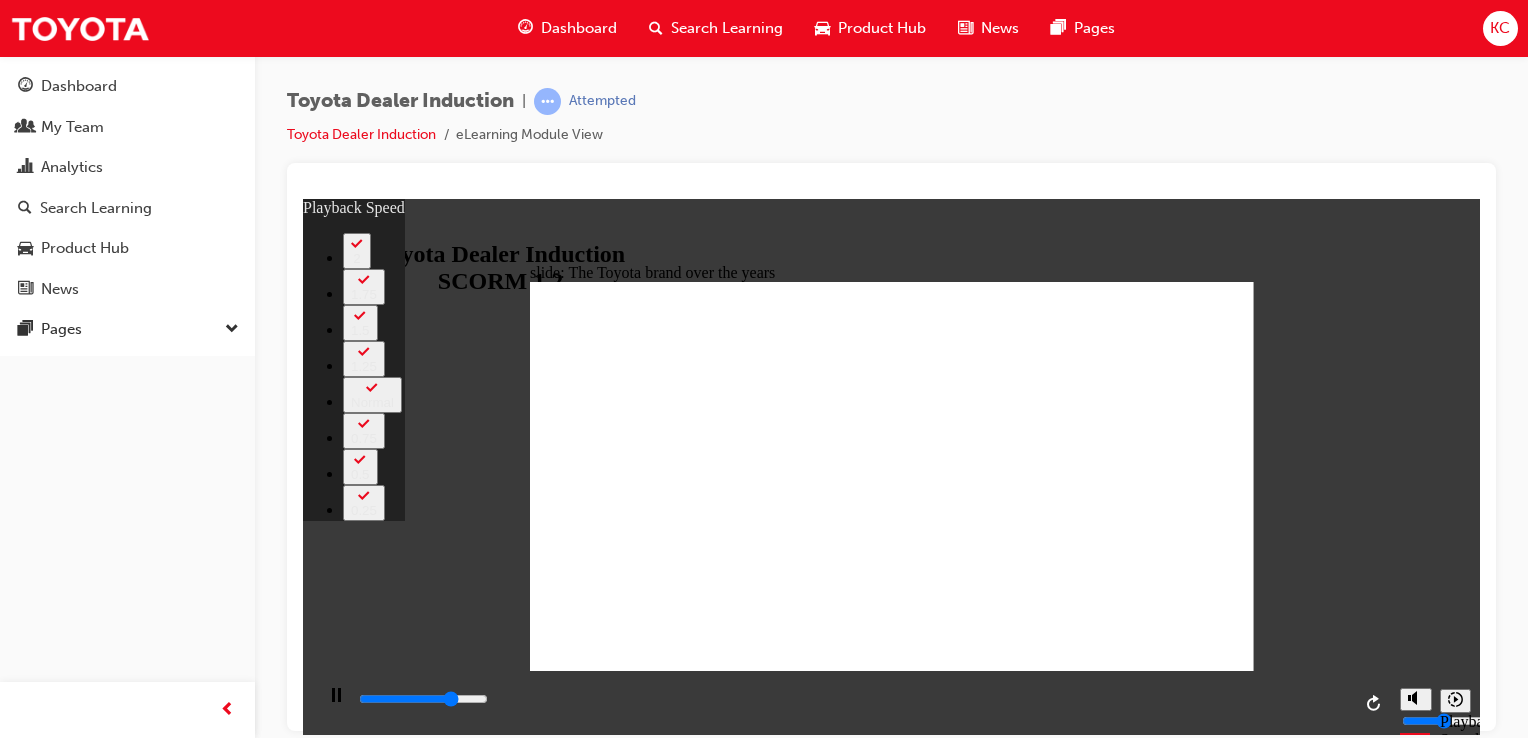 type on "6300" 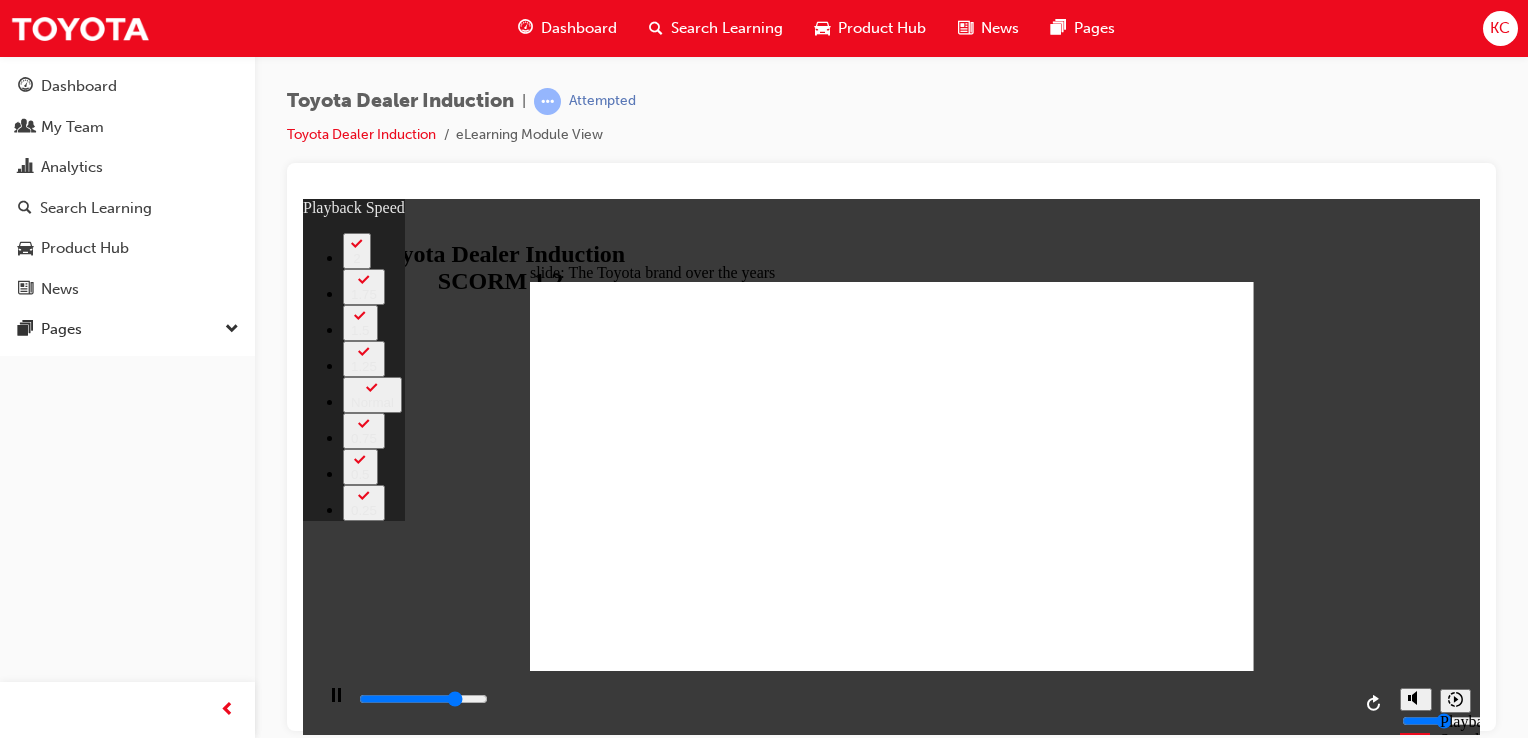 type on "6600" 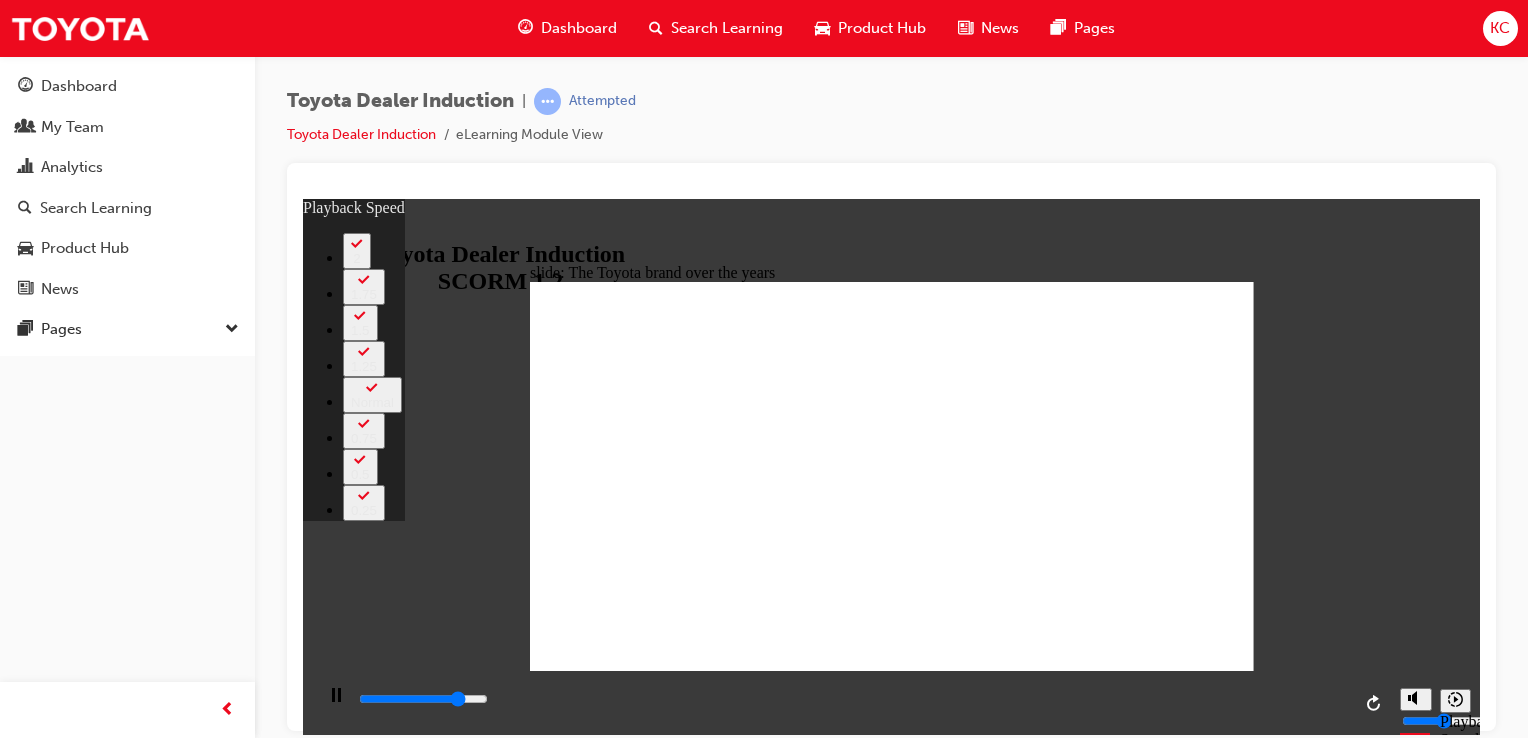 type on "6800" 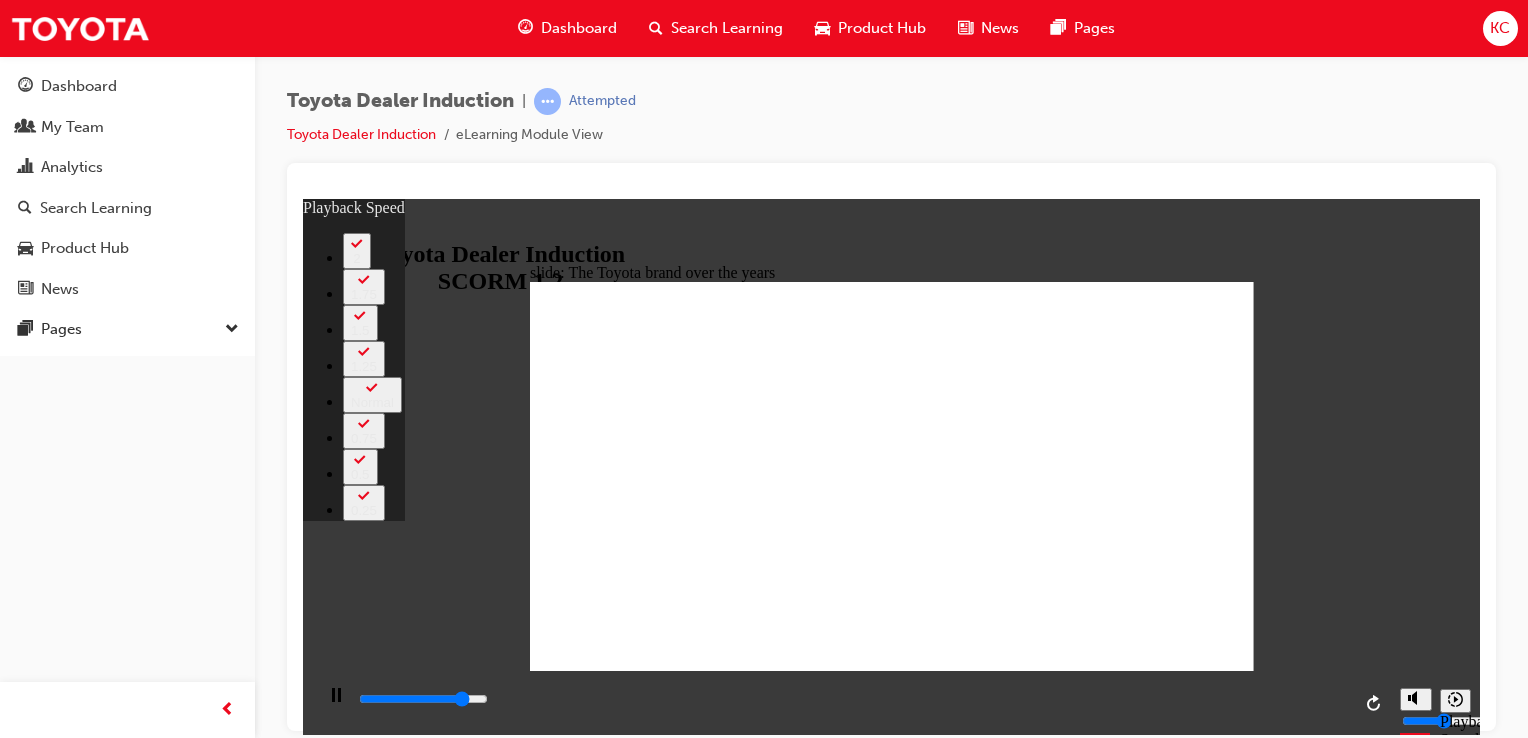 type on "7100" 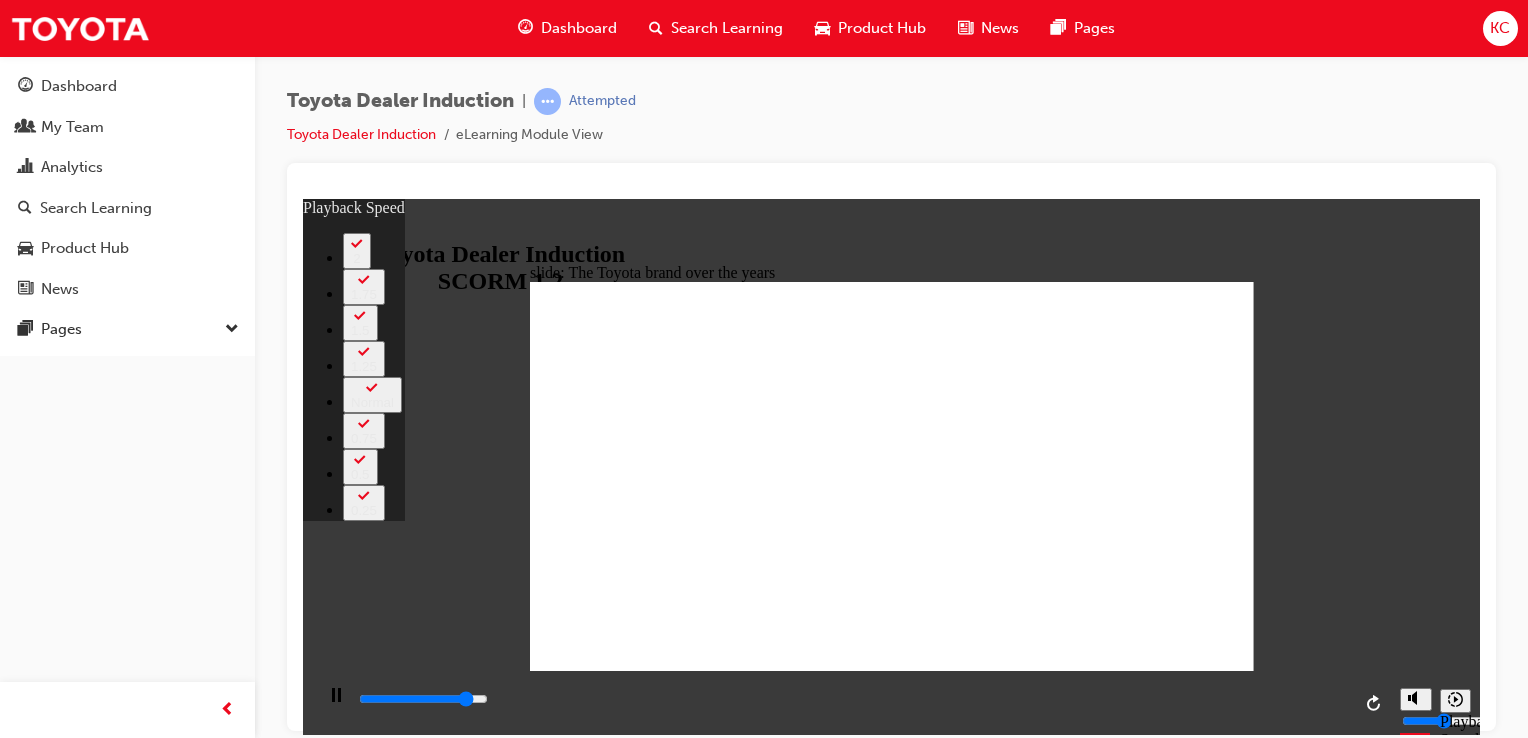 type on "7400" 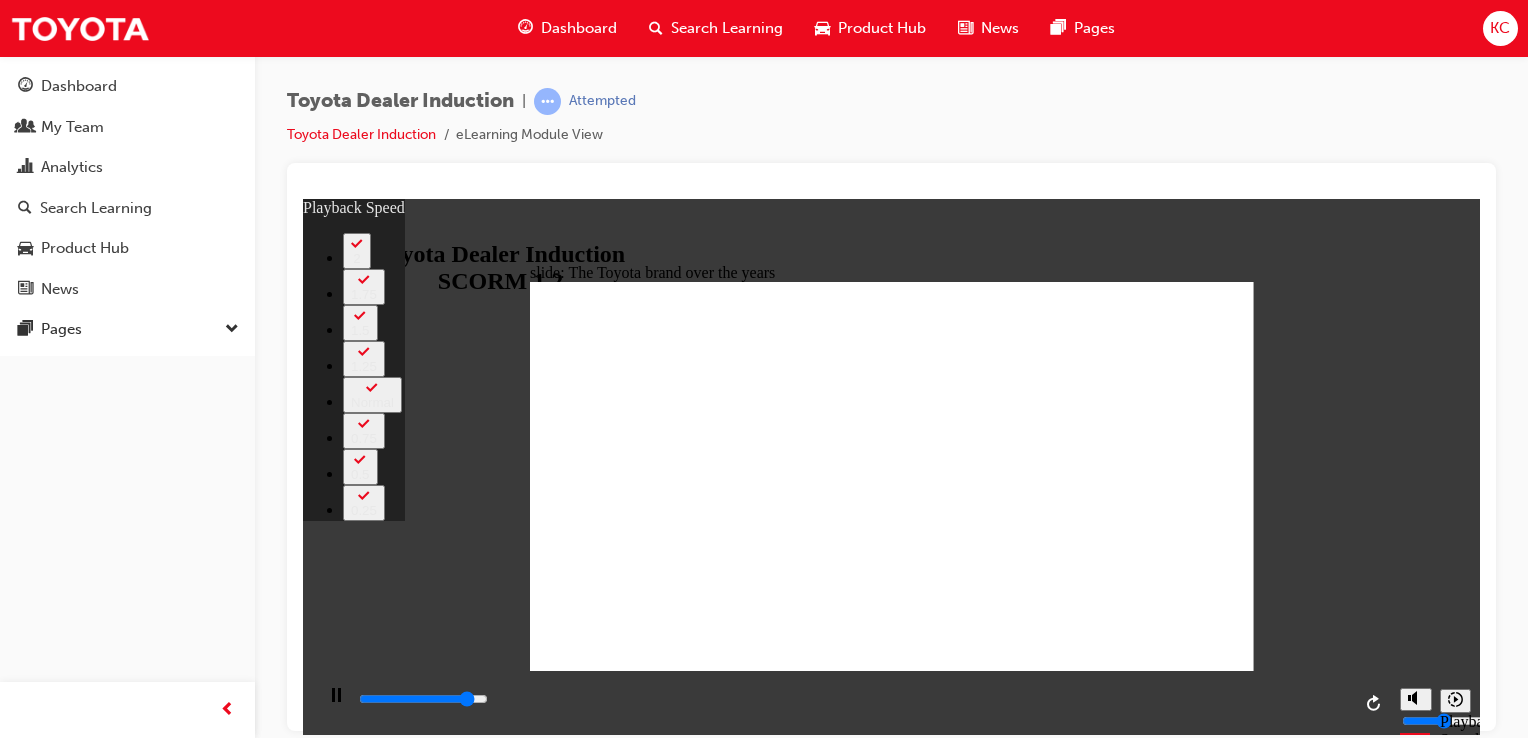 type on "7500" 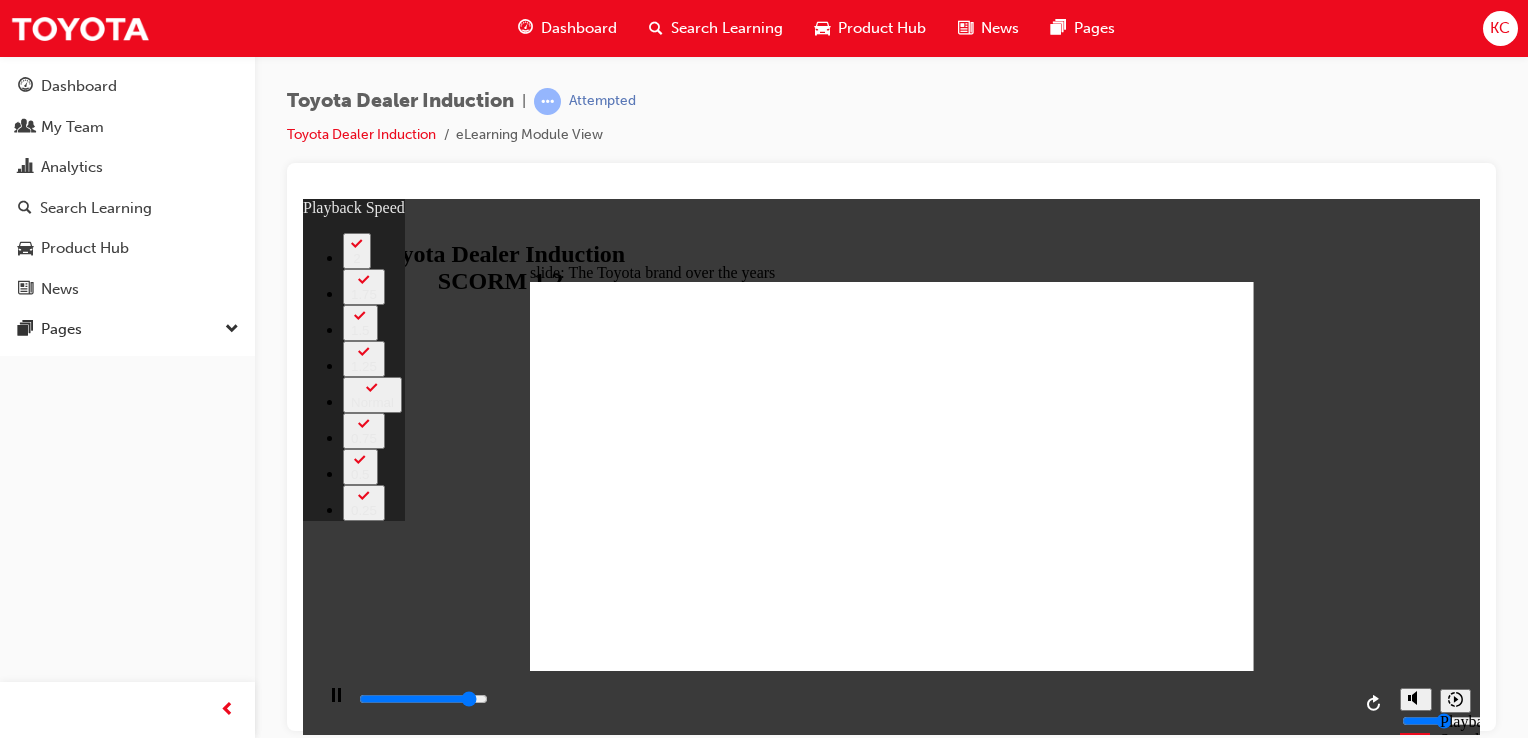 click at bounding box center [896, 3200] 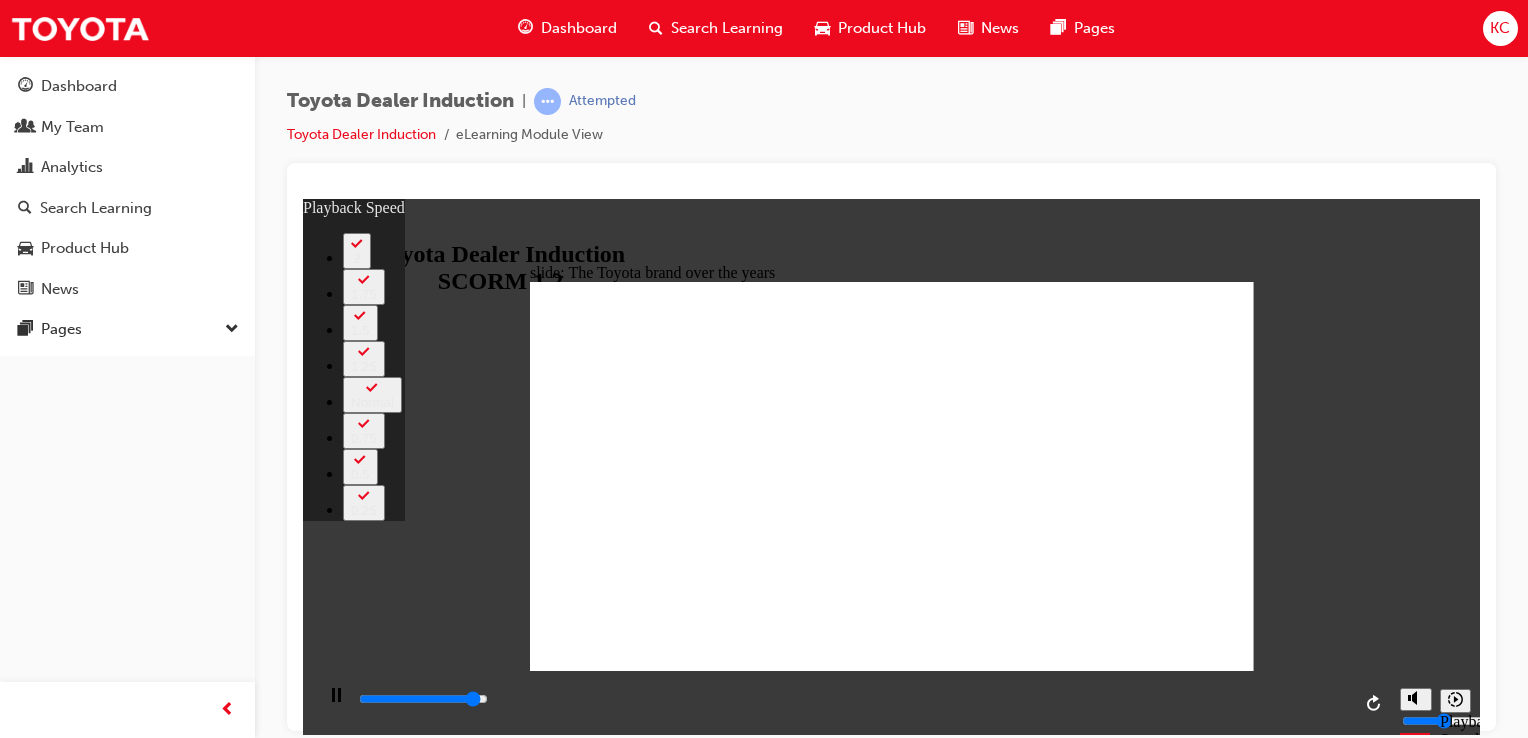 type on "7900" 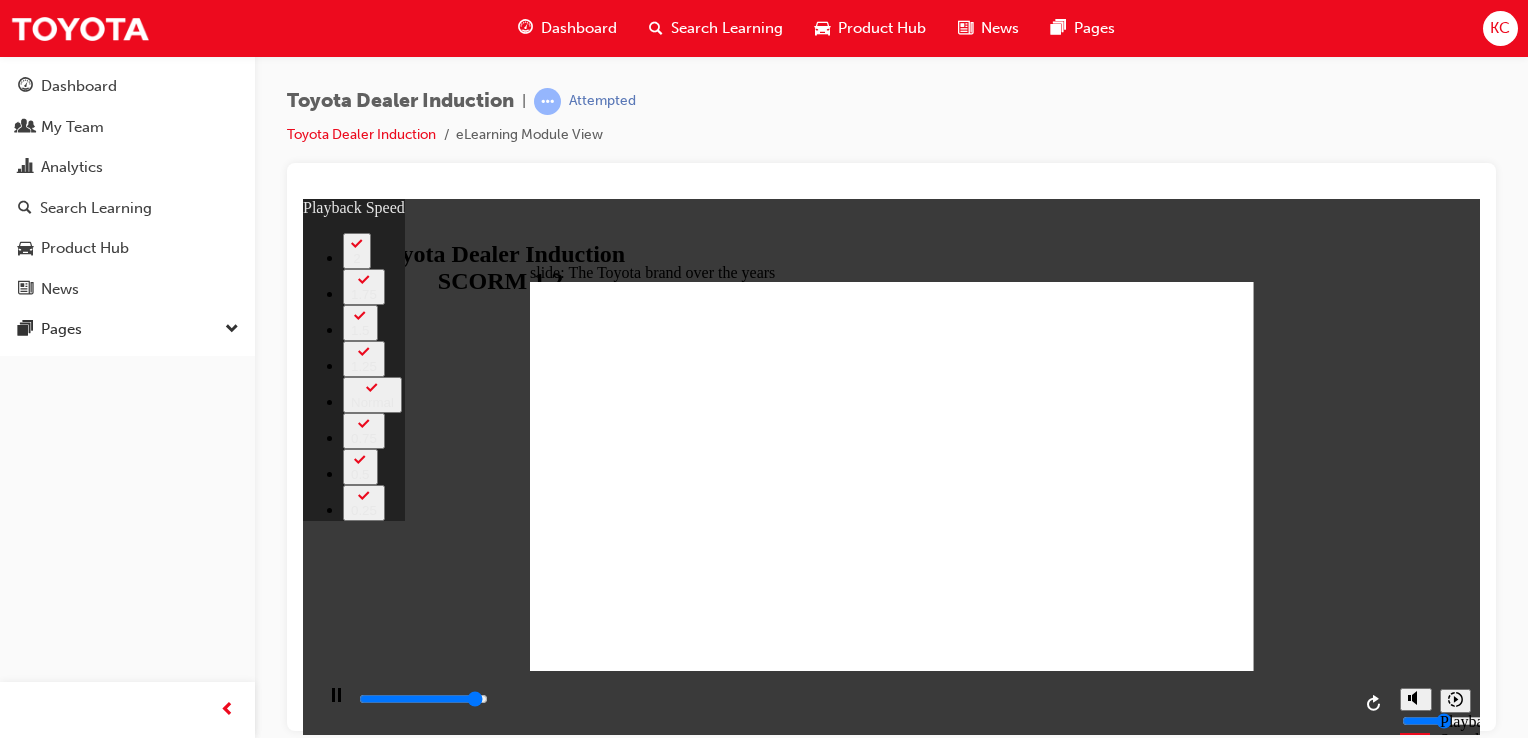 type on "8200" 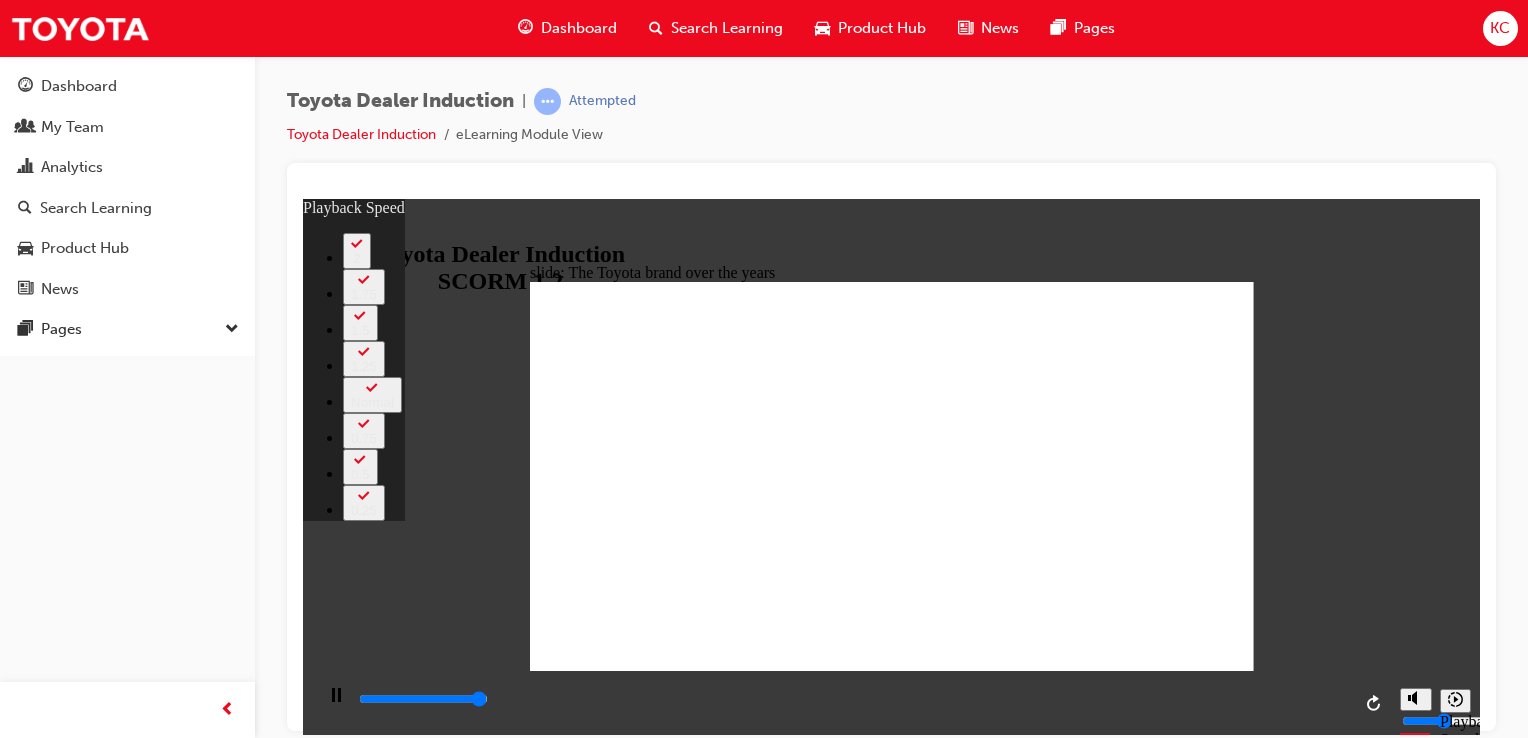 type on "8400" 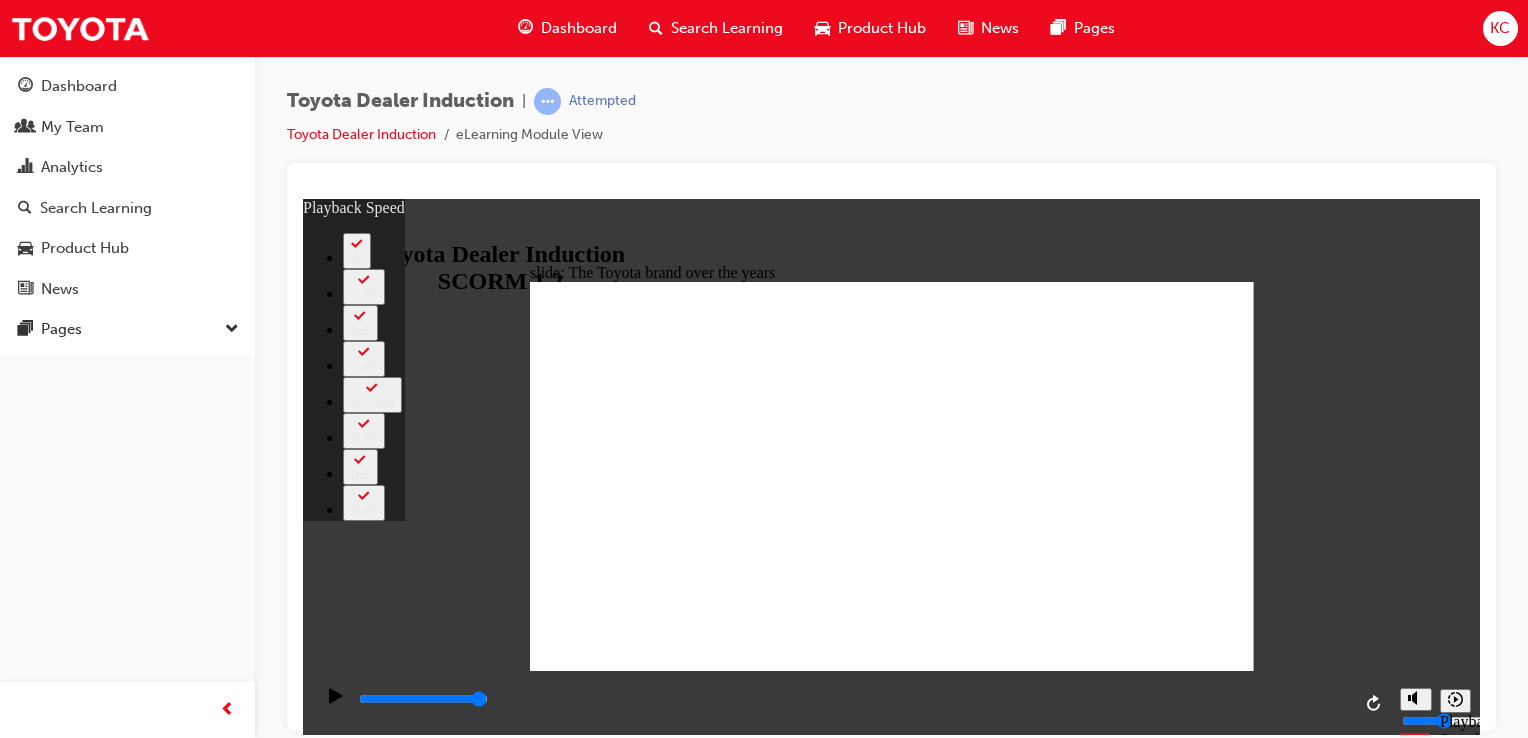 click 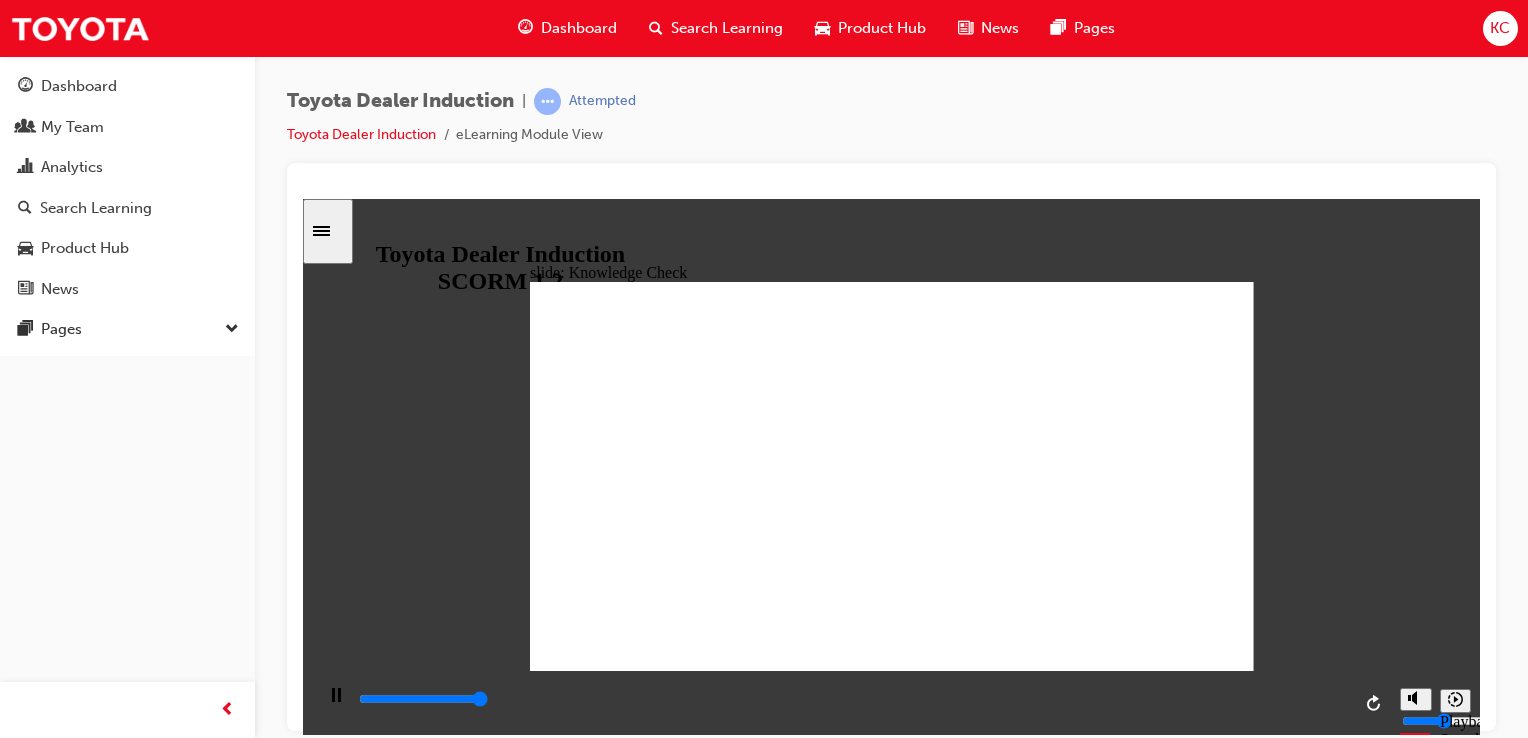 type on "5000" 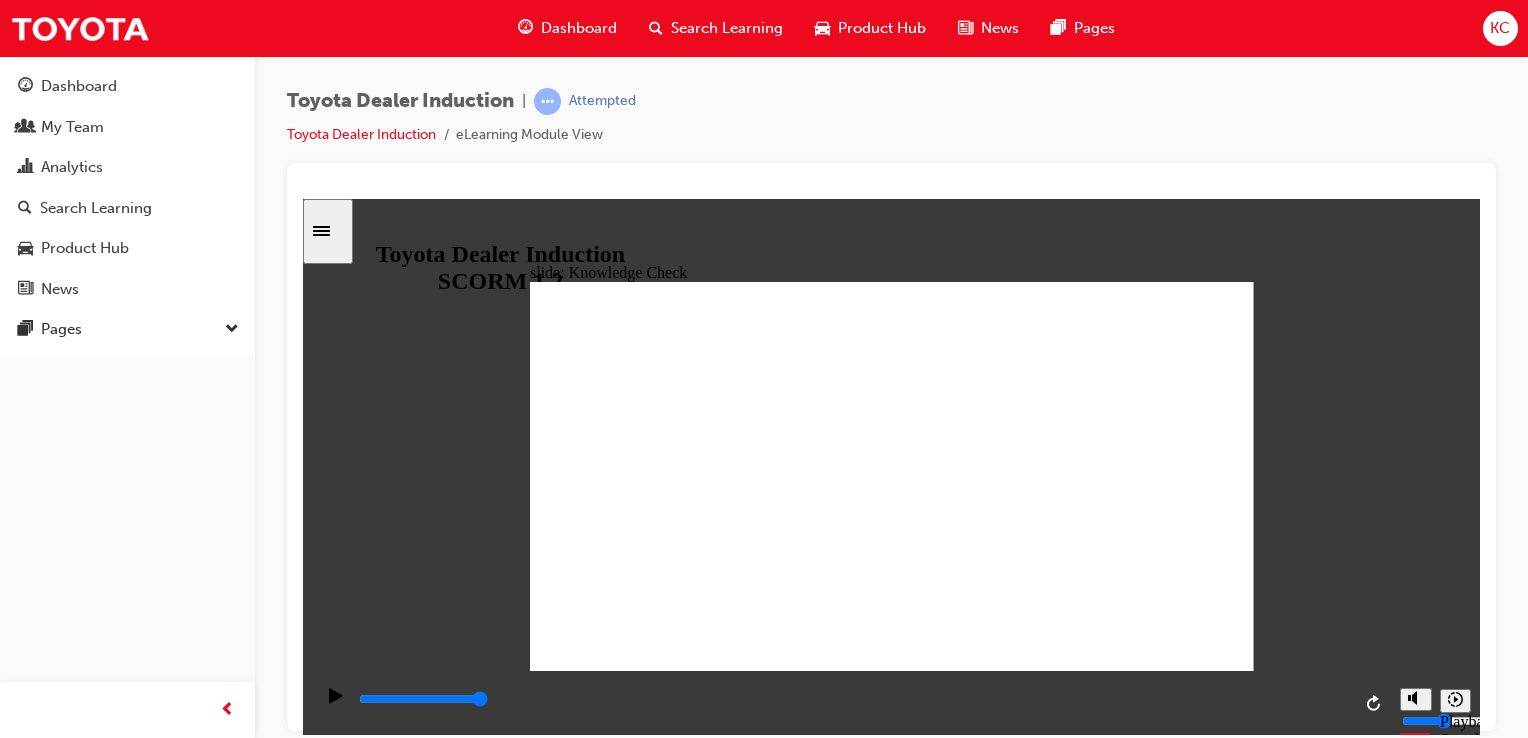 radio on "false" 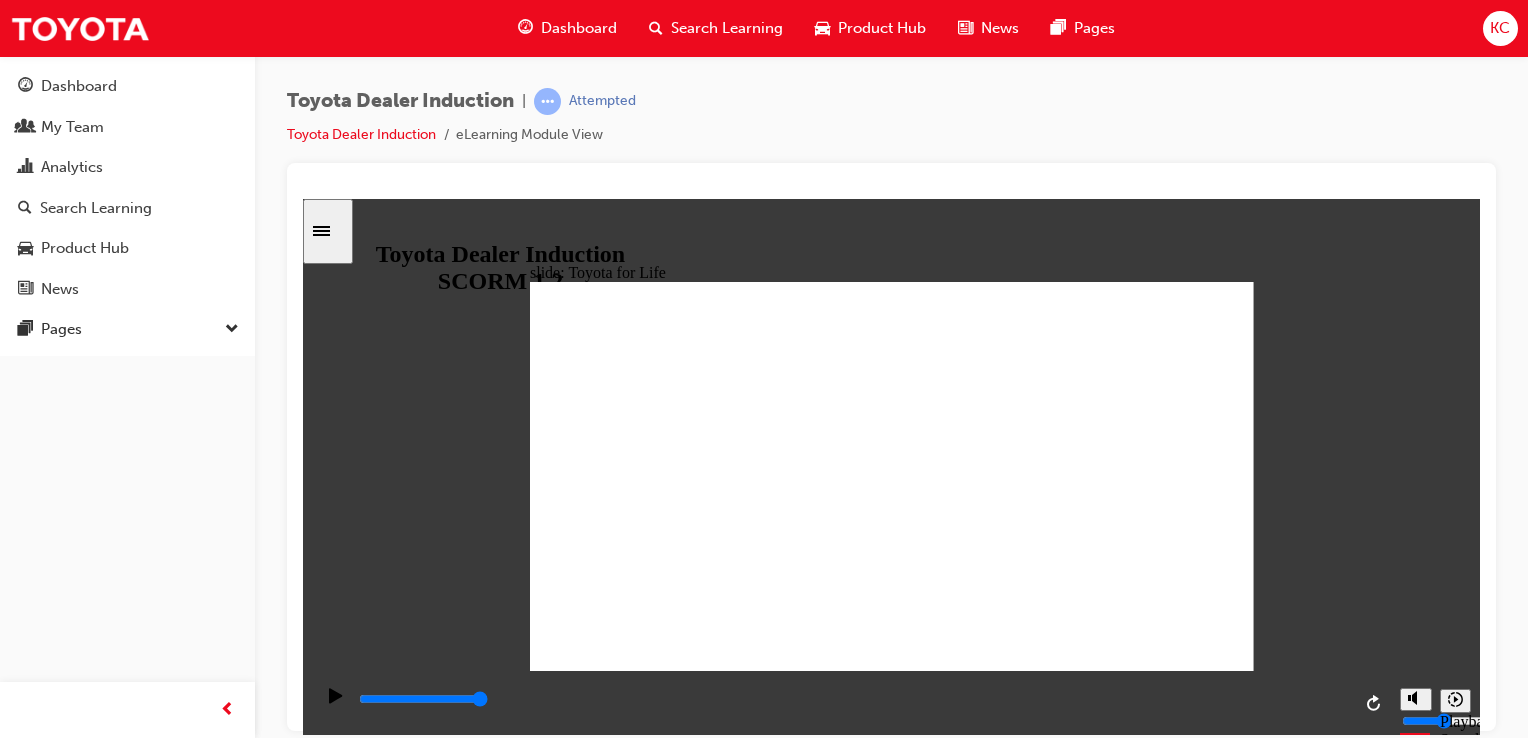 click 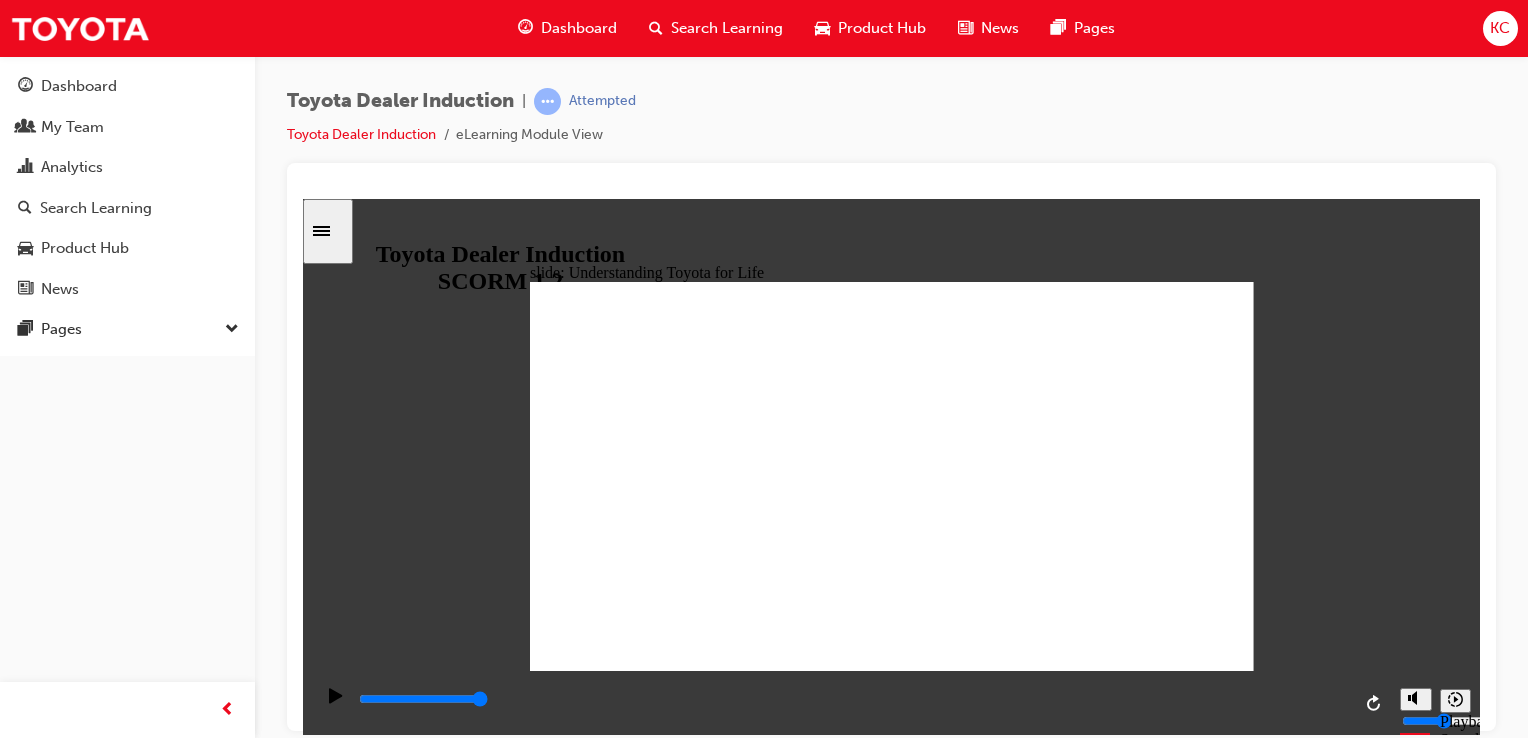 click 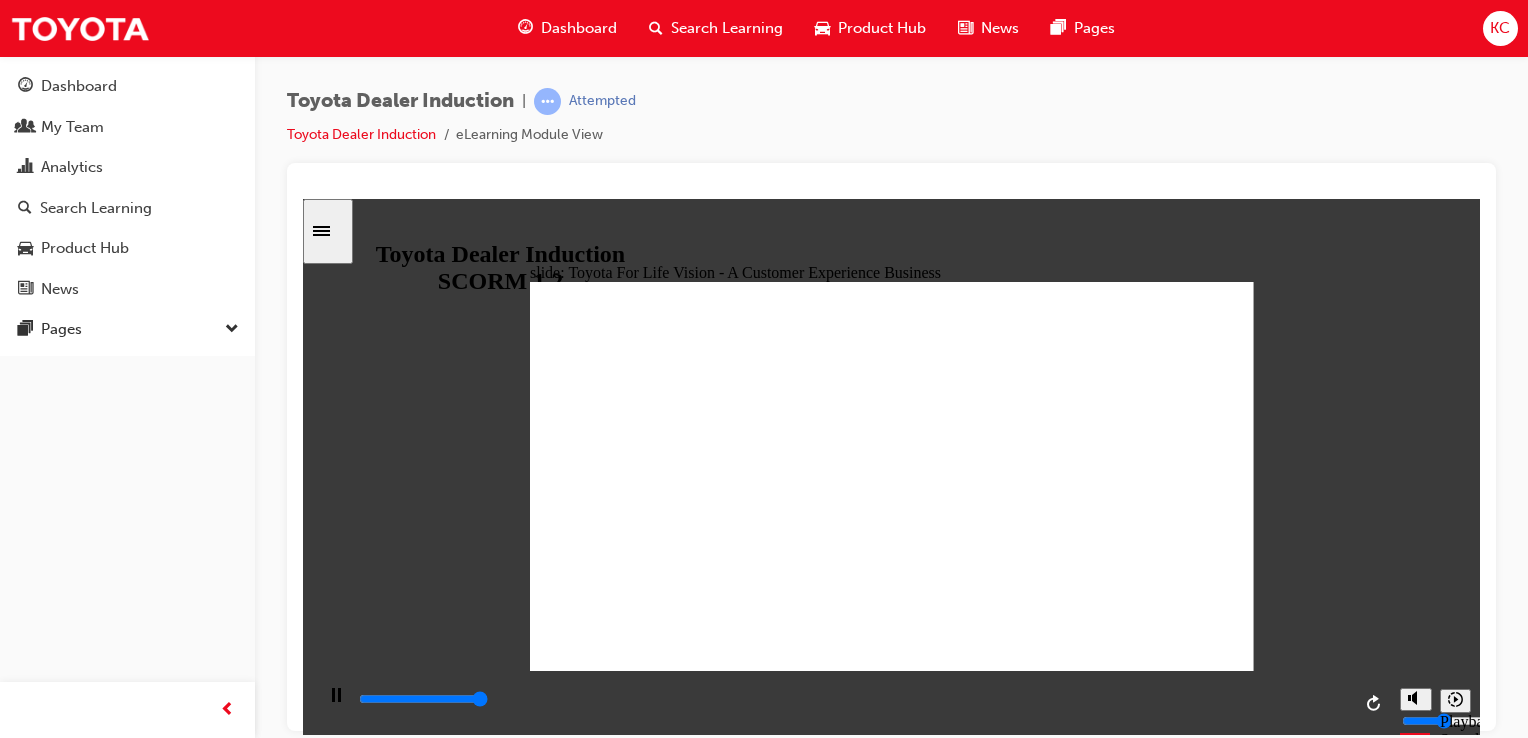 click 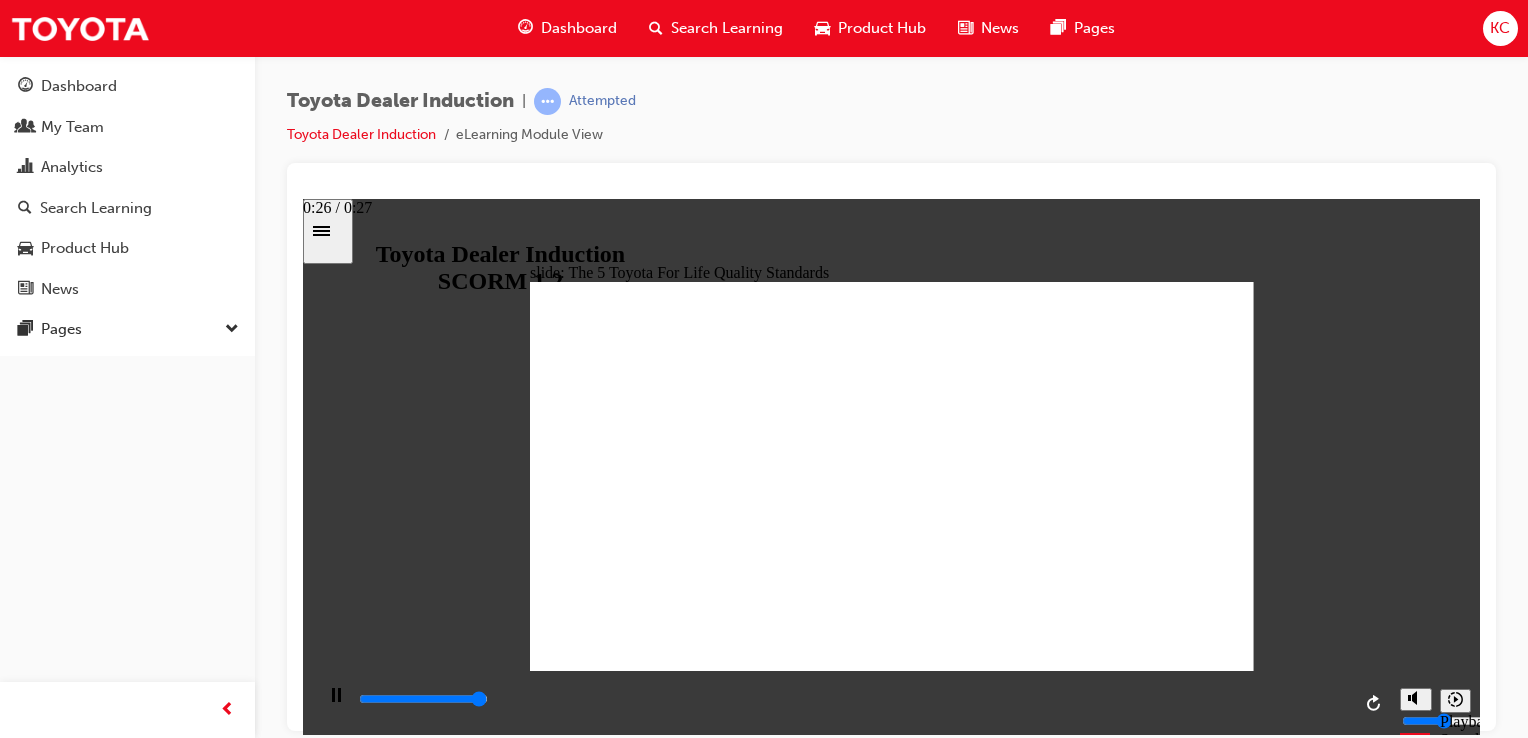 click at bounding box center (423, 698) 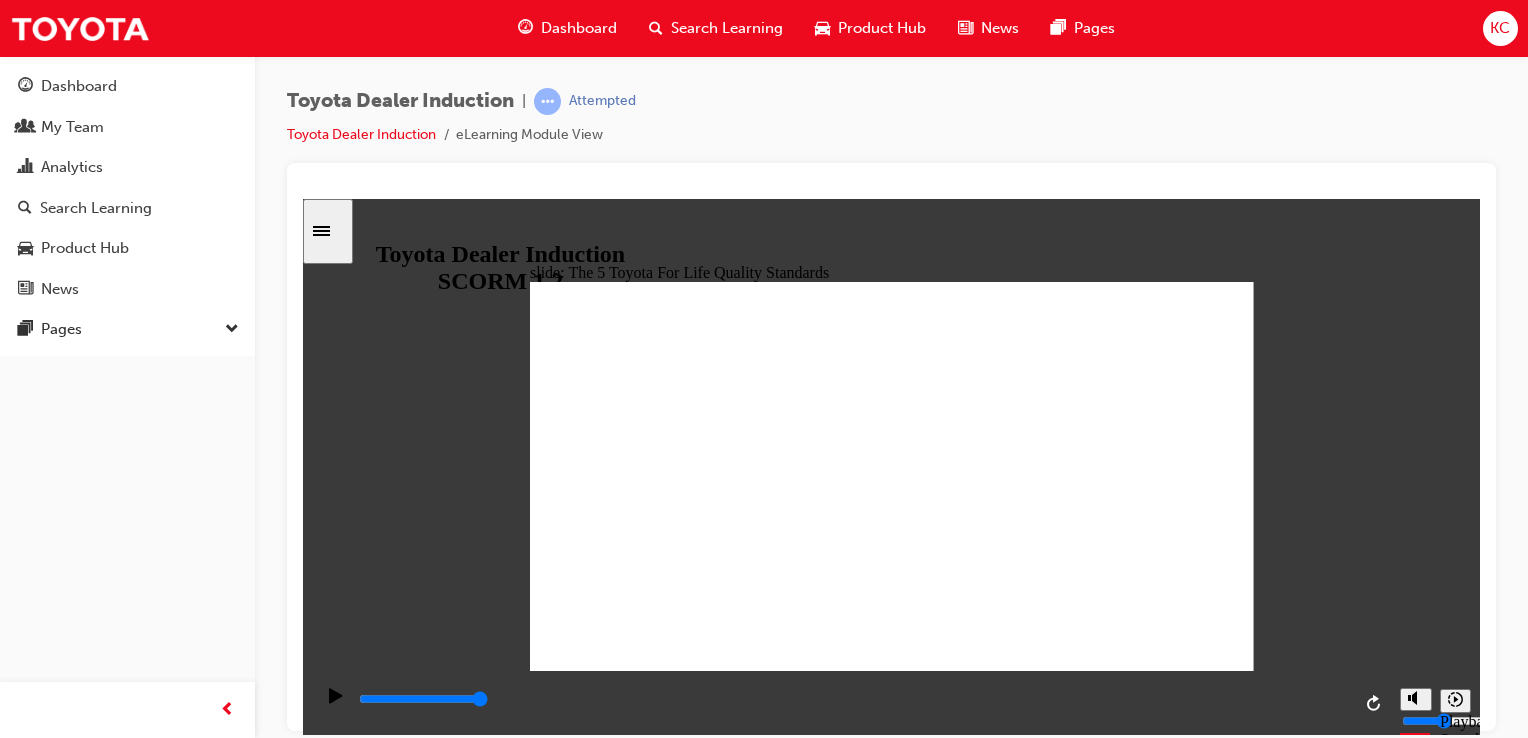 click 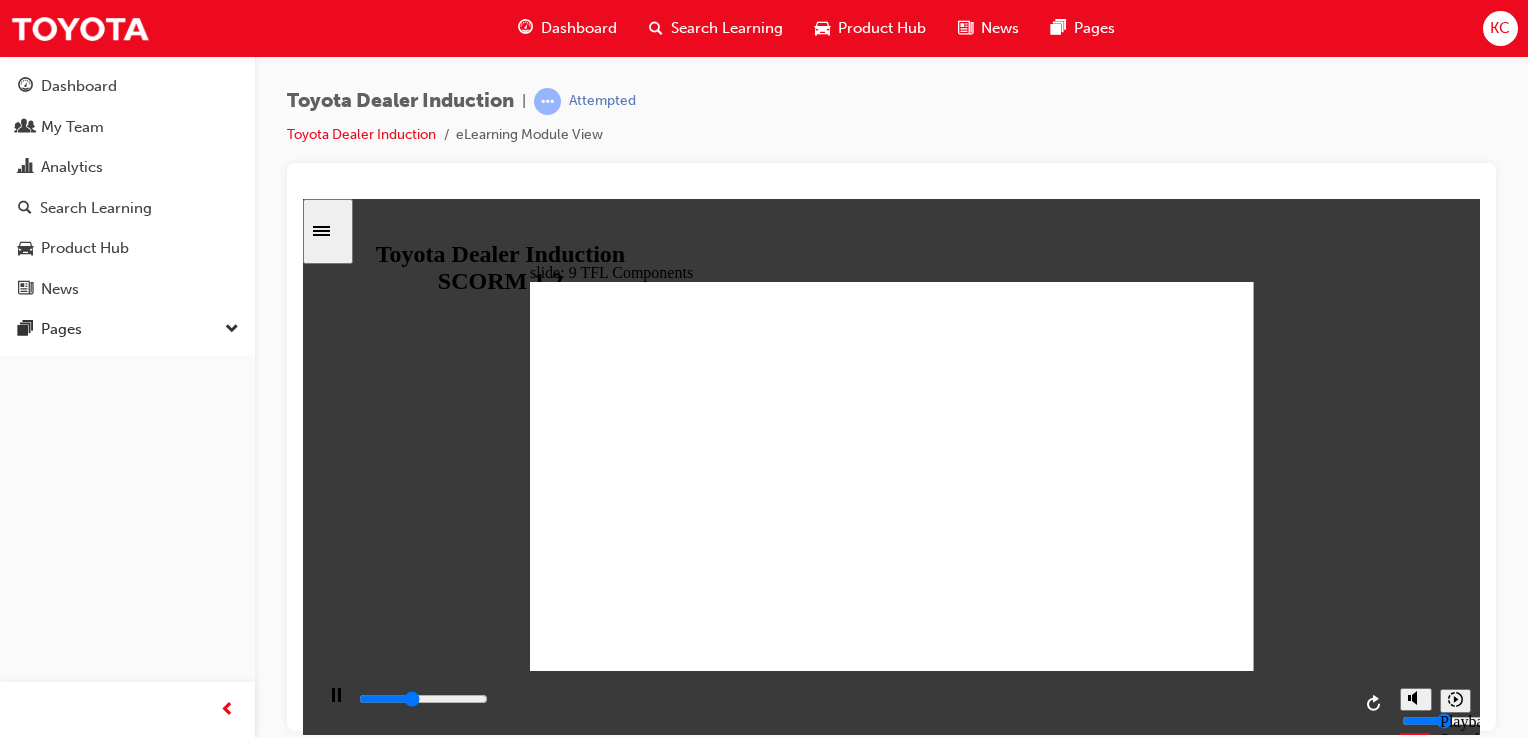 click 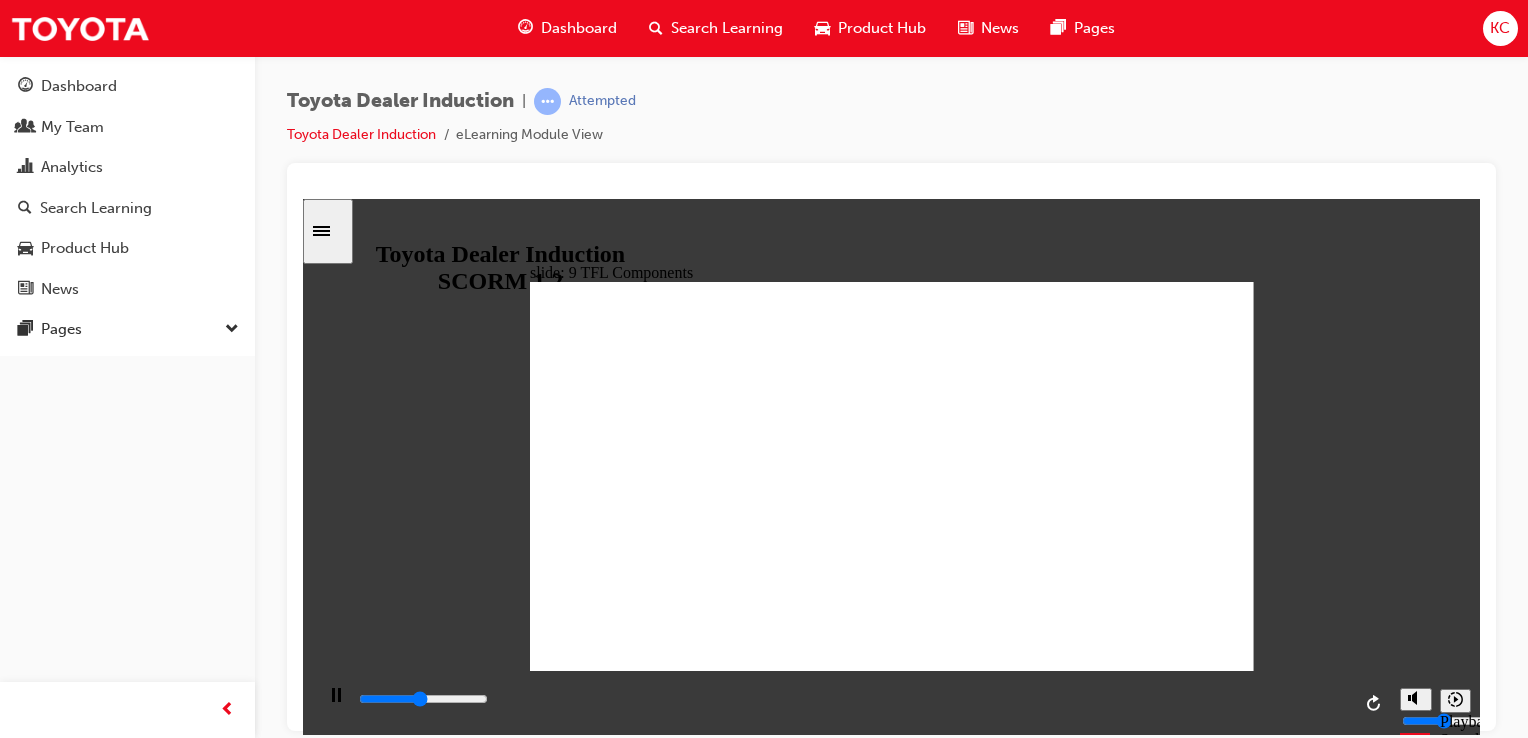 click 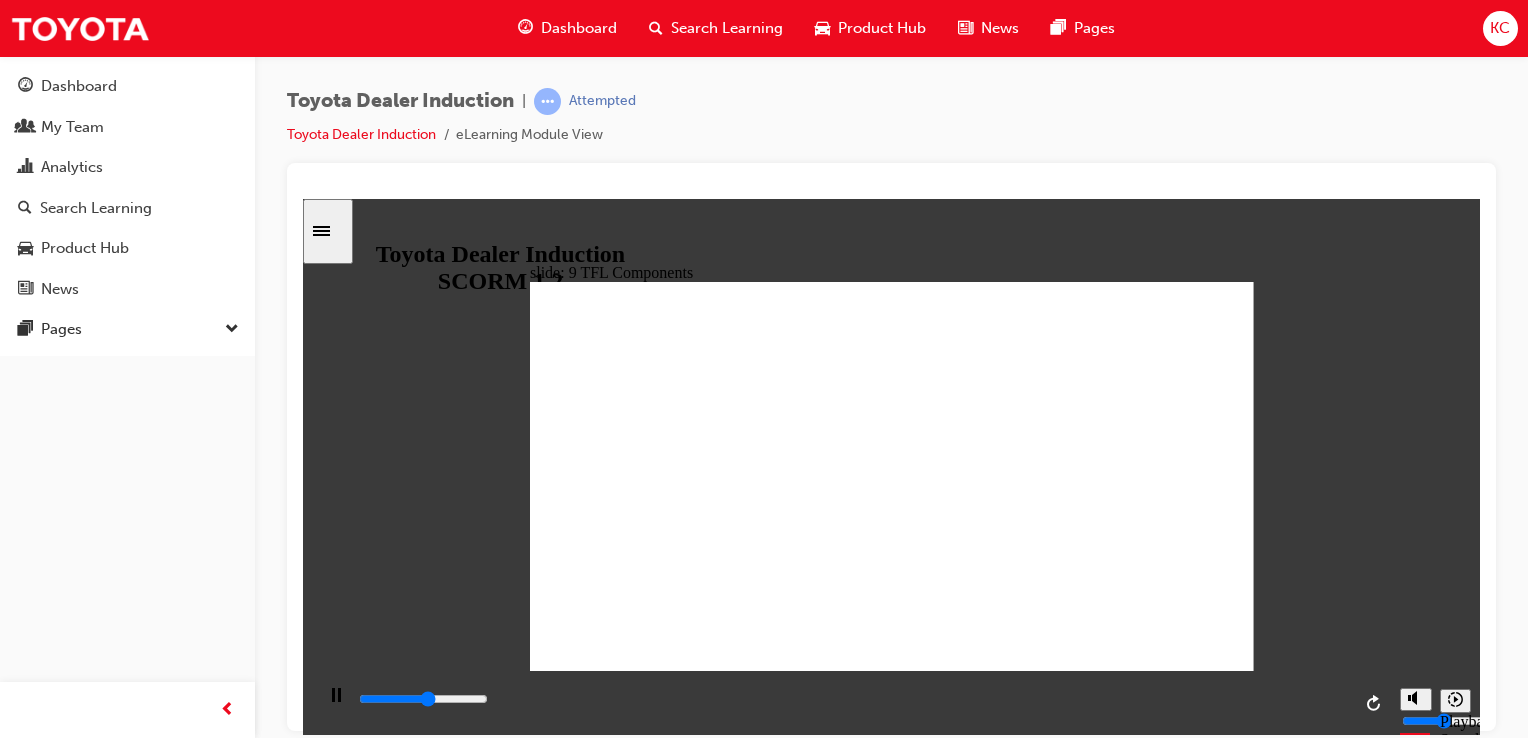 click 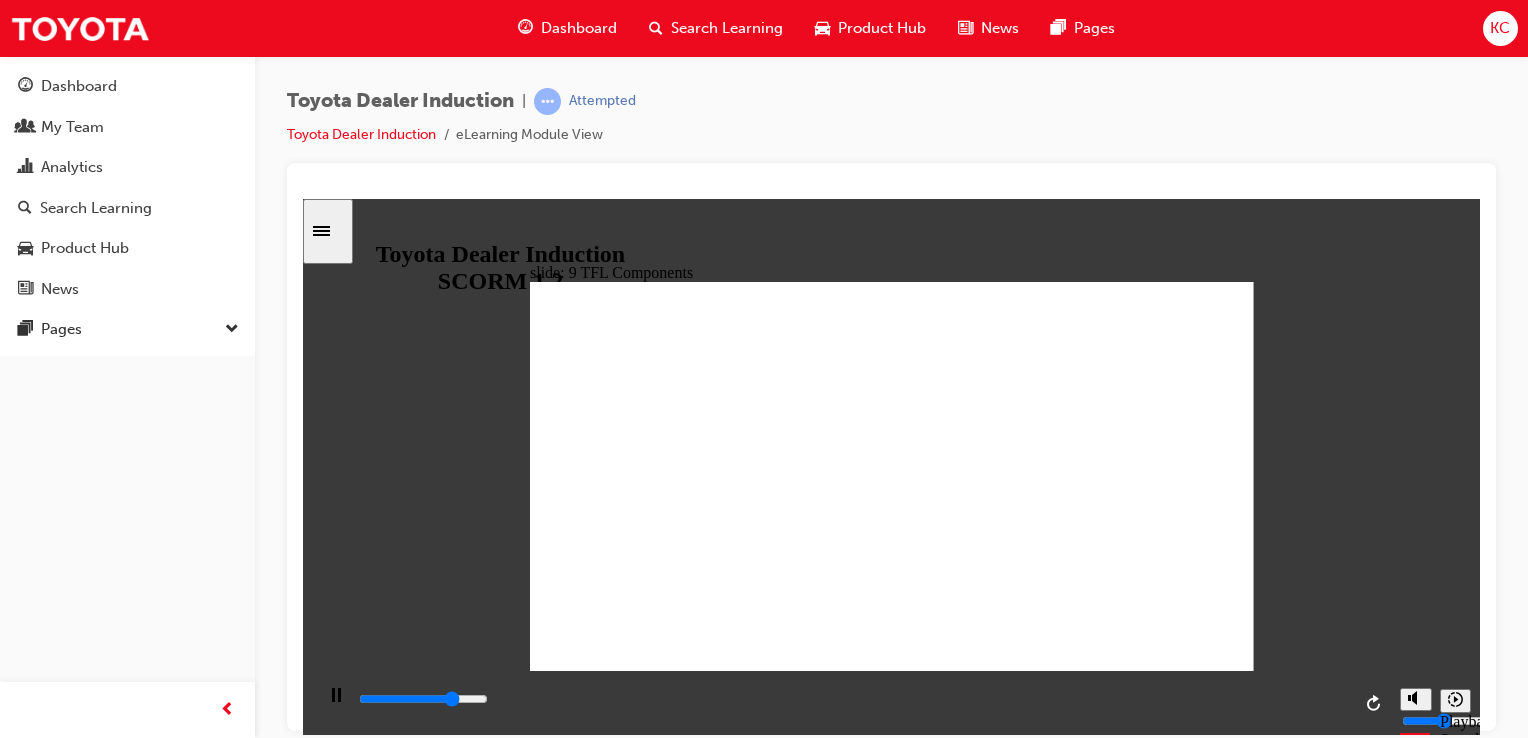 click 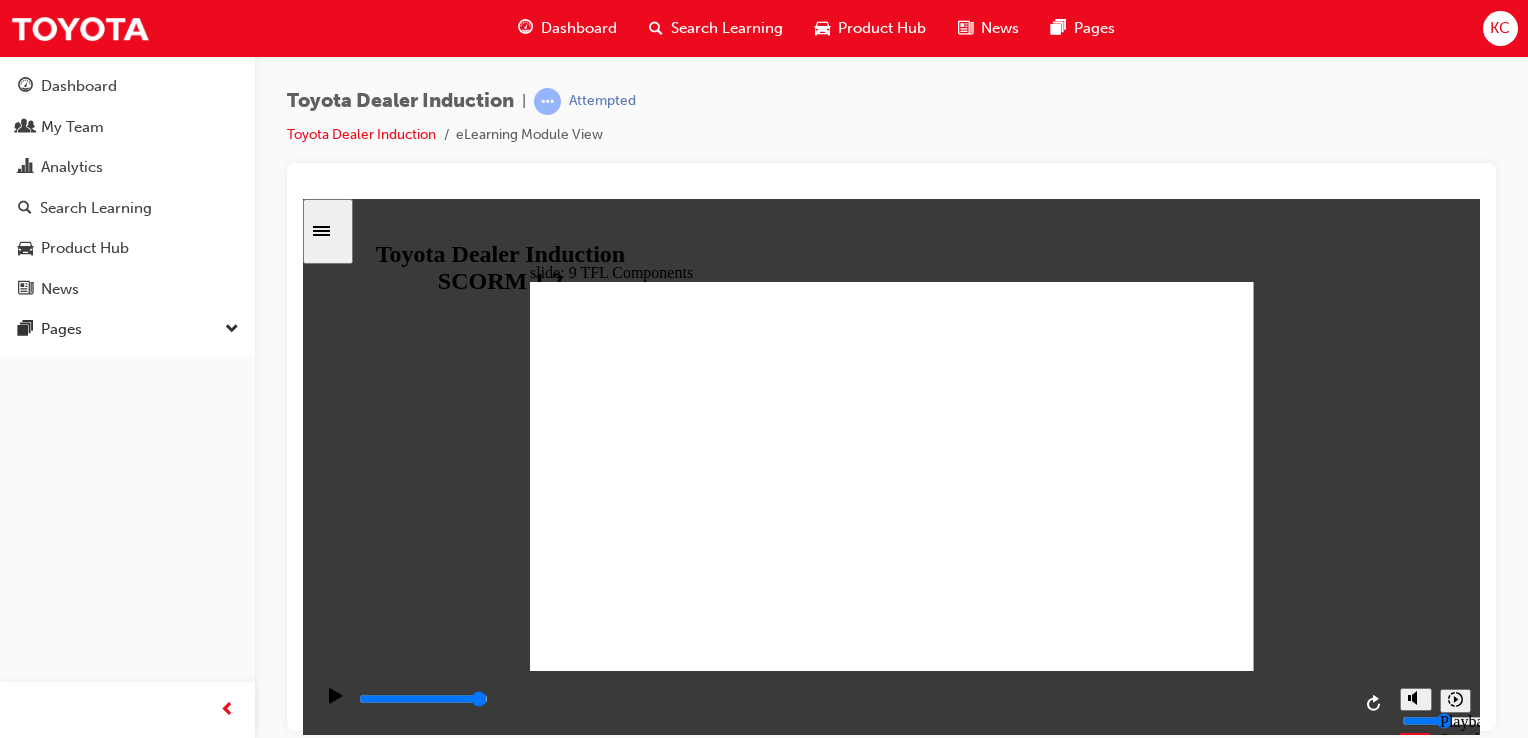click 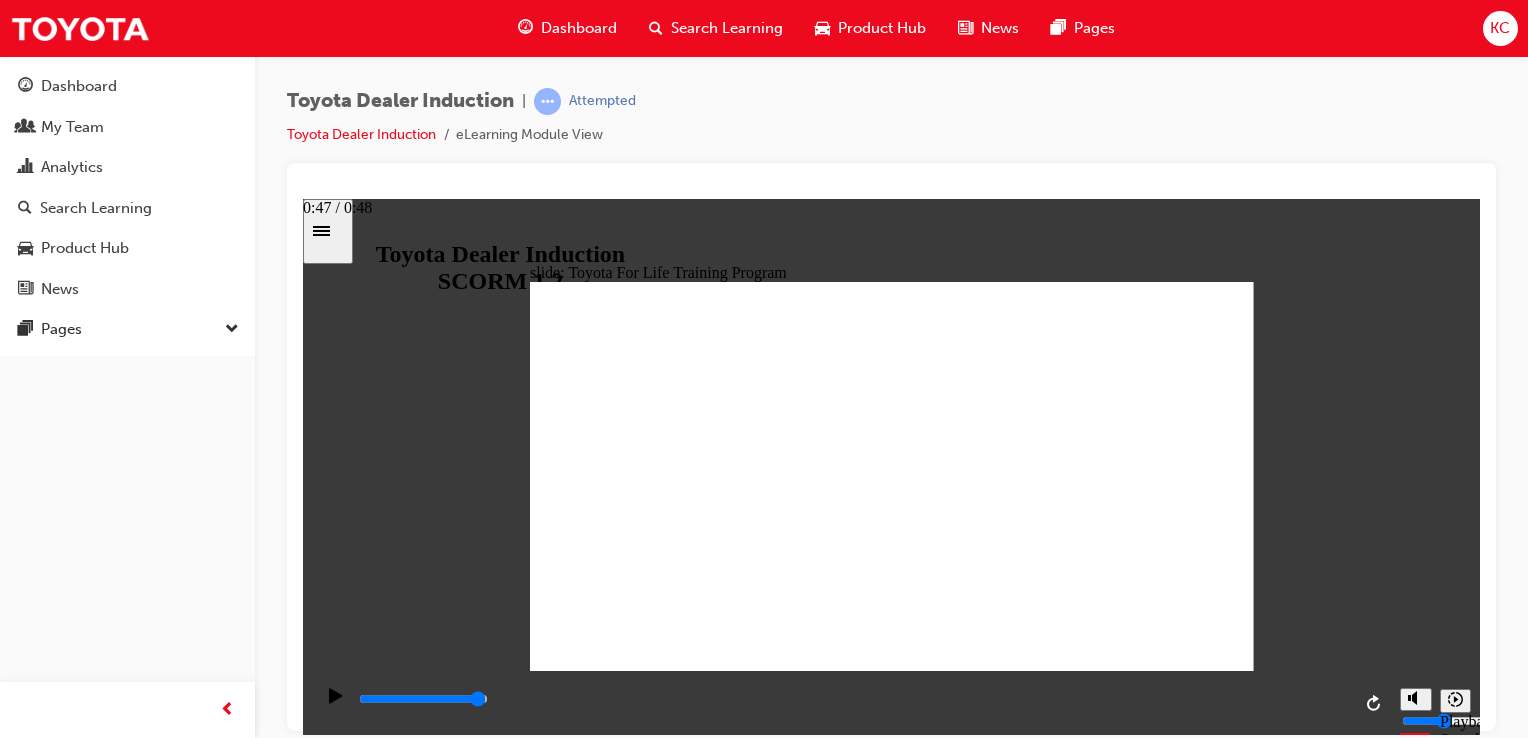 click at bounding box center [853, 699] 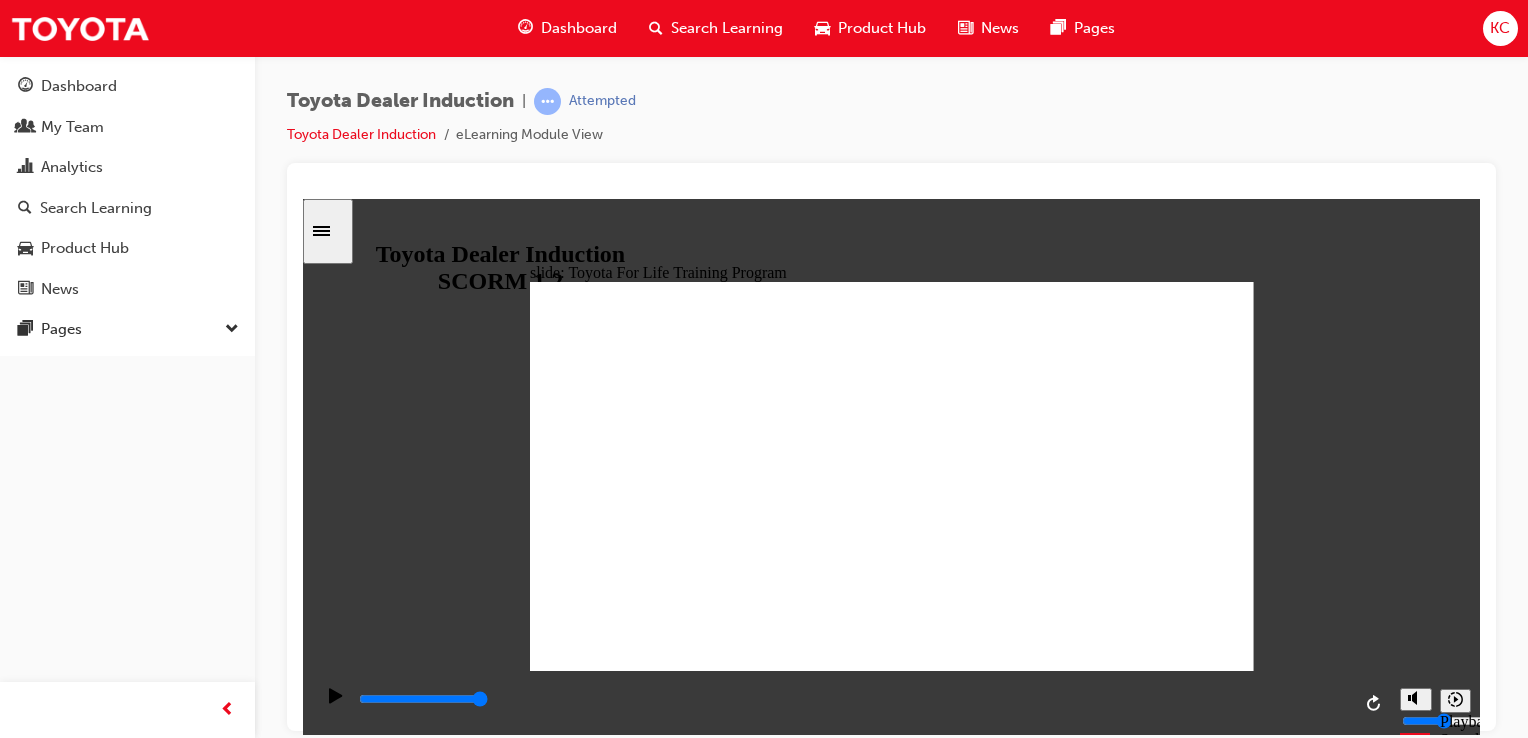 click 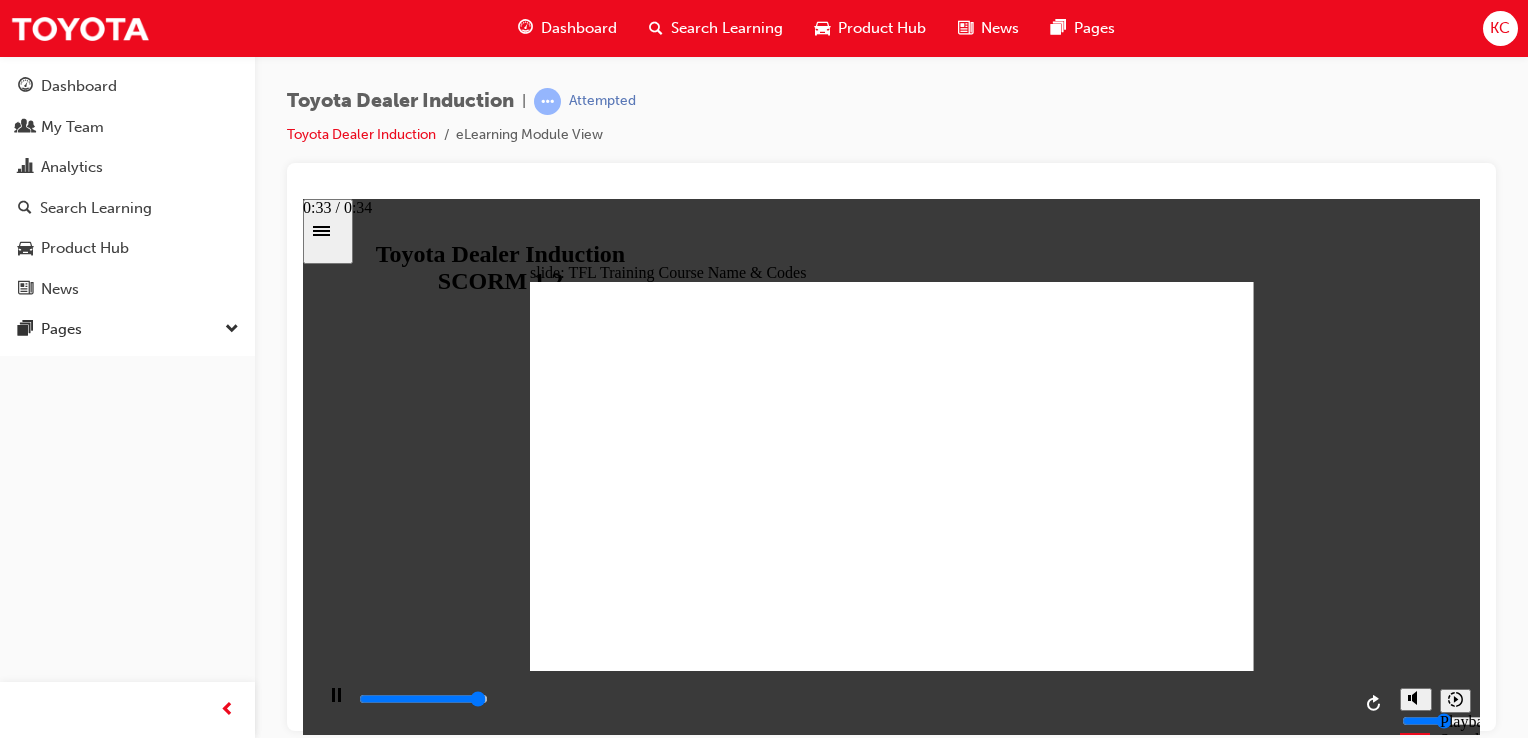 click at bounding box center (423, 698) 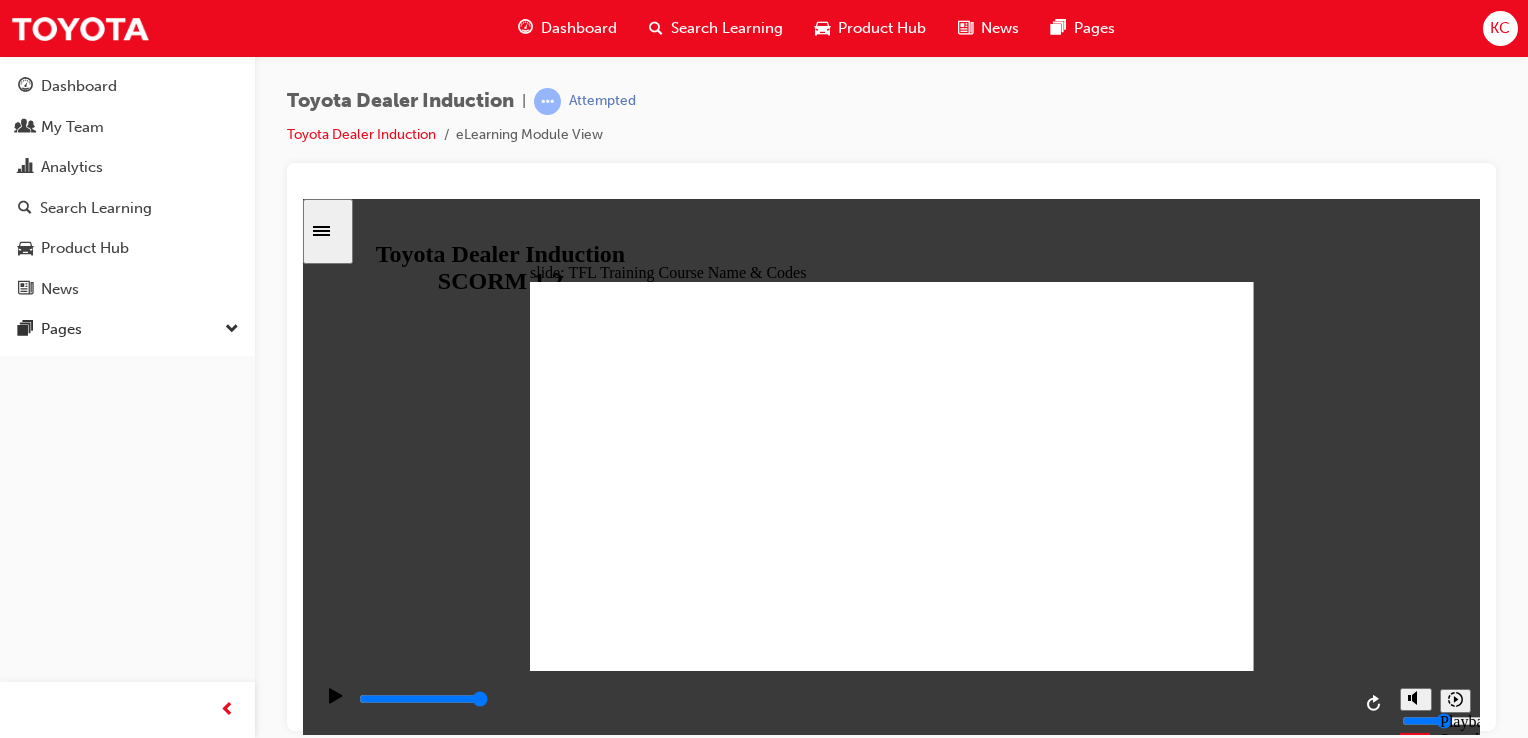 click 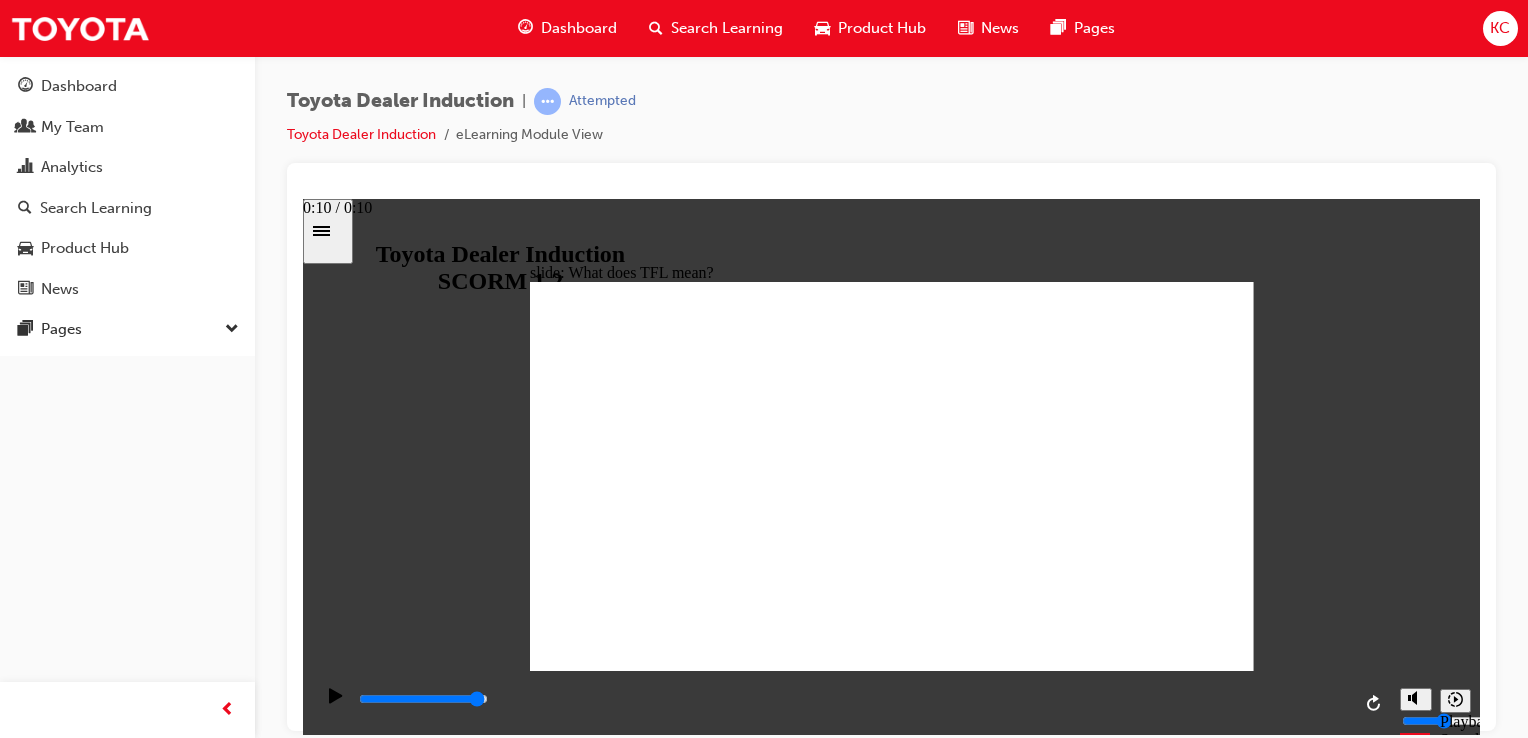 click at bounding box center [423, 698] 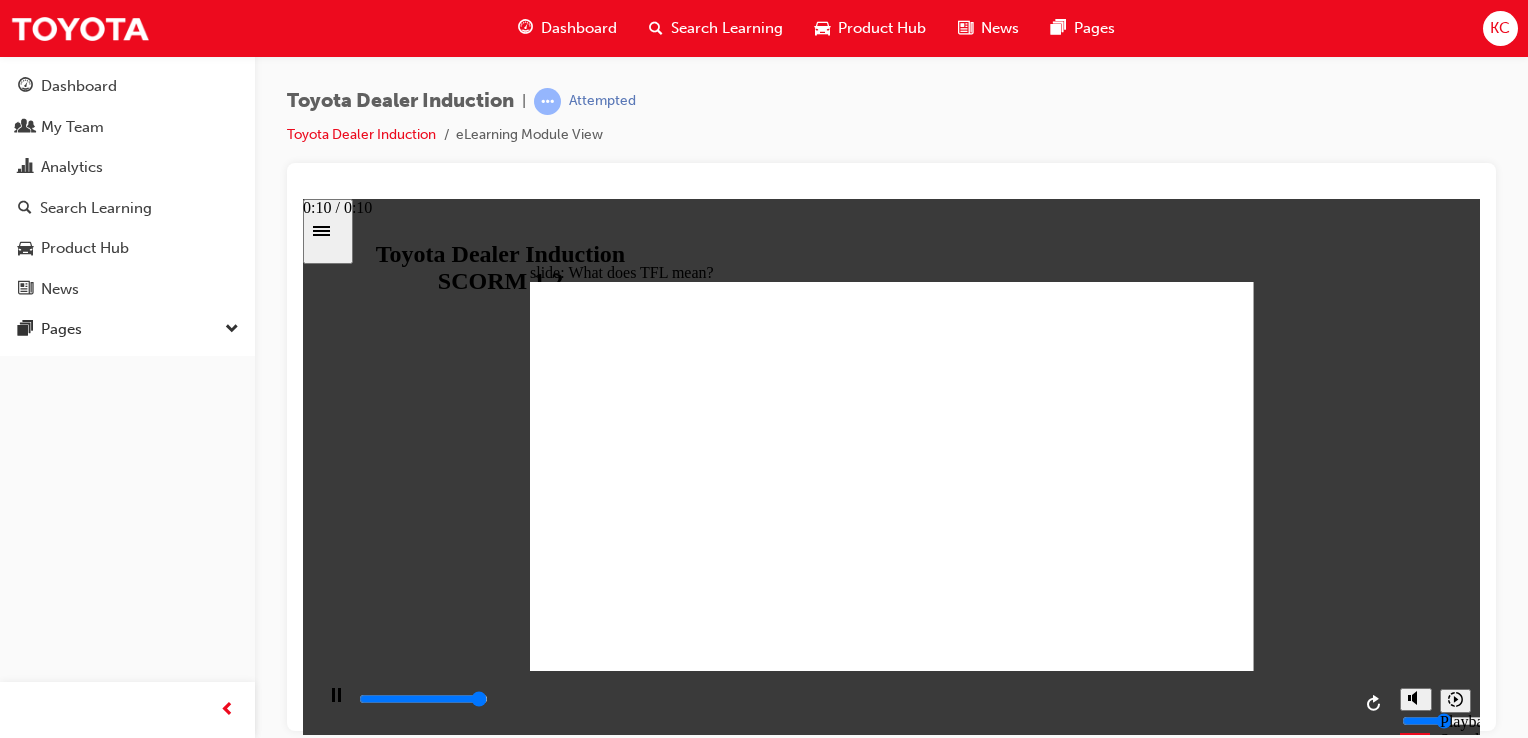 type on "10800" 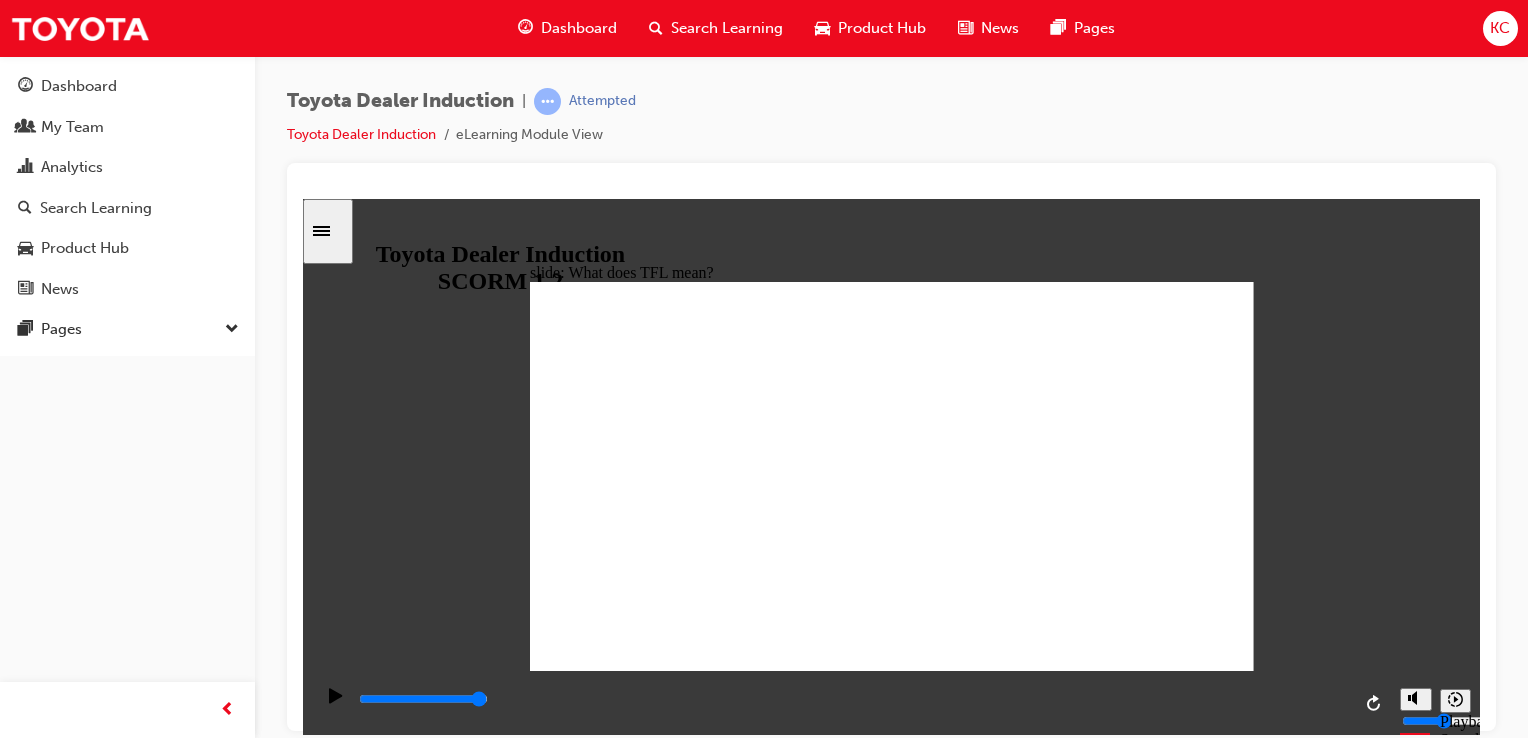 click 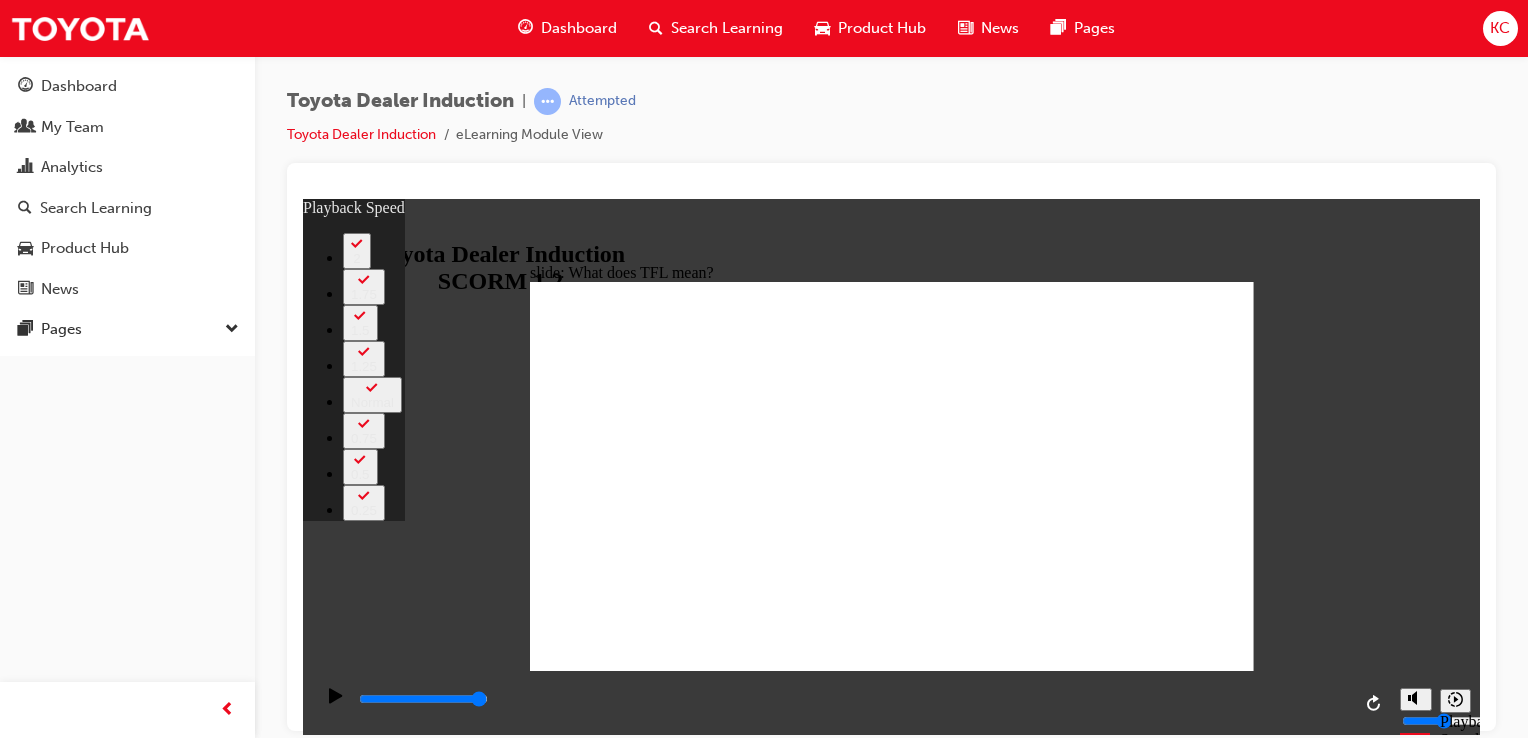 click at bounding box center (892, 3200) 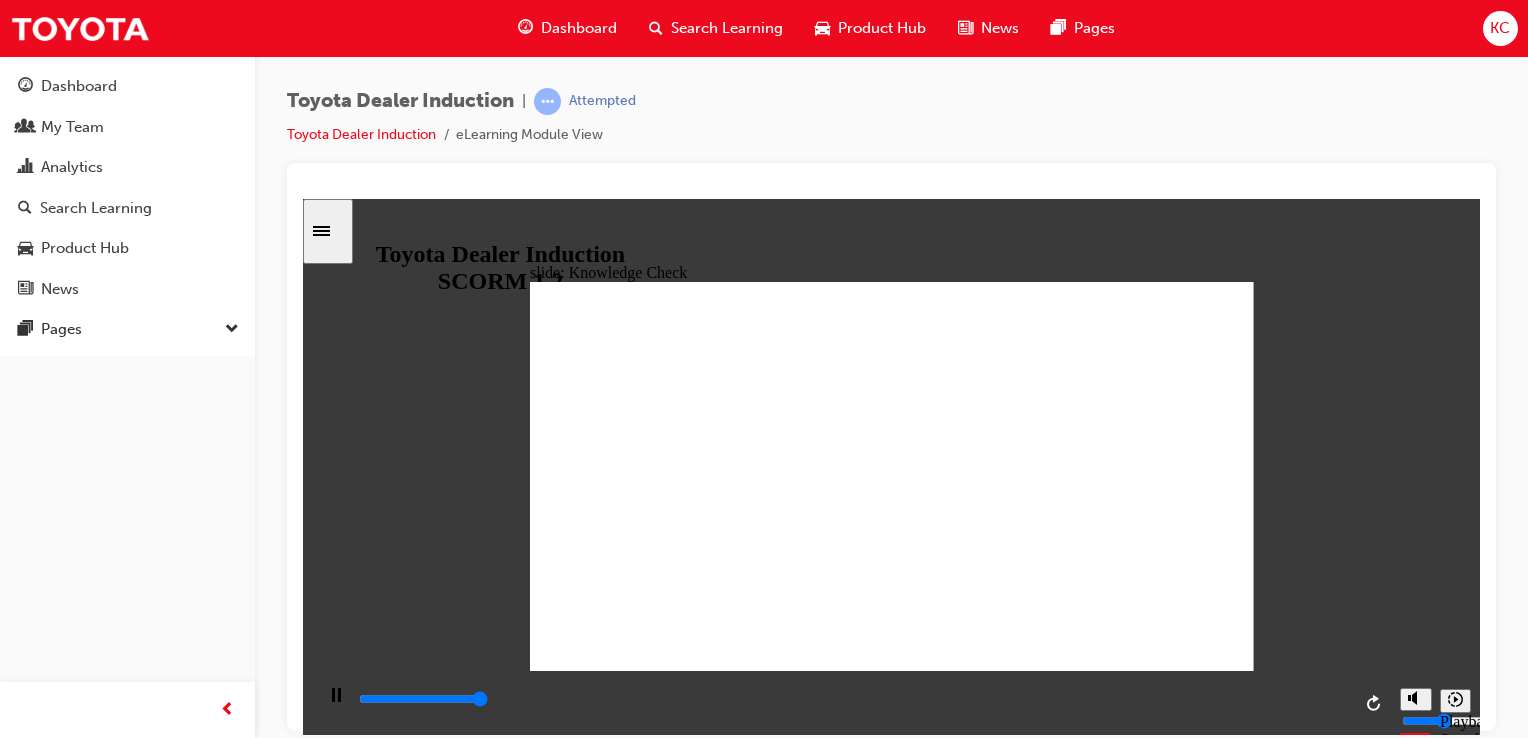 type on "5000" 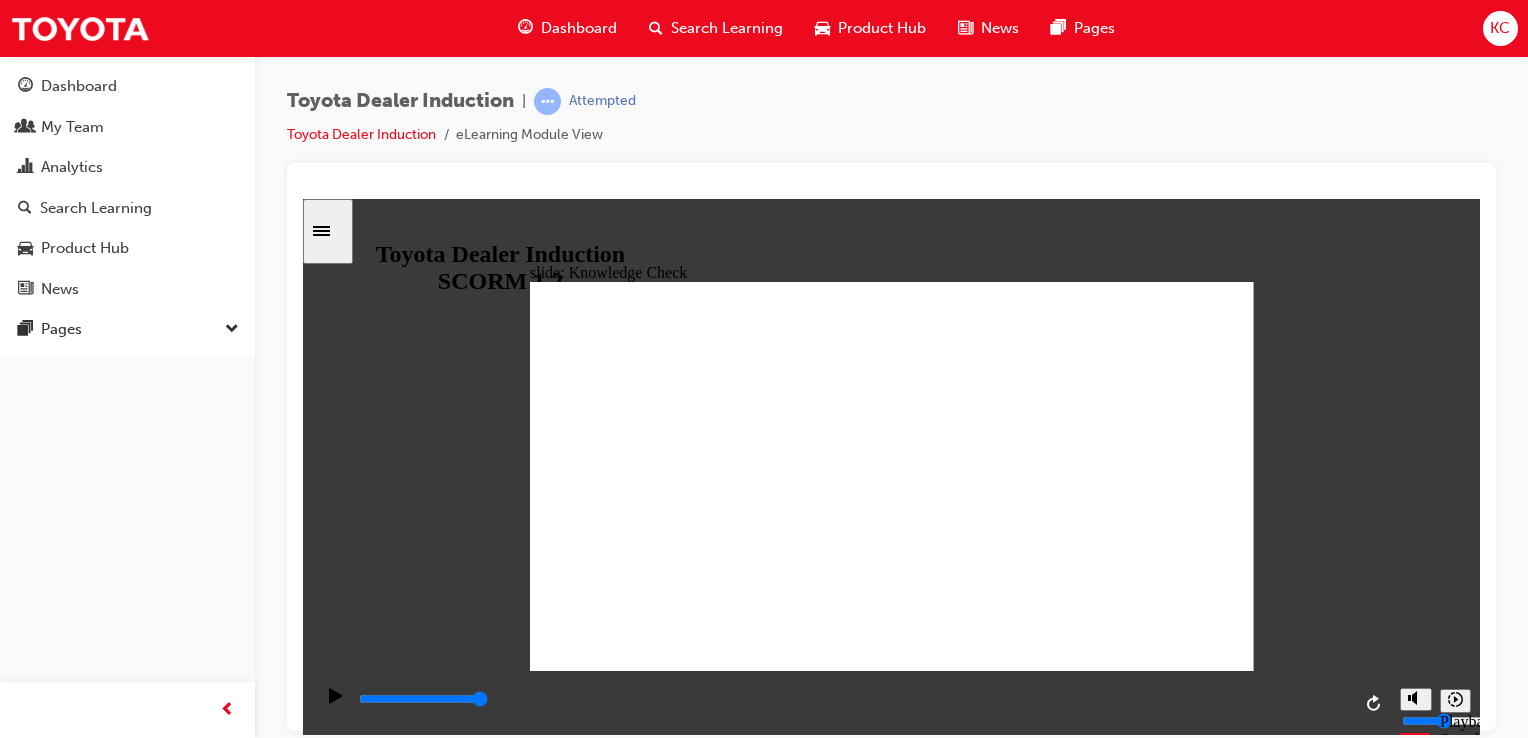 radio on "true" 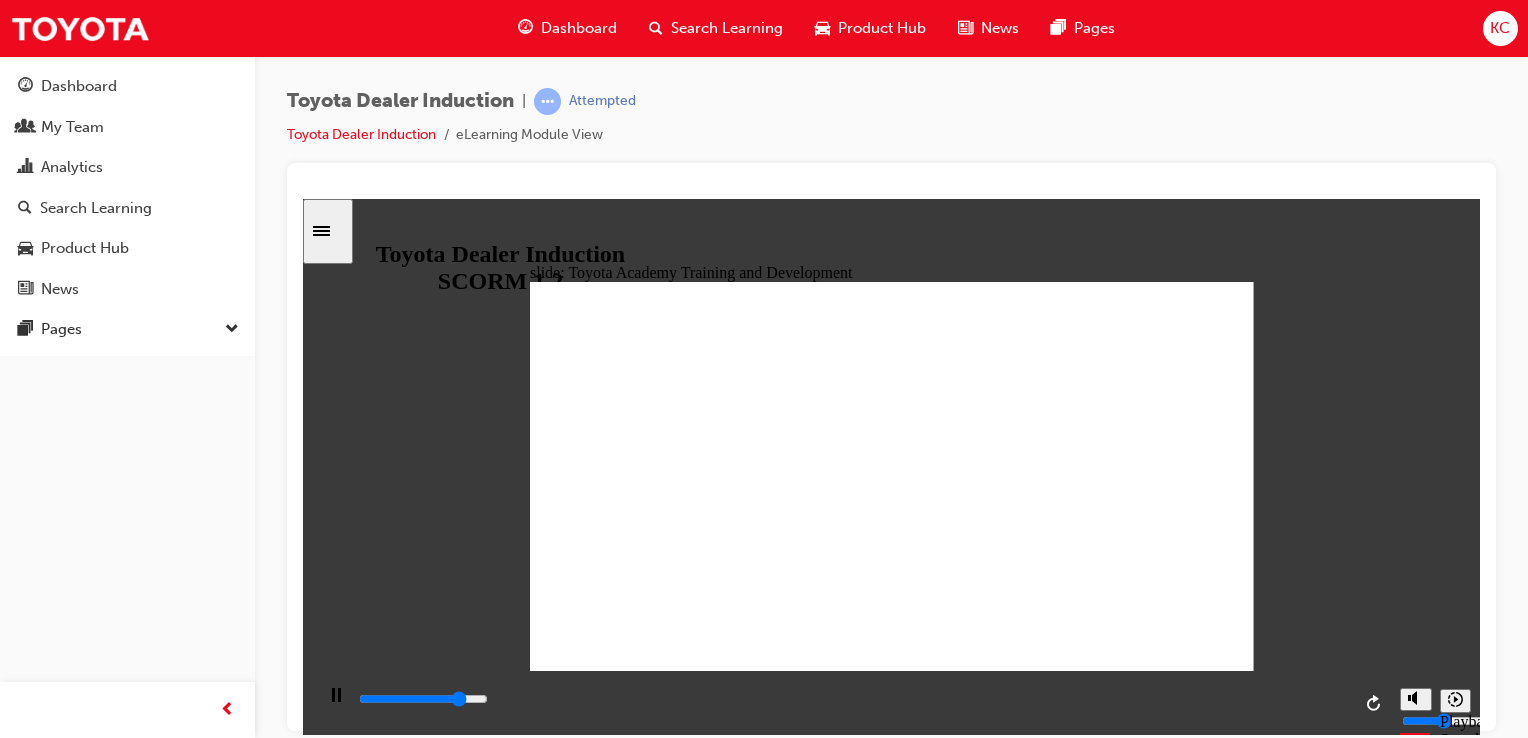 click 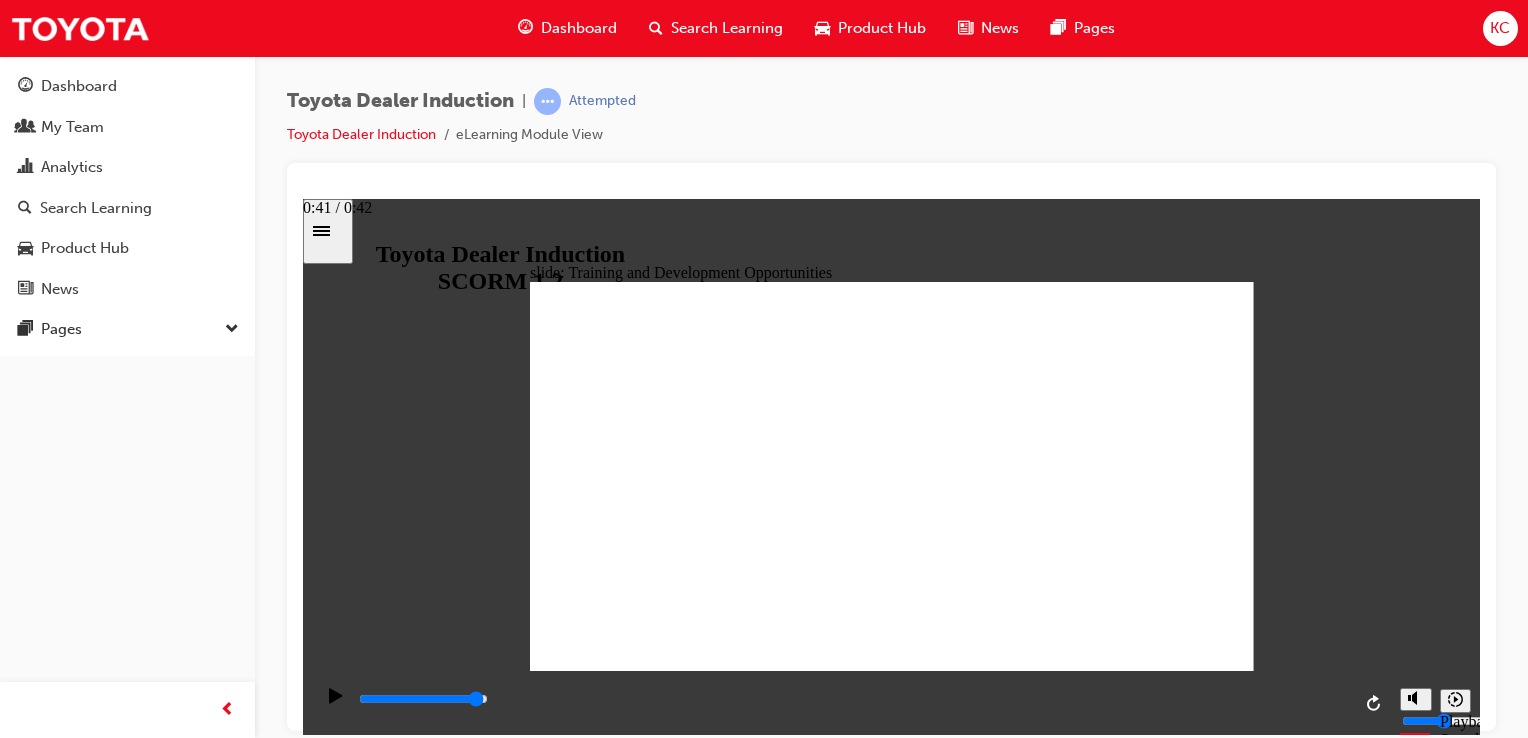 click at bounding box center [853, 699] 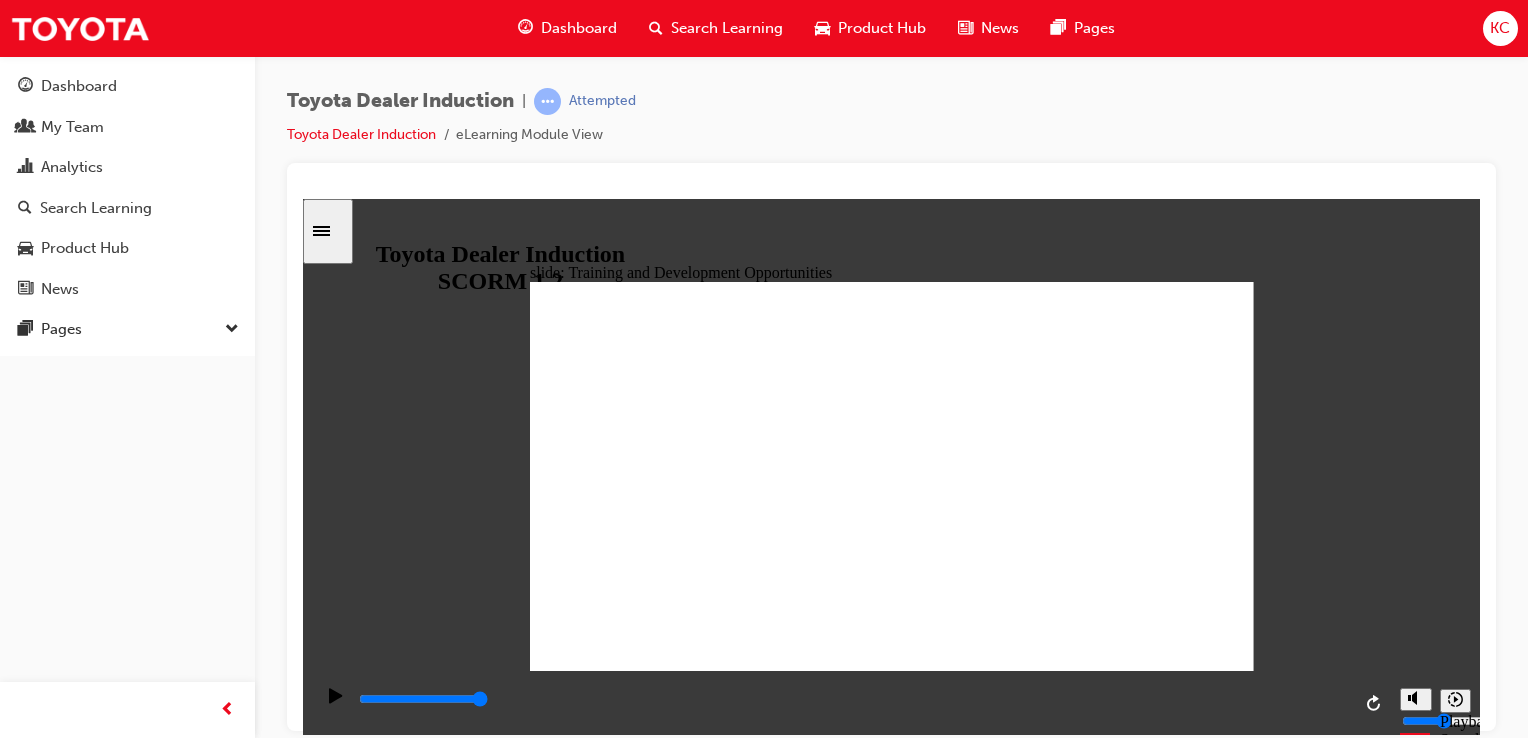 click 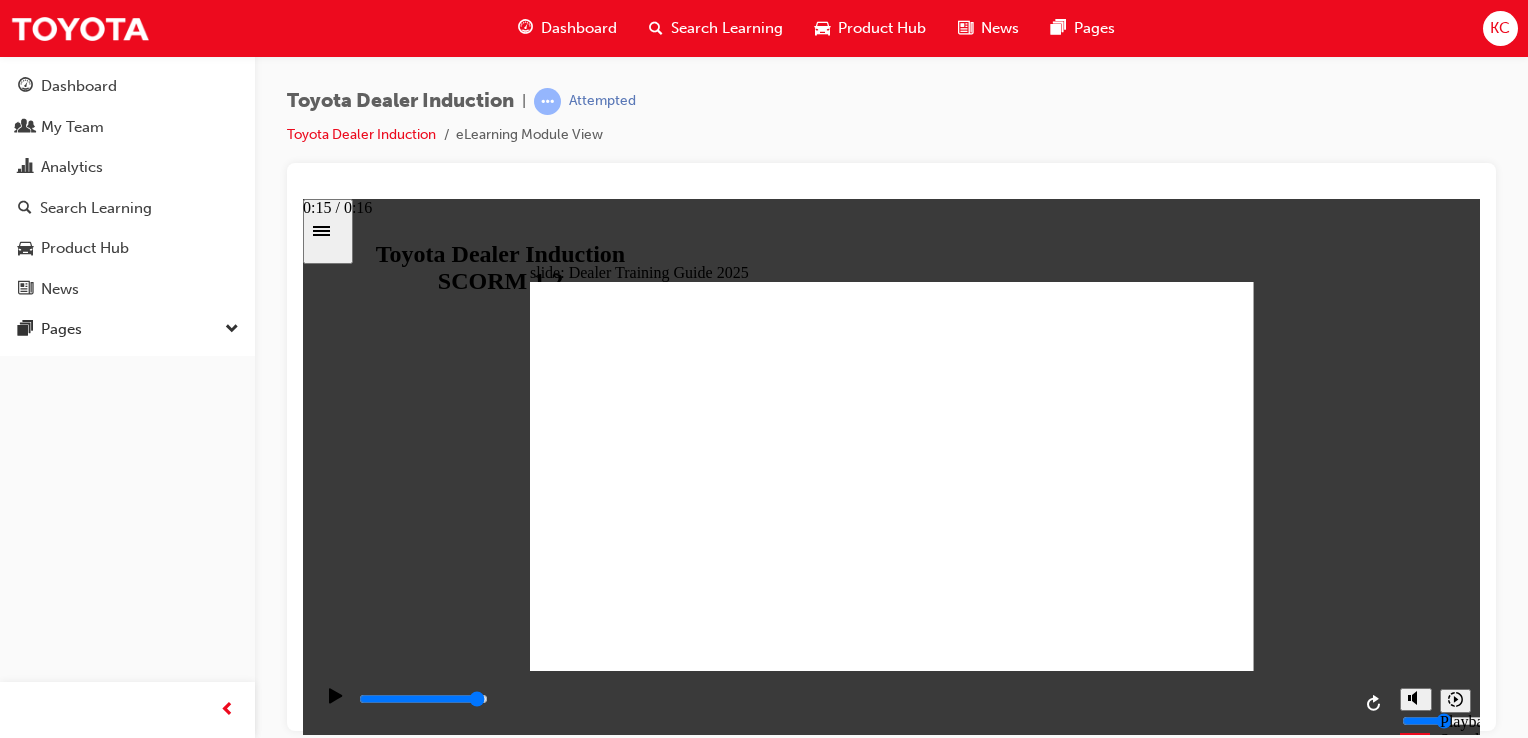 click at bounding box center (853, 699) 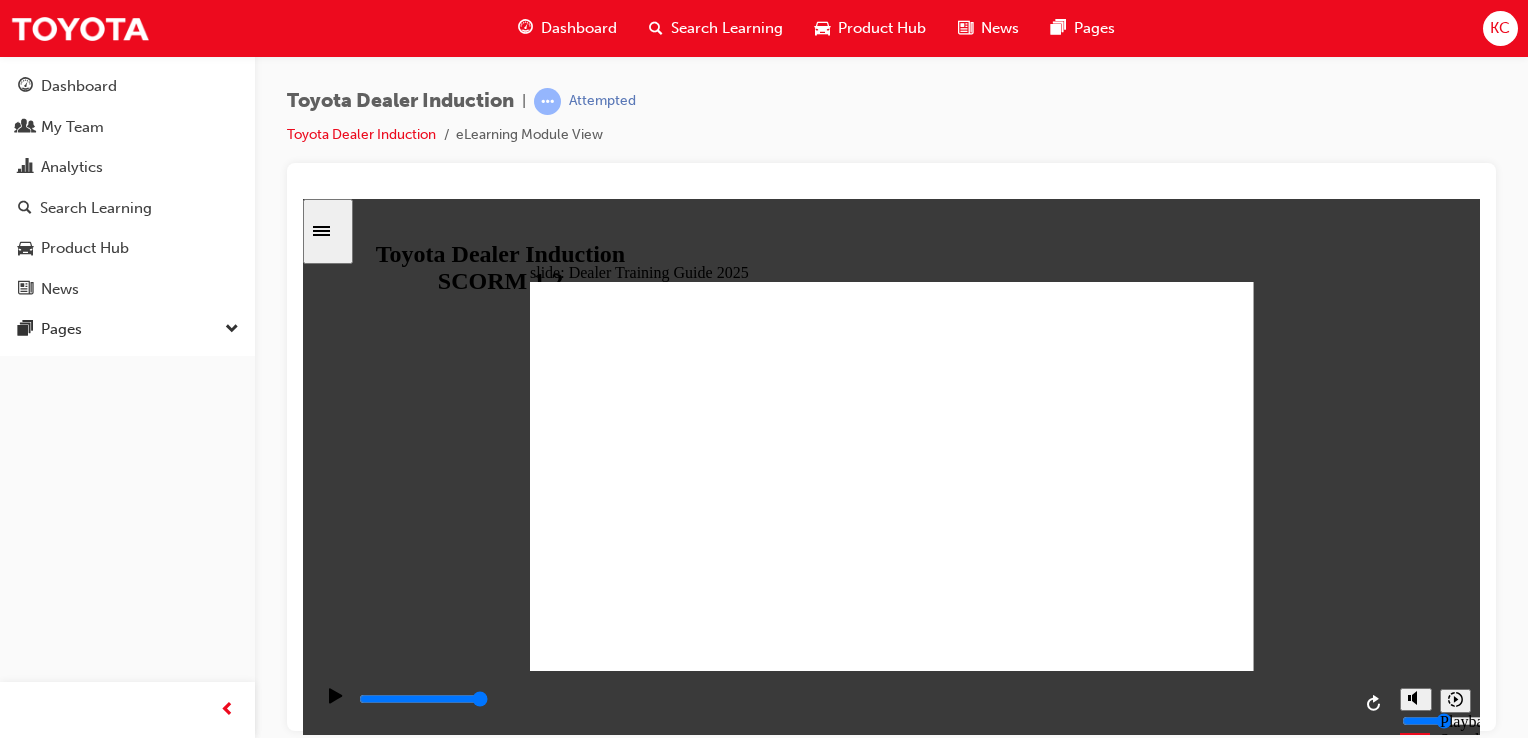 click 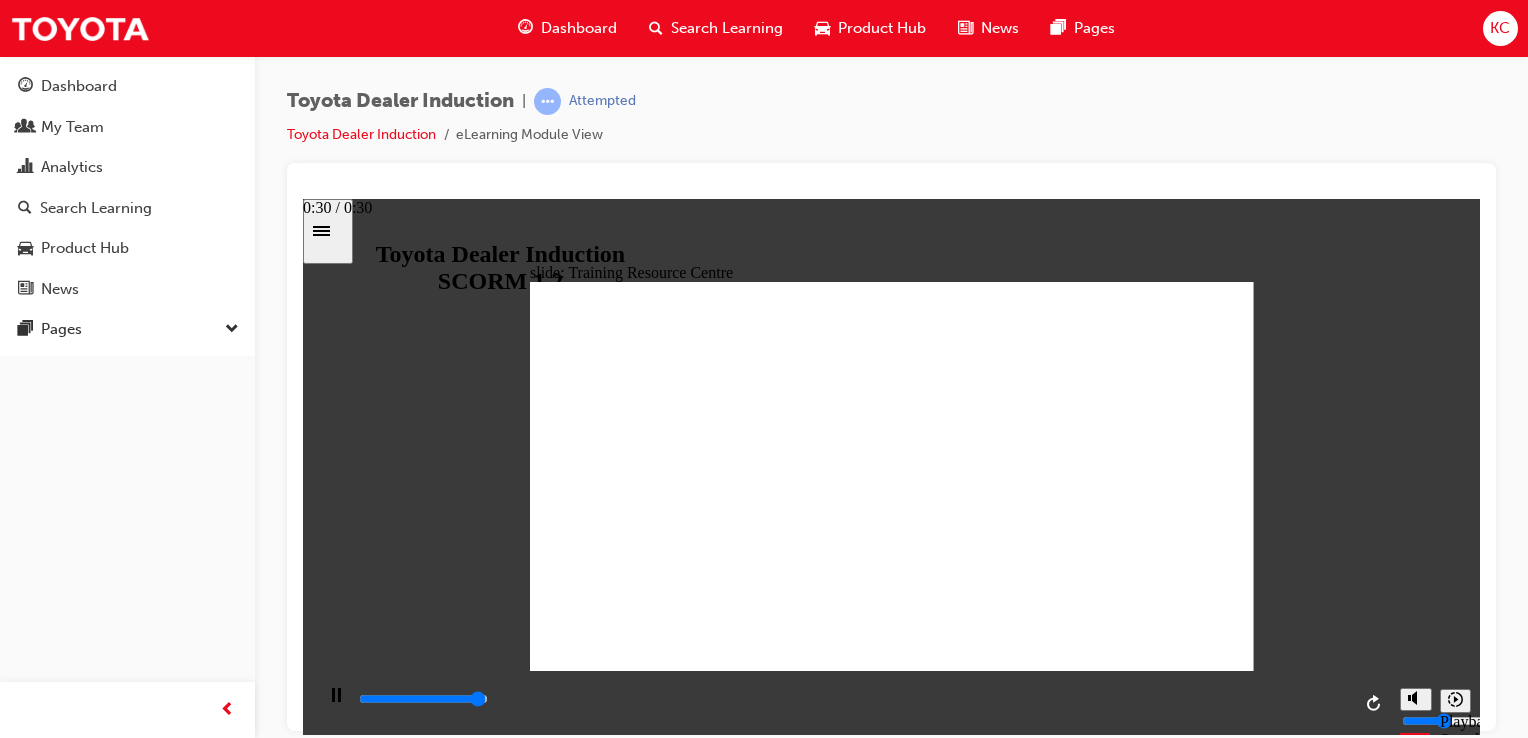 click at bounding box center (853, 699) 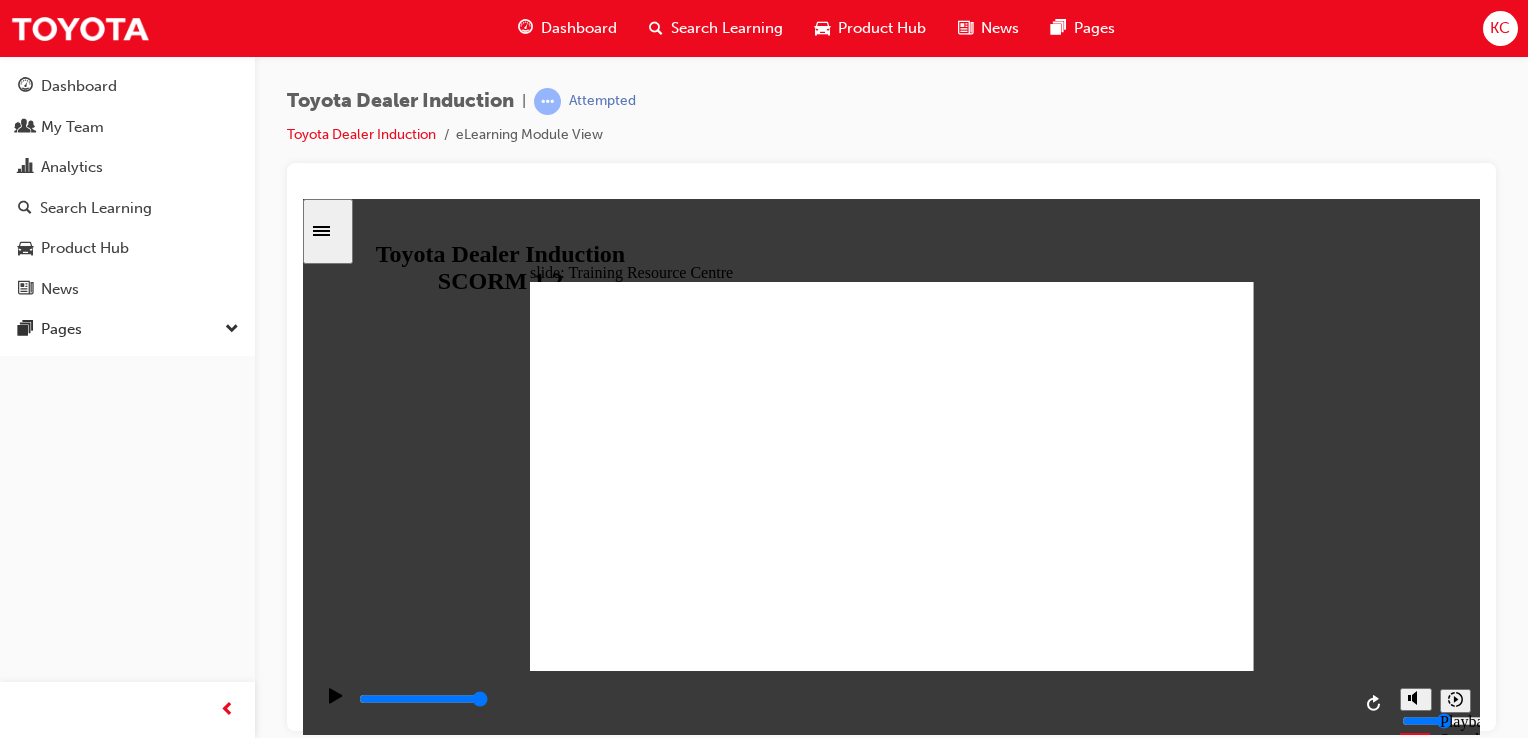 click 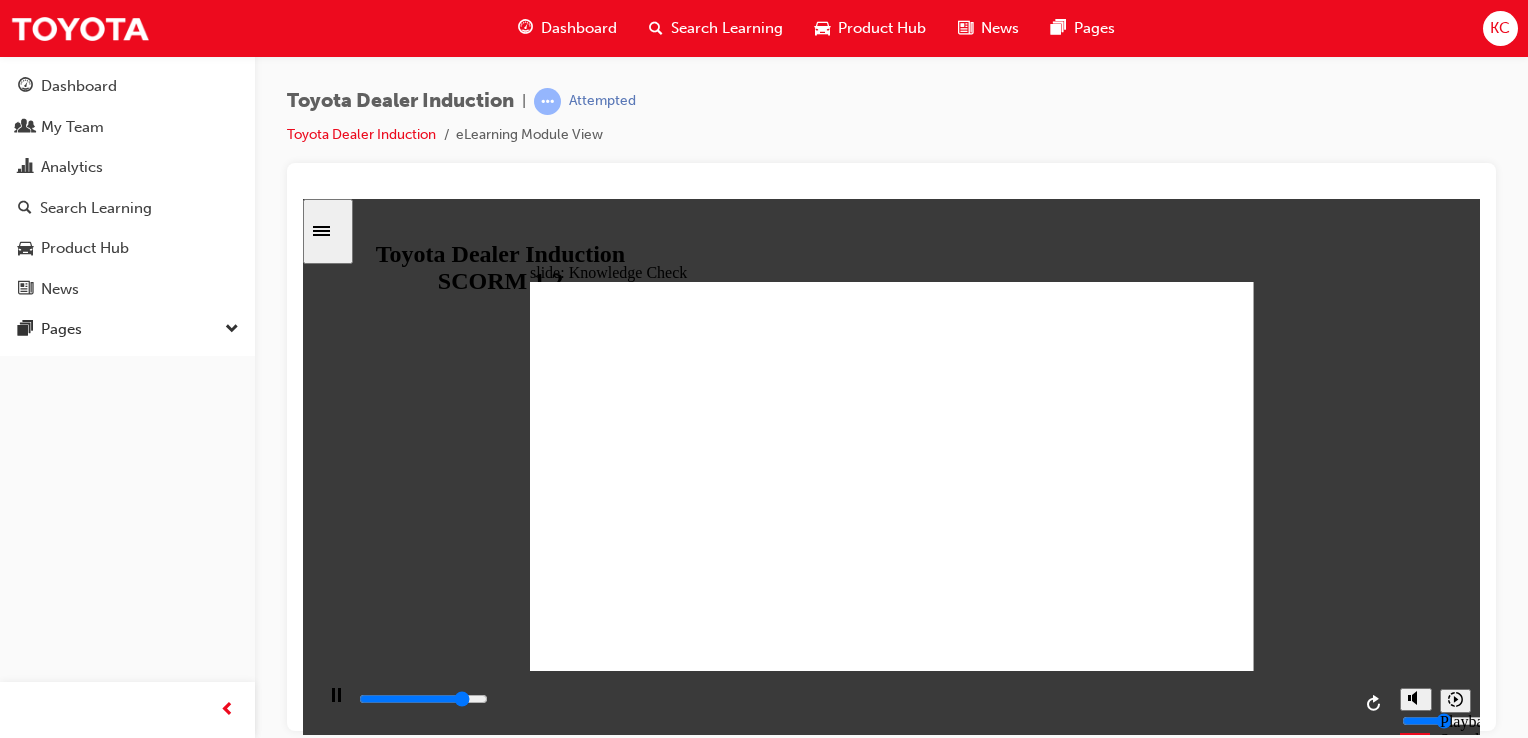 type on "4200" 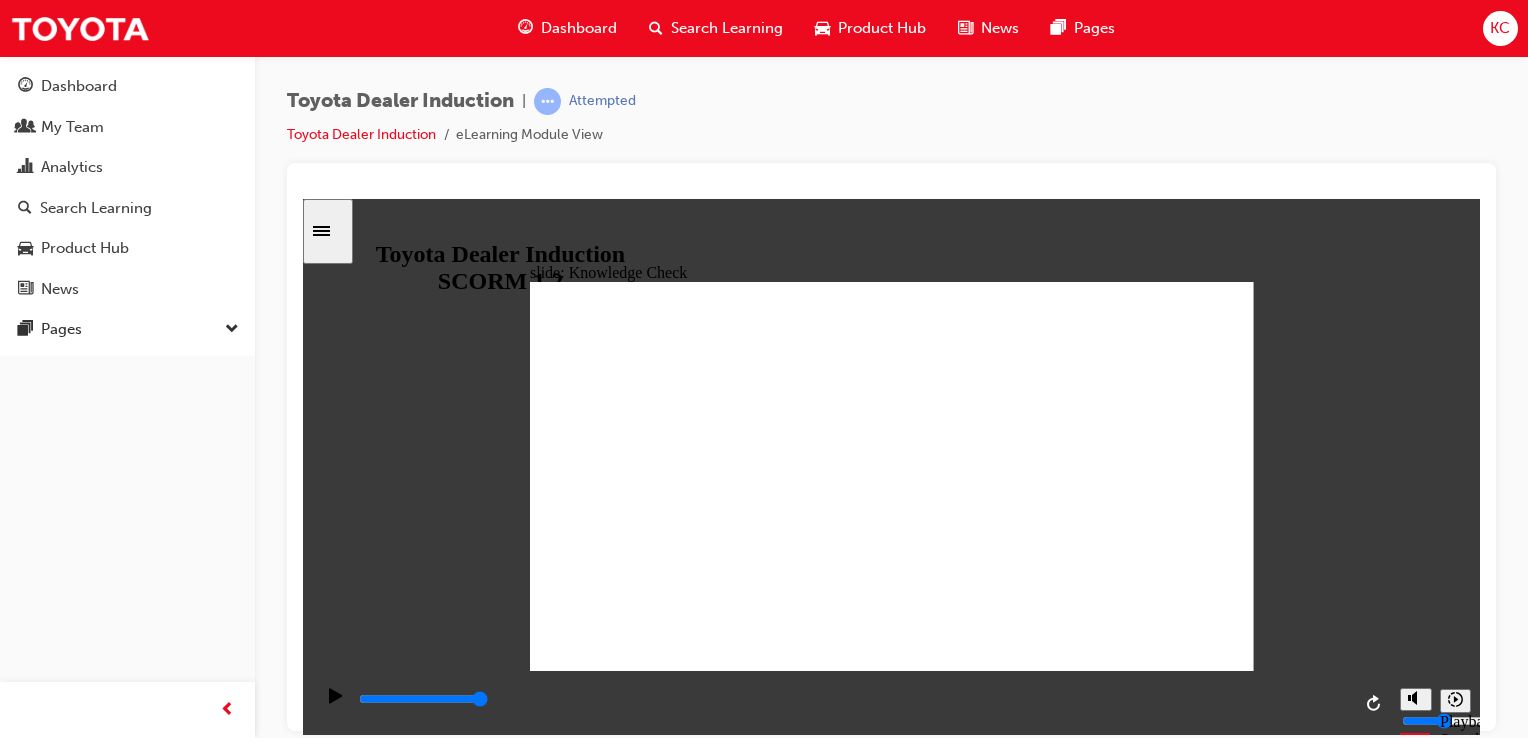 click 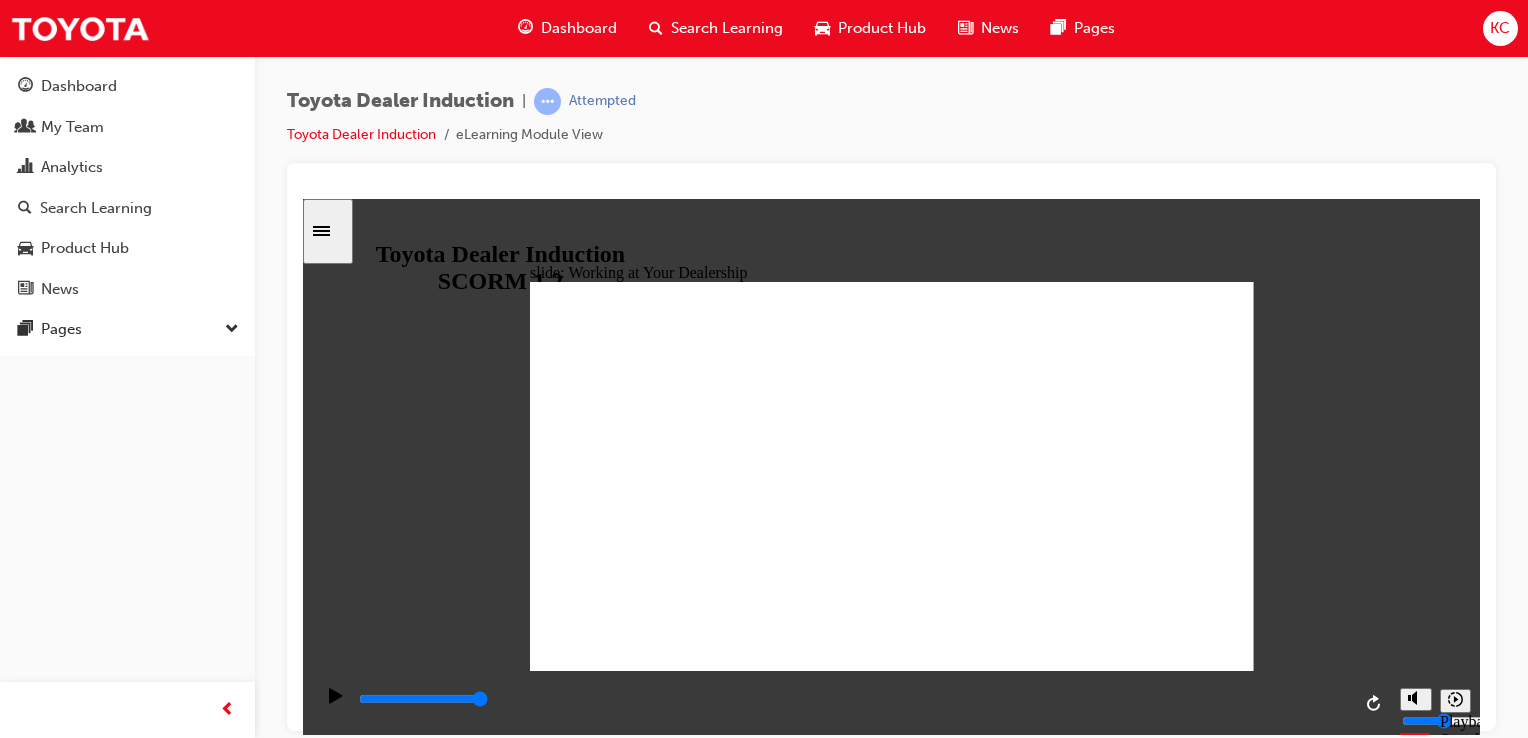 click 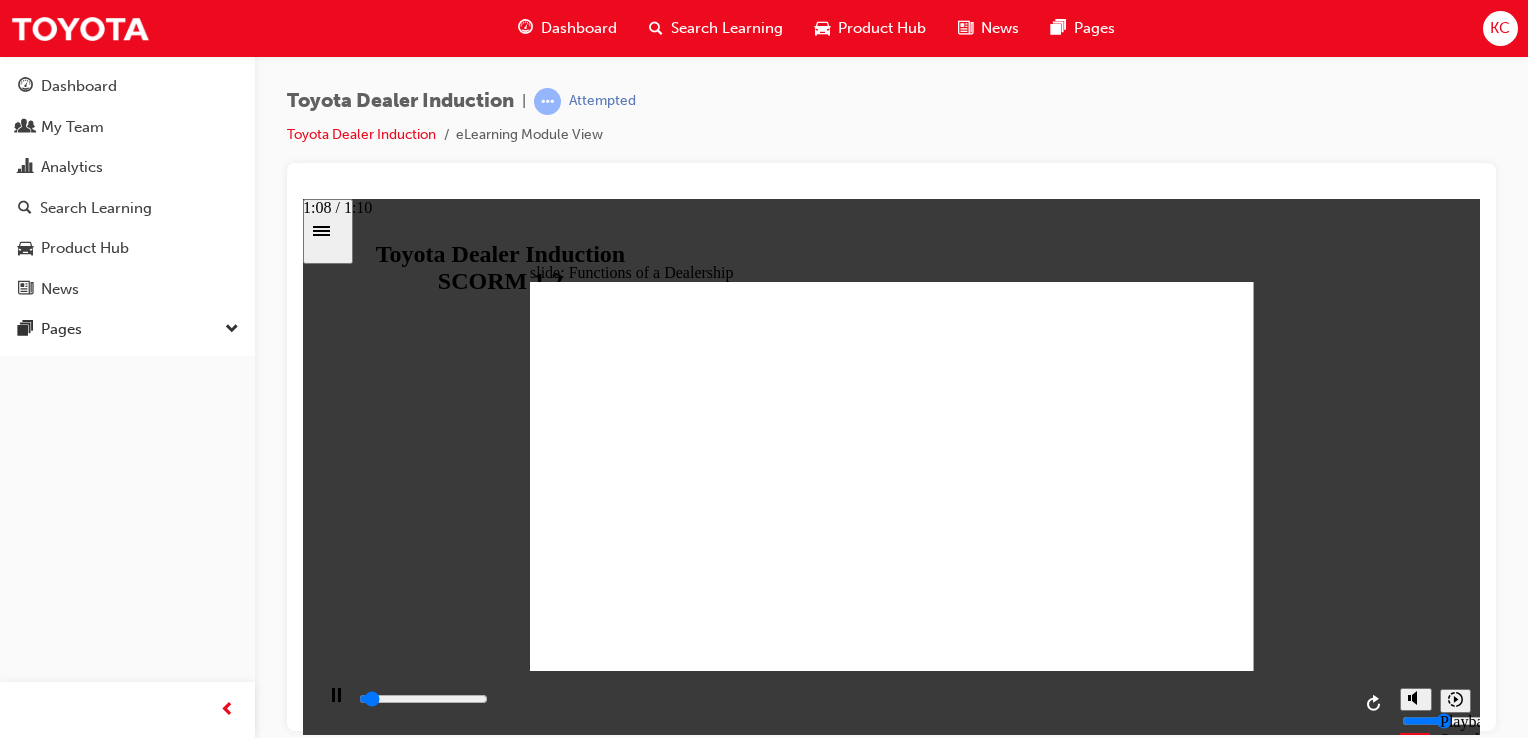 click at bounding box center [853, 699] 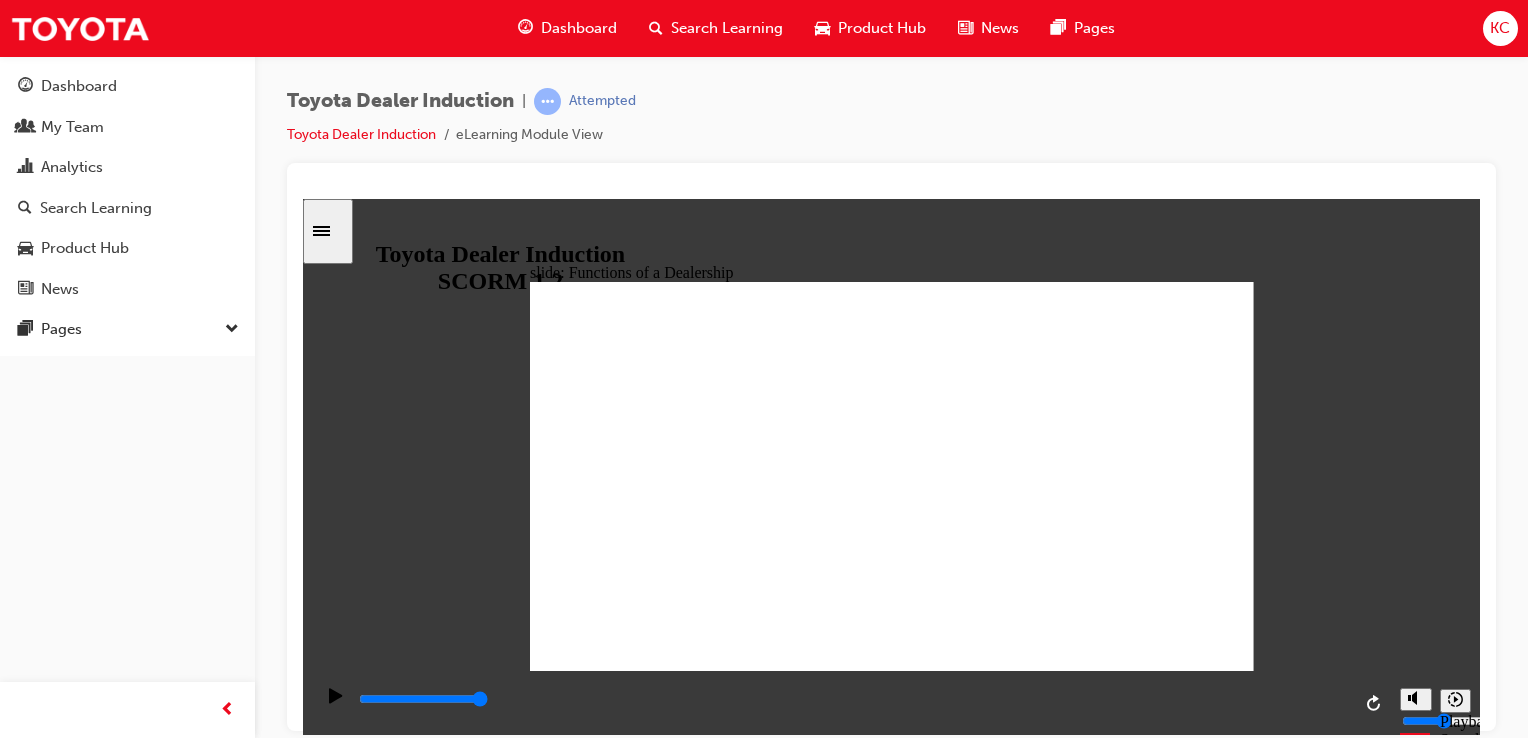 click 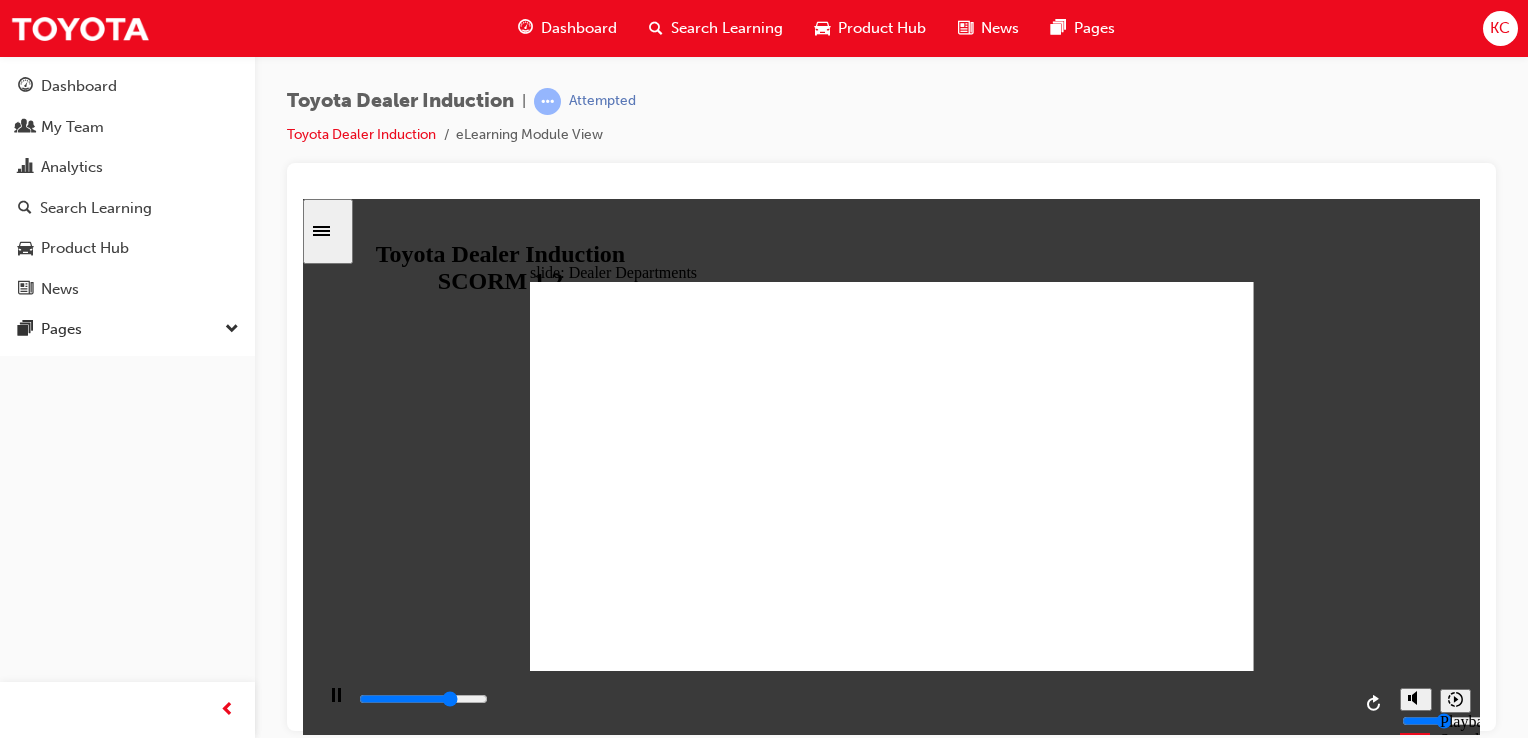 click 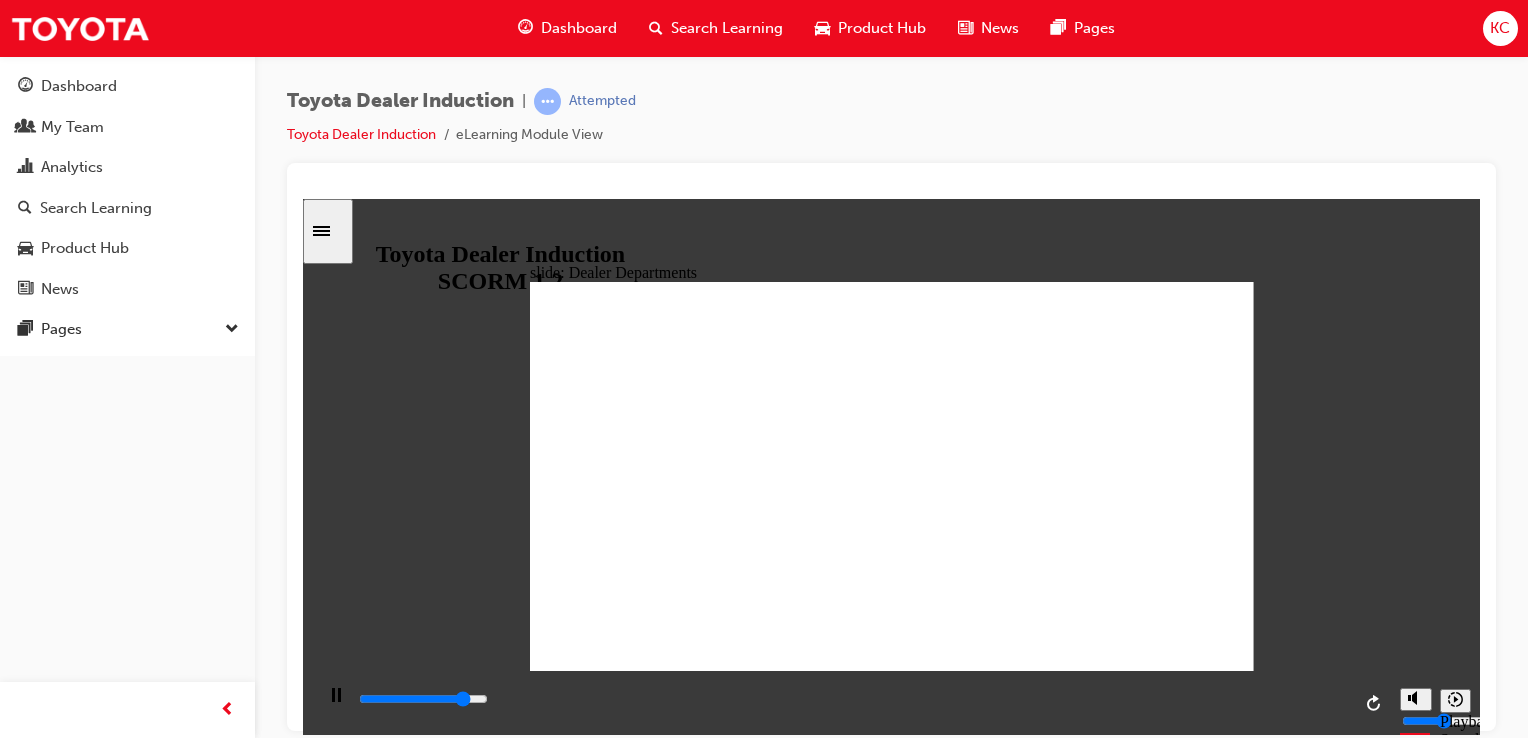 click 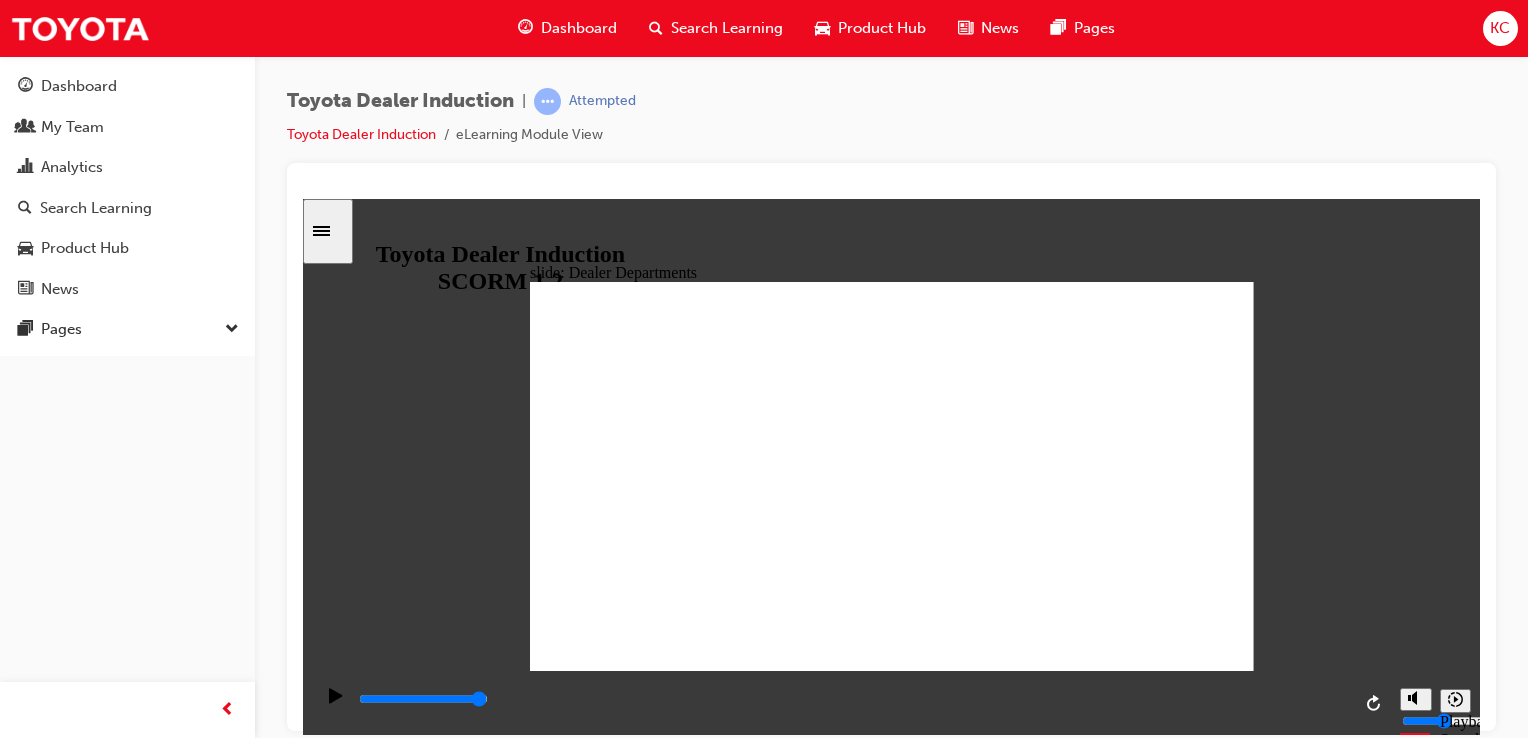 click 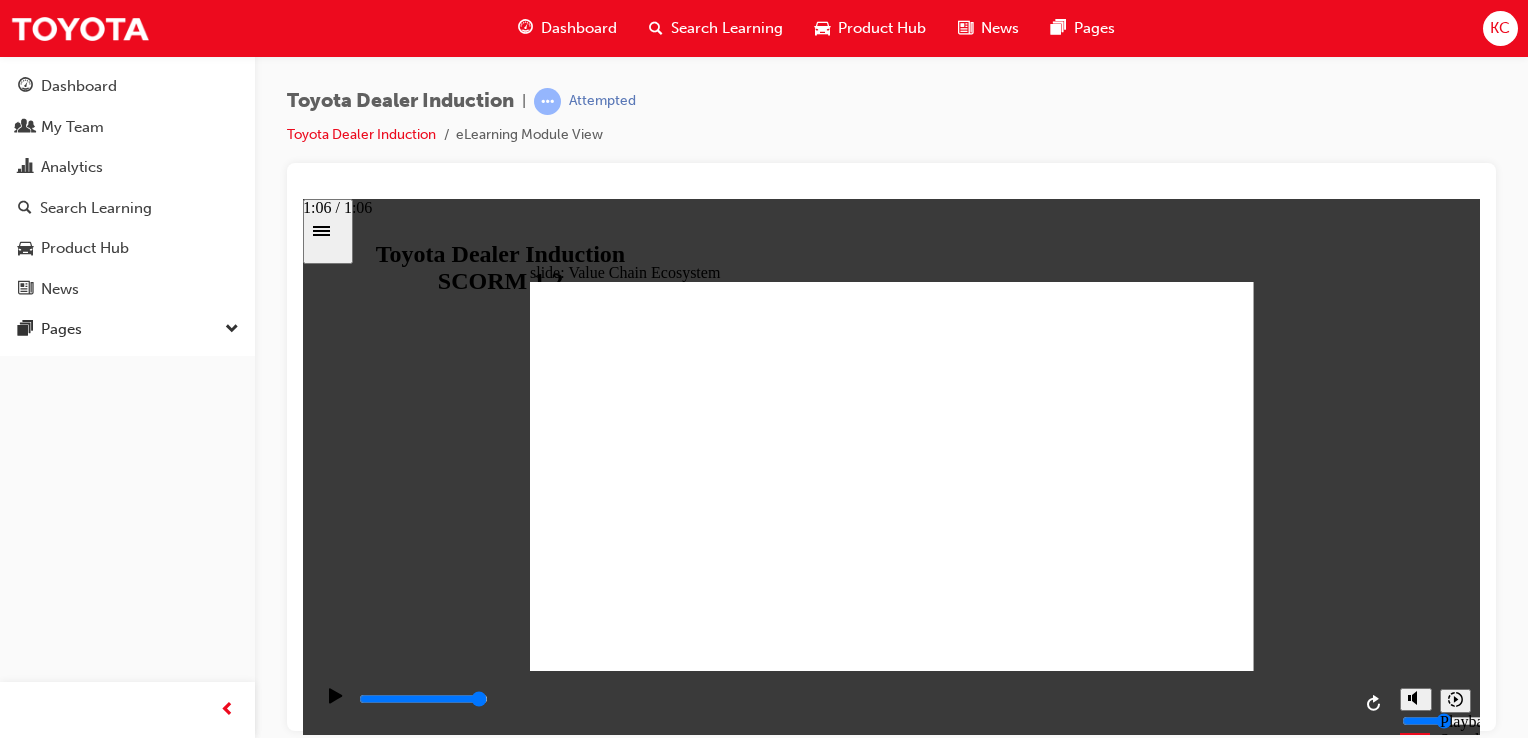 click at bounding box center (853, 699) 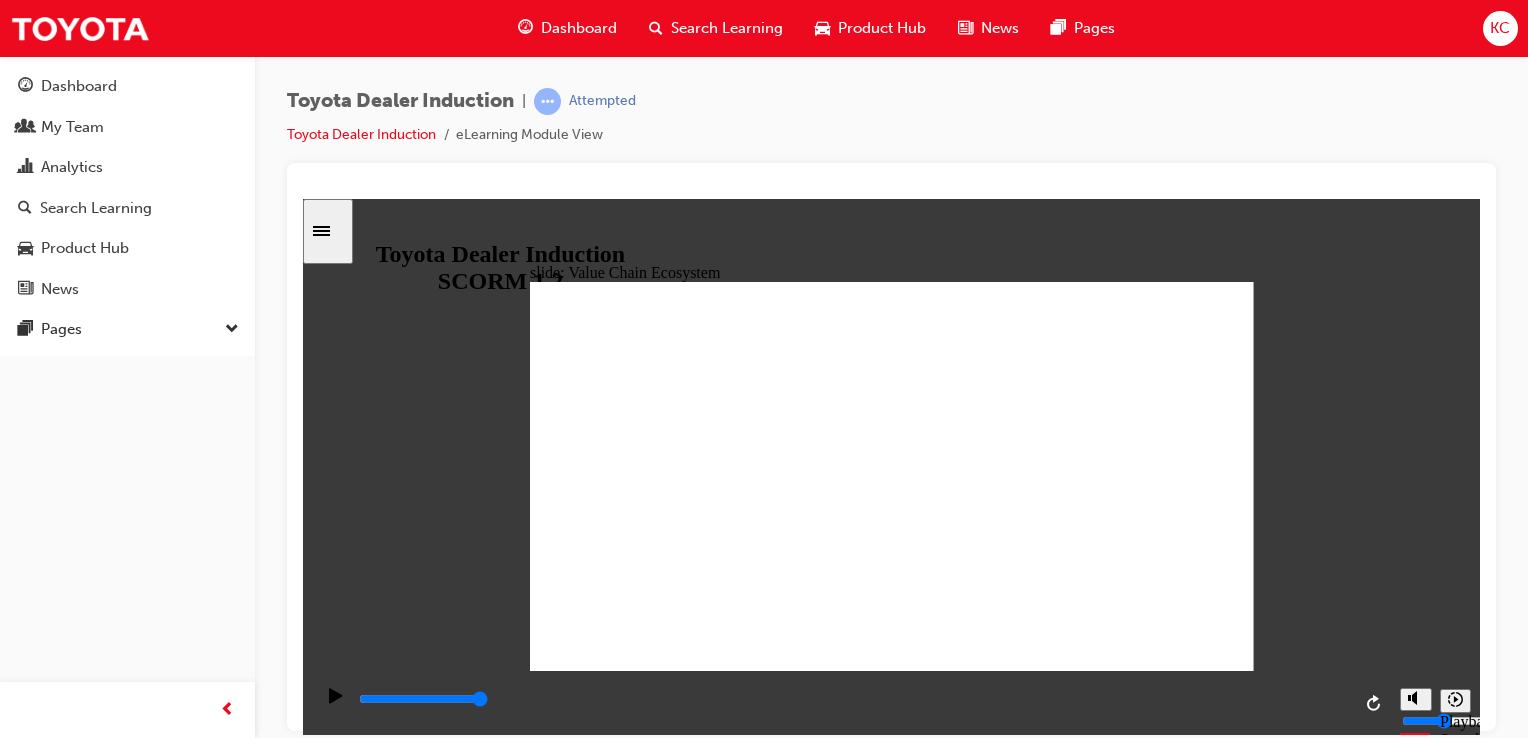 click 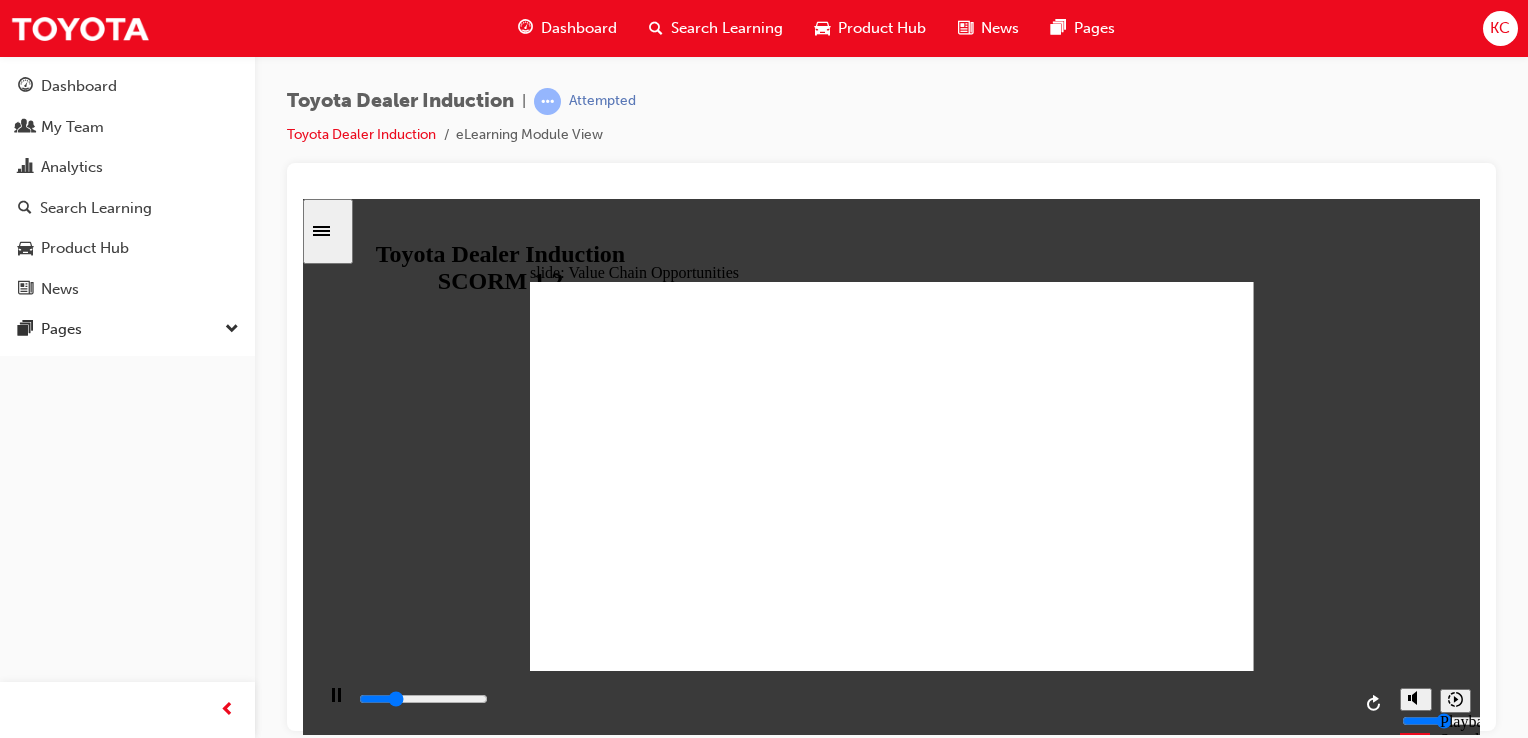 drag, startPoint x: 1005, startPoint y: 469, endPoint x: 1008, endPoint y: 480, distance: 11.401754 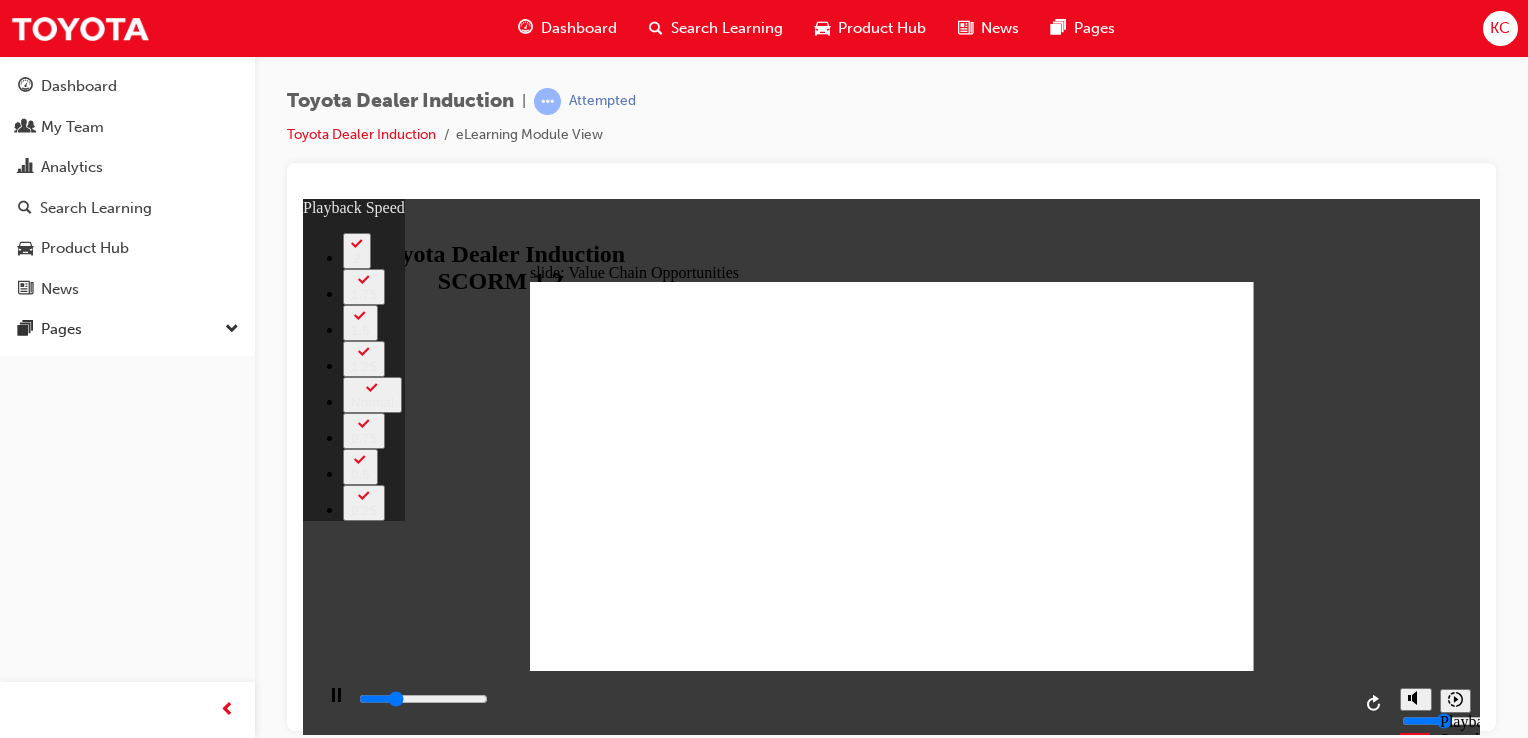 type on "2900" 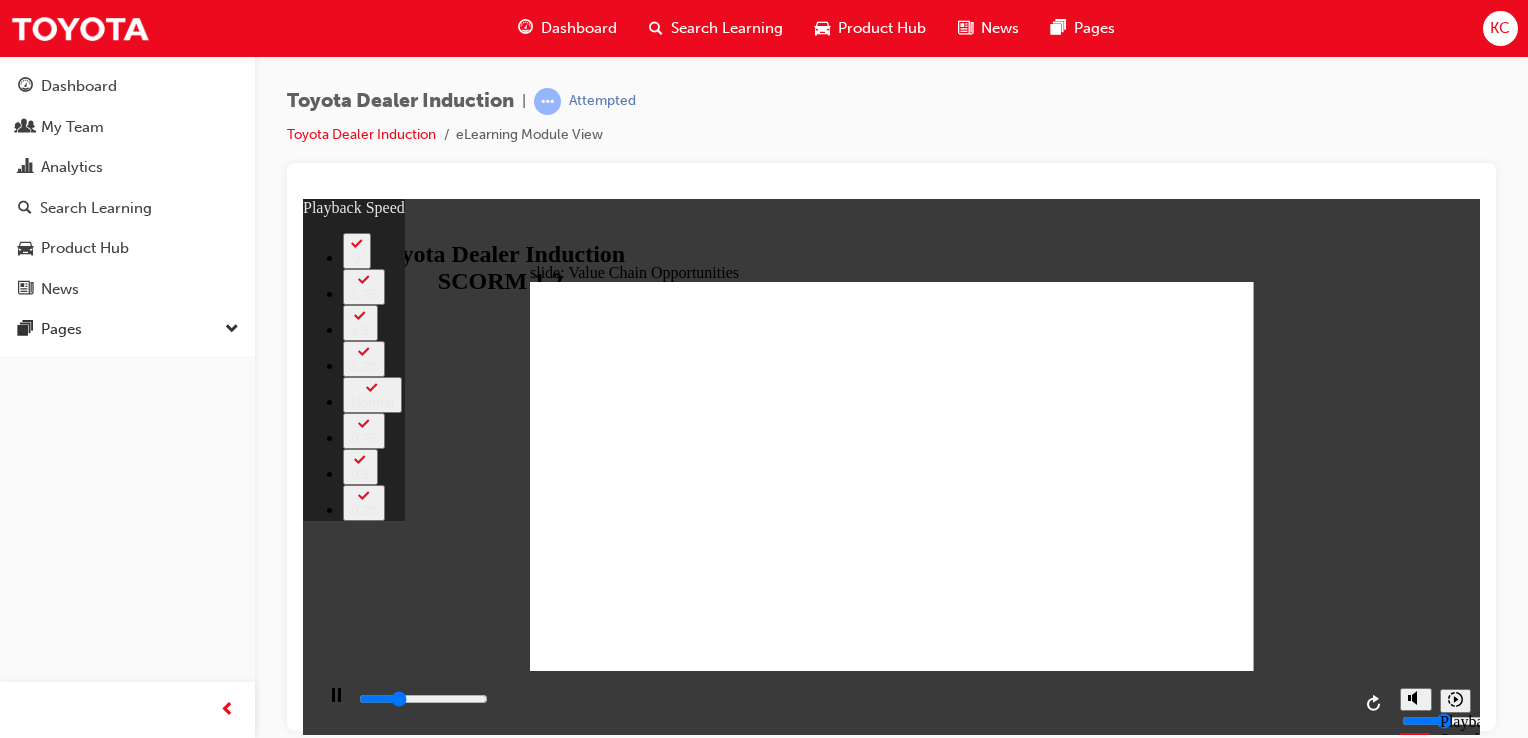 type on "3200" 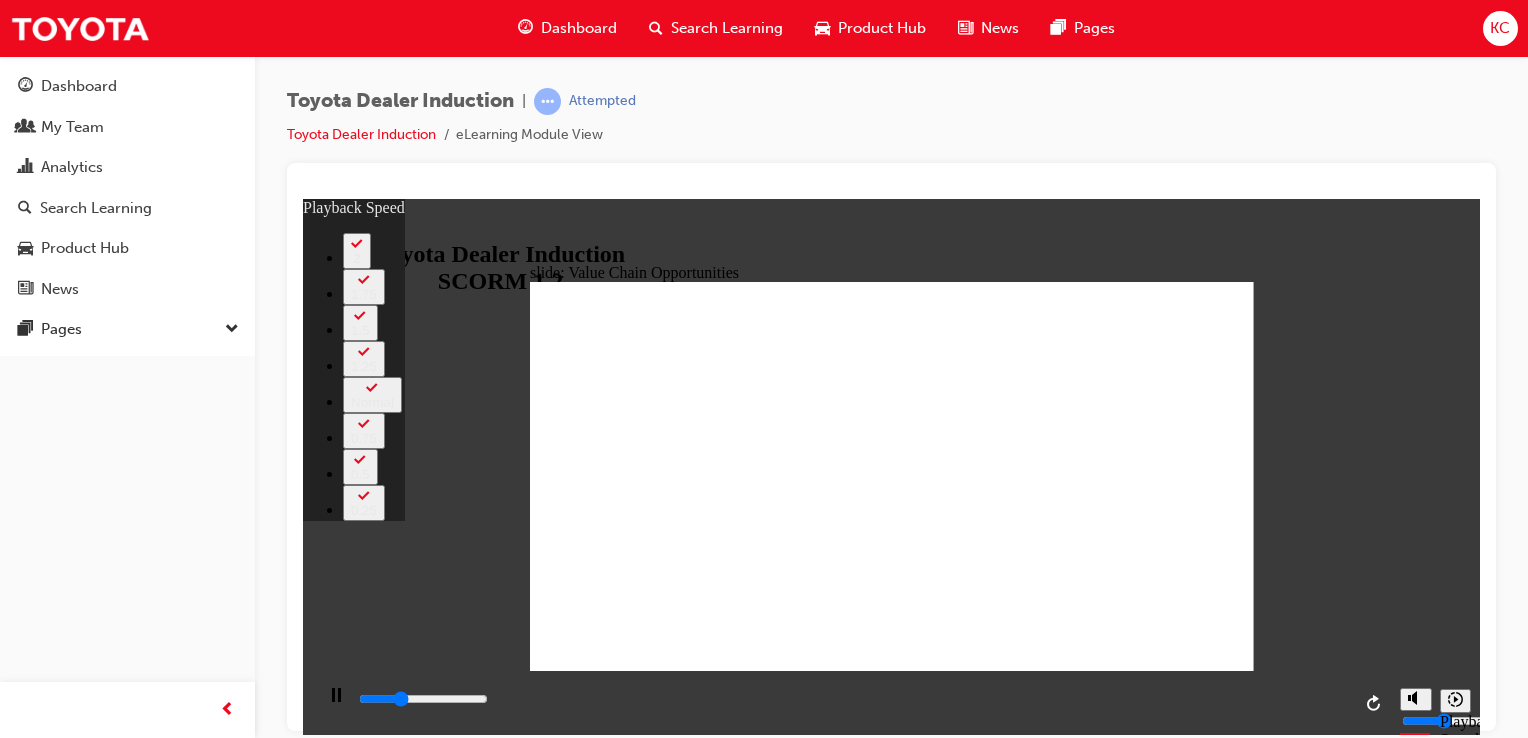 type on "3400" 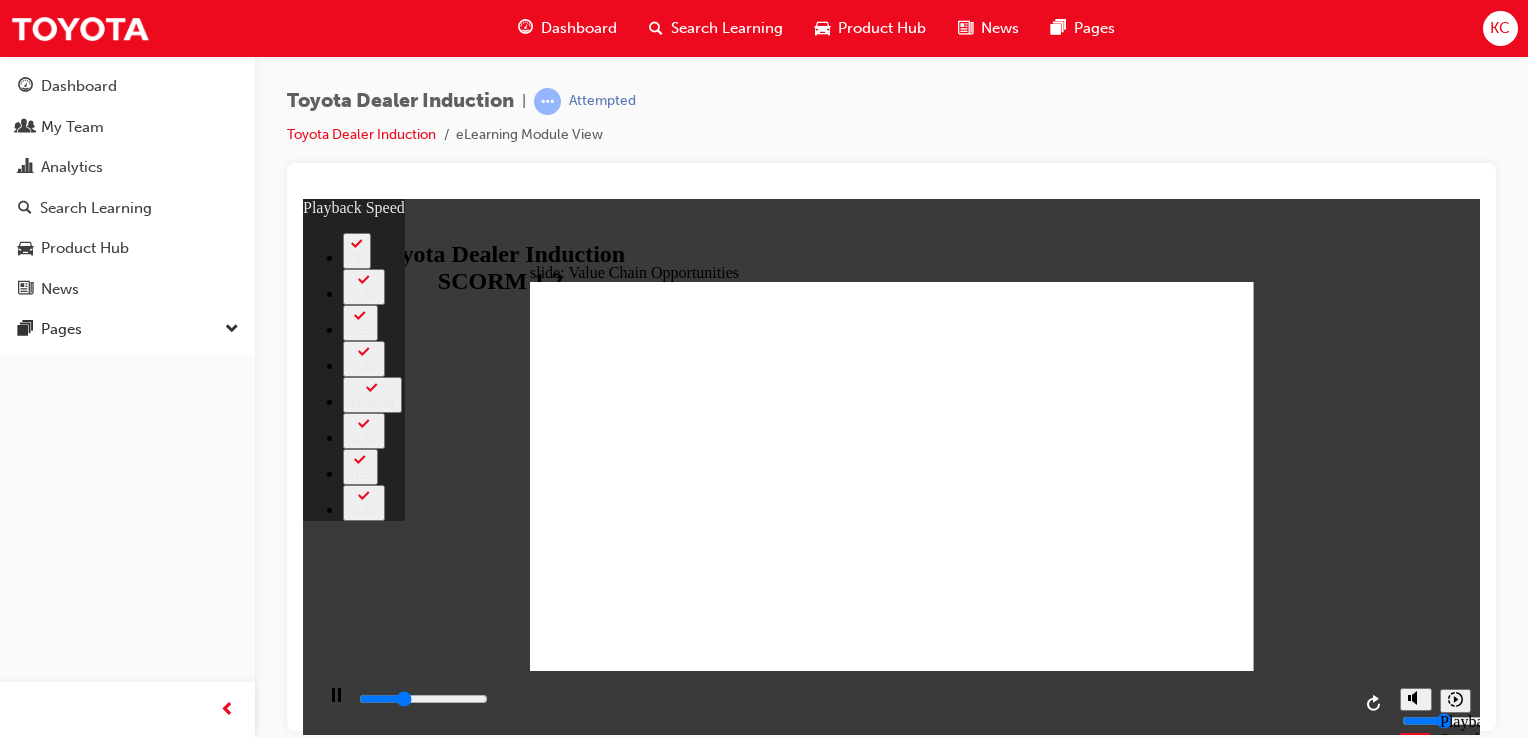 type on "3700" 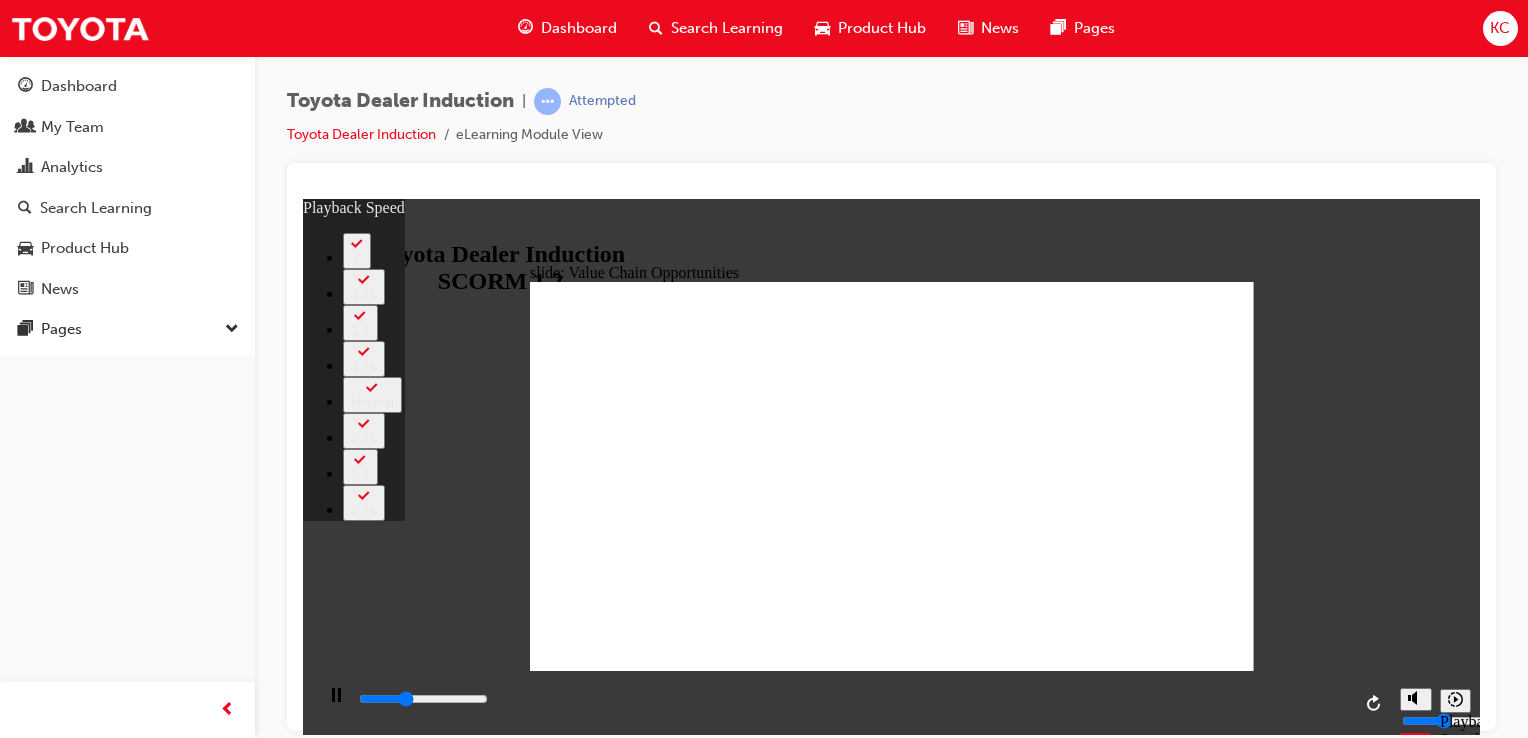 type on "3900" 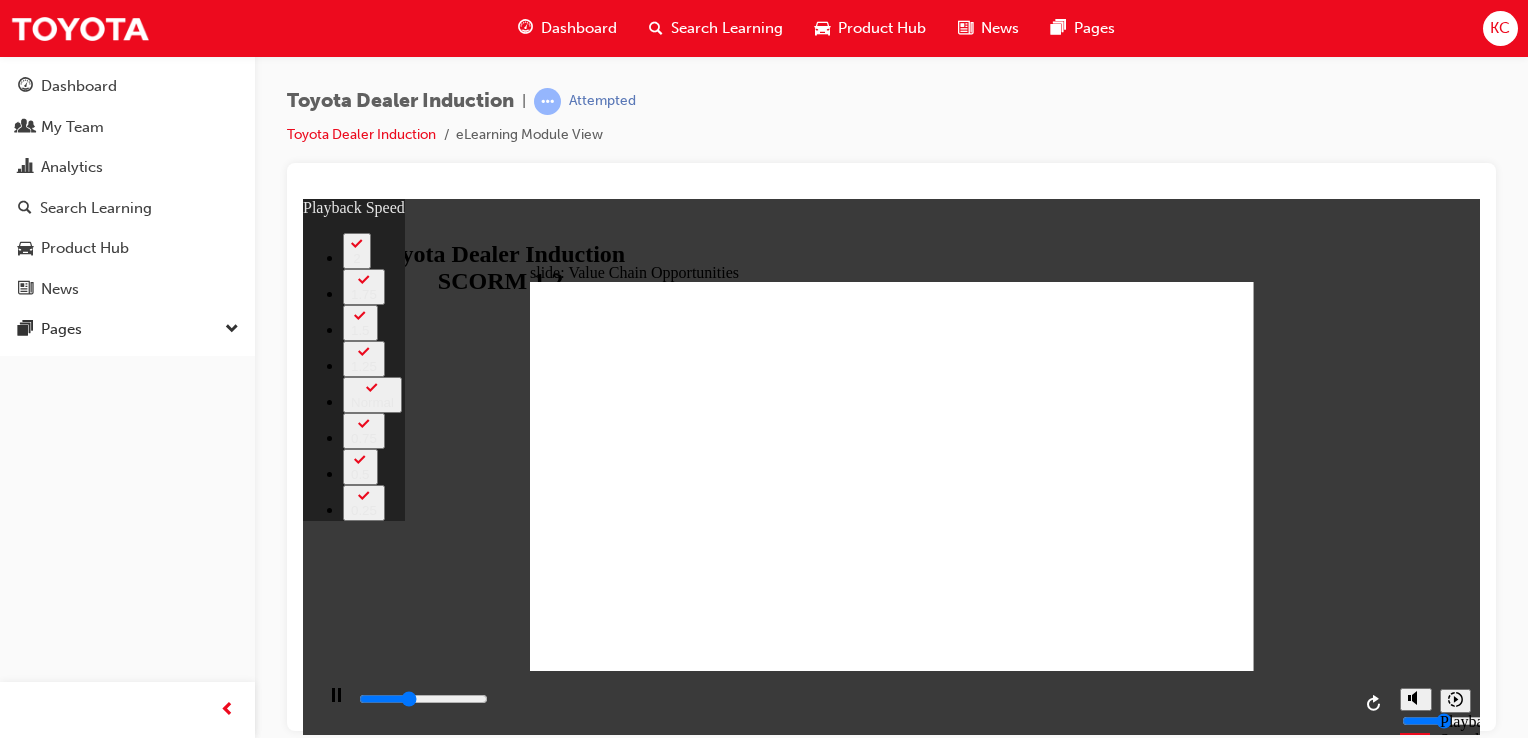 type on "4200" 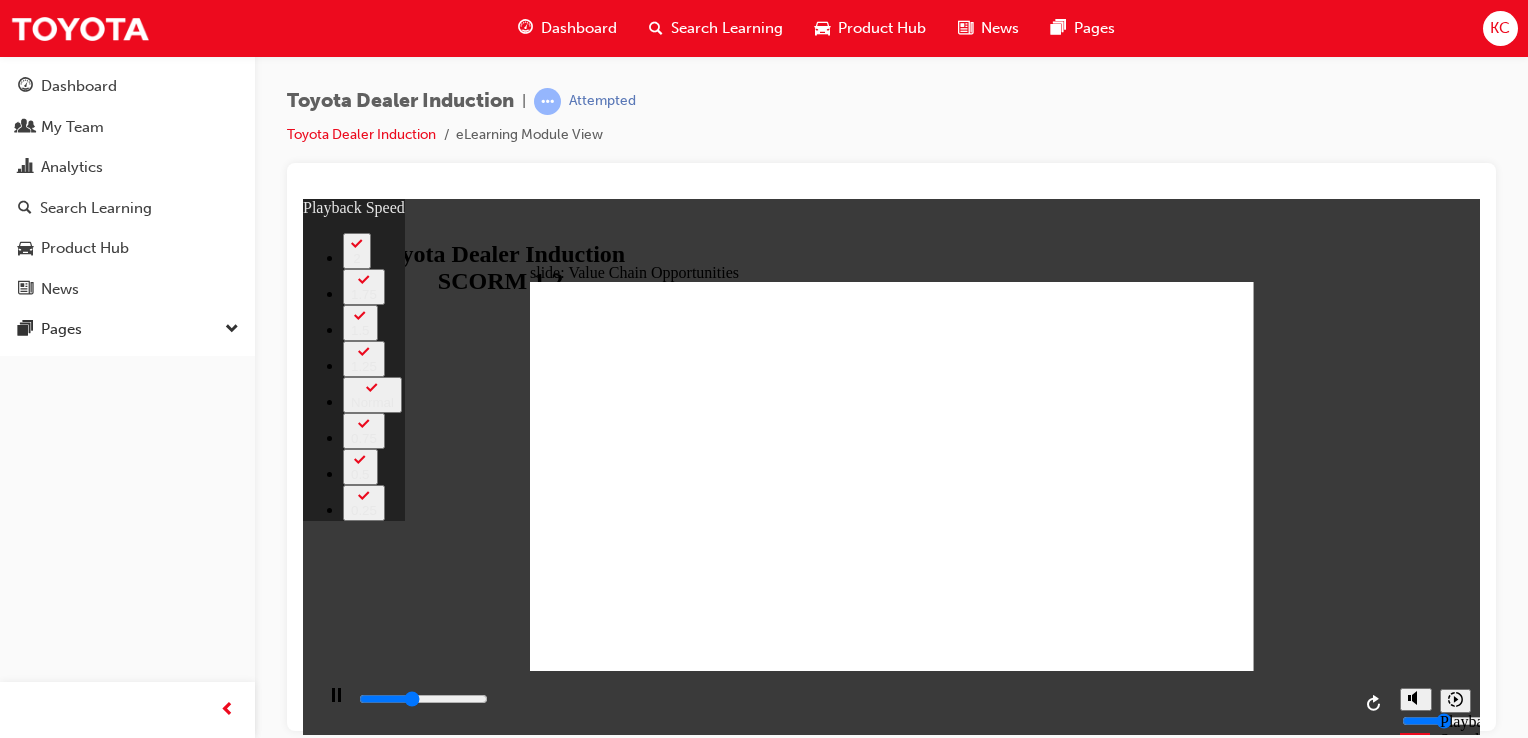 type on "4500" 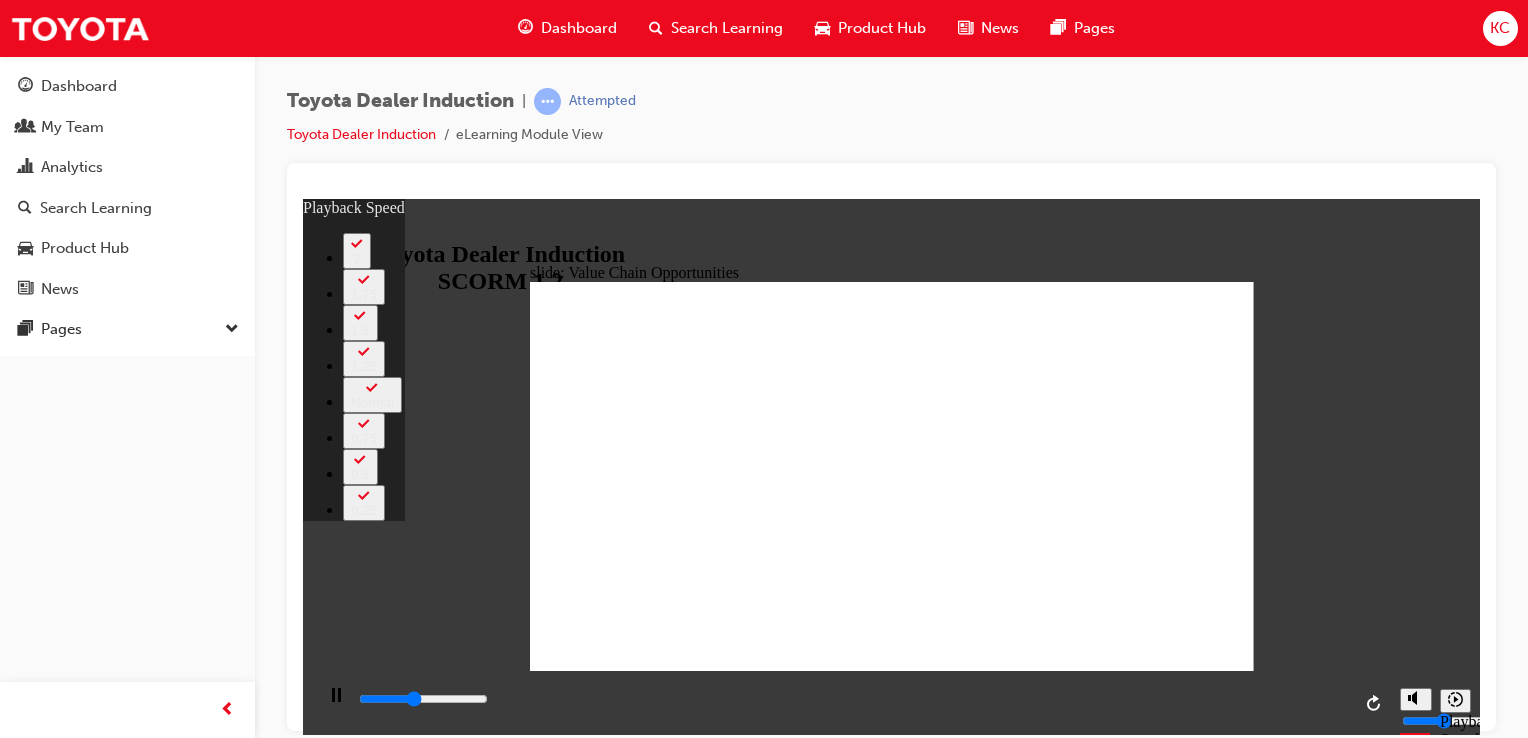 type on "4800" 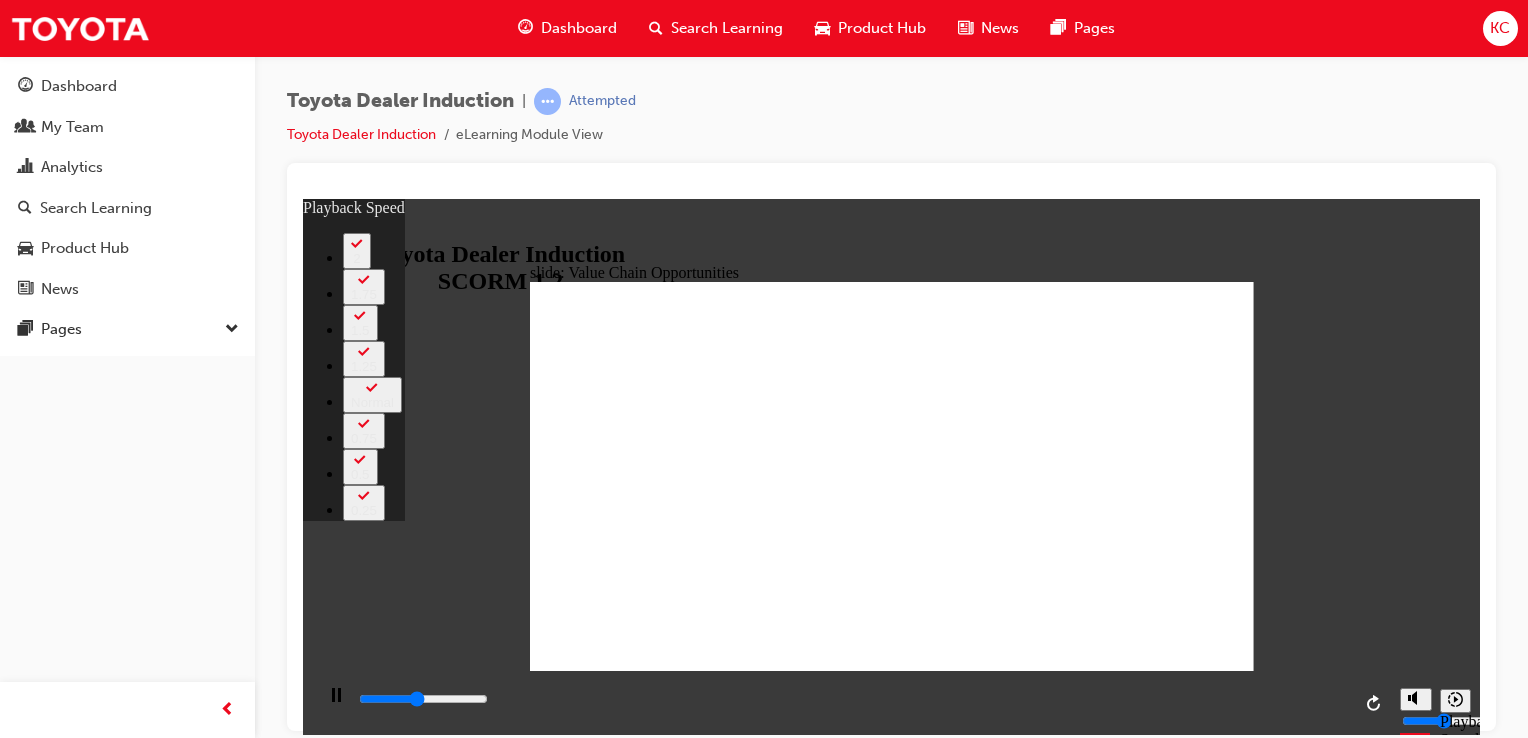 type on "5000" 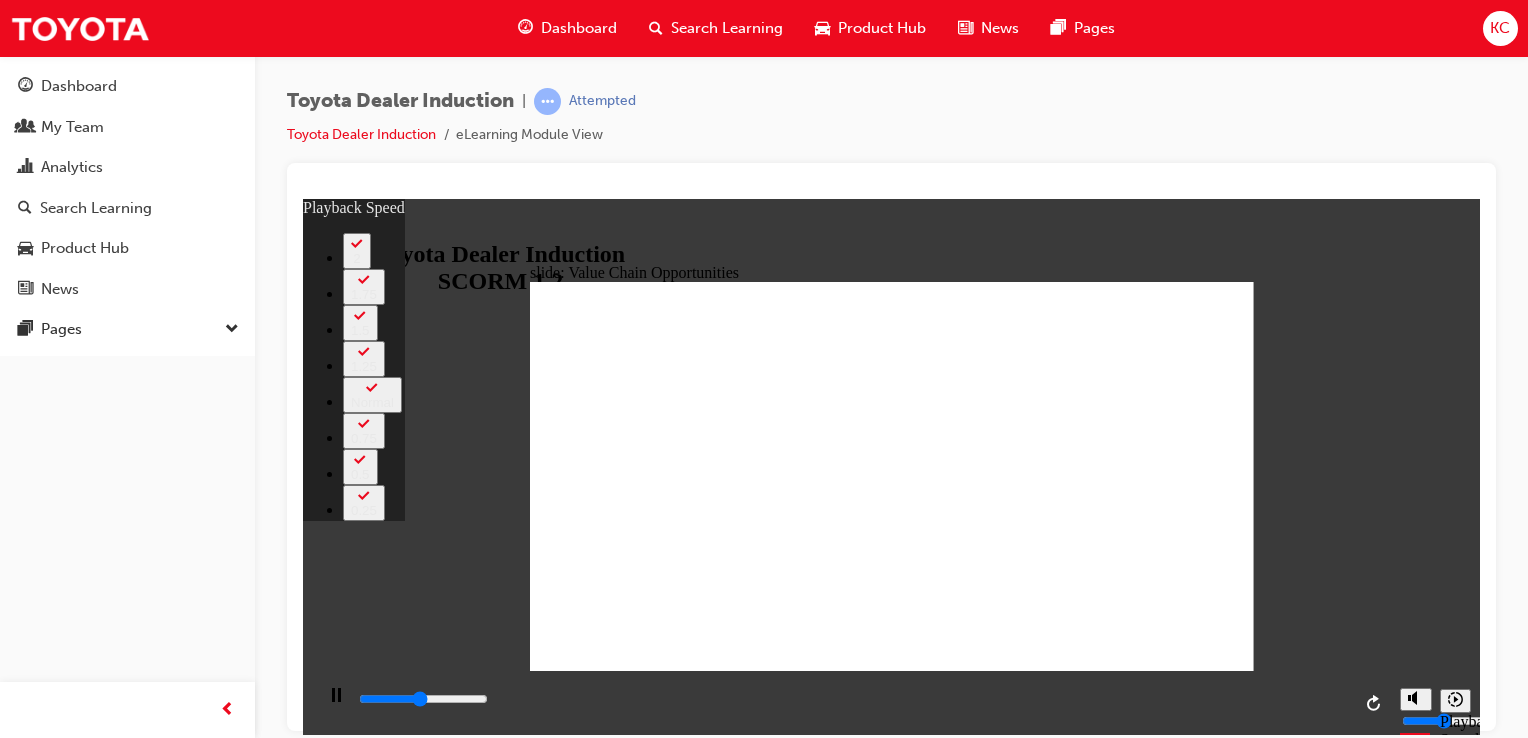 type on "5300" 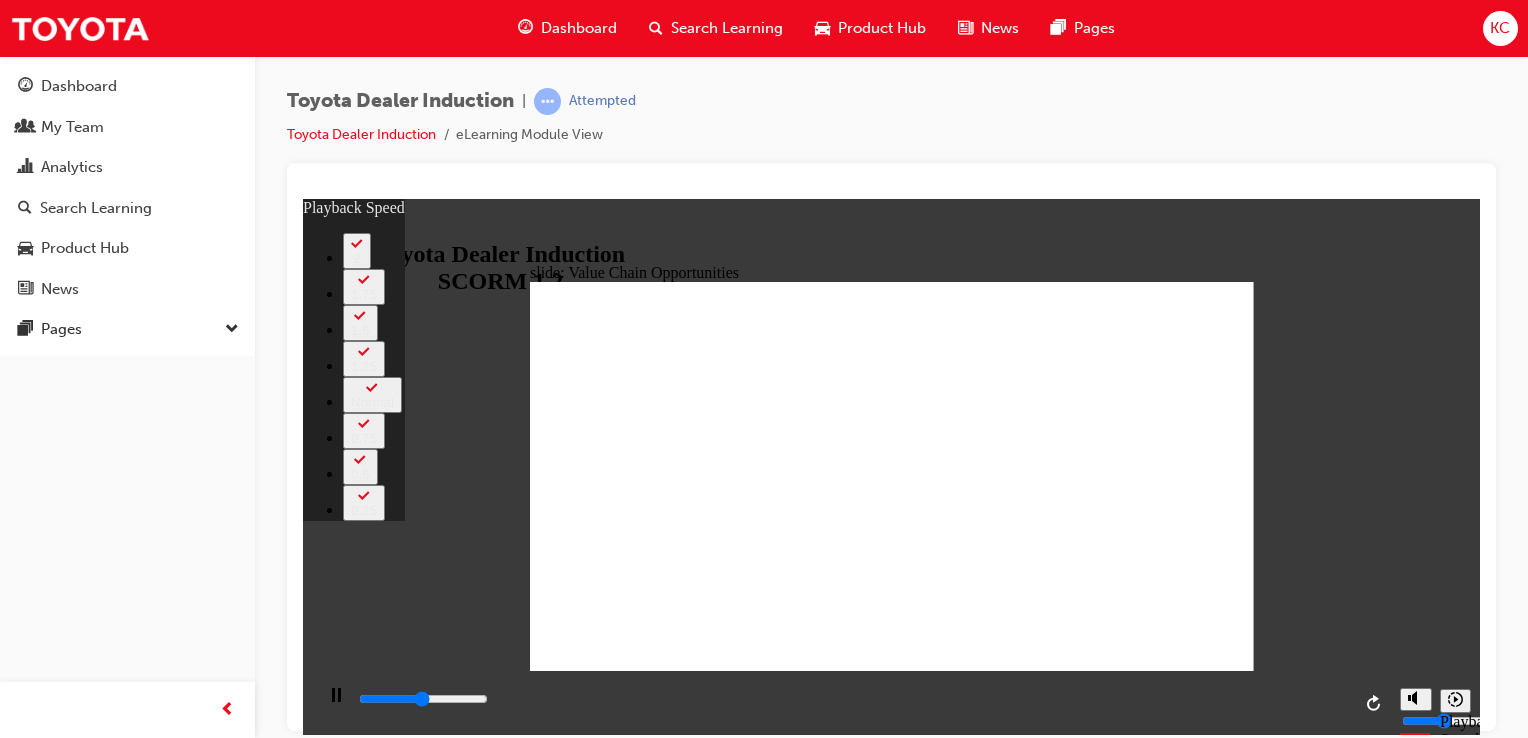 type on "5500" 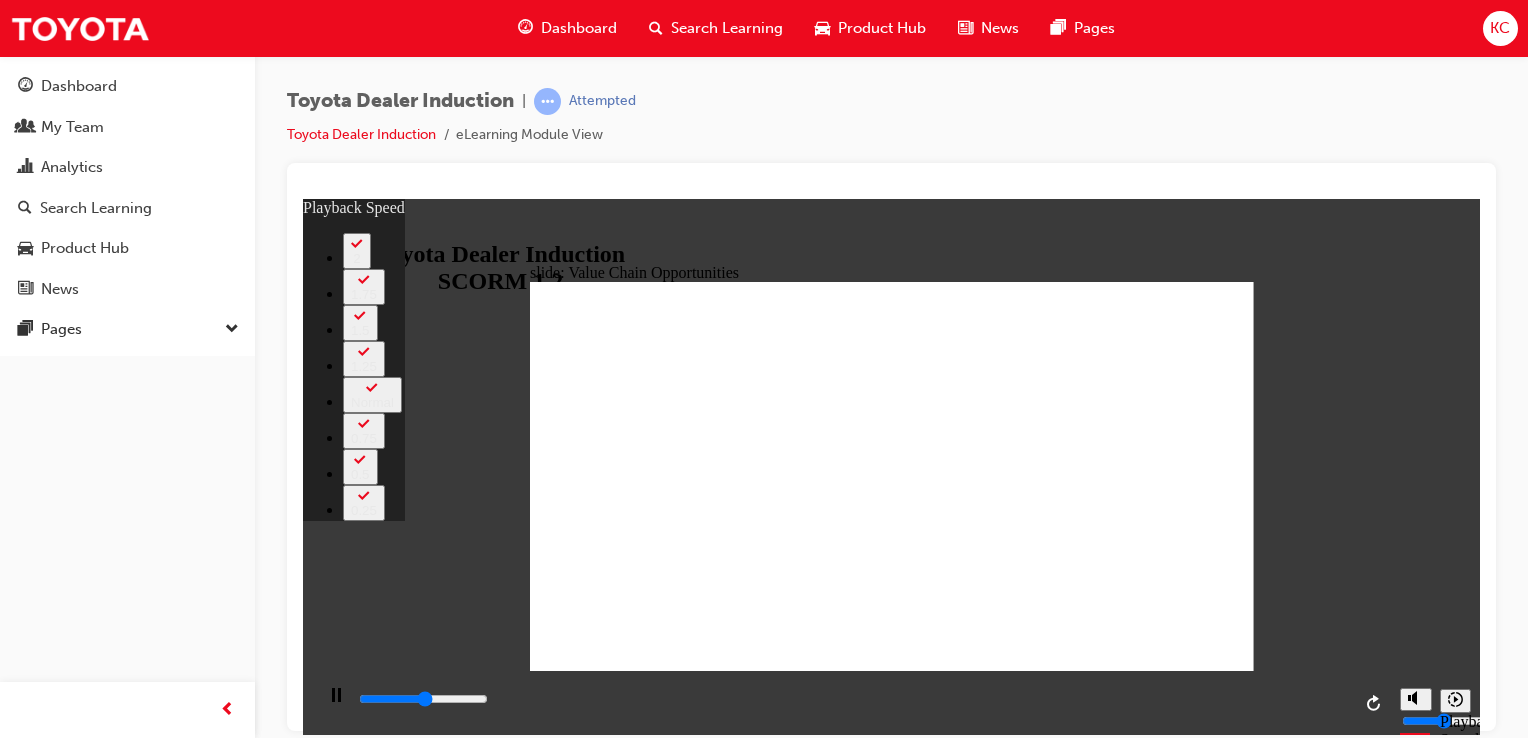 type on "5800" 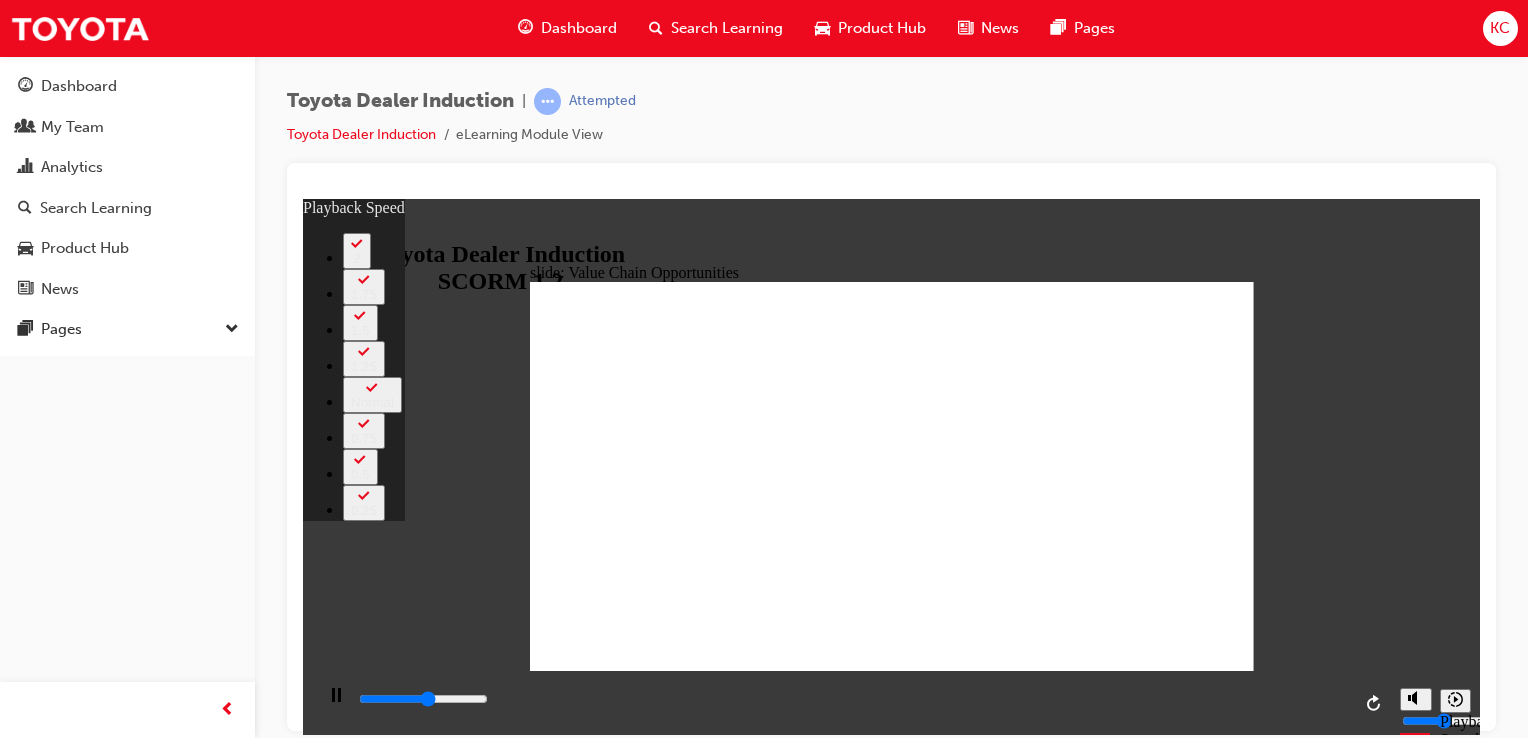 type on "6100" 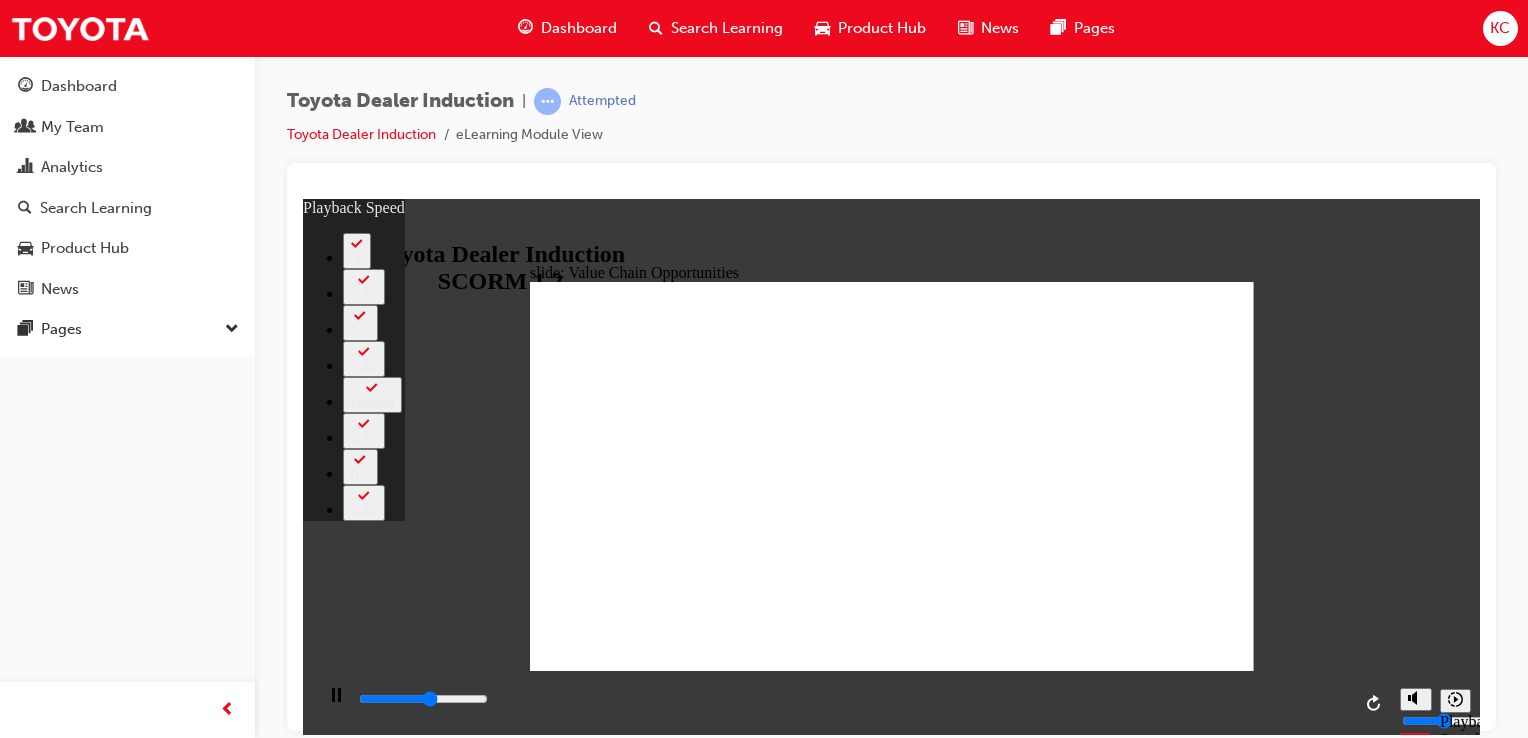type on "6400" 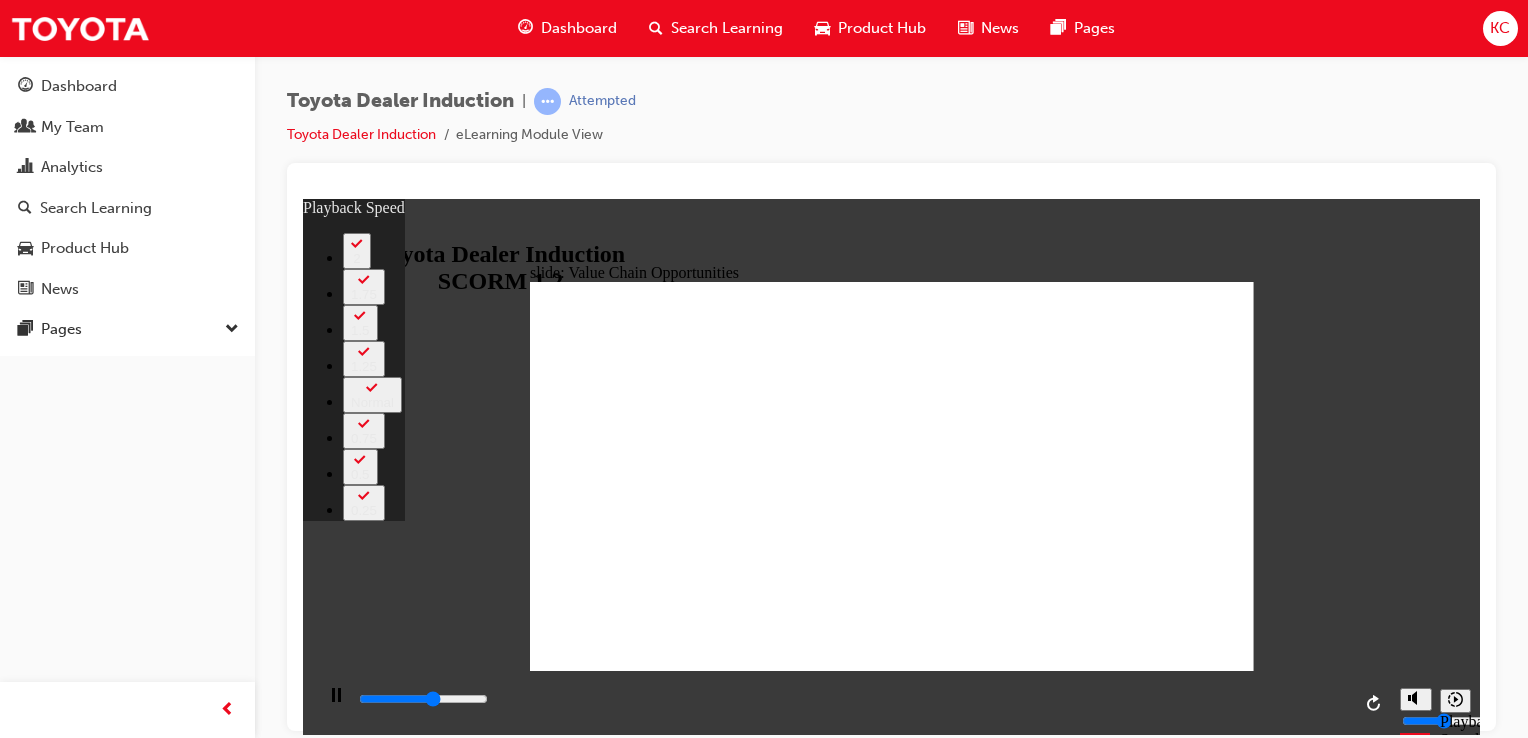 type on "6600" 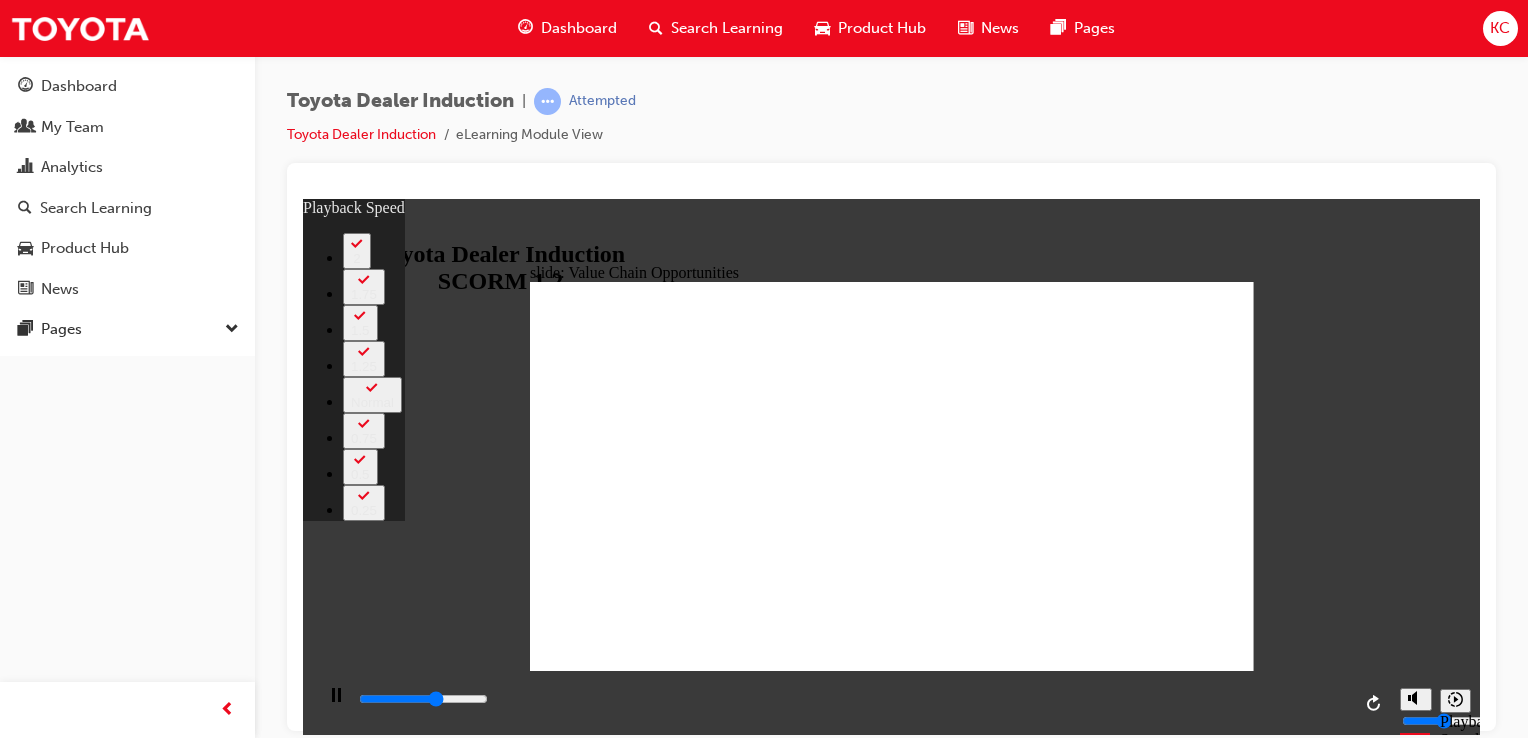 type on "6900" 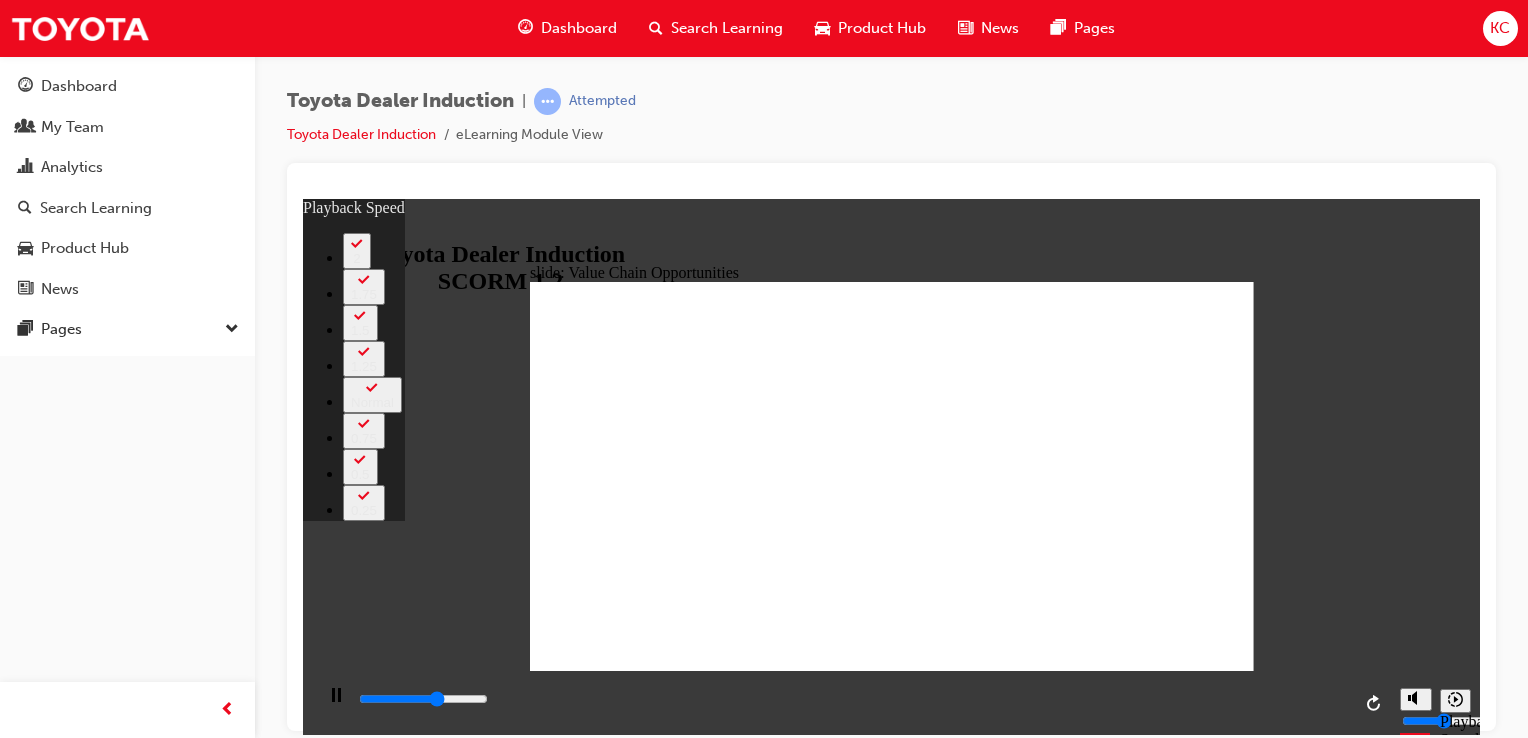 type on "7000" 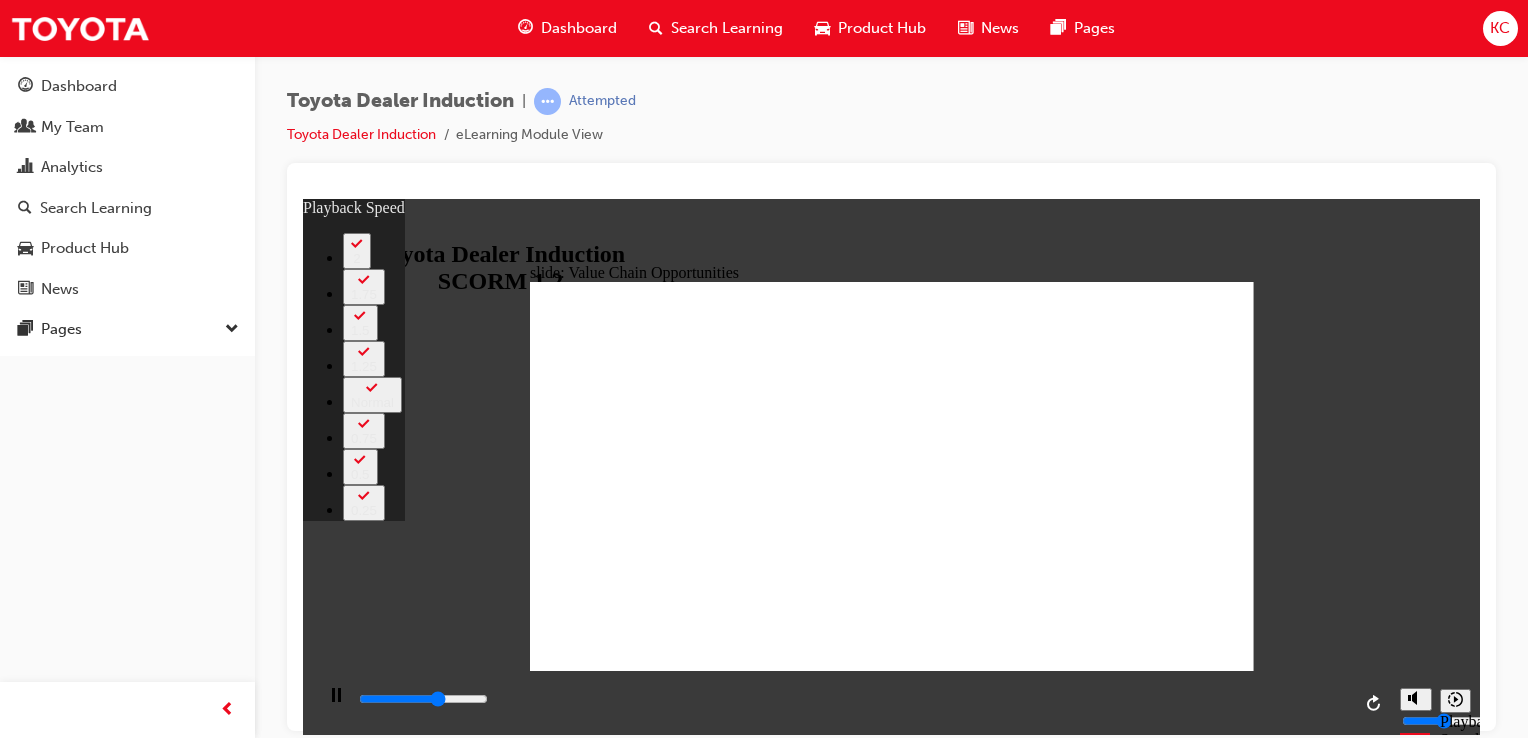 click at bounding box center [892, 3197] 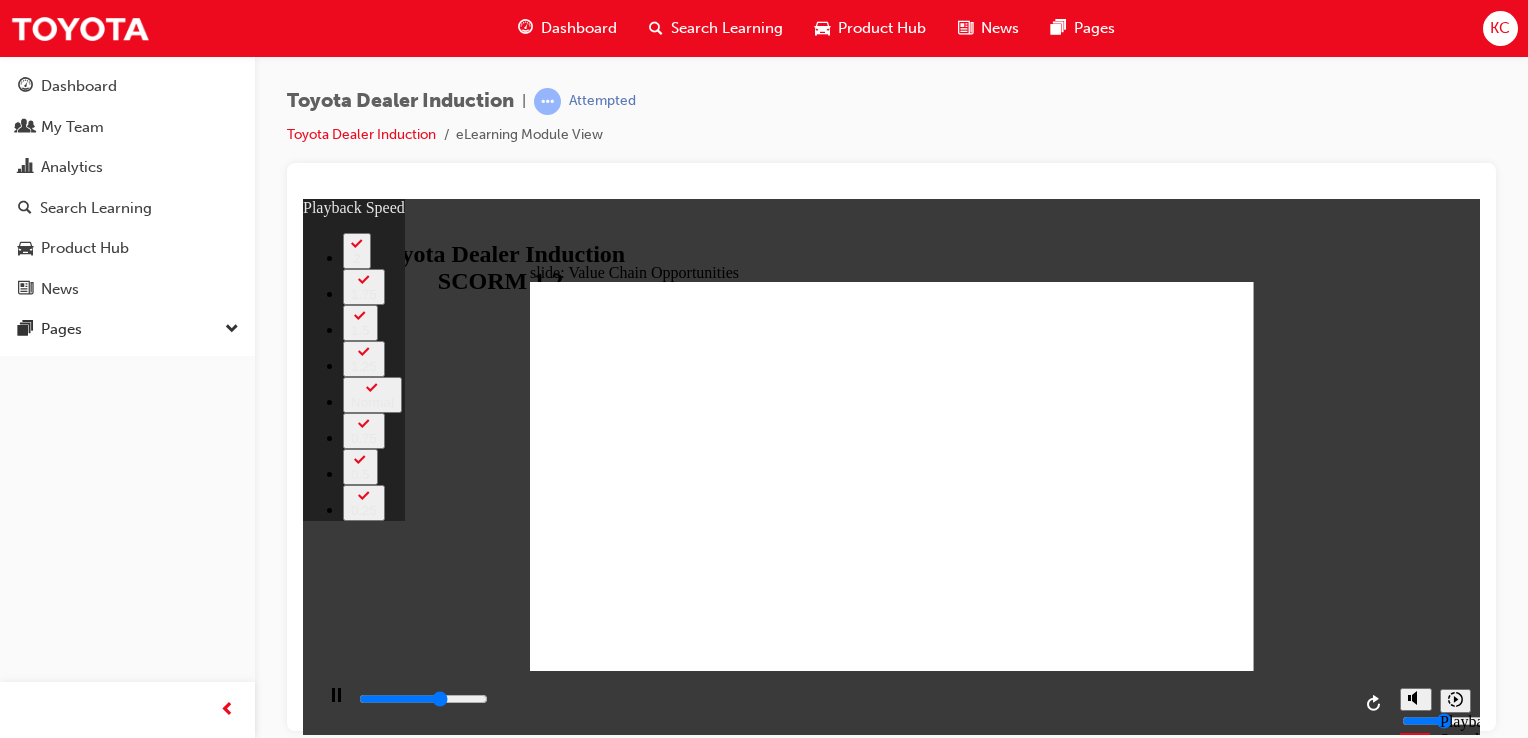 type on "7300" 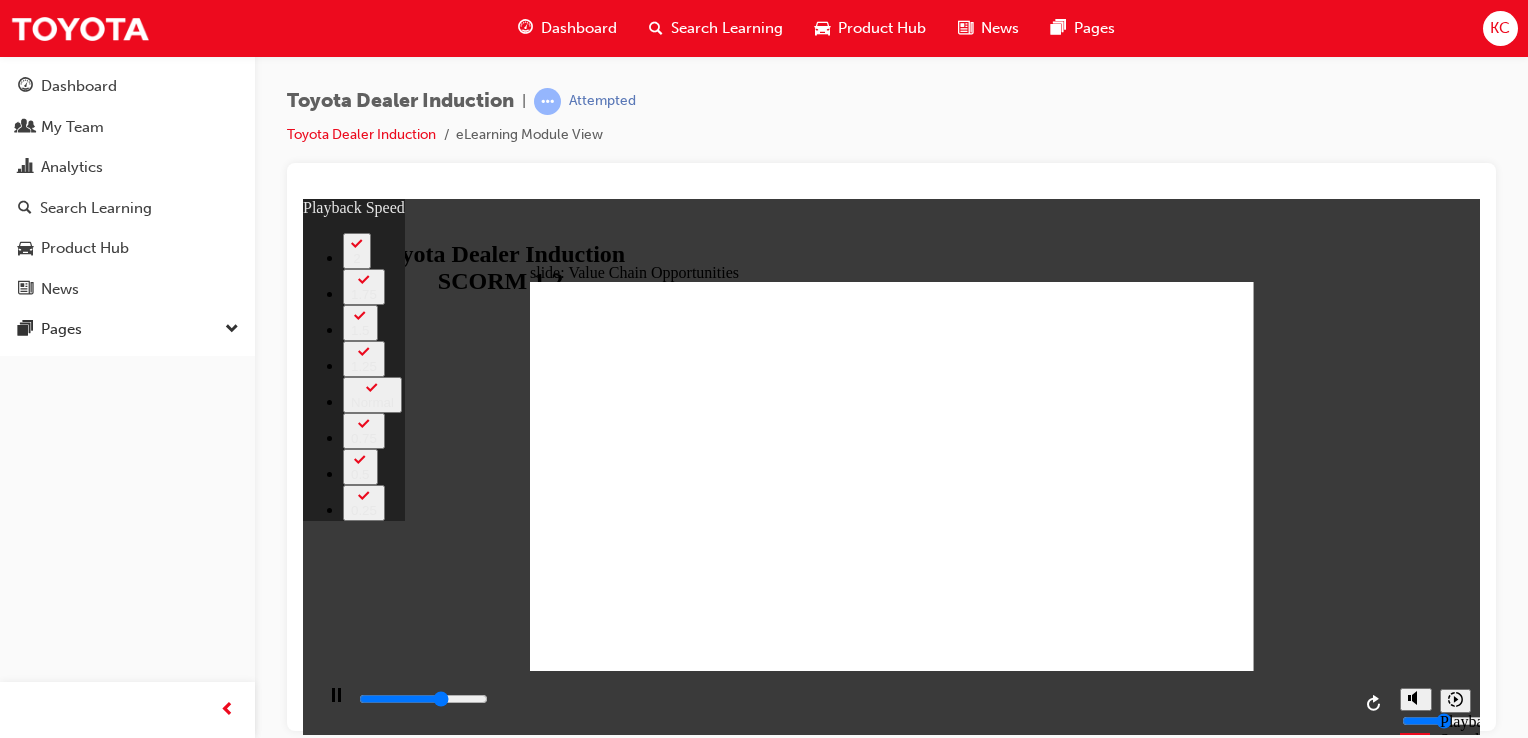 type on "7400" 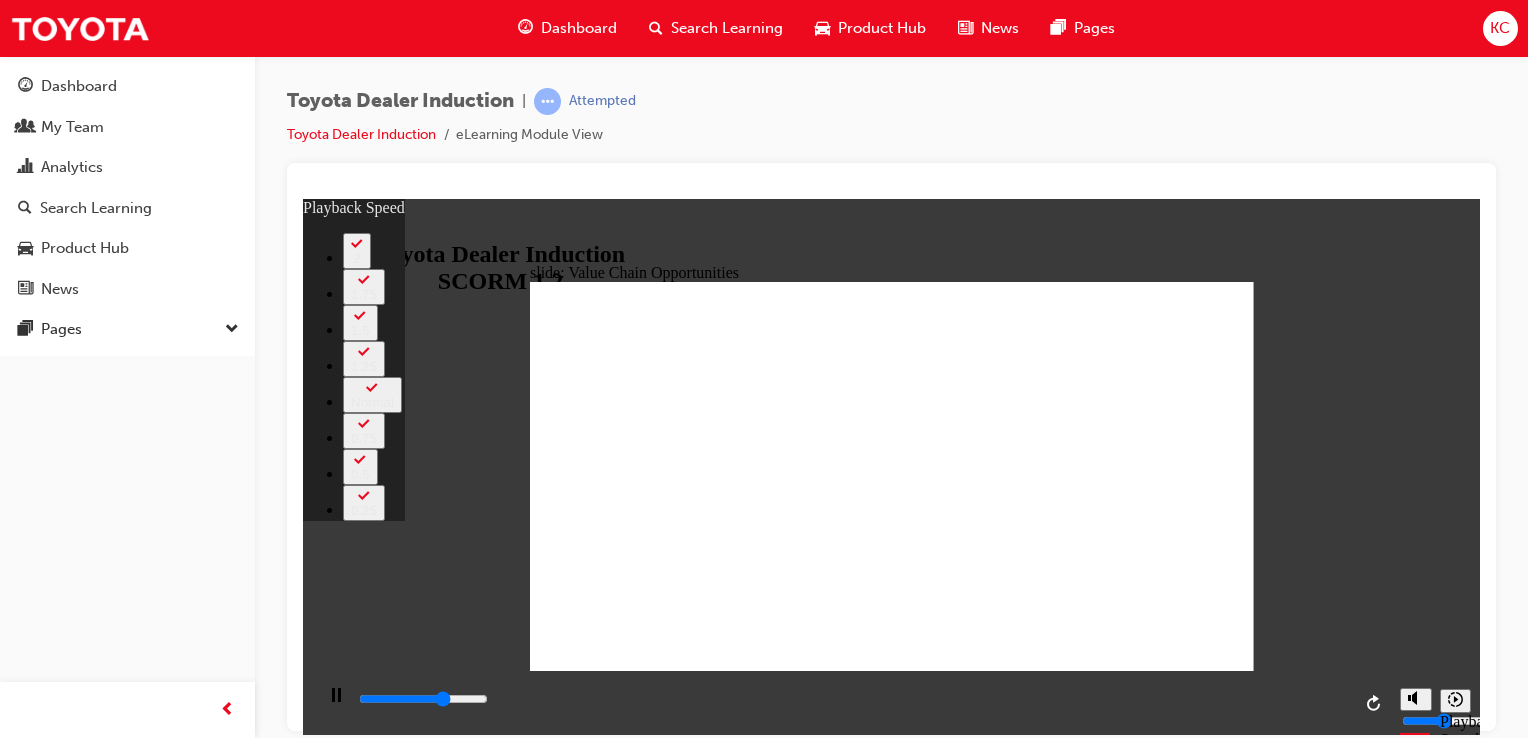 type on "7600" 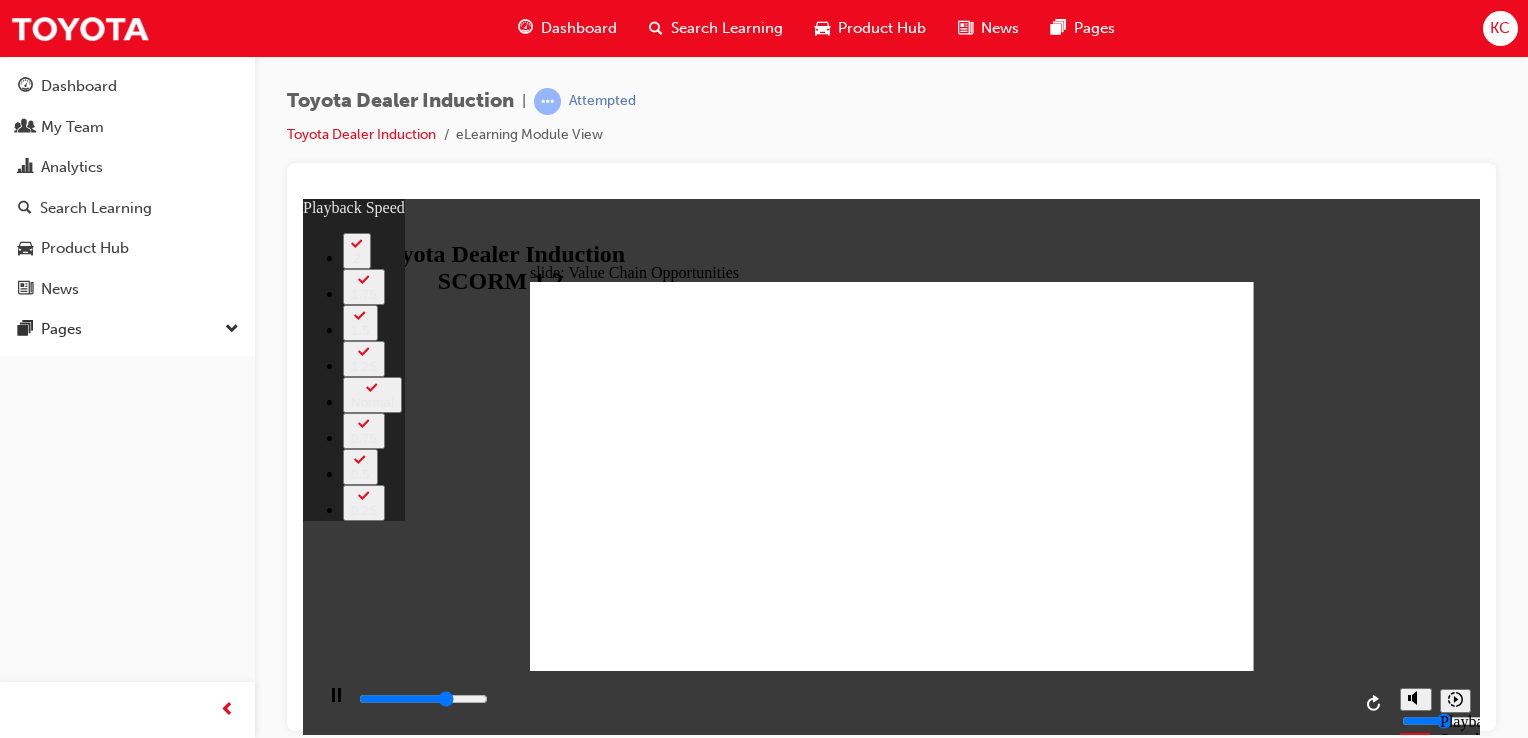type on "7900" 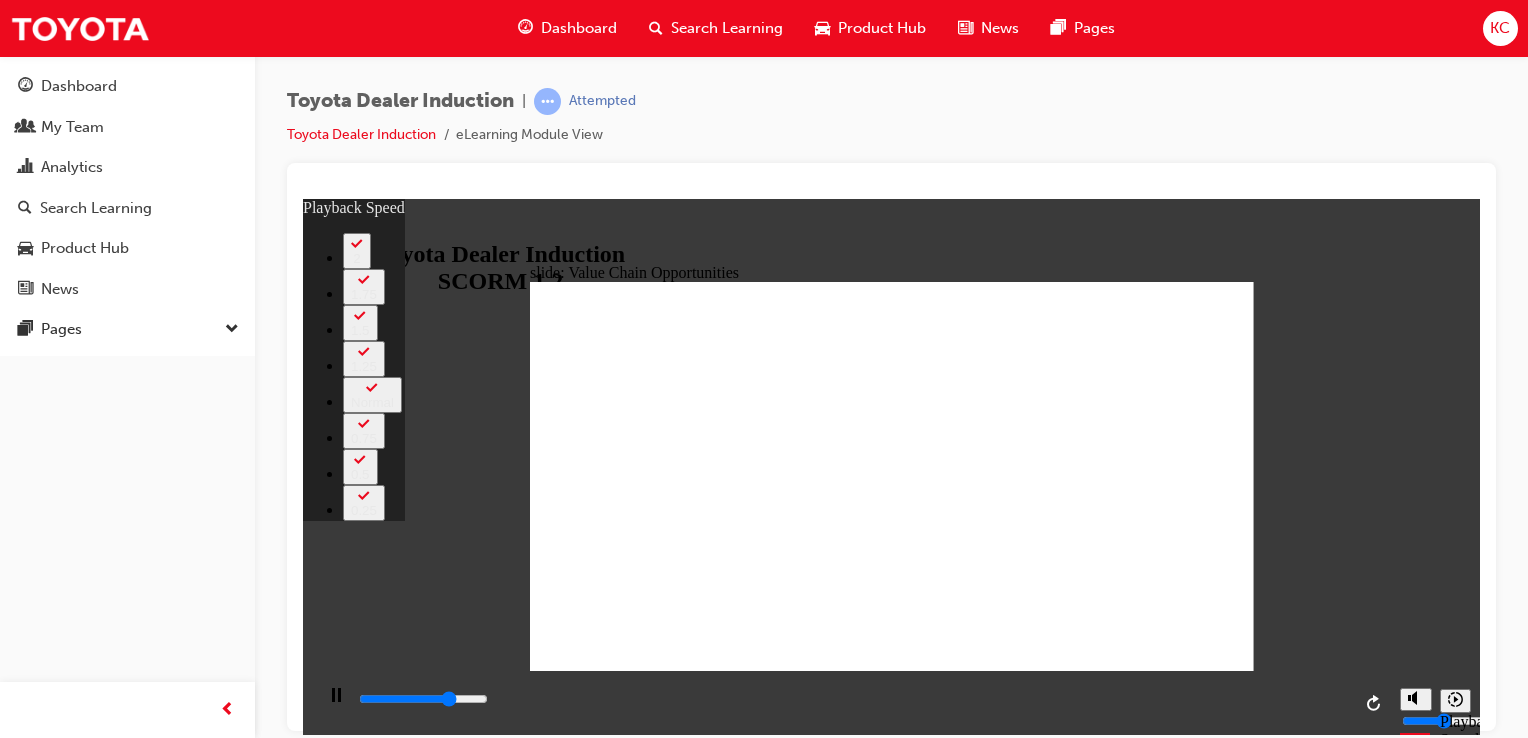 type on "8200" 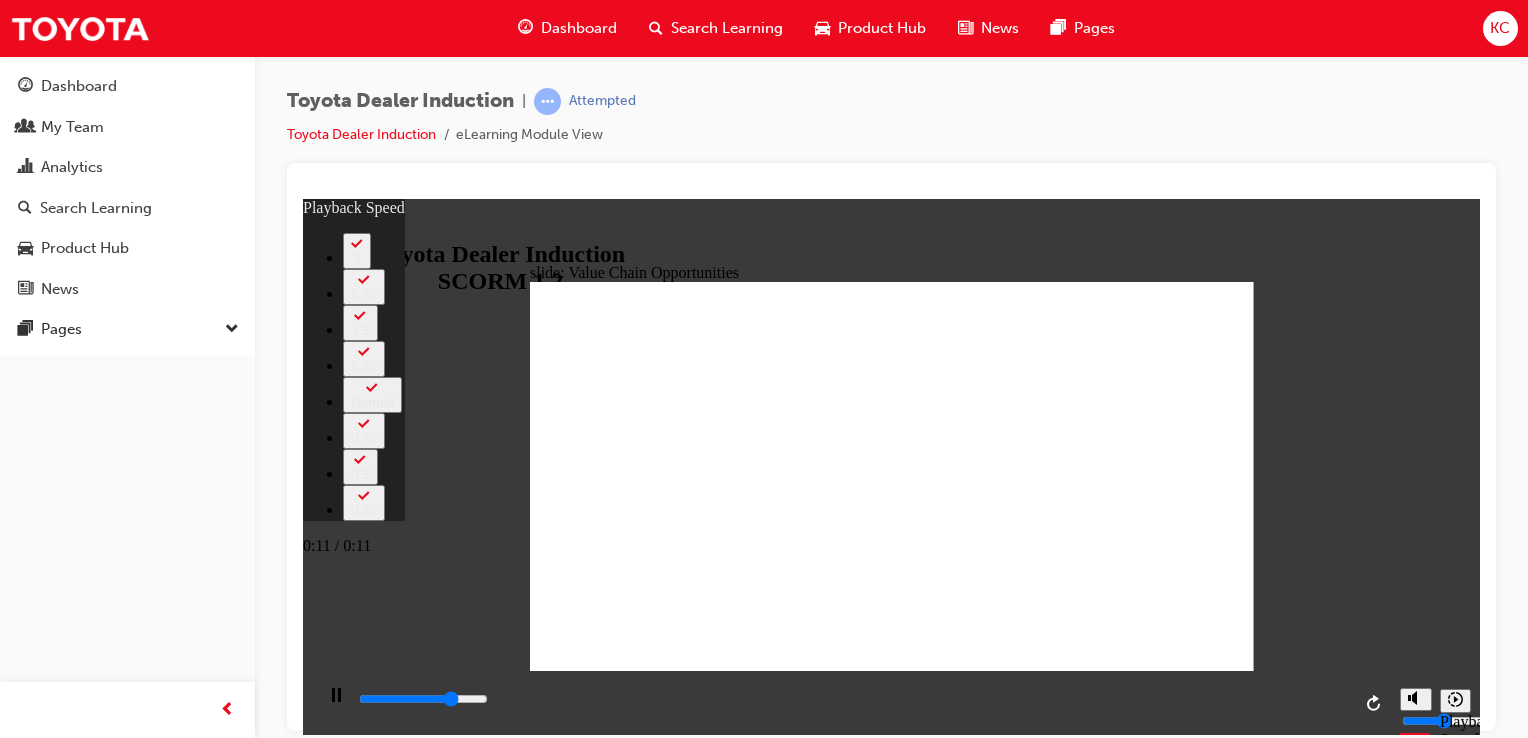 type on "8400" 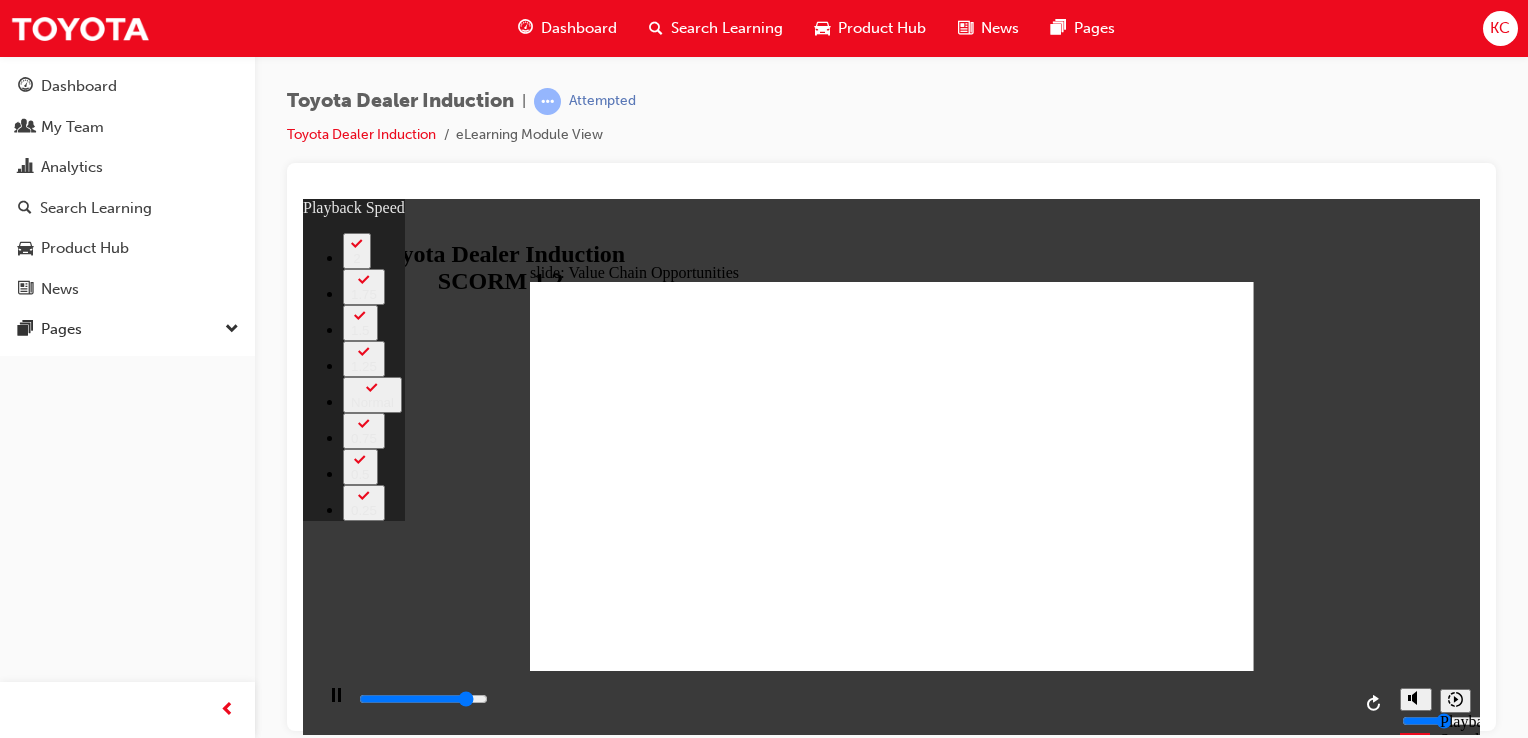 click 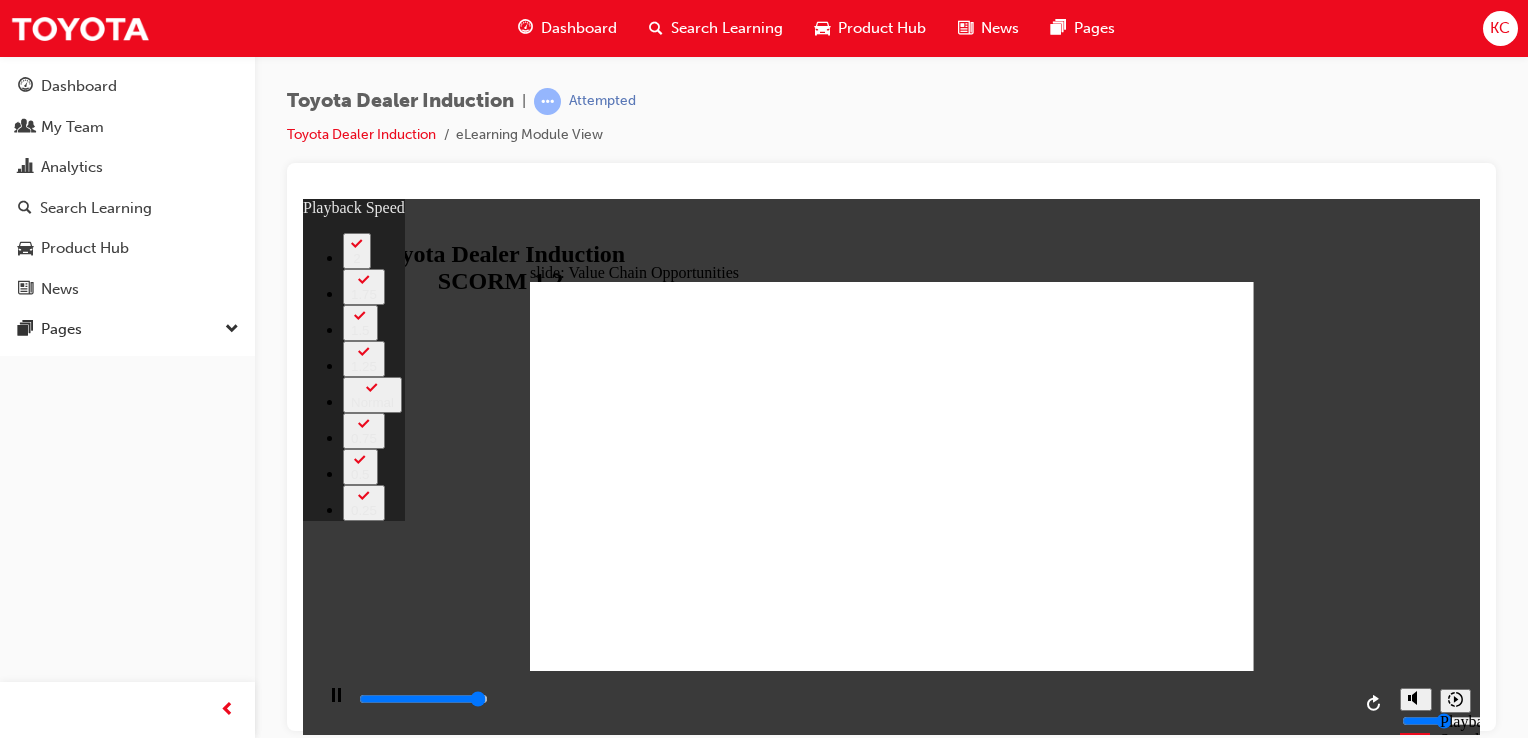 click 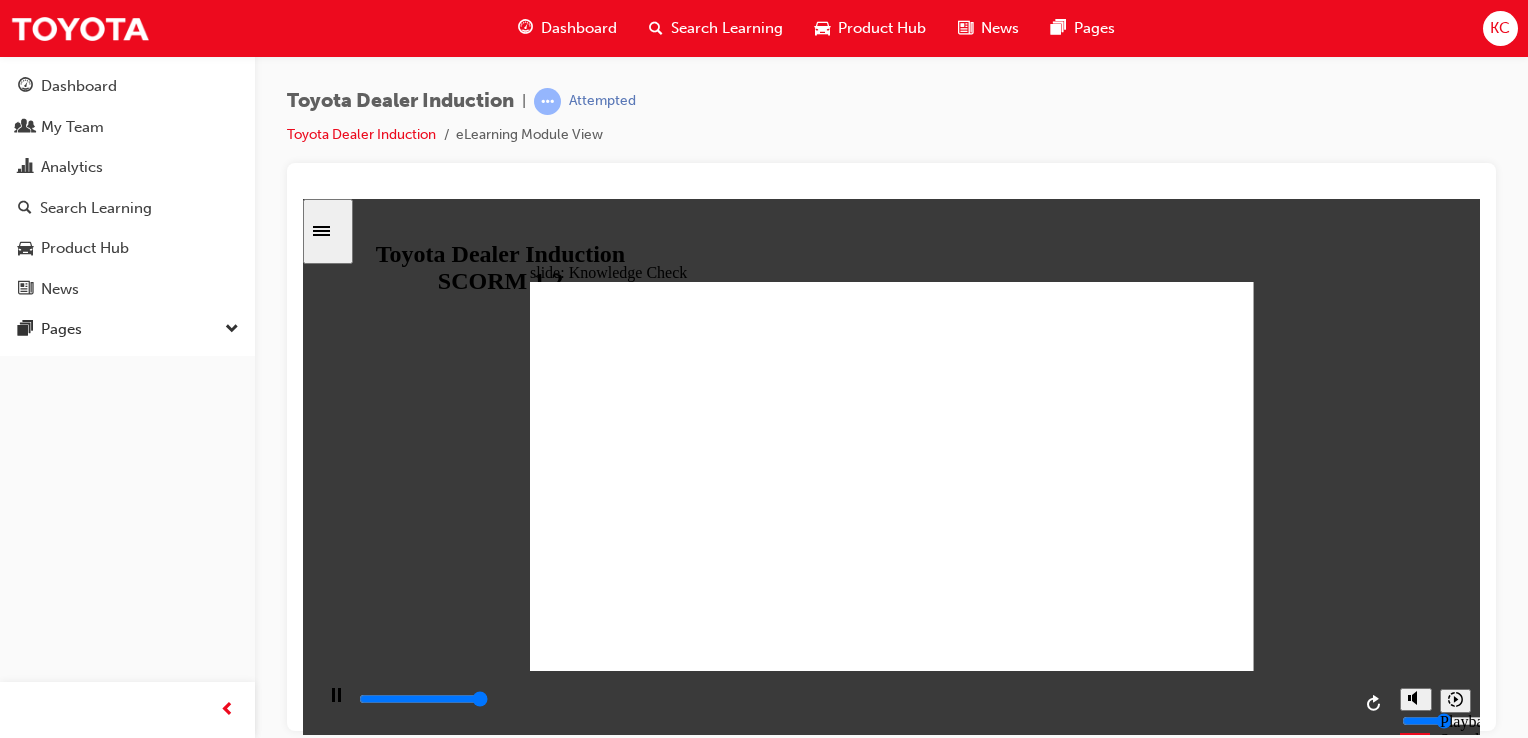 type on "5000" 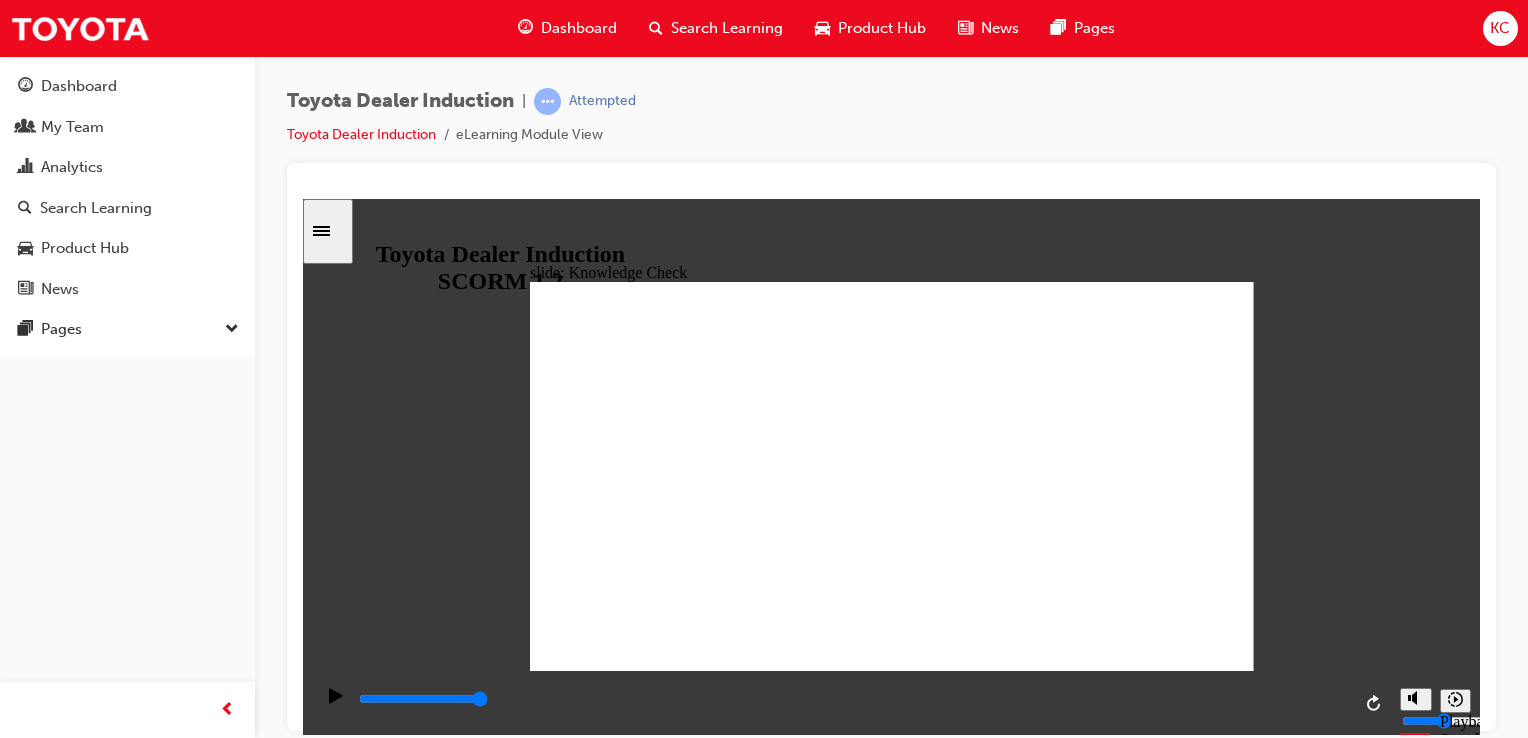 radio on "true" 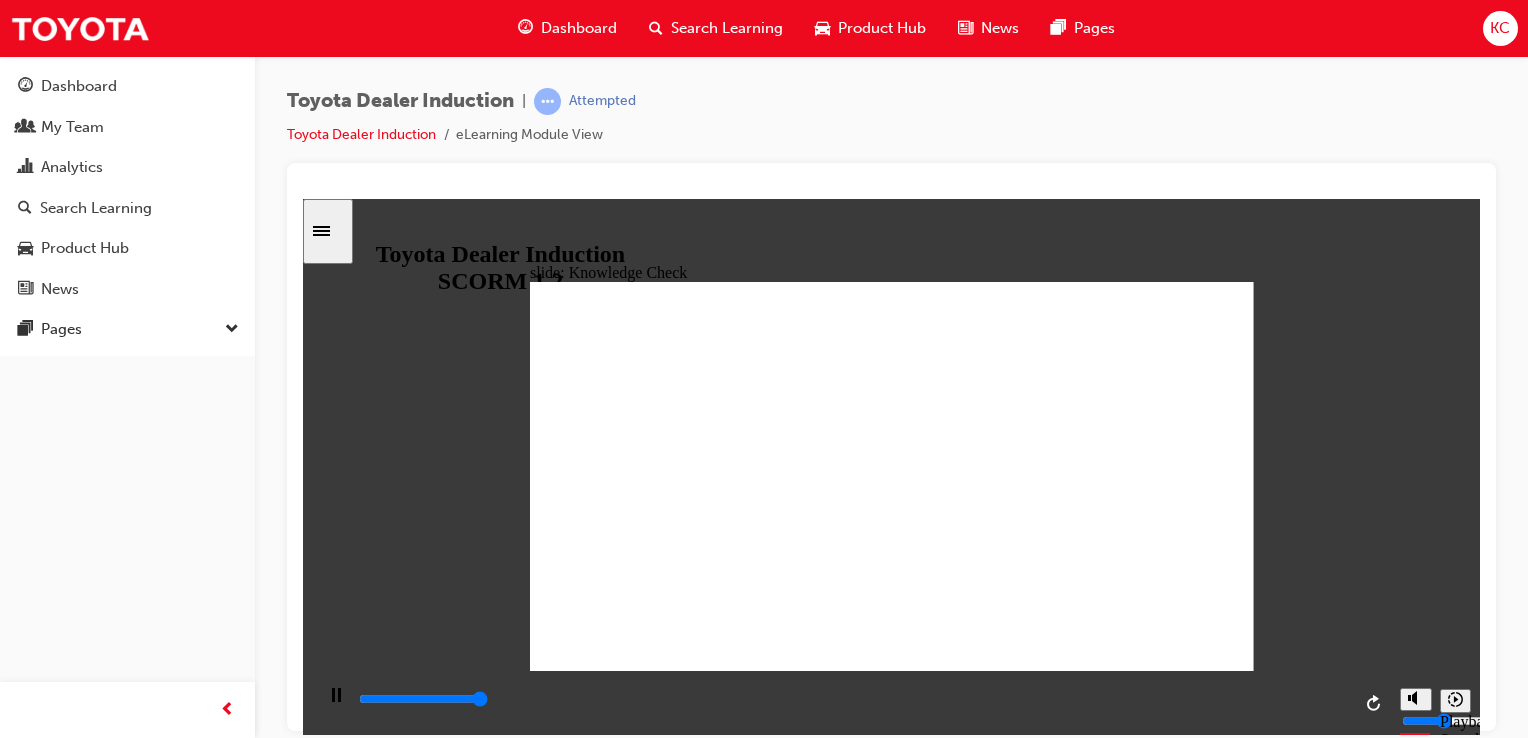 type on "5000" 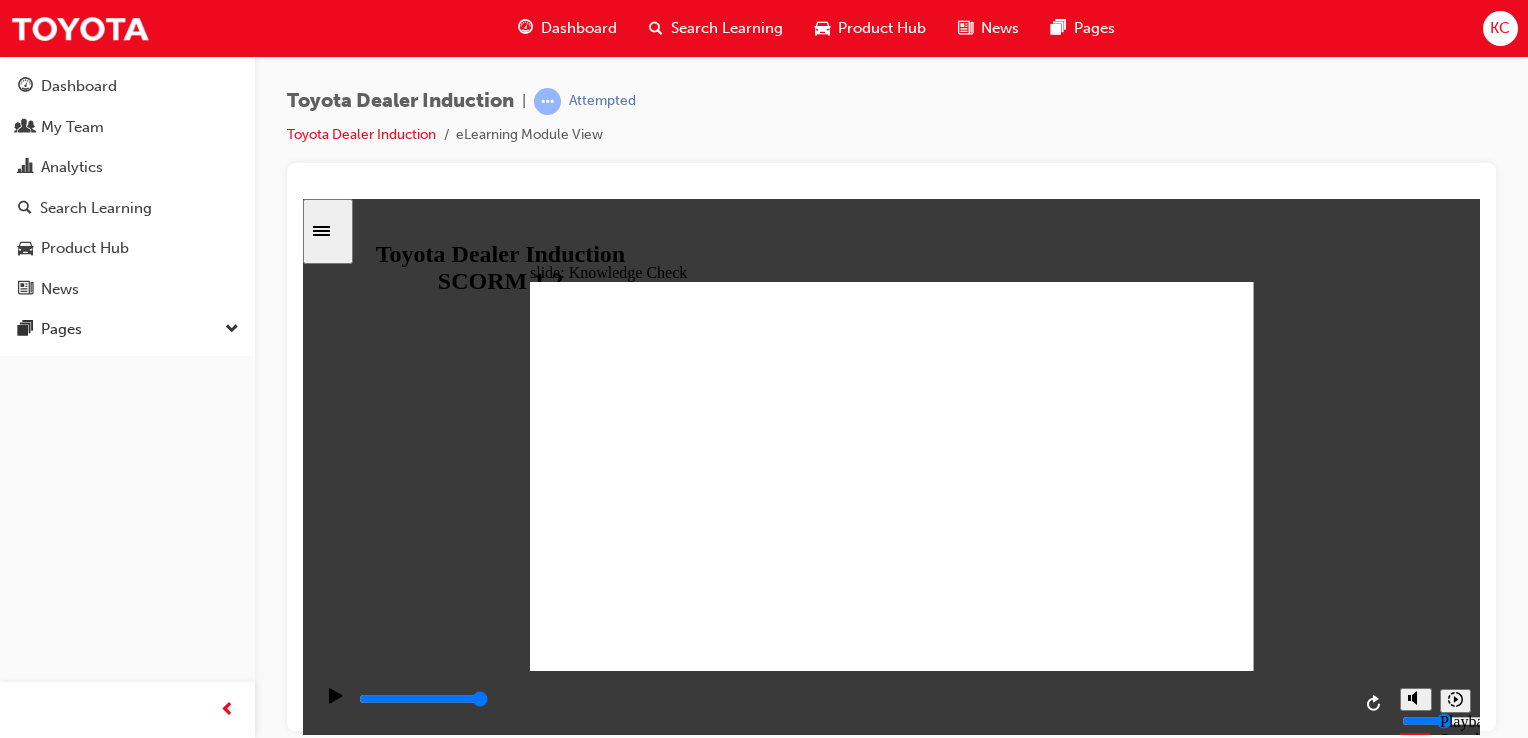 radio on "true" 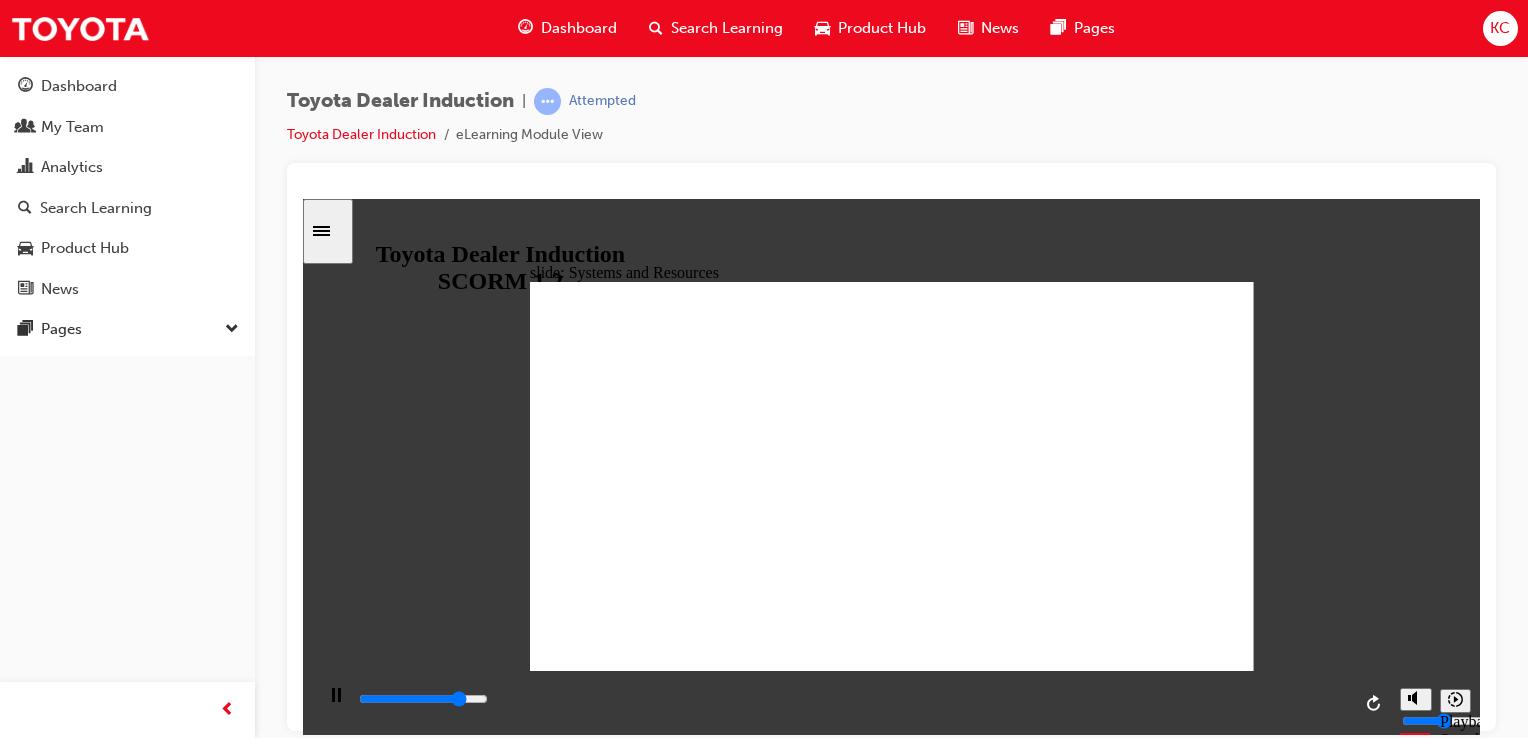 click 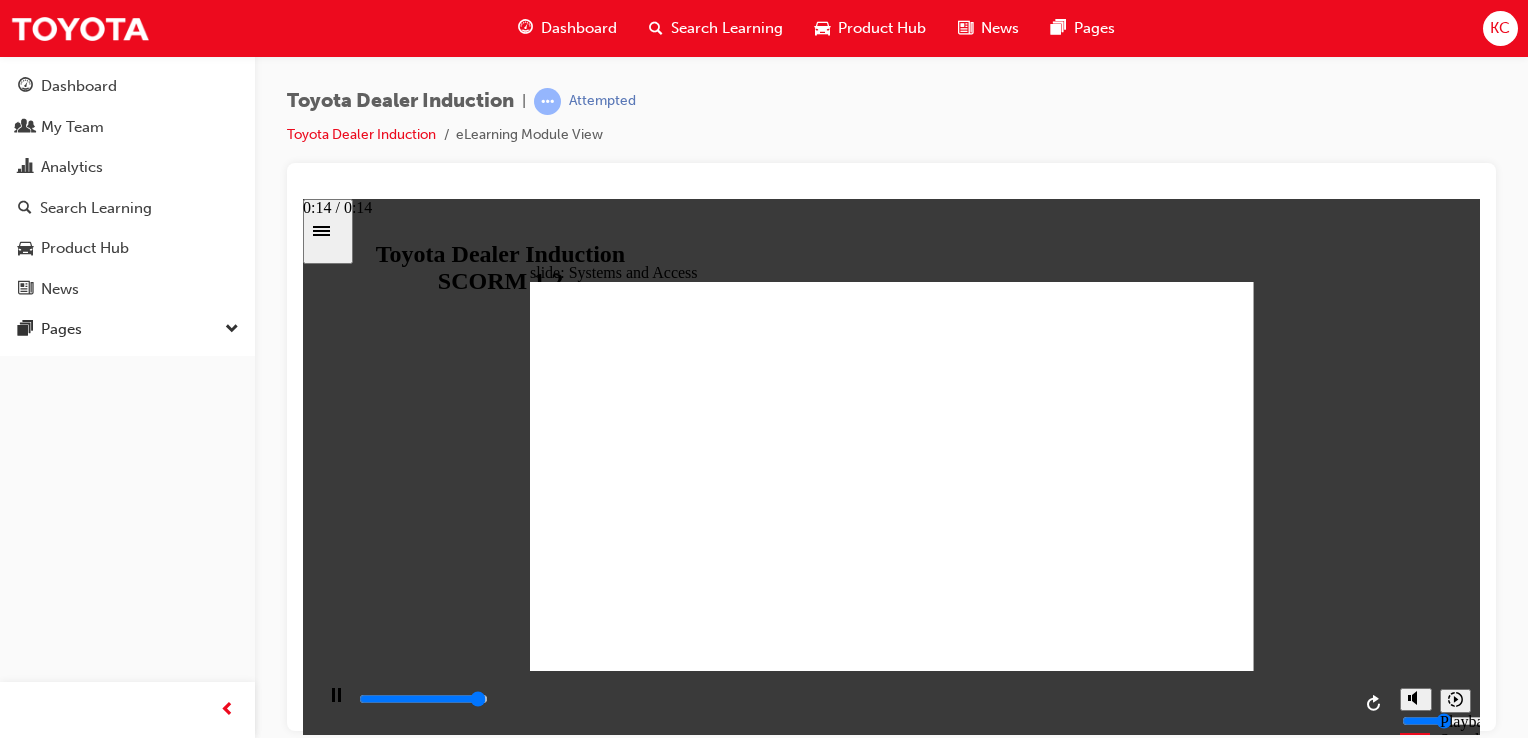 click at bounding box center [423, 698] 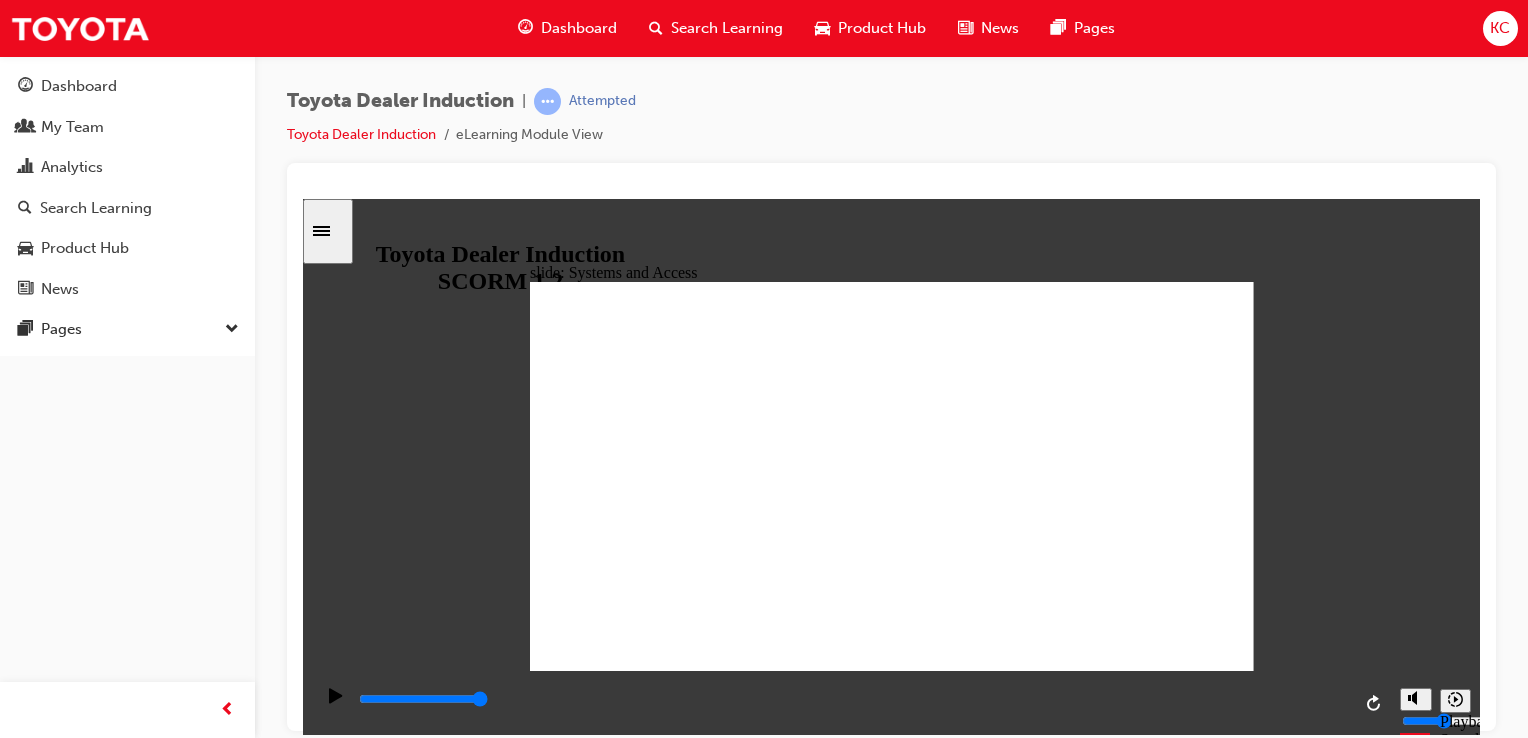 click 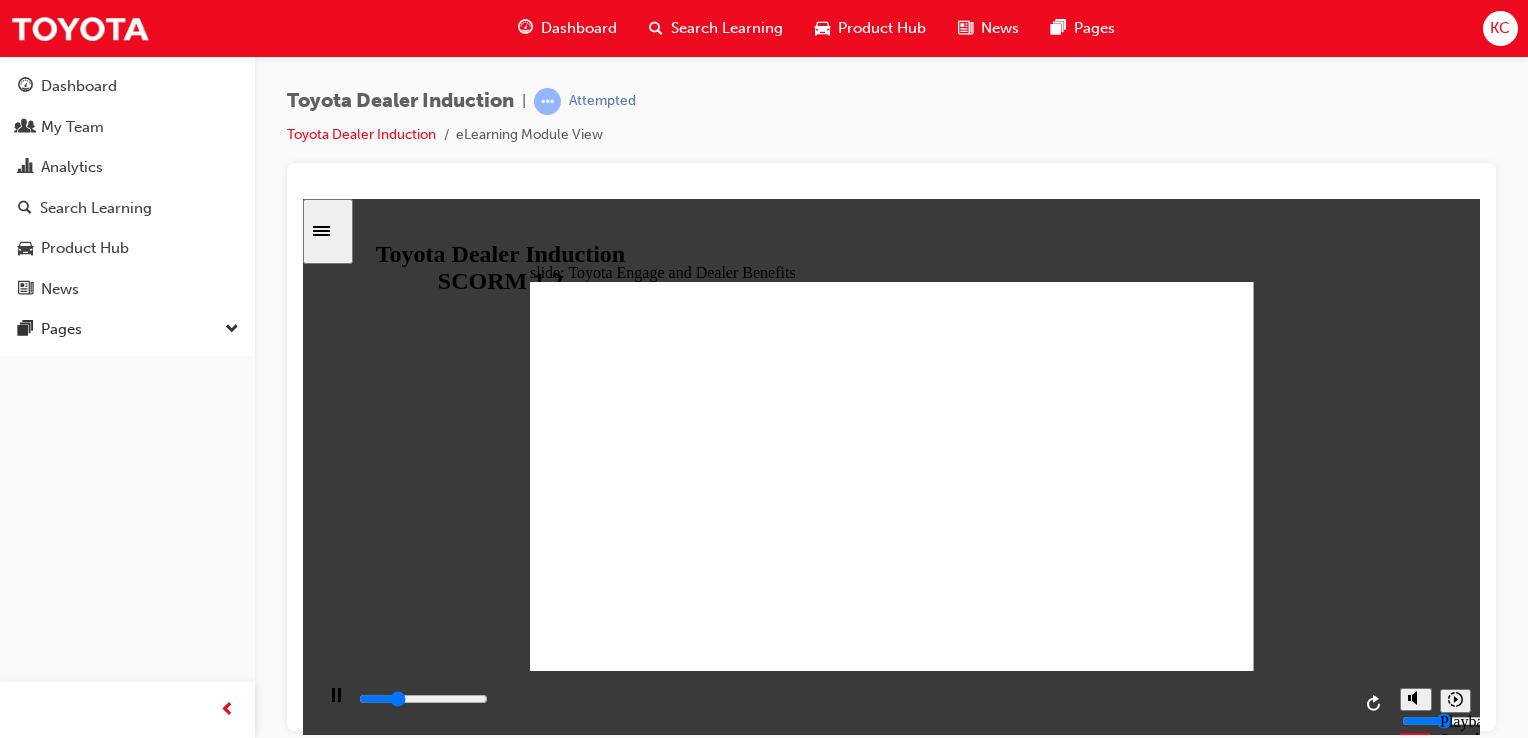 click 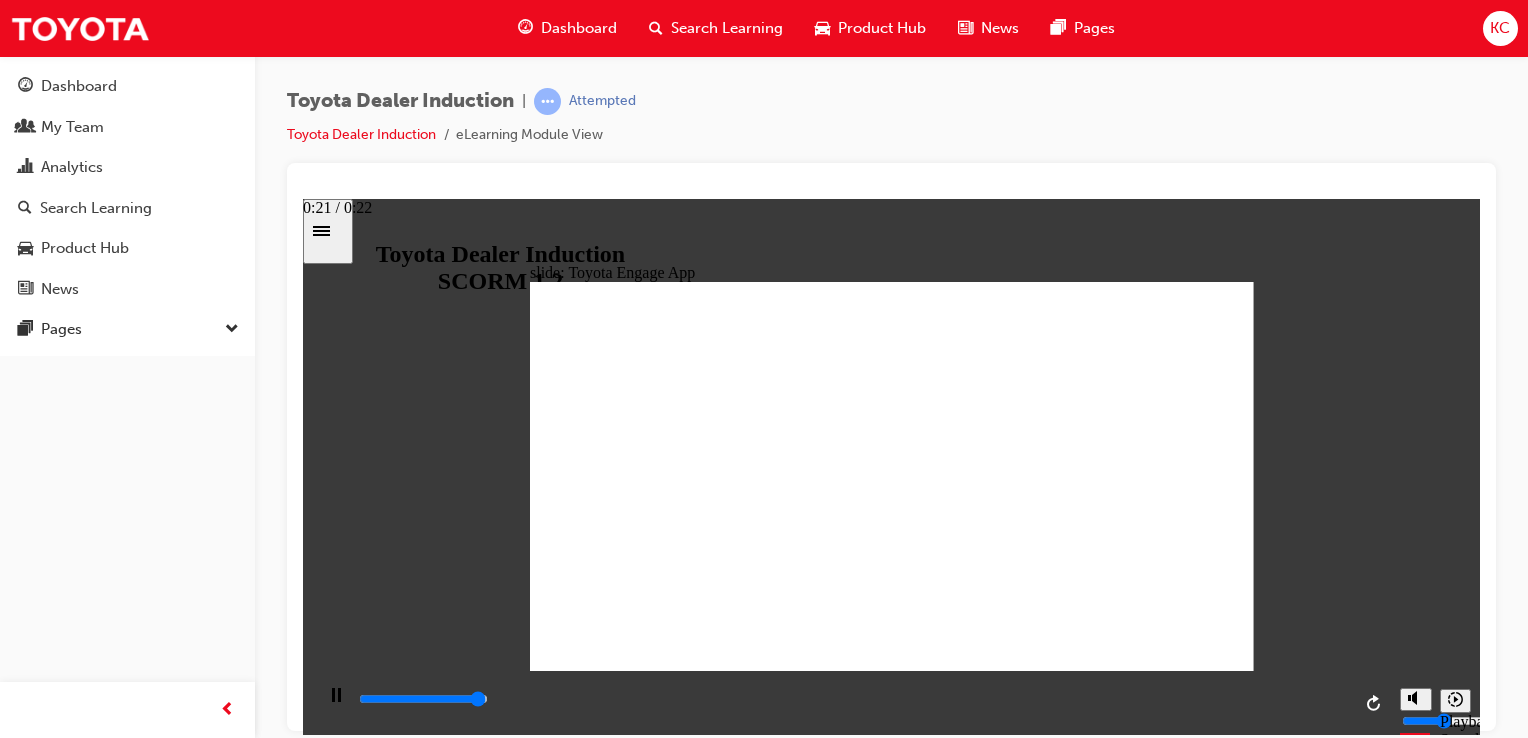 click at bounding box center [423, 698] 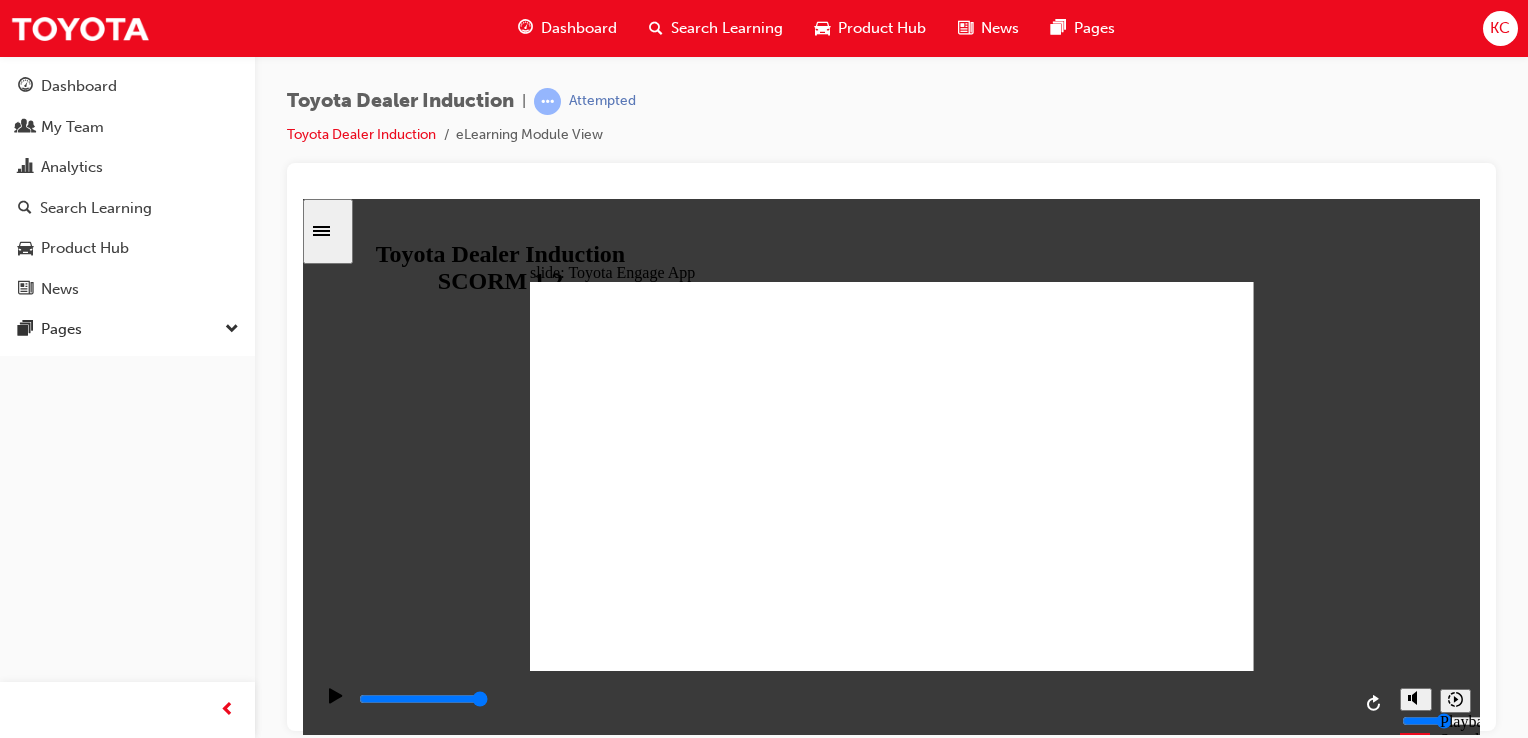 click 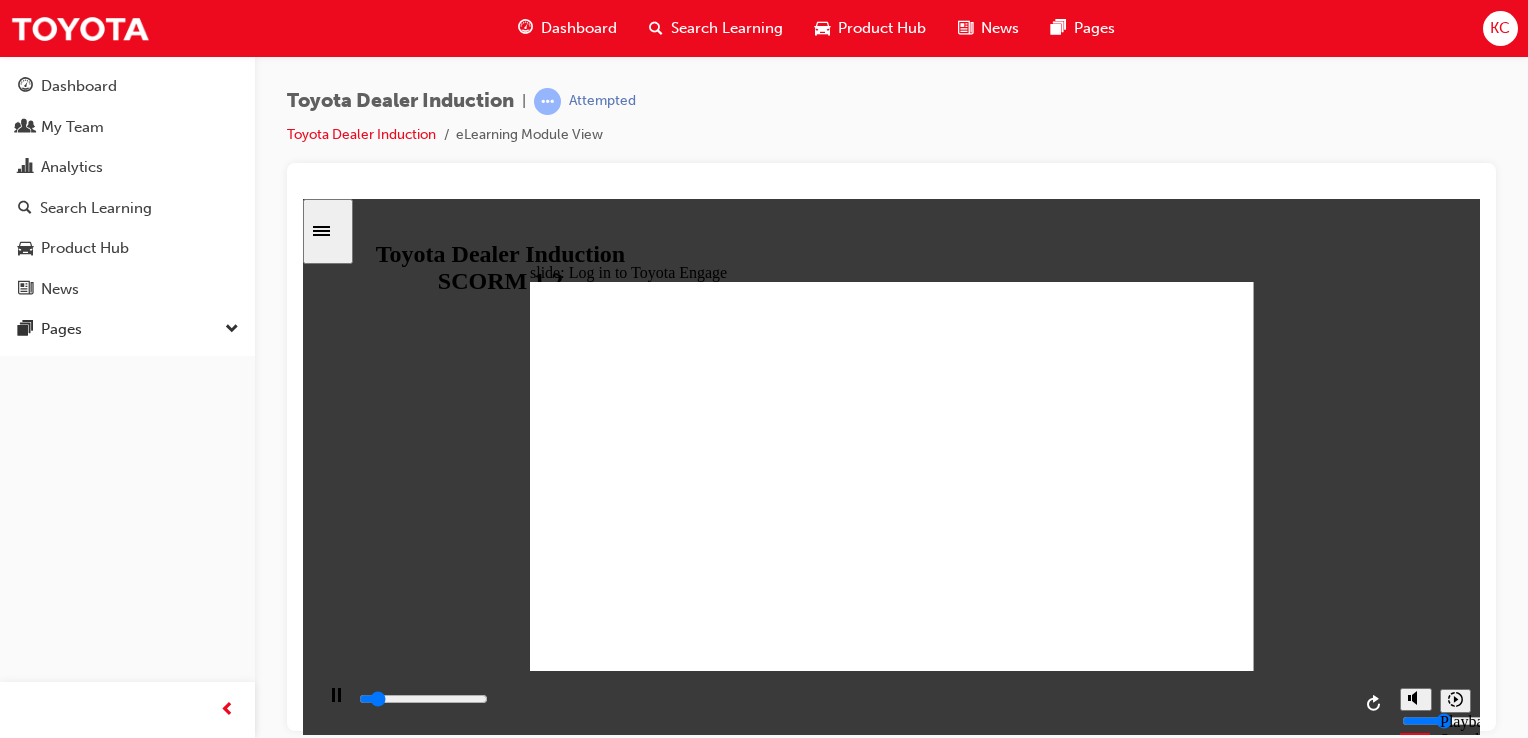 click 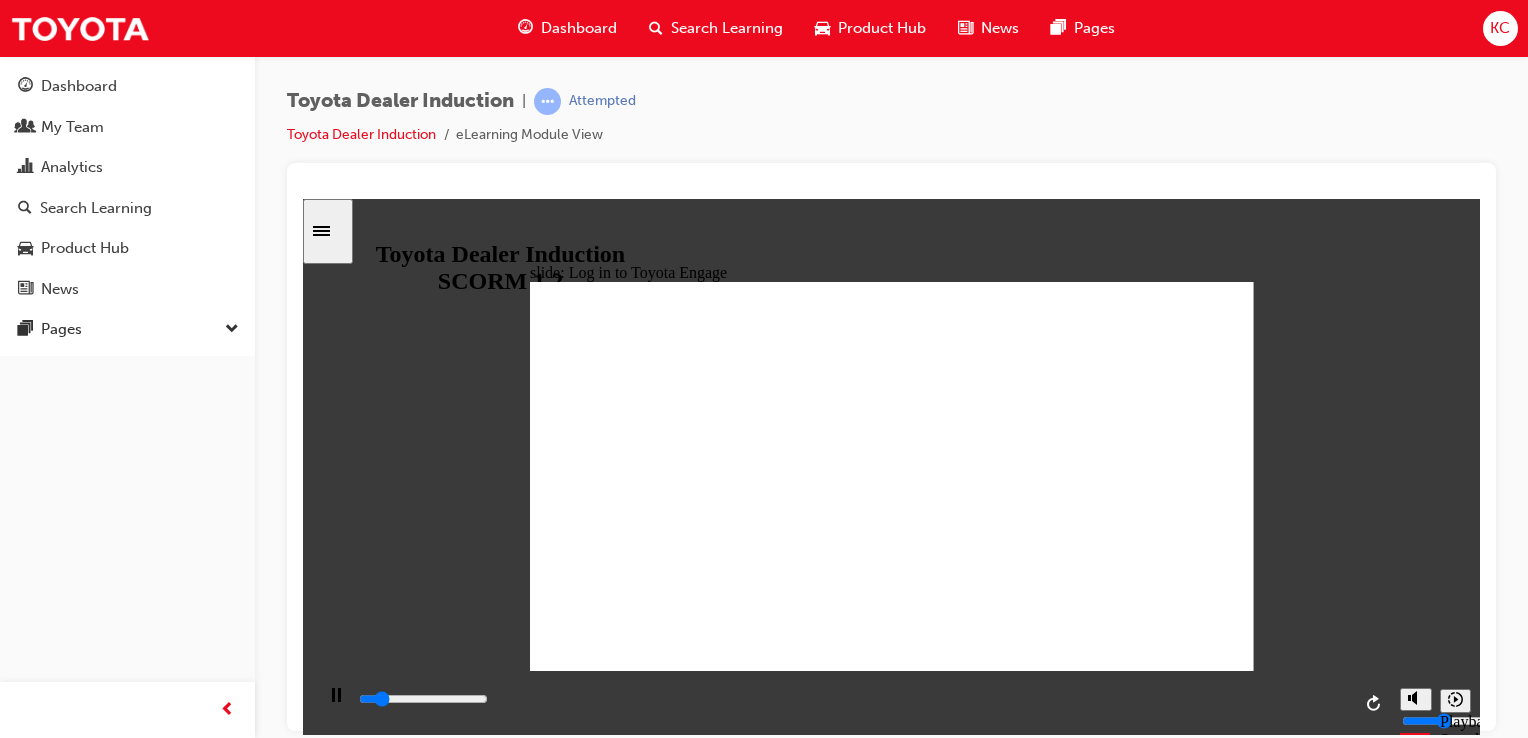 click on "slide: Log in to Toyota Engage
LOG IN   to Toyota Engage   Update your personal information from the profile screen. We recommend using a unique email address to register to keep receiving up to date communications. If you have any enquiries, please contact the Toyota Engage Team via  Toyota.engage@toyota.com.au . important icon 1 Freeform 3 Freeform 1 Freeform 2 Group 1 Rectangle 2 Network Central ID Enter your  Network Central ID  found on Network Central as your Username Rectangle 3 ENGAGE2022 The default password is  ENGAGE2022 BACK BACK NEXT NEXT BACK BACK NEXT NEXT   LOG IN   to Toyota Engage Network Central ID ENGAGE2022 Update your personal inormation rom the prole  screen. We recommend using a unique email  address to register to keep receiving up to date  communications. I you have any enquiries, please contact the Toyota  Engage Team via  Toyota.engage@toyota.com.au . Enter your  Network Central ID  ound on  ENGAGE2022" at bounding box center (891, 466) 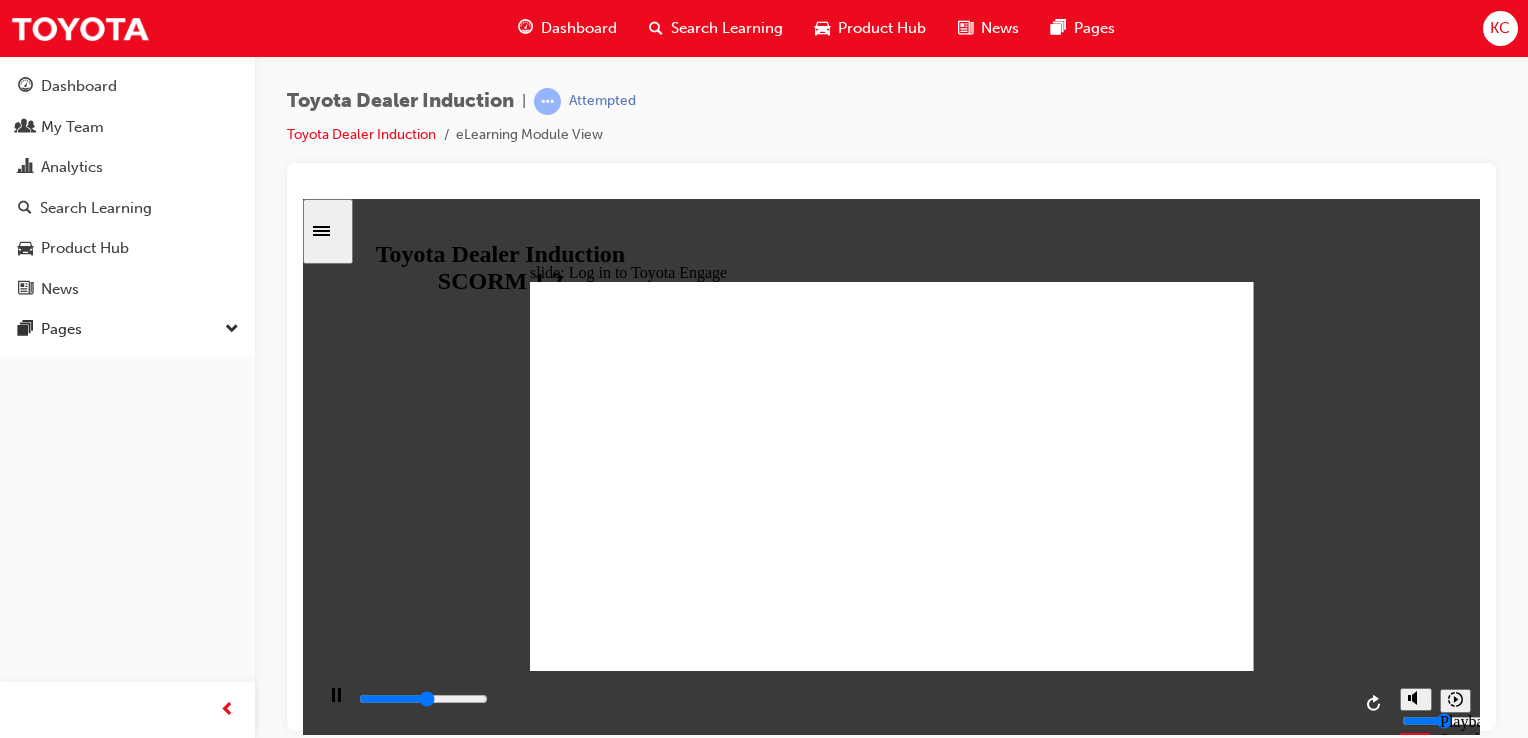 click 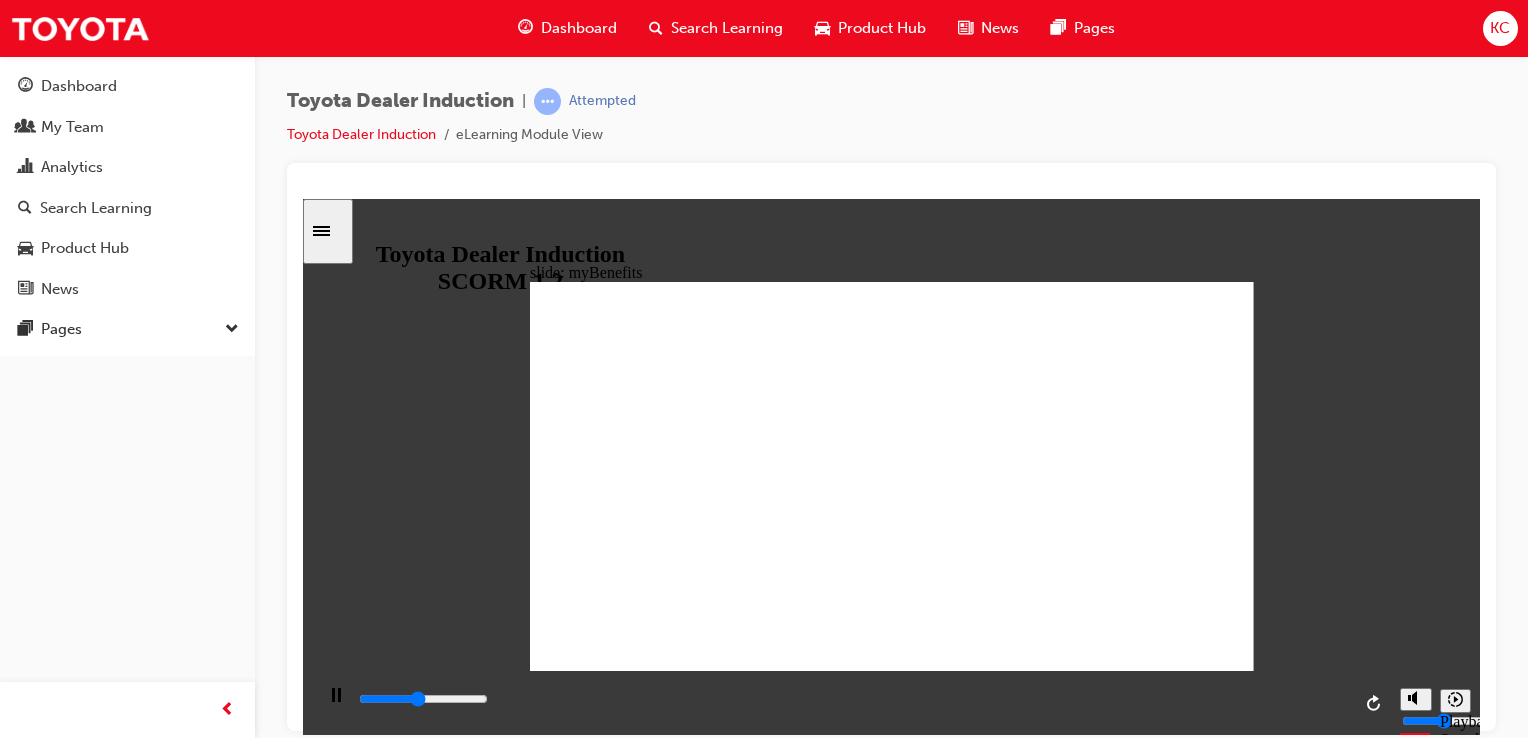 click 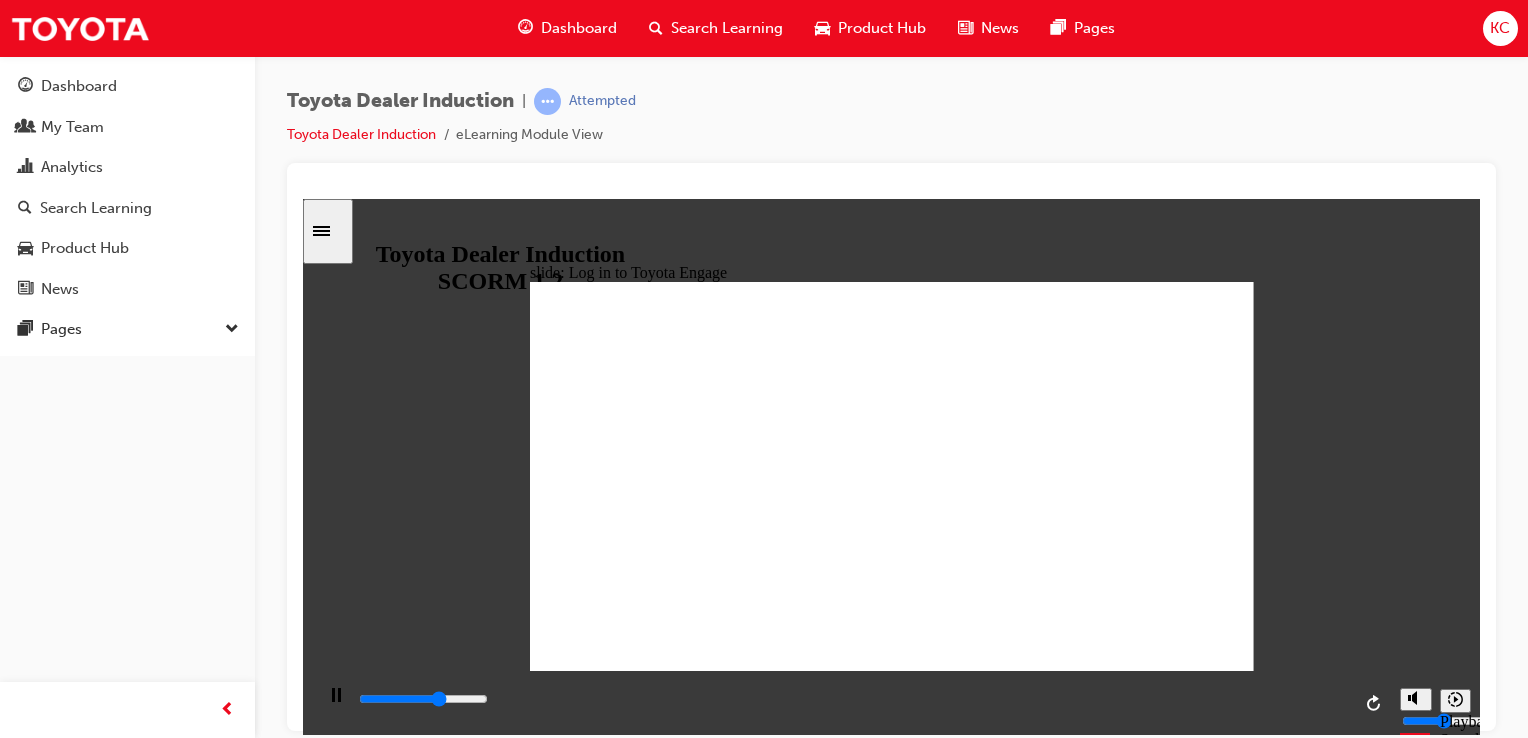 click 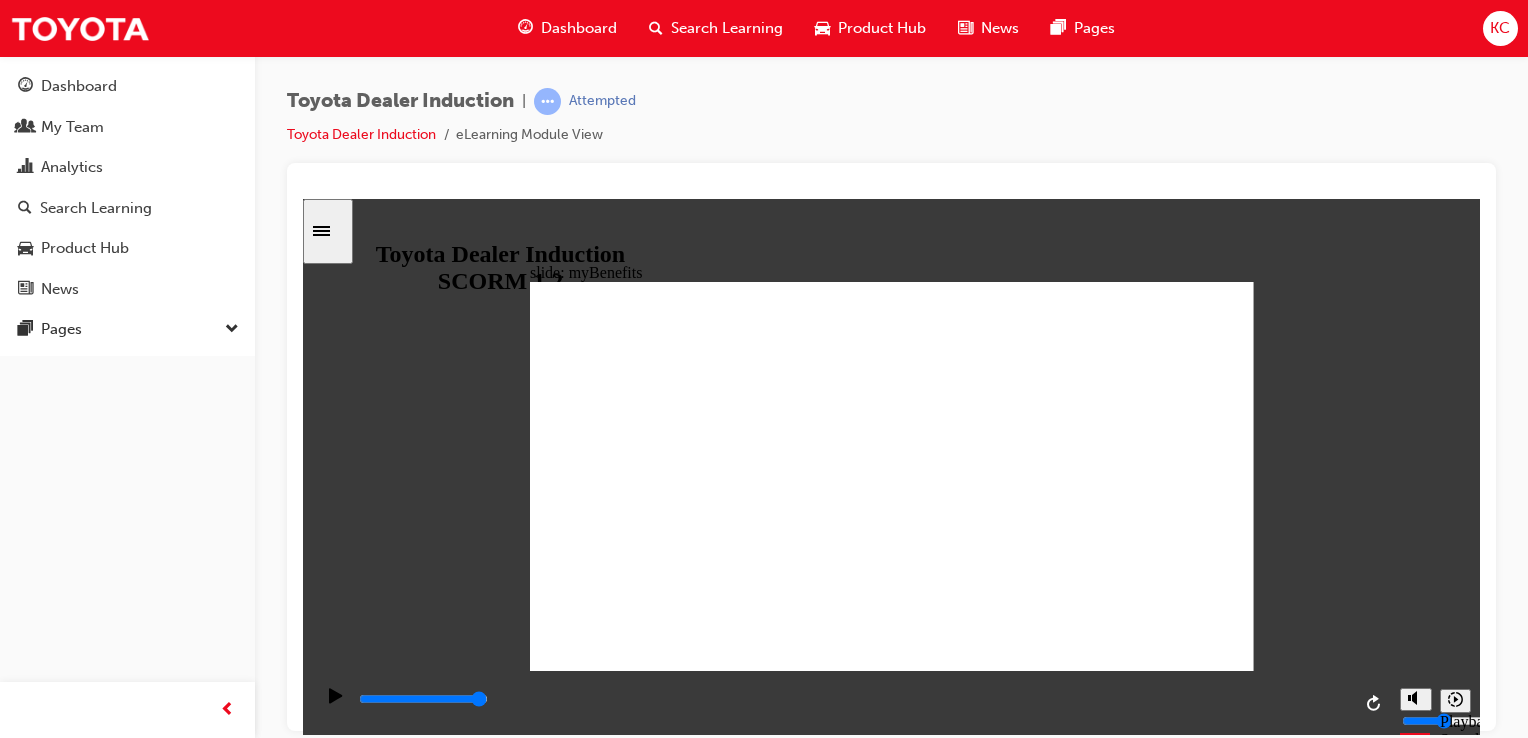 click 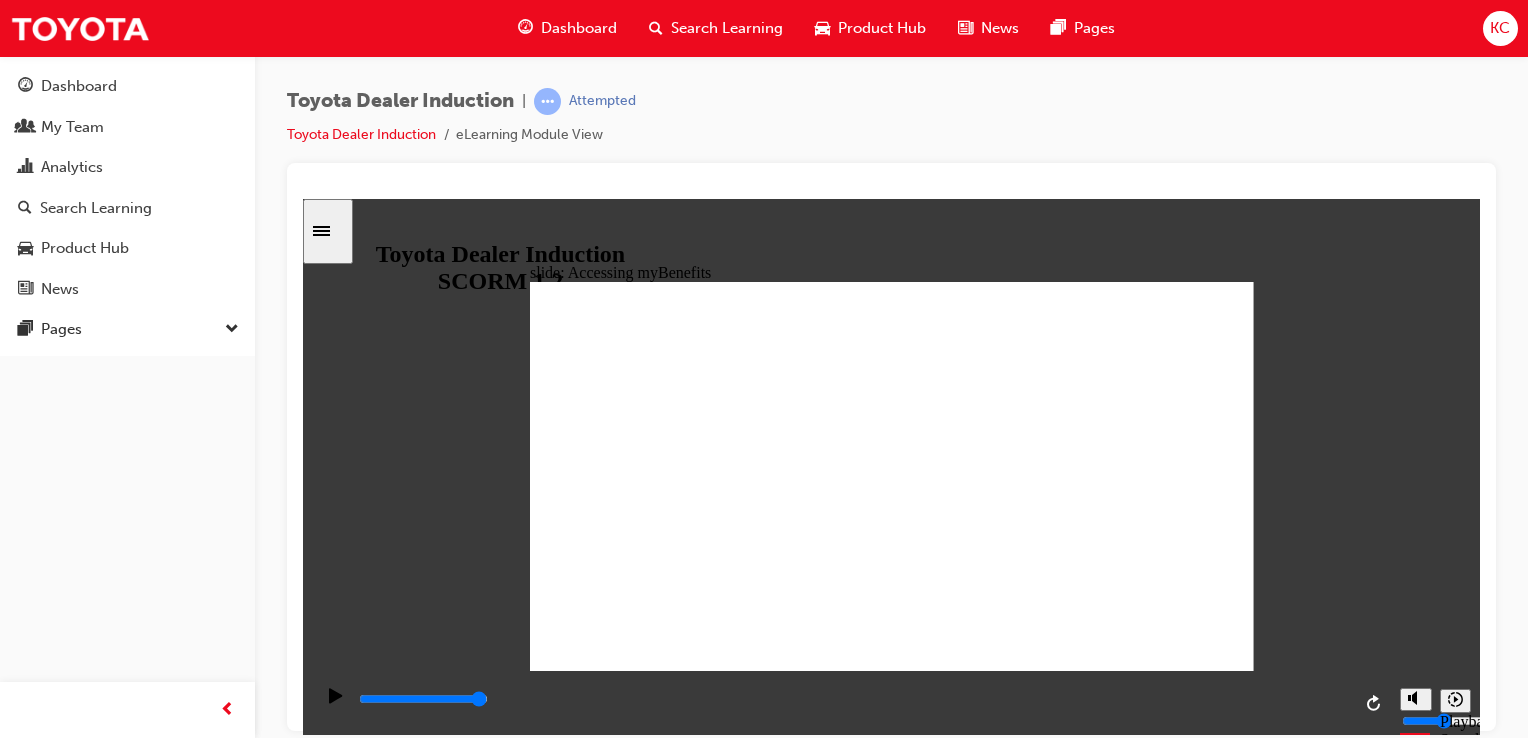 click 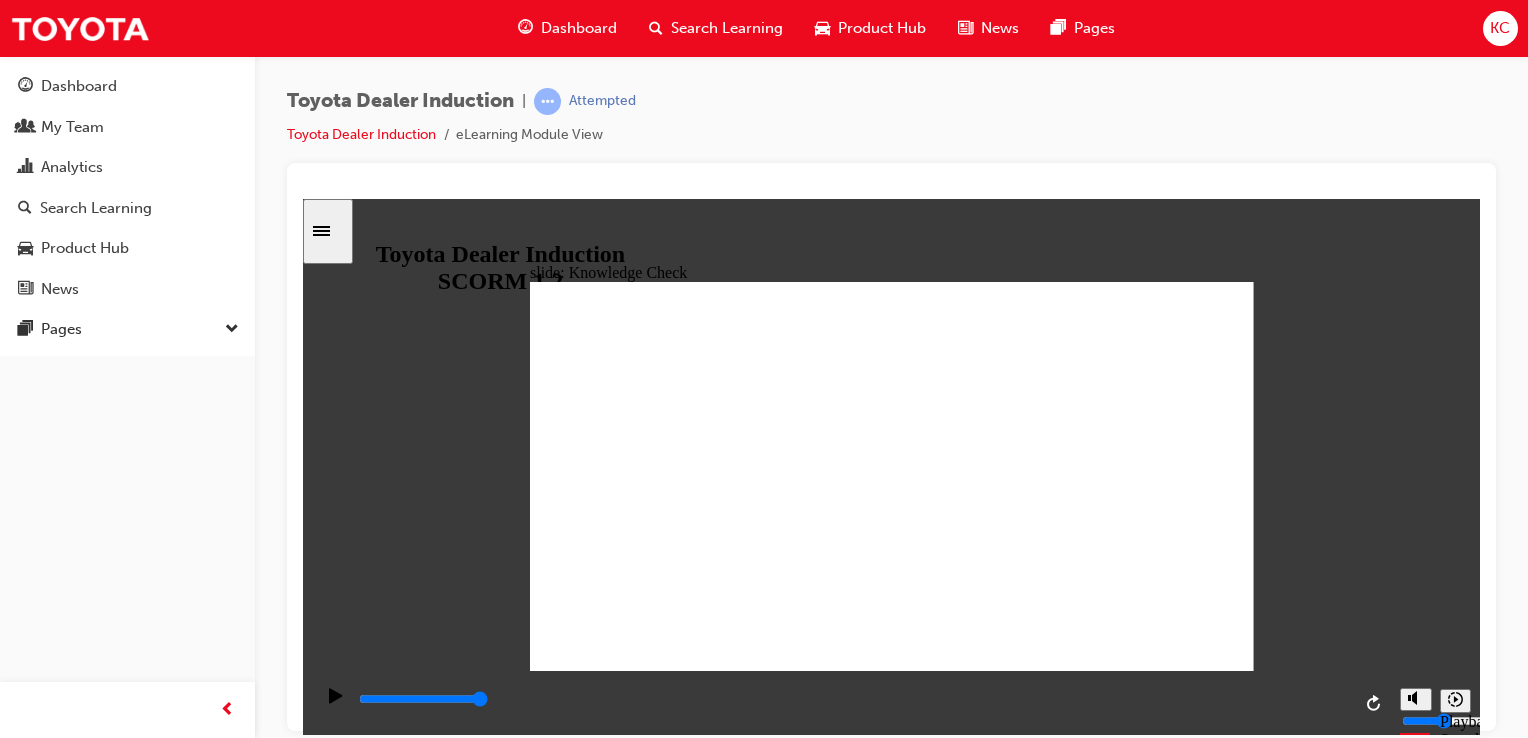 click 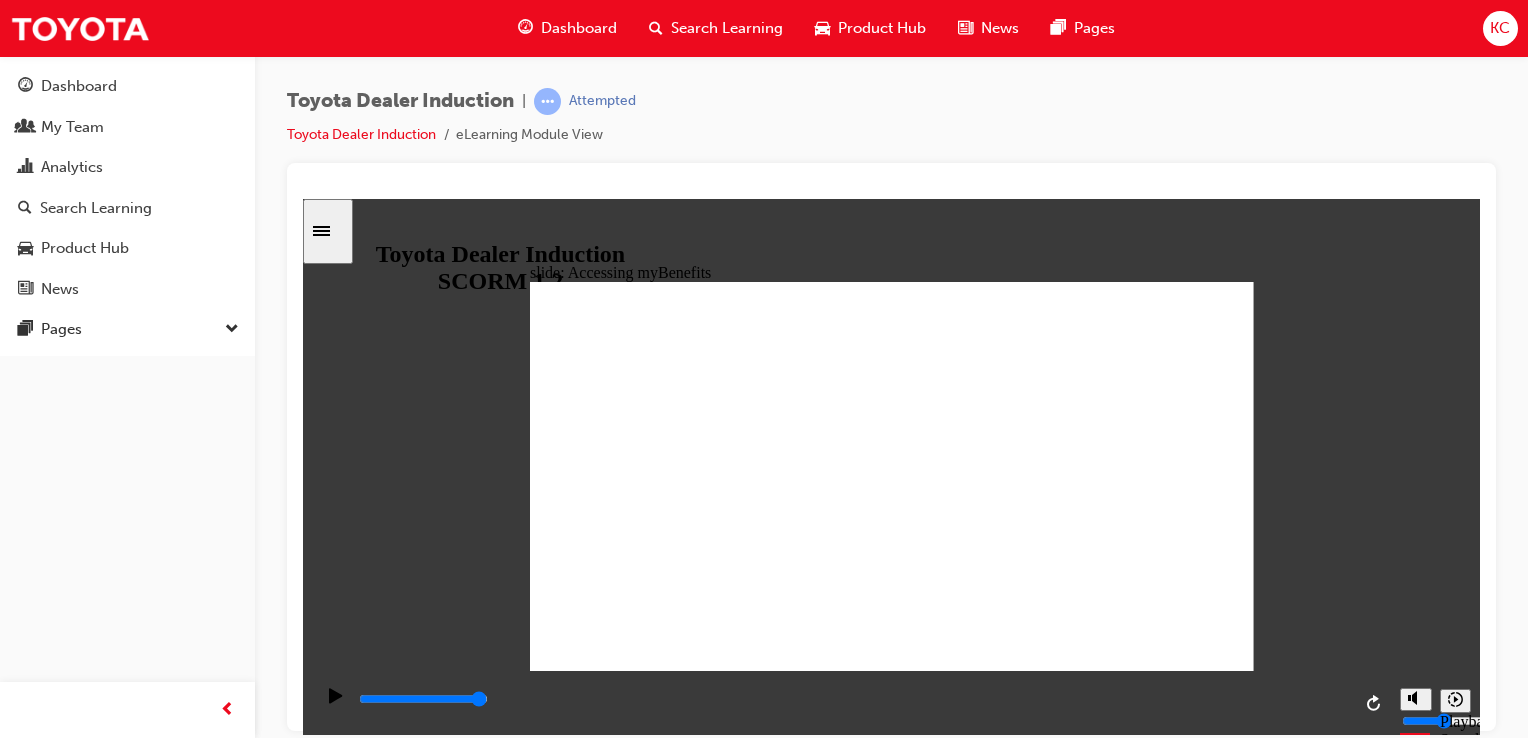 click 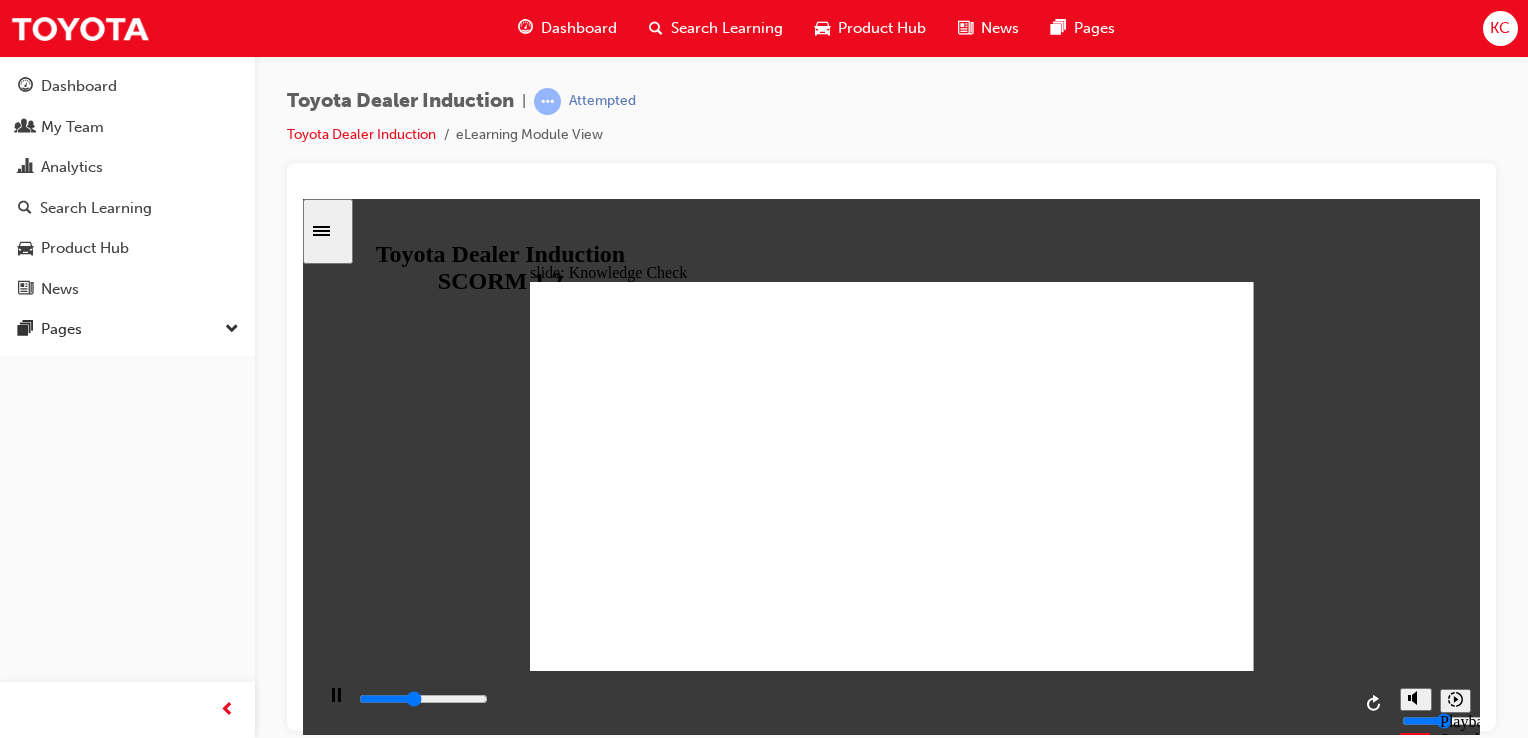 click at bounding box center [658, 1548] 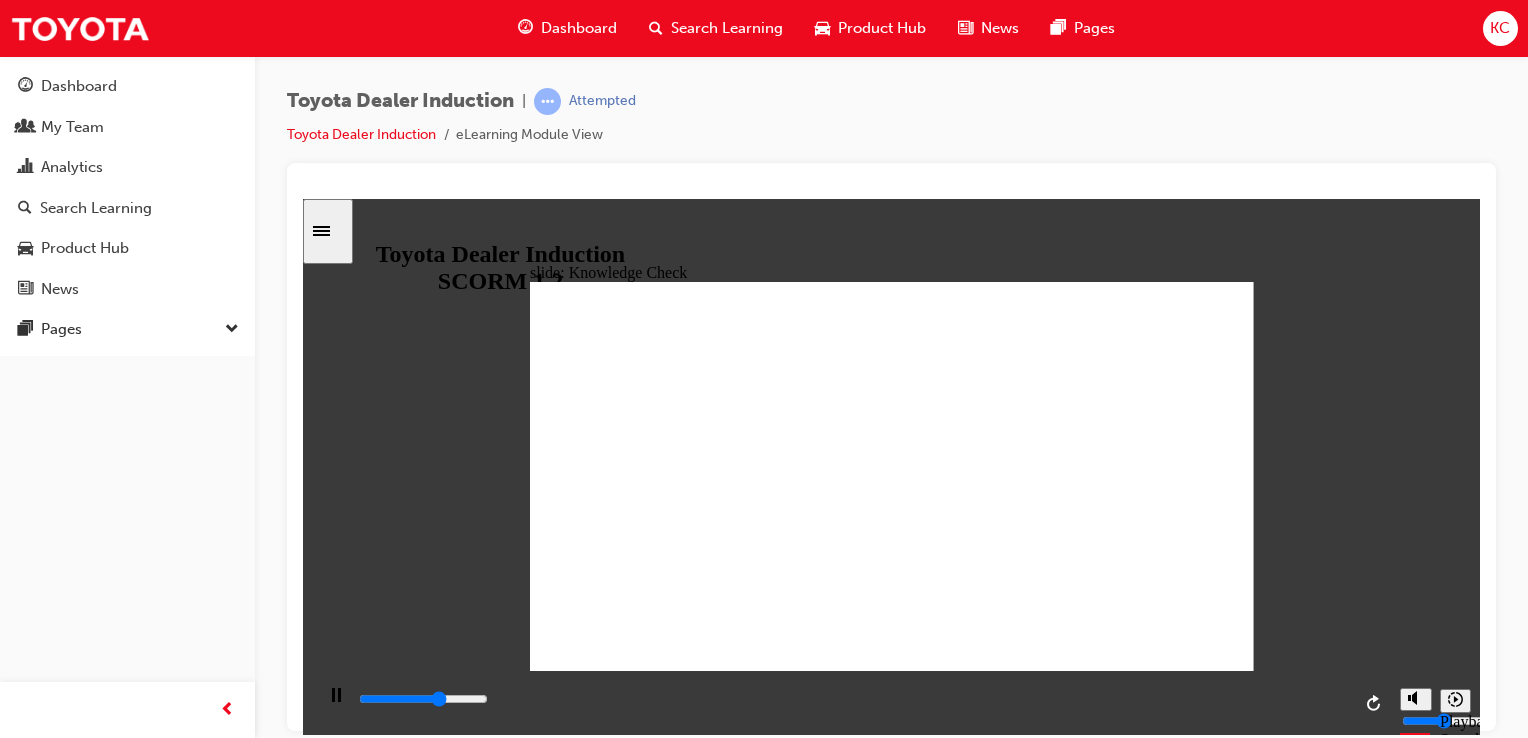 type on "3200" 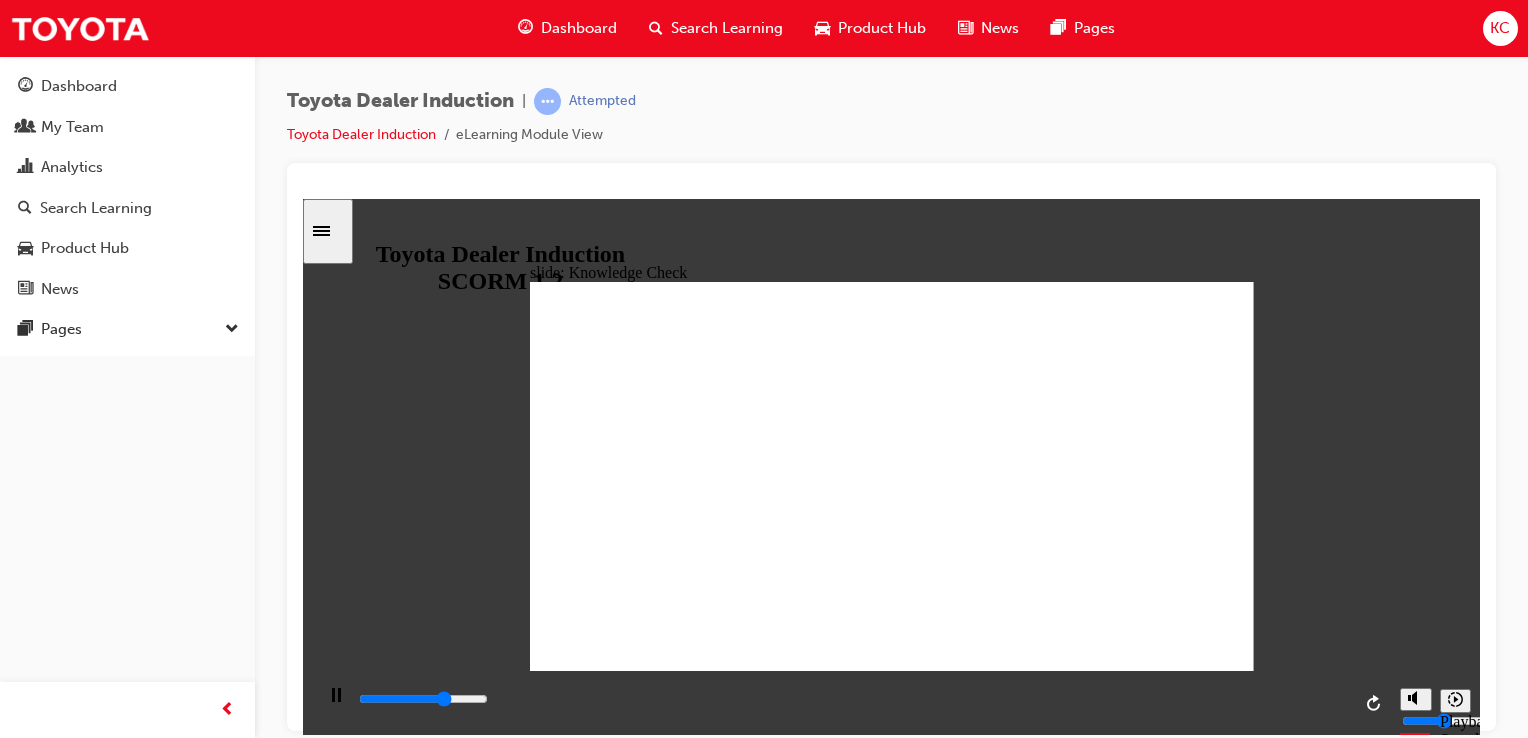 type on "3400" 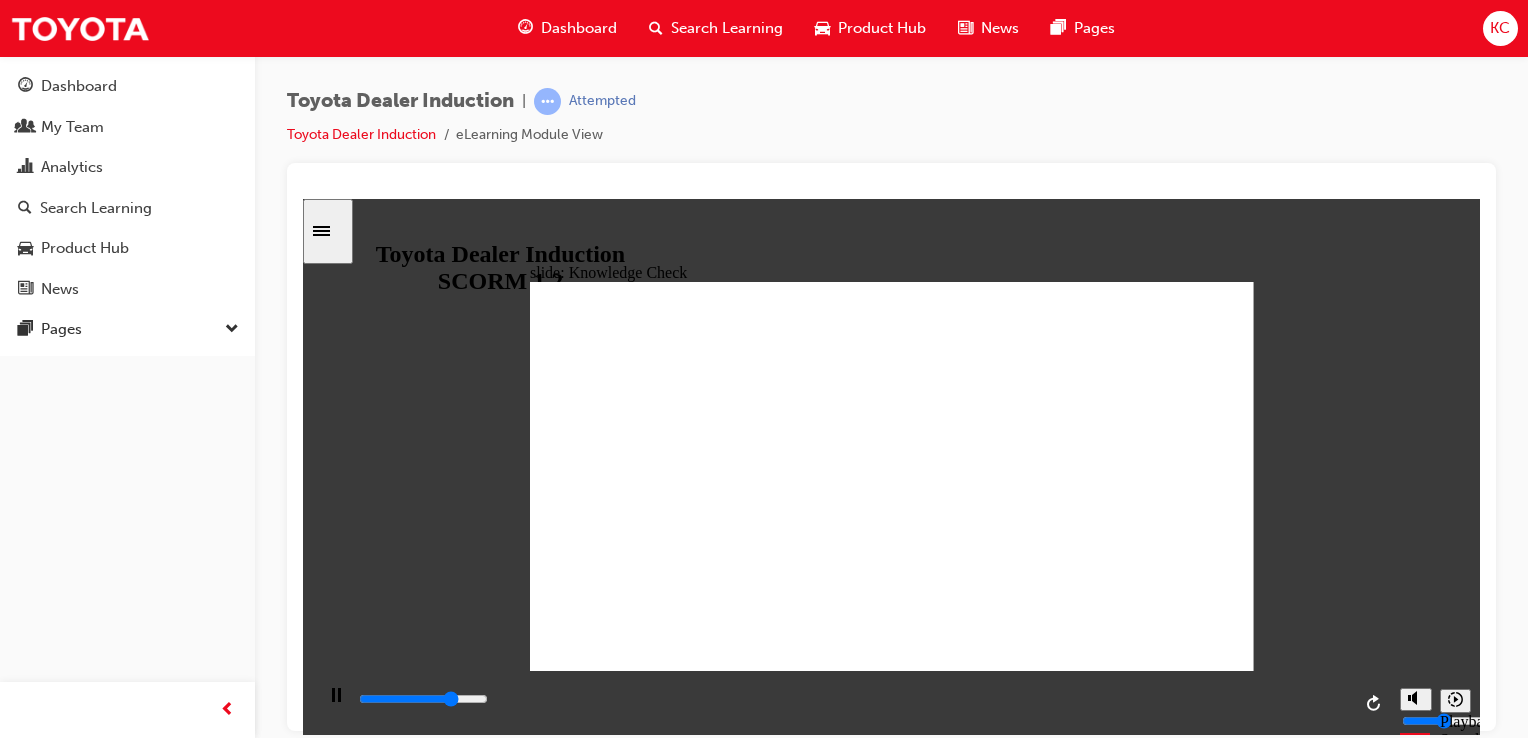 type on "3700" 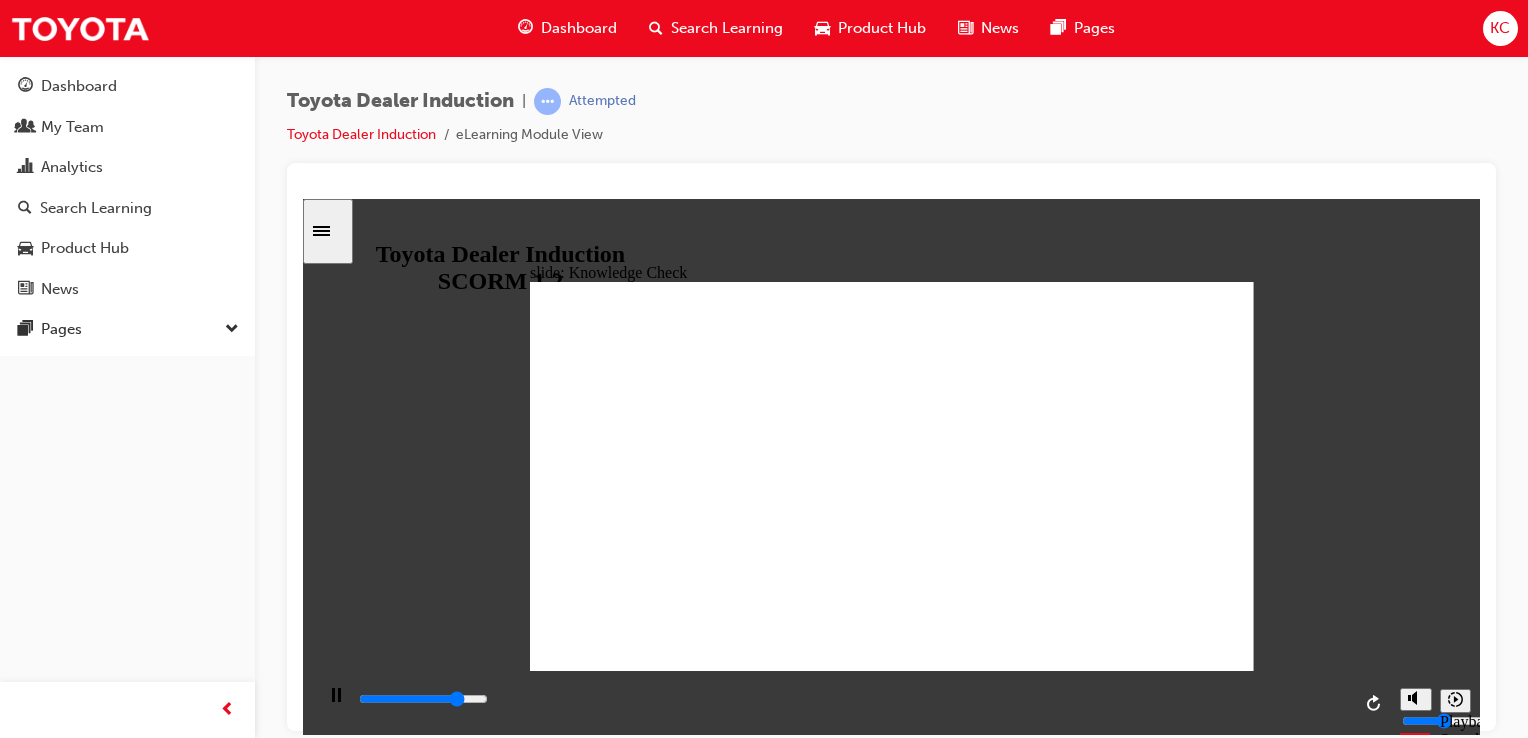 type on "4000" 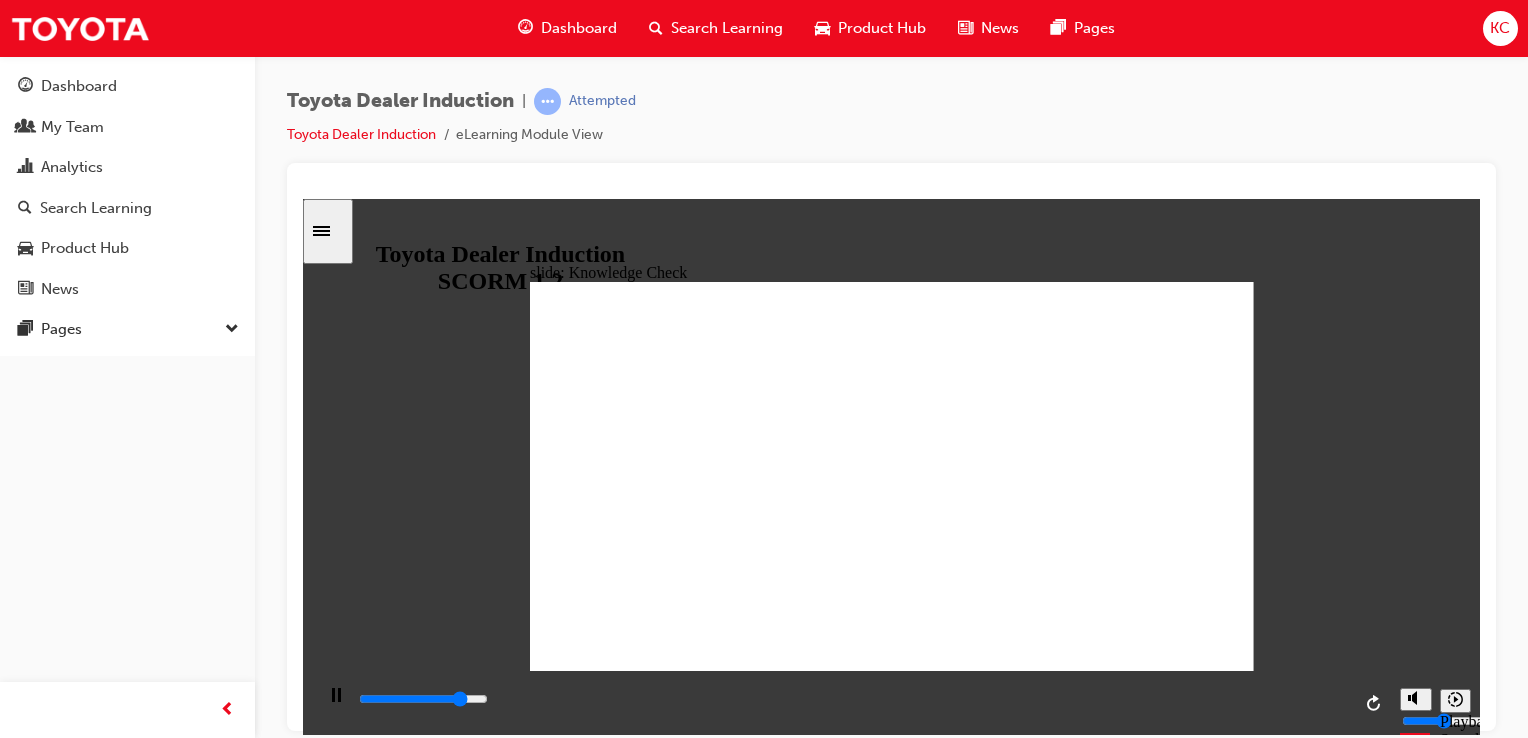 type on "4200" 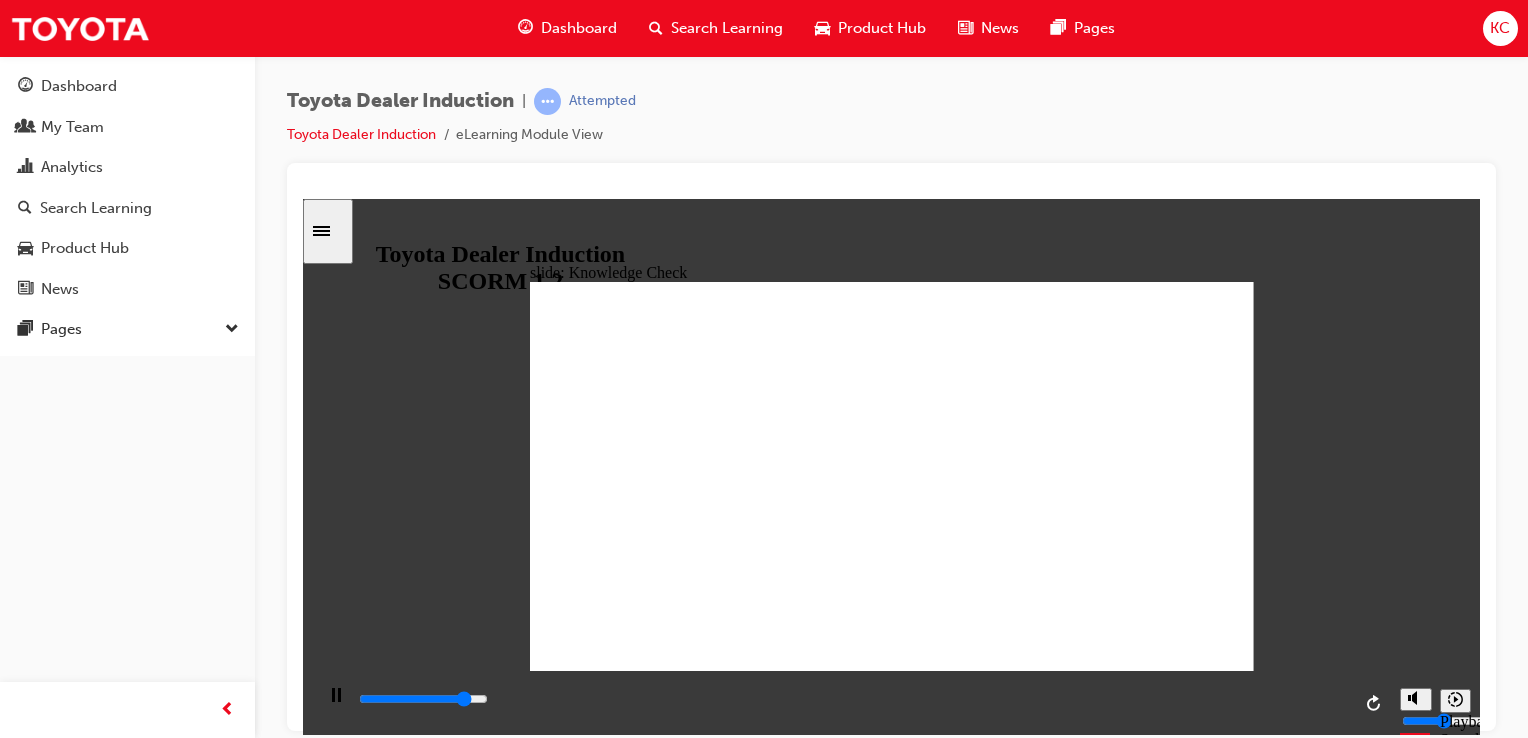 type on "4300" 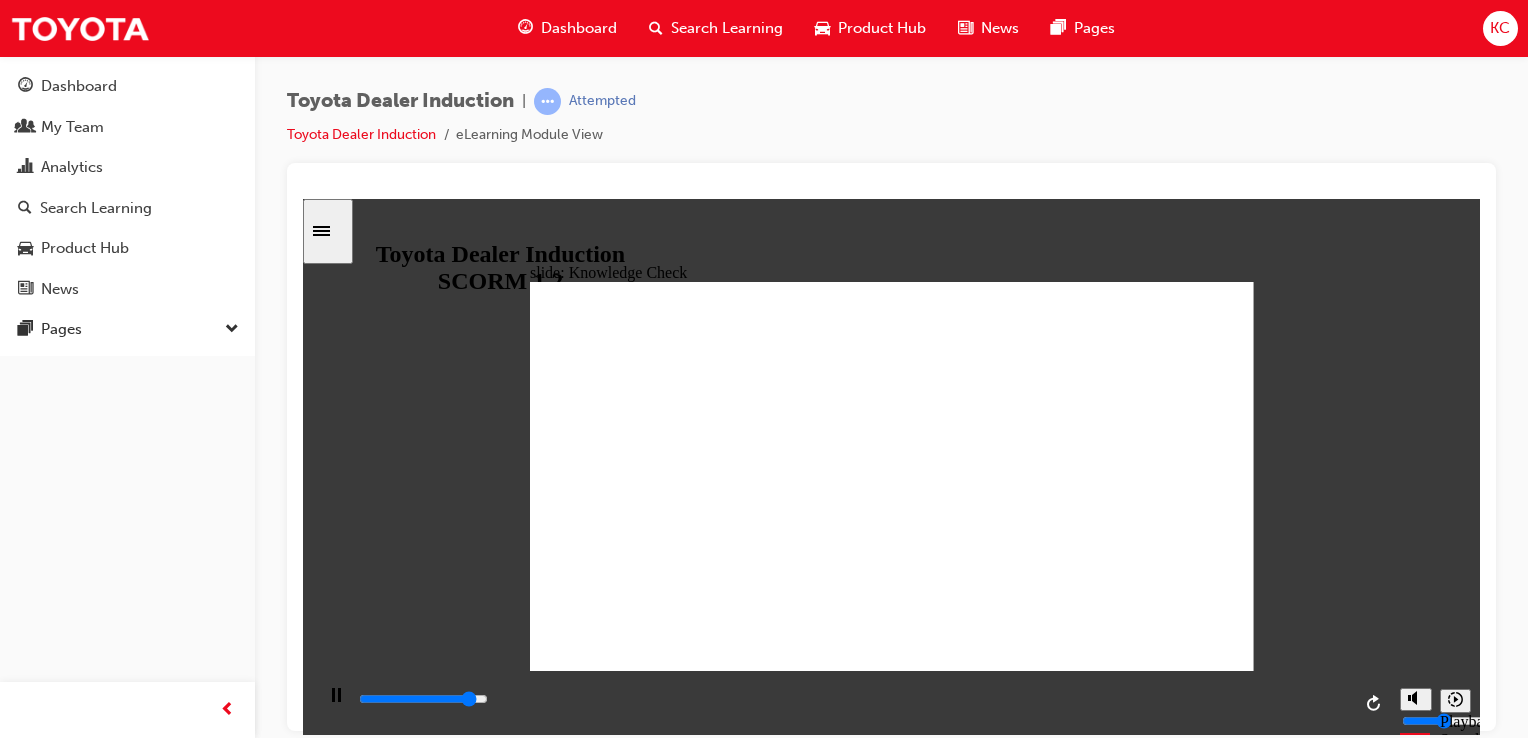 type on "4500" 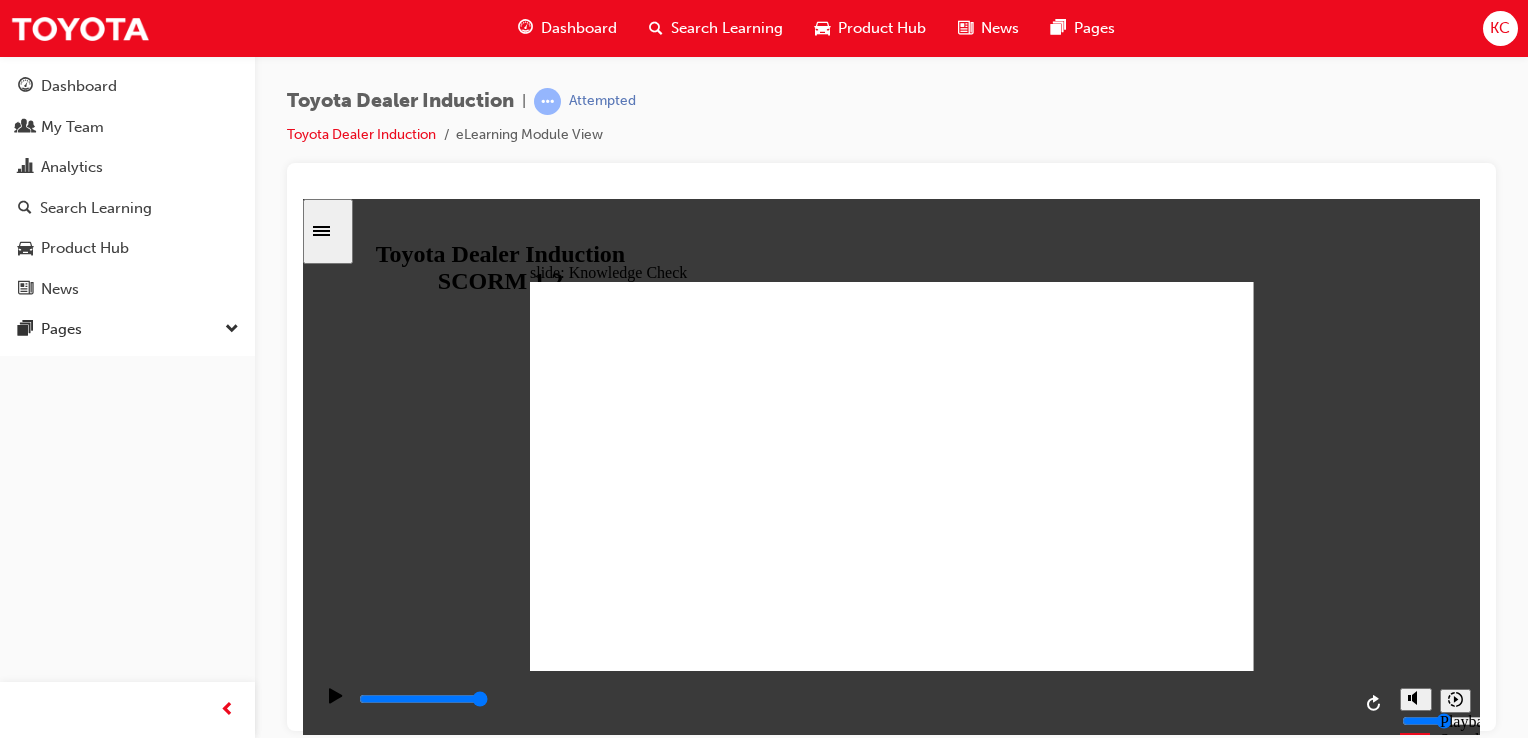 click 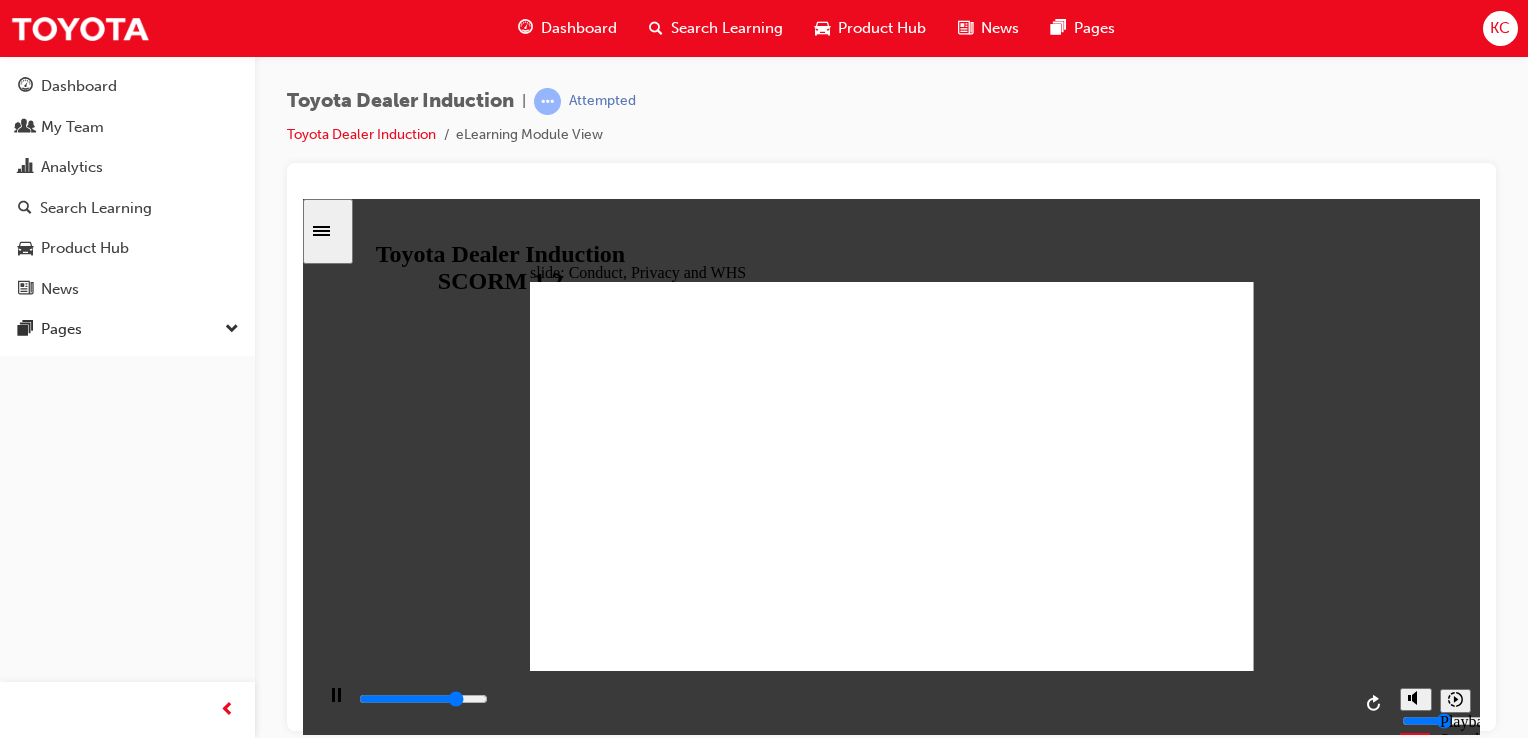 click 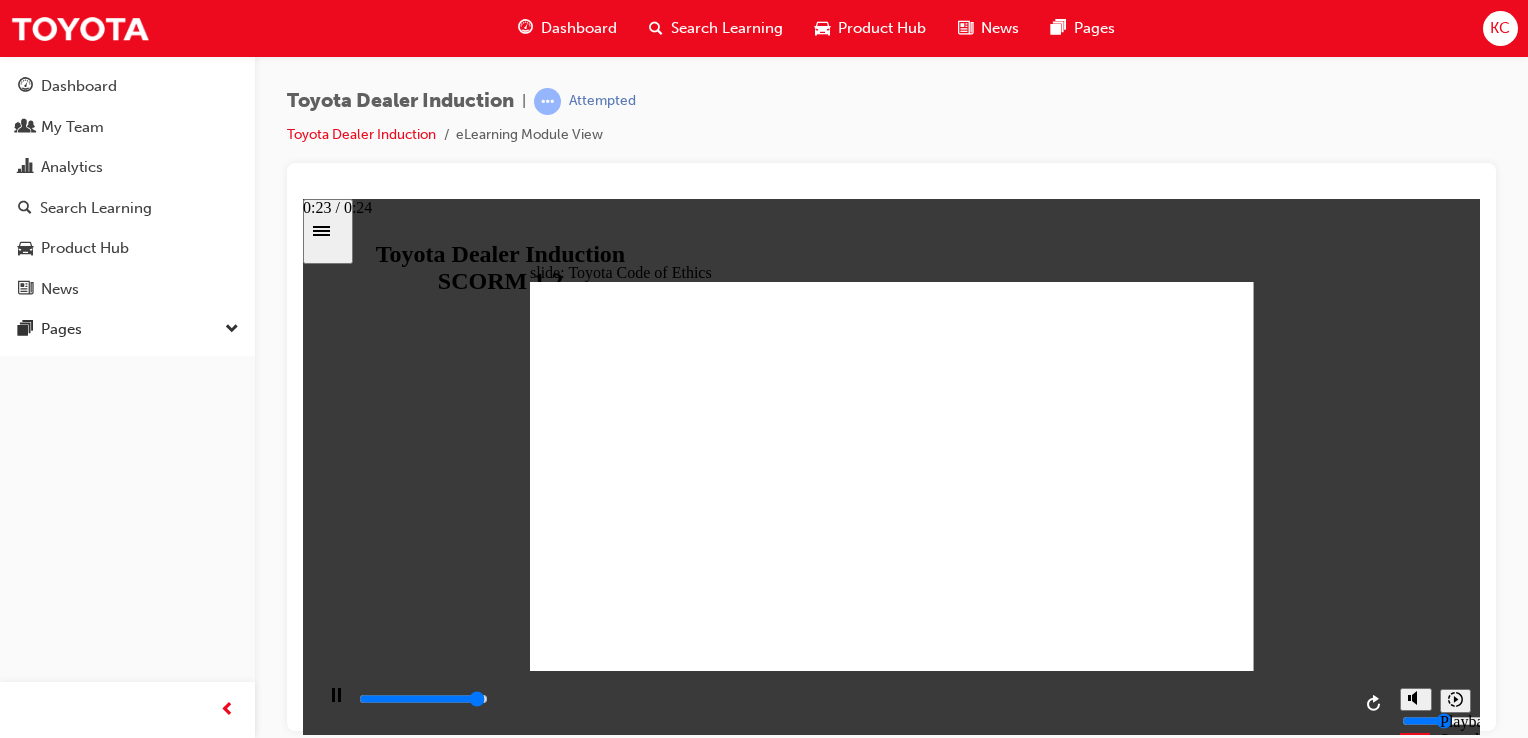 click at bounding box center (423, 698) 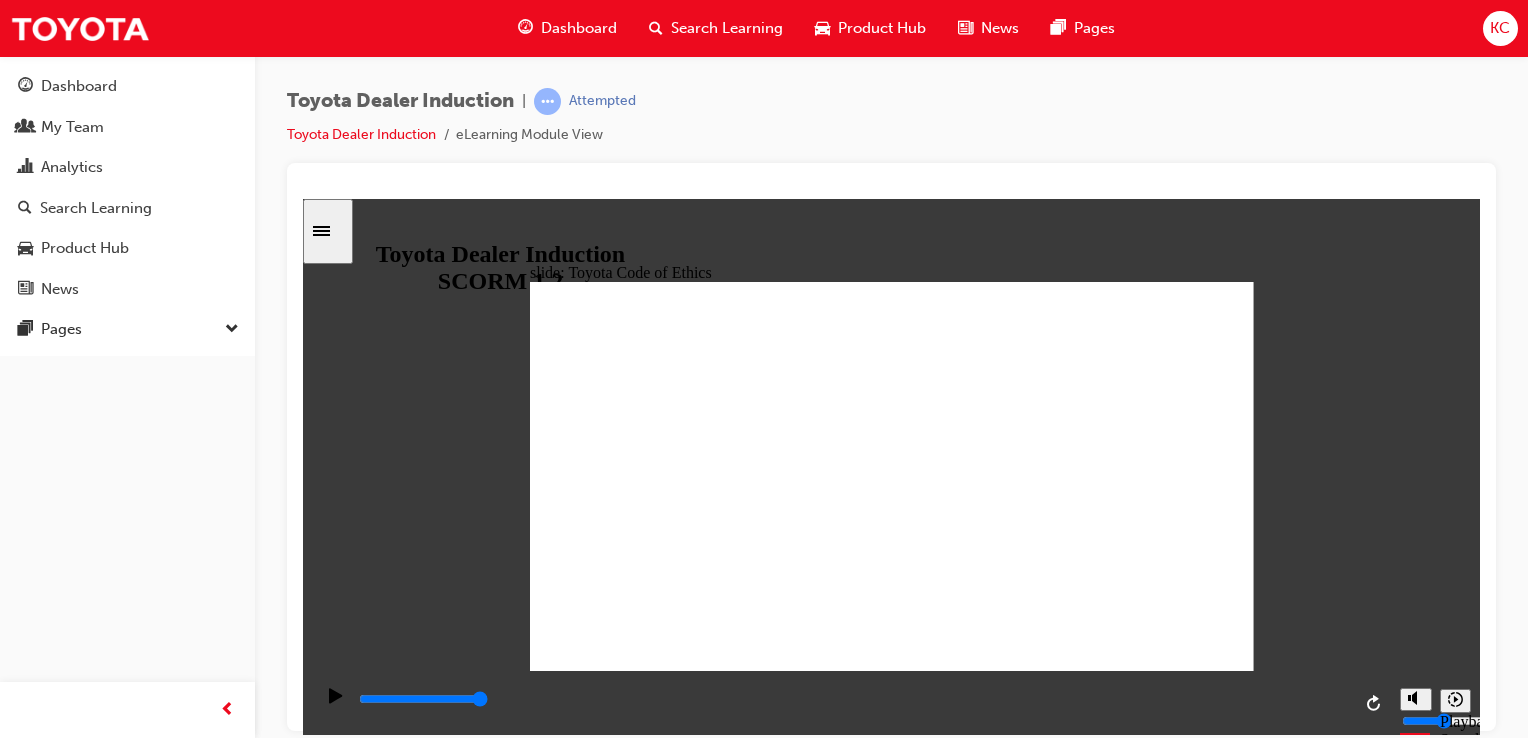 click 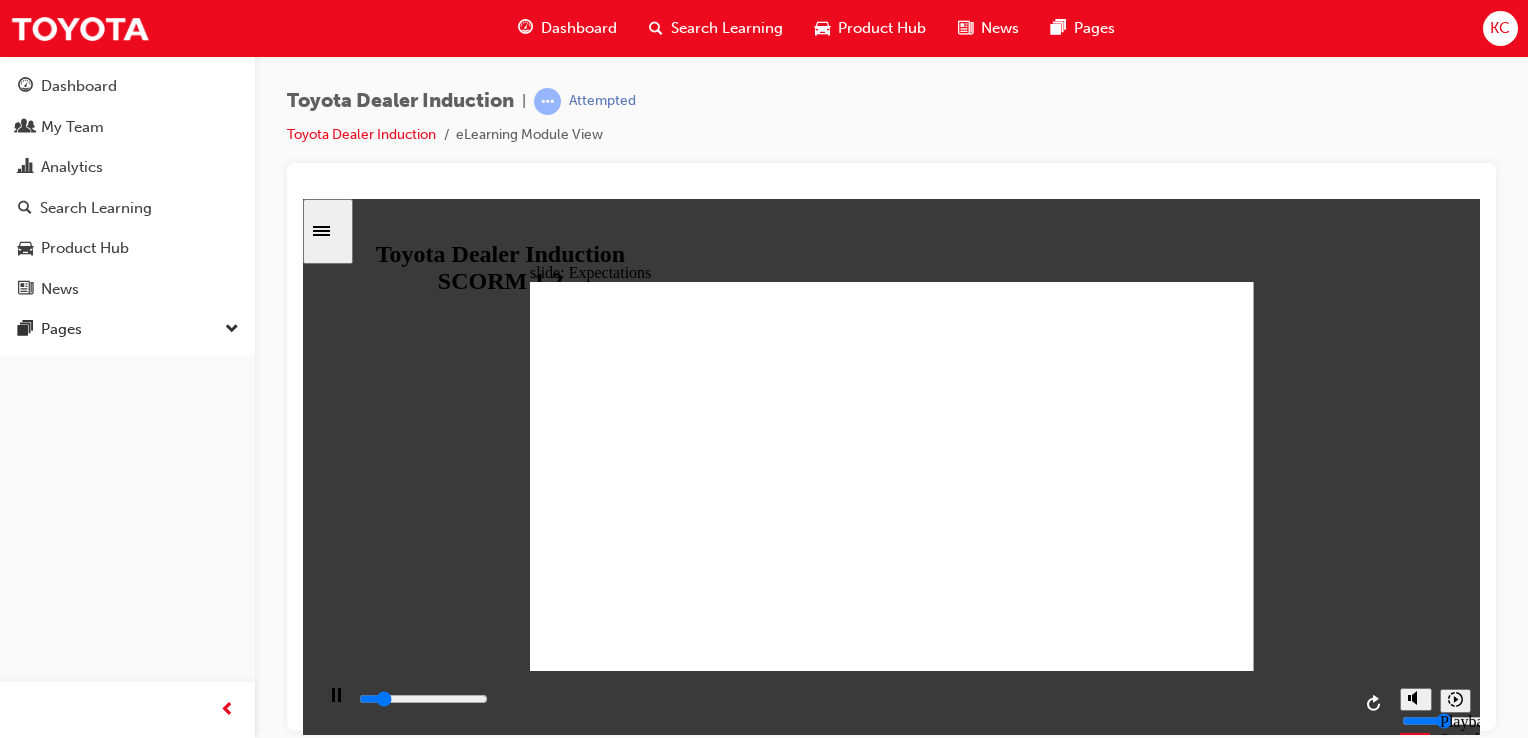 click 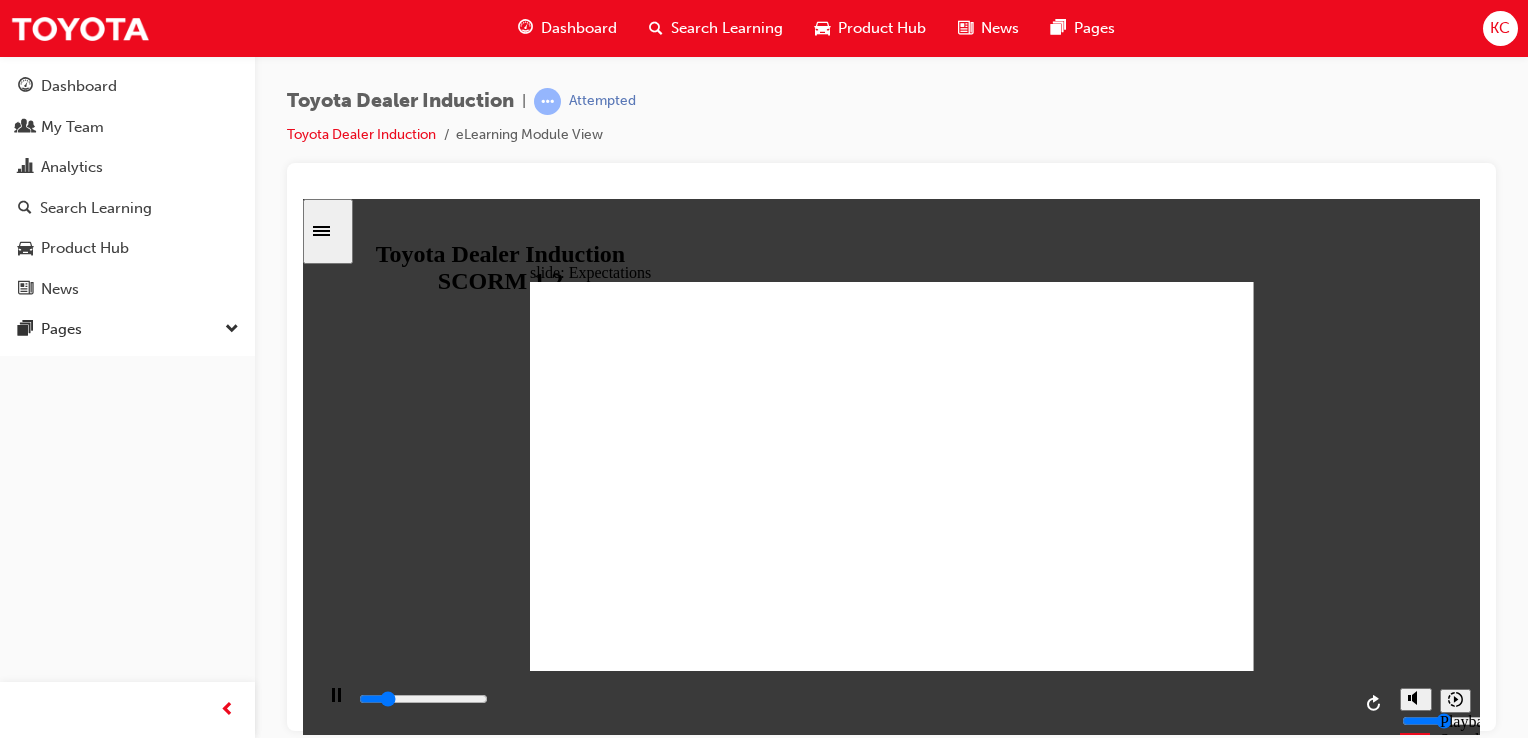 scroll, scrollTop: 0, scrollLeft: 0, axis: both 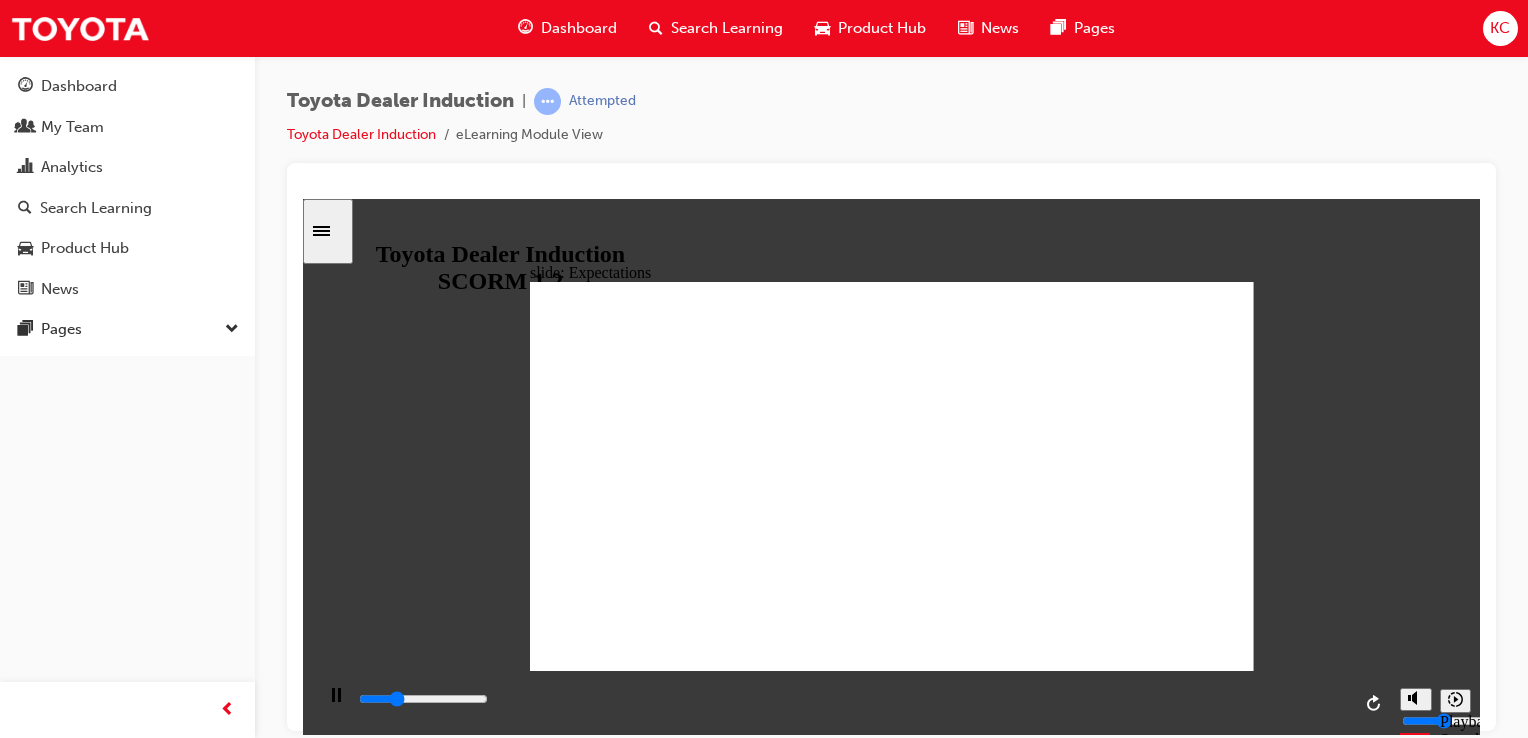 click 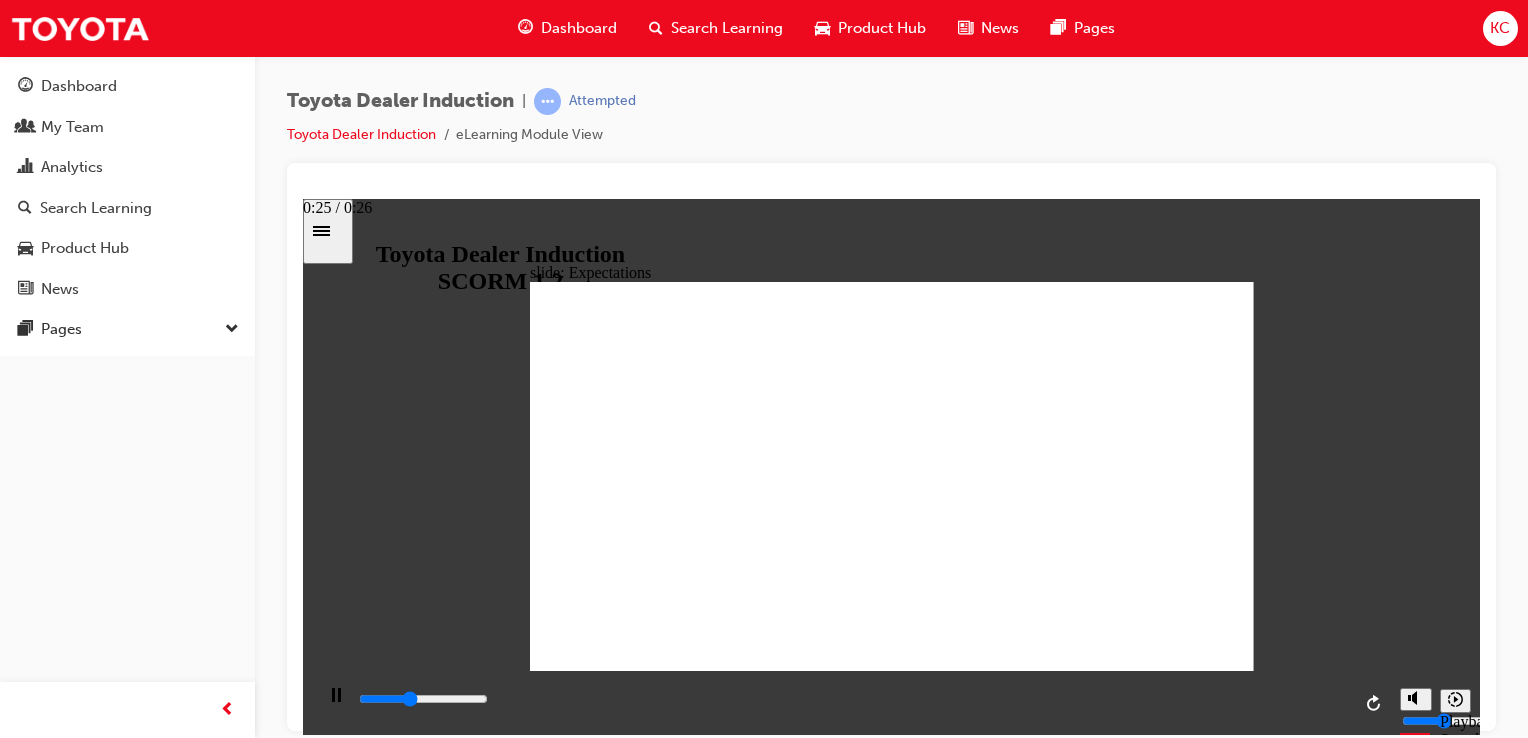 click at bounding box center (853, 699) 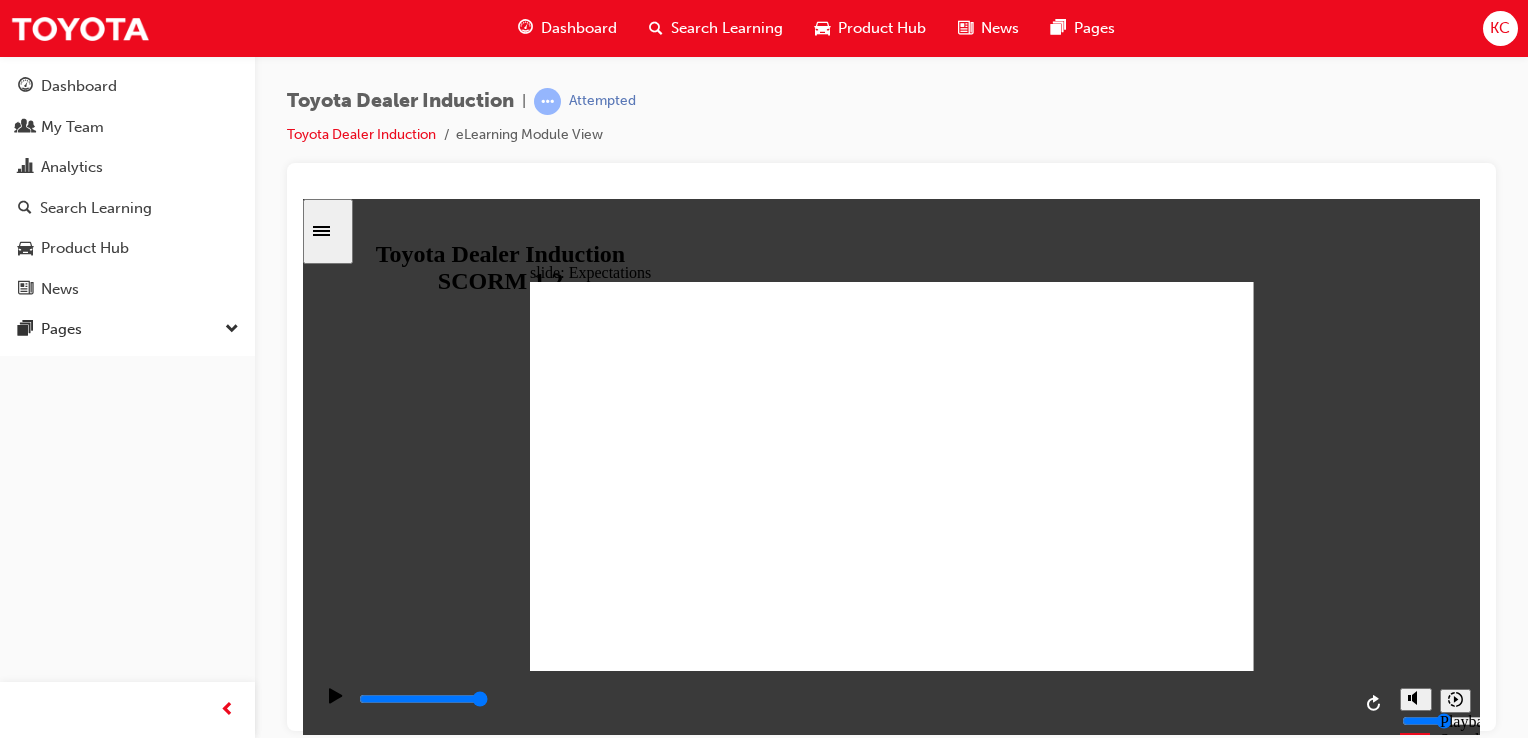 click 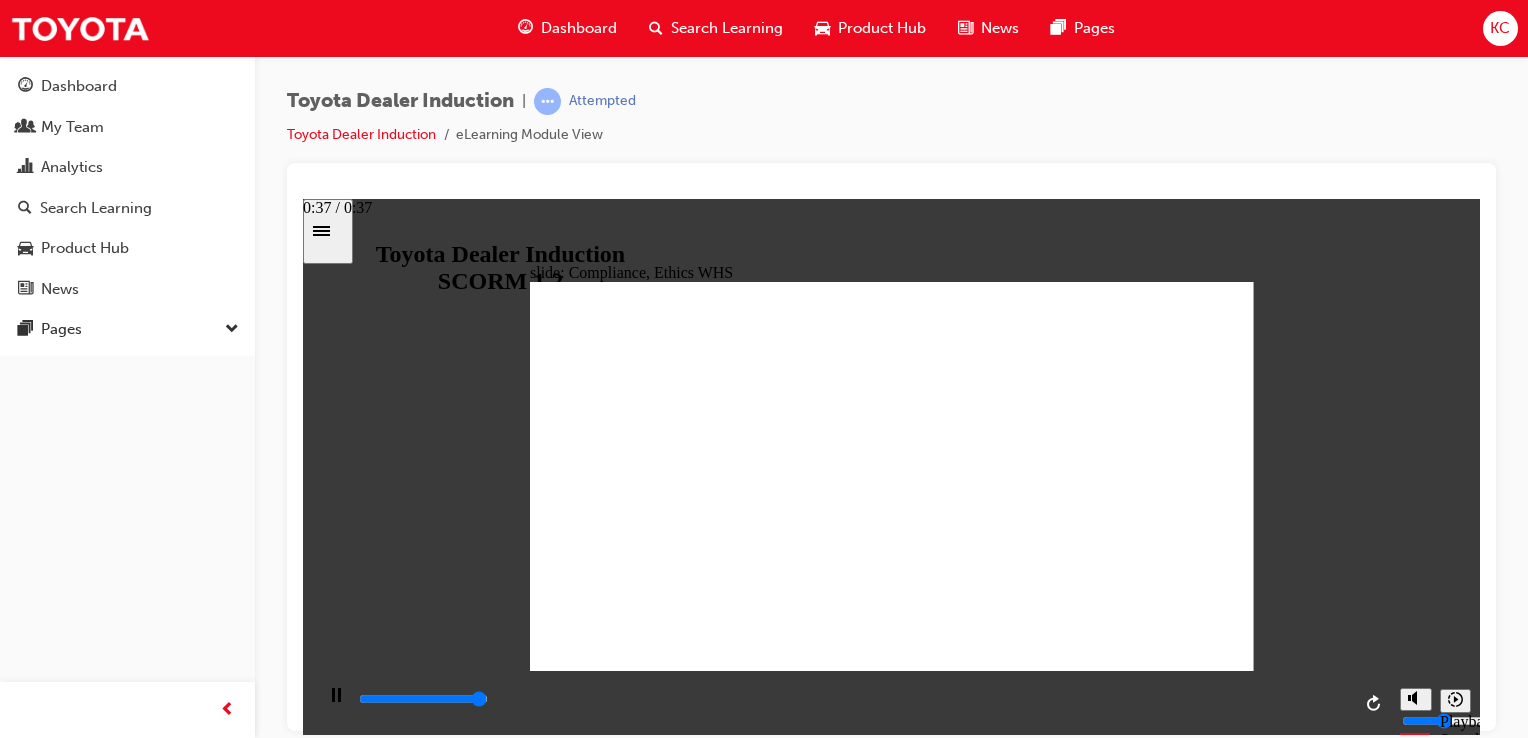click at bounding box center (423, 698) 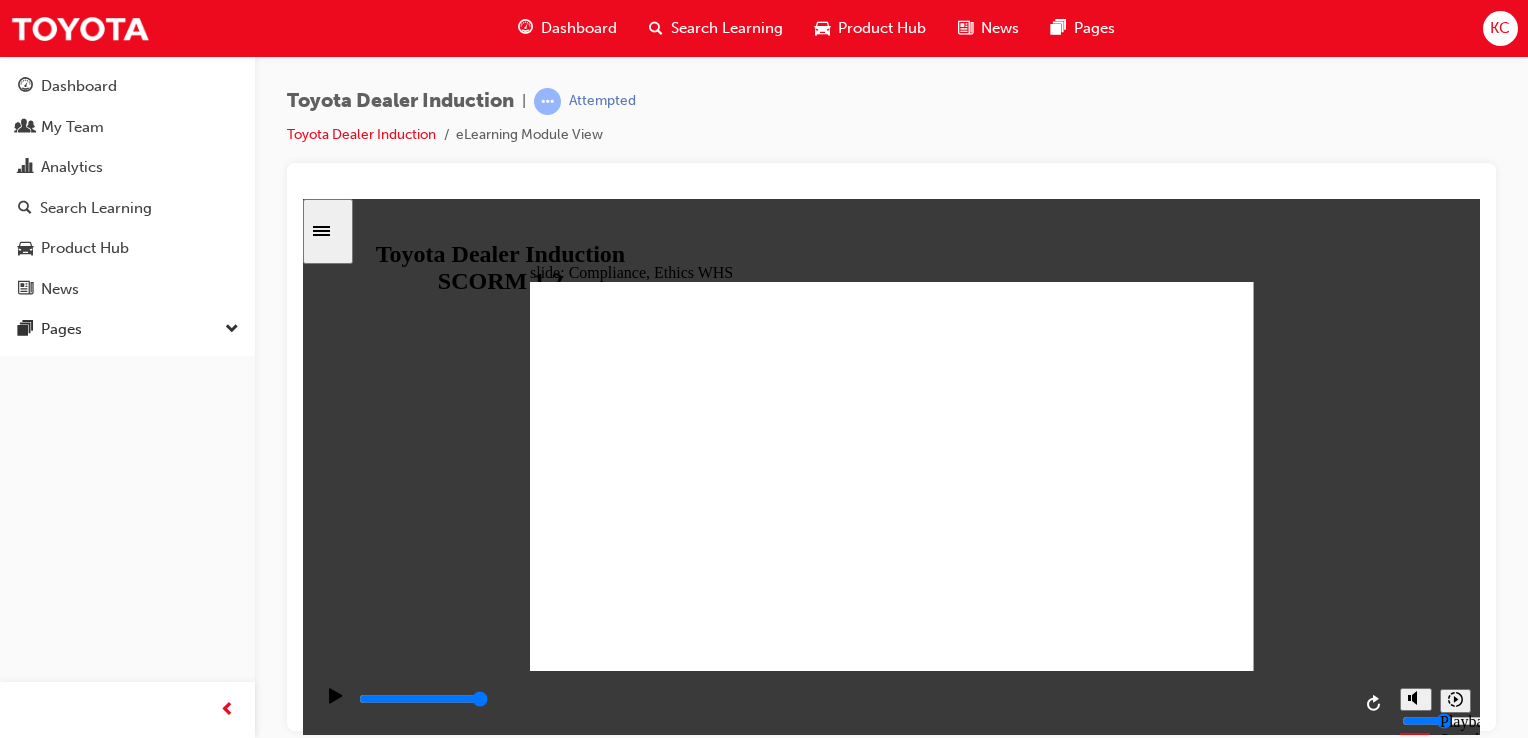 click 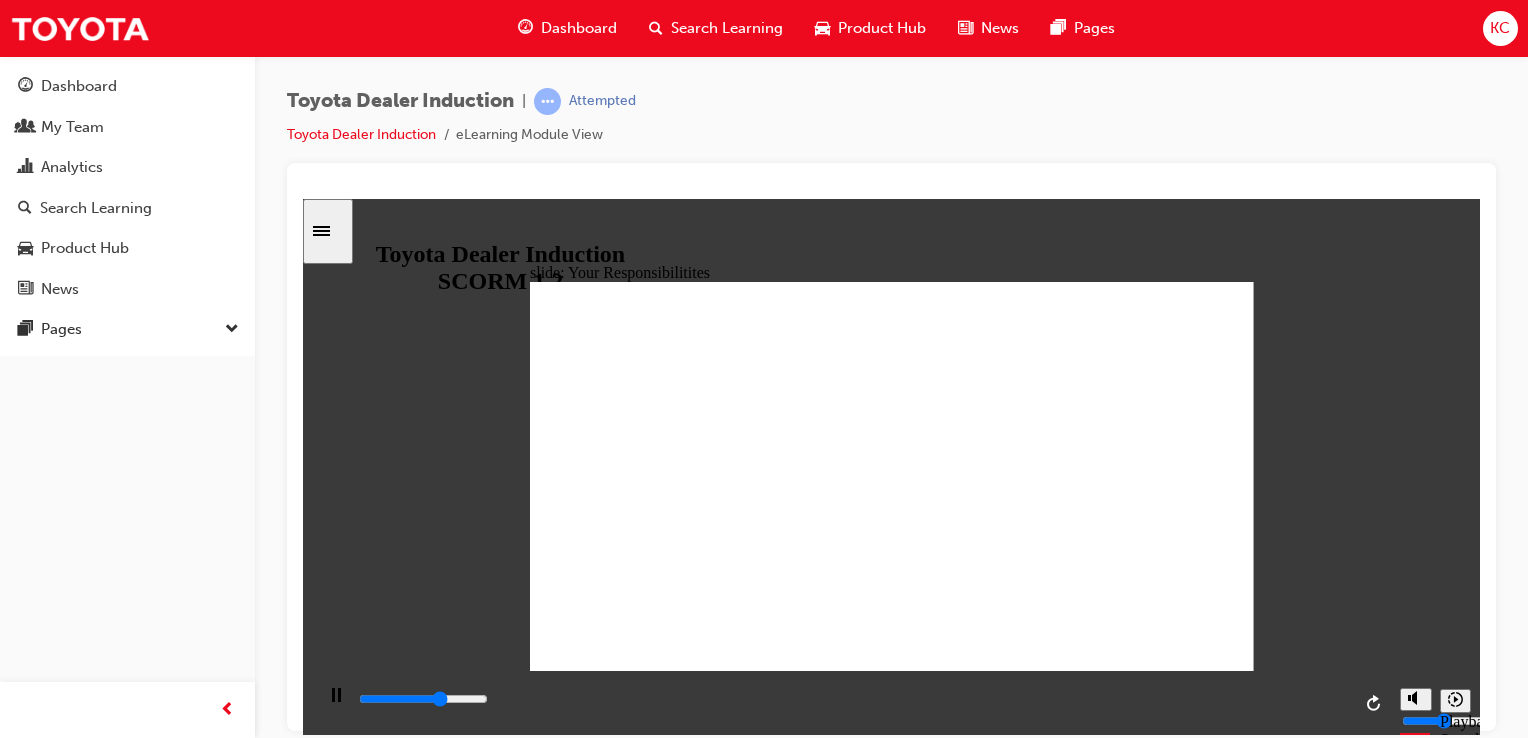 type on "5600" 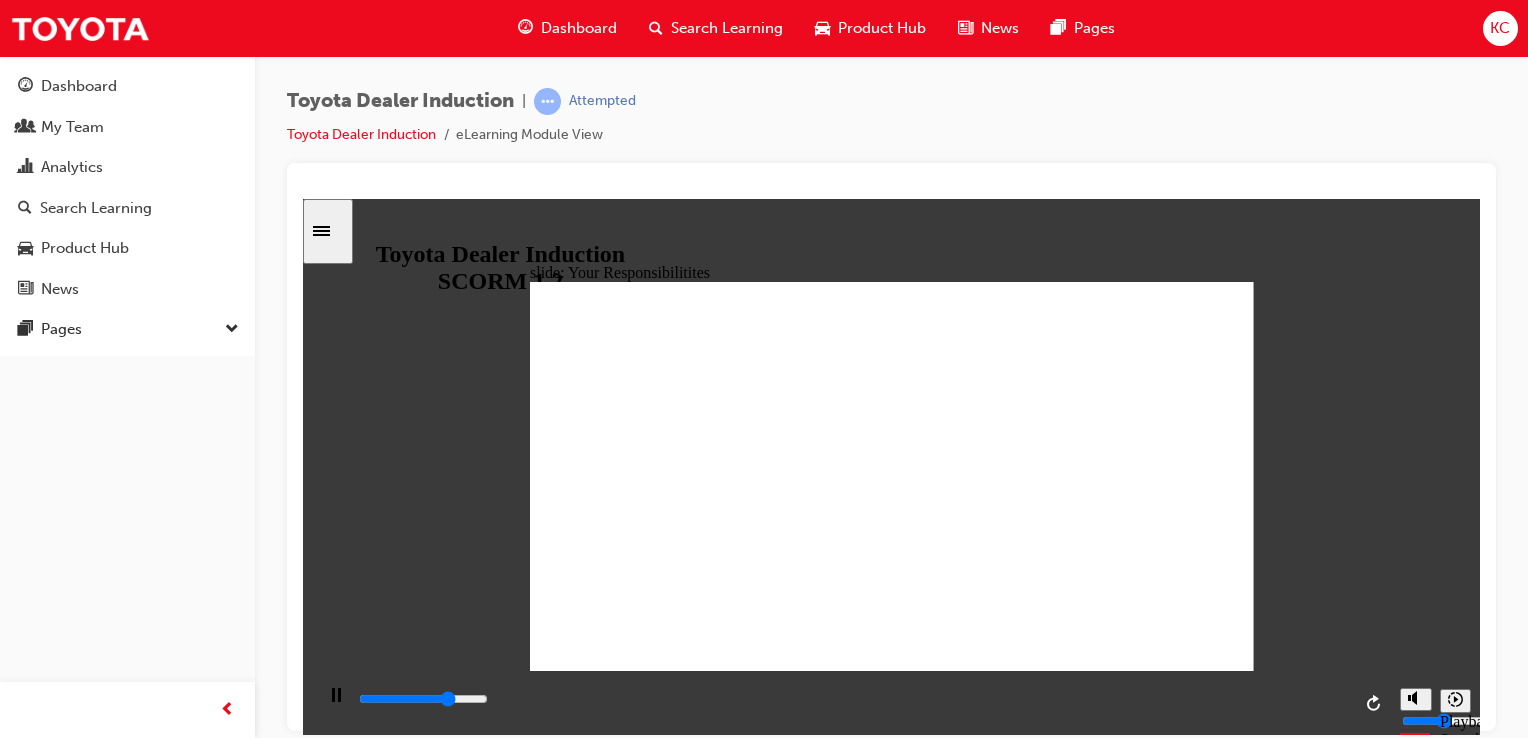 type on "6100" 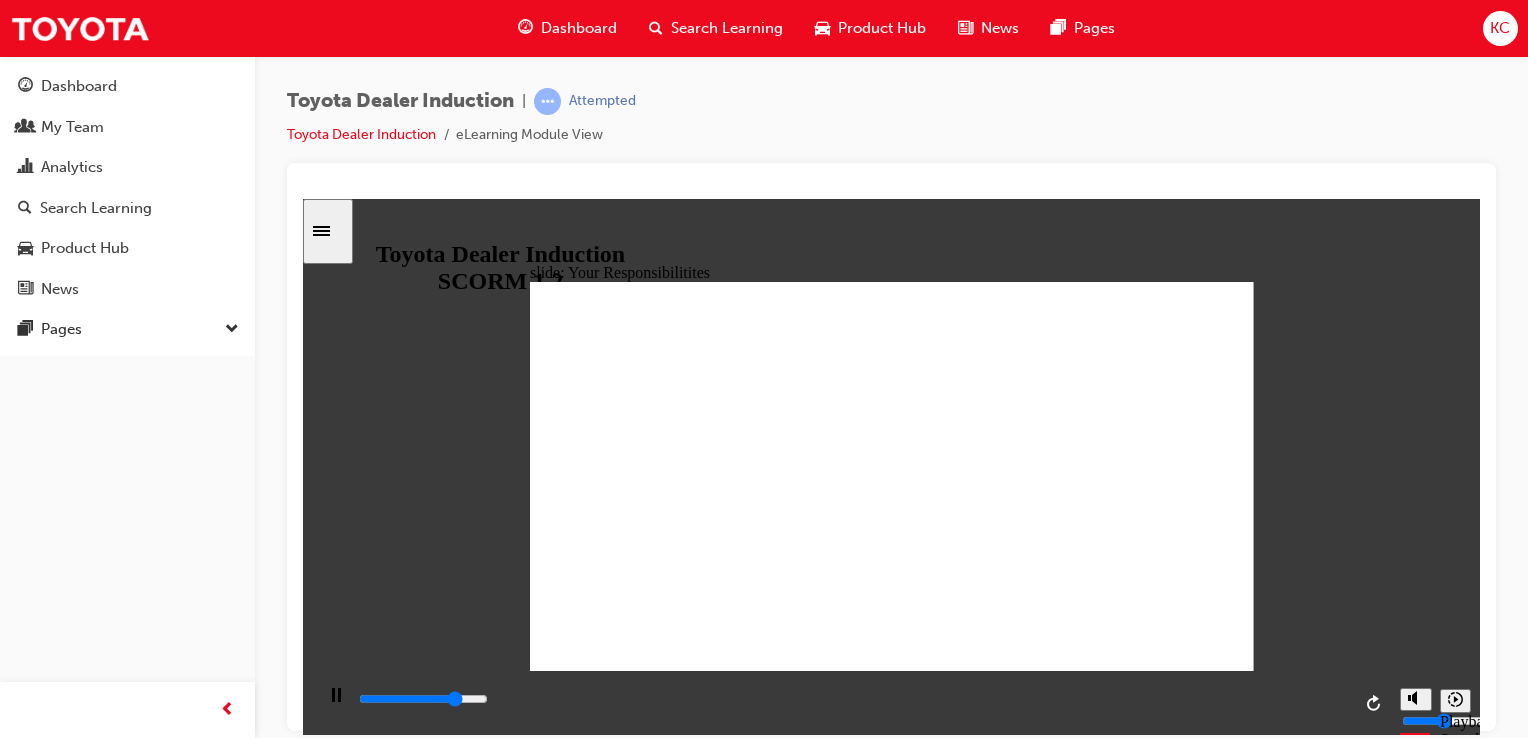 type on "6600" 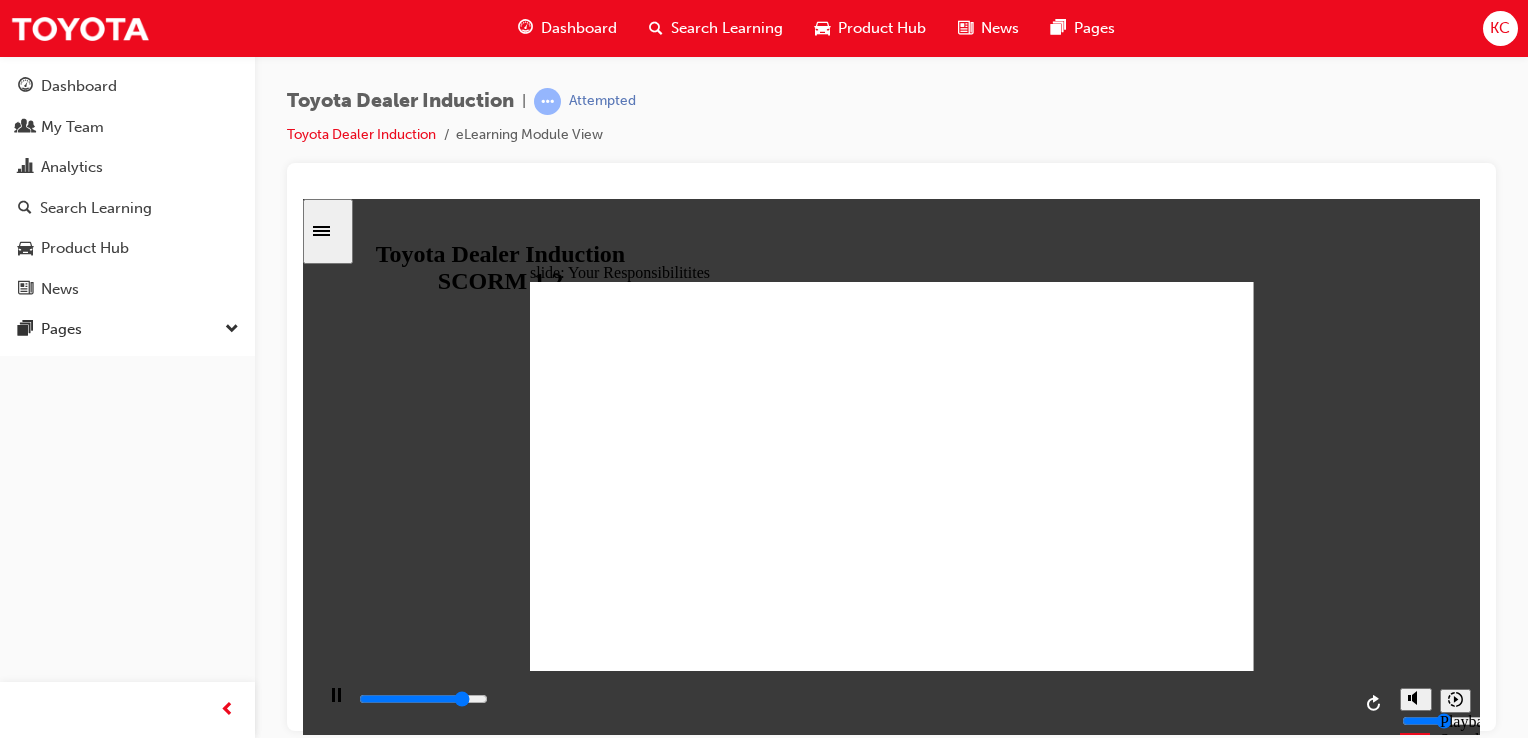 type on "7100" 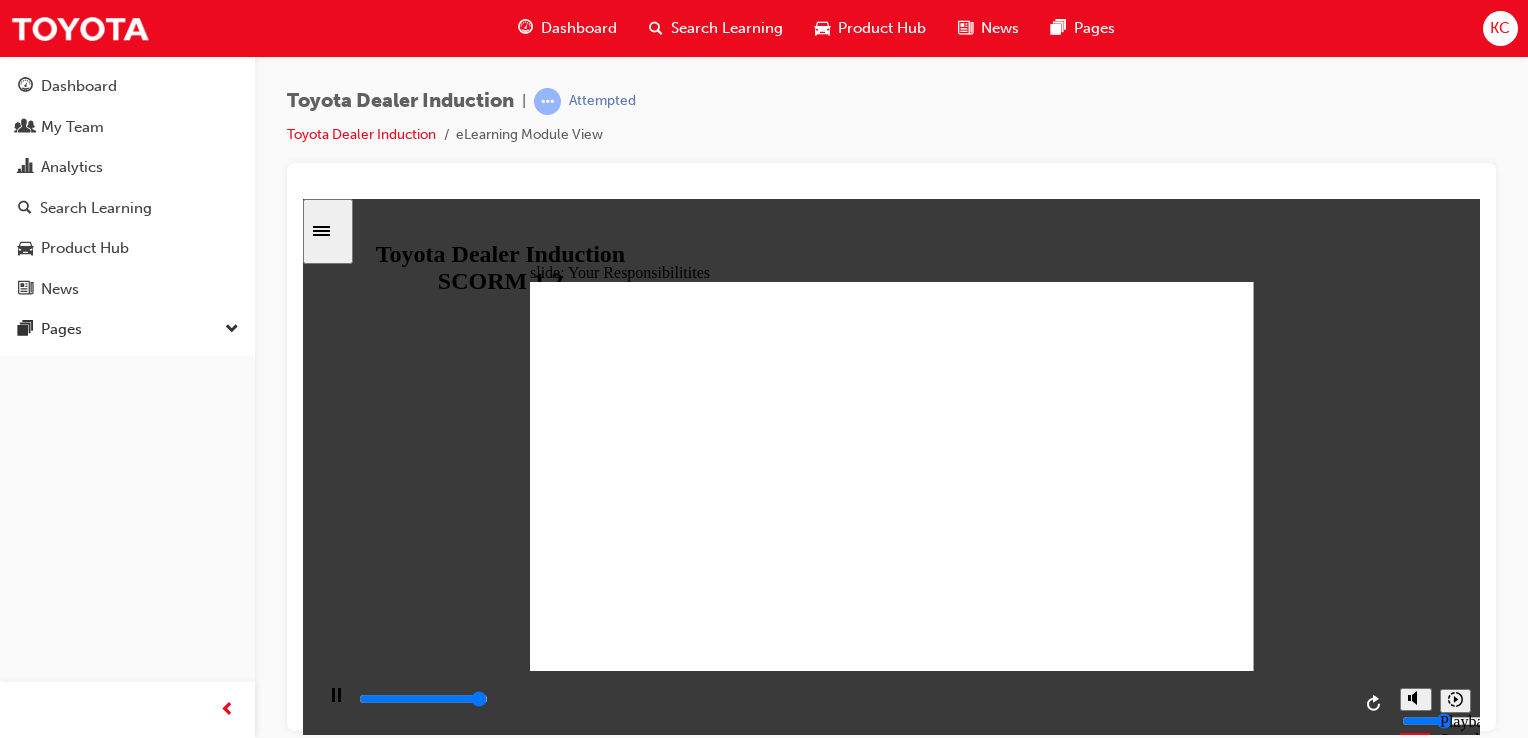 type on "8400" 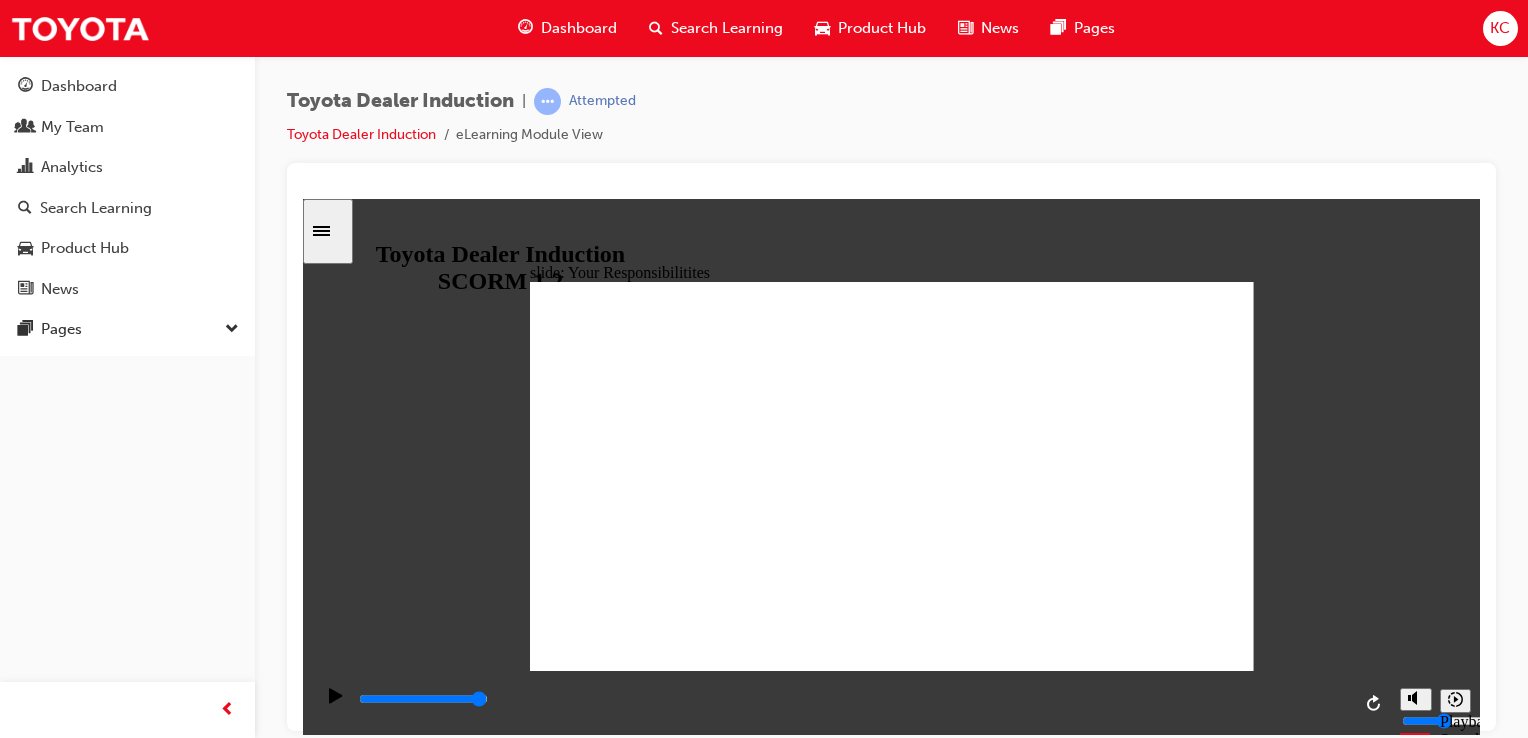 checkbox on "false" 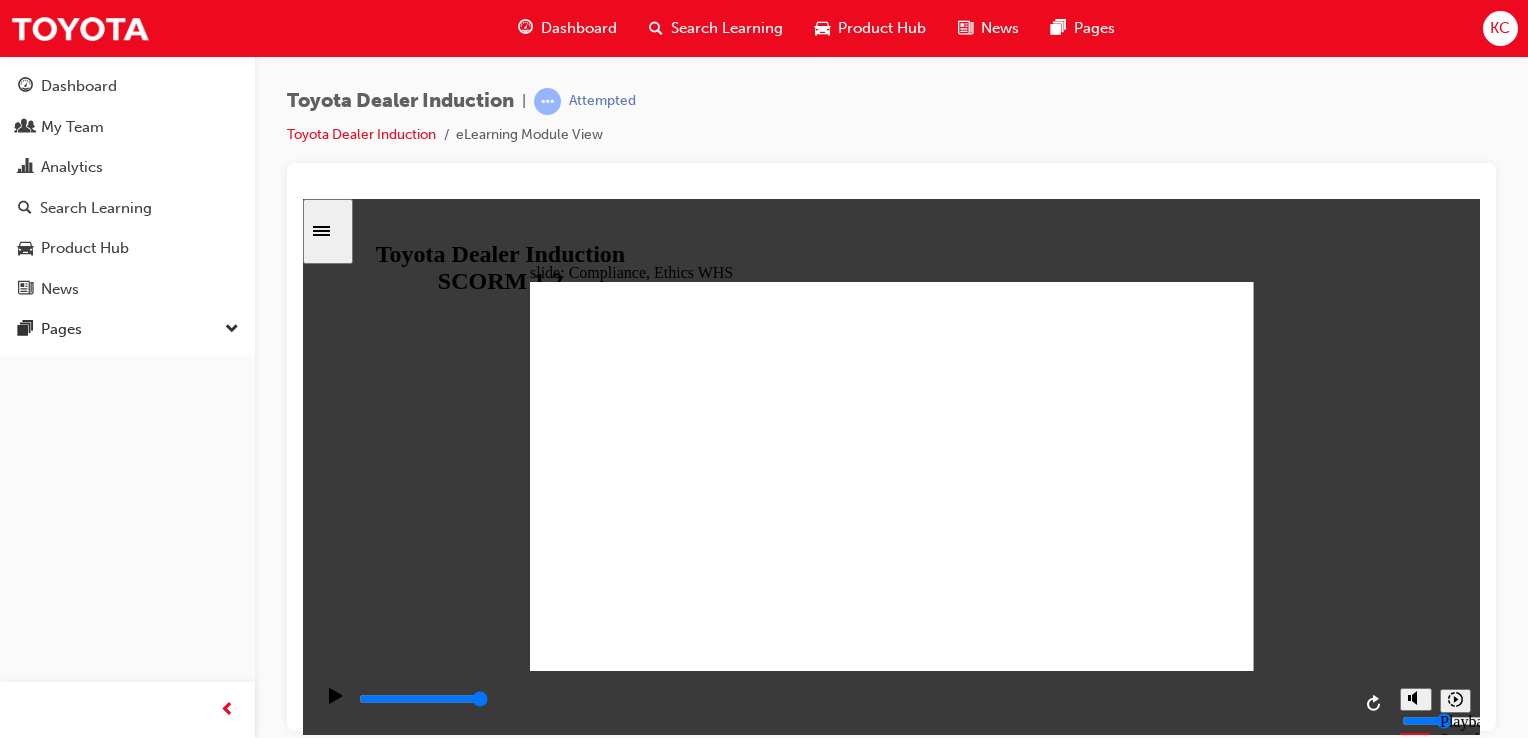 click 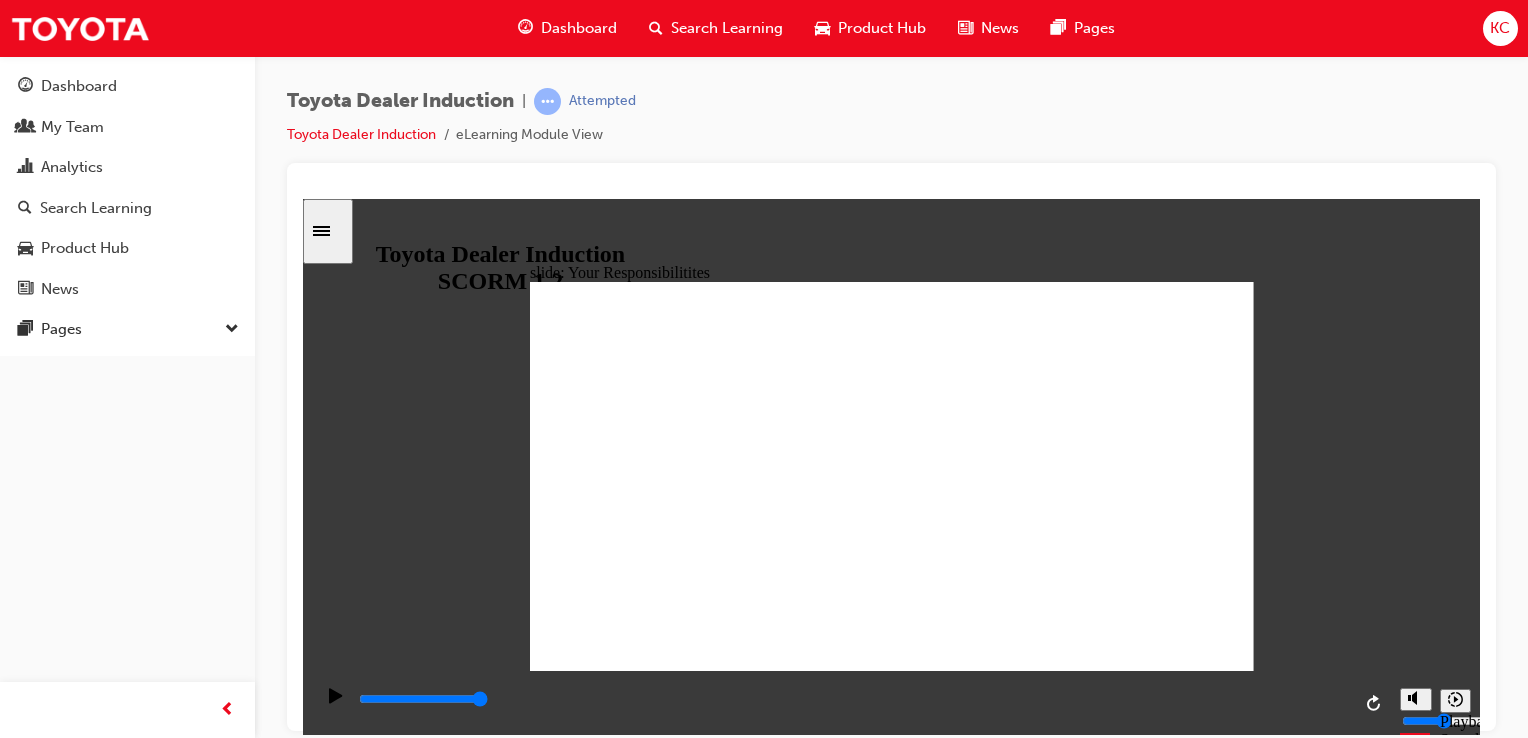 type on "8400" 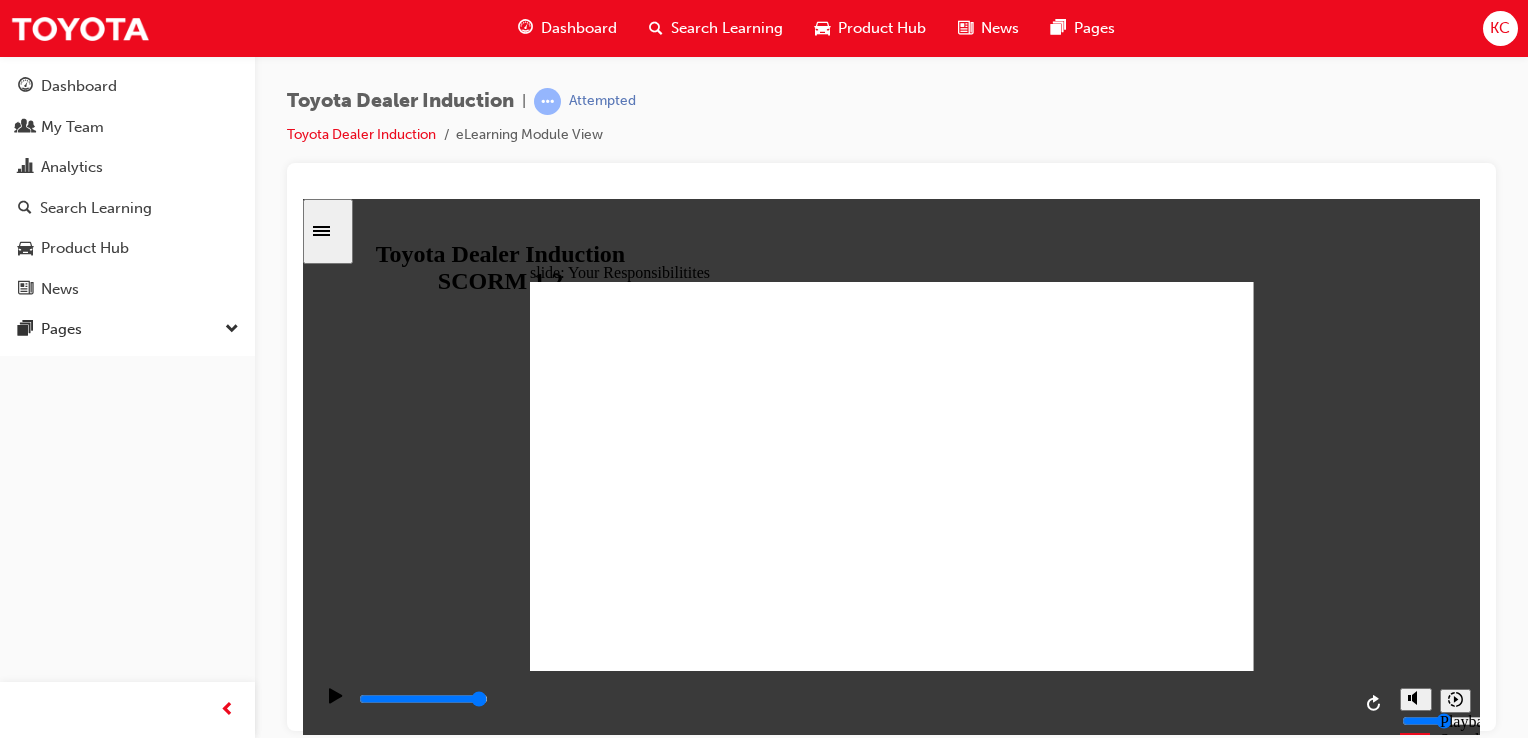 checkbox on "true" 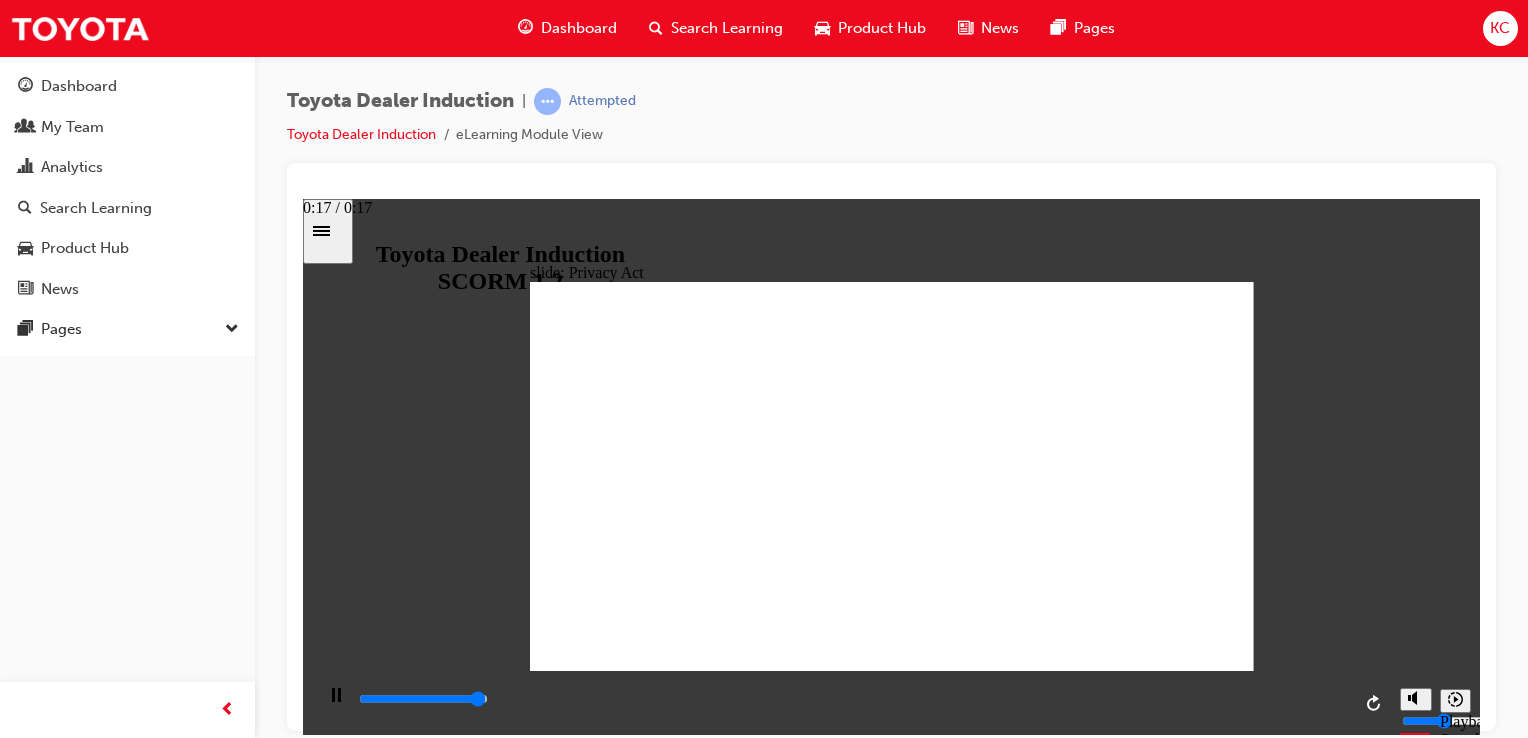 click at bounding box center (423, 698) 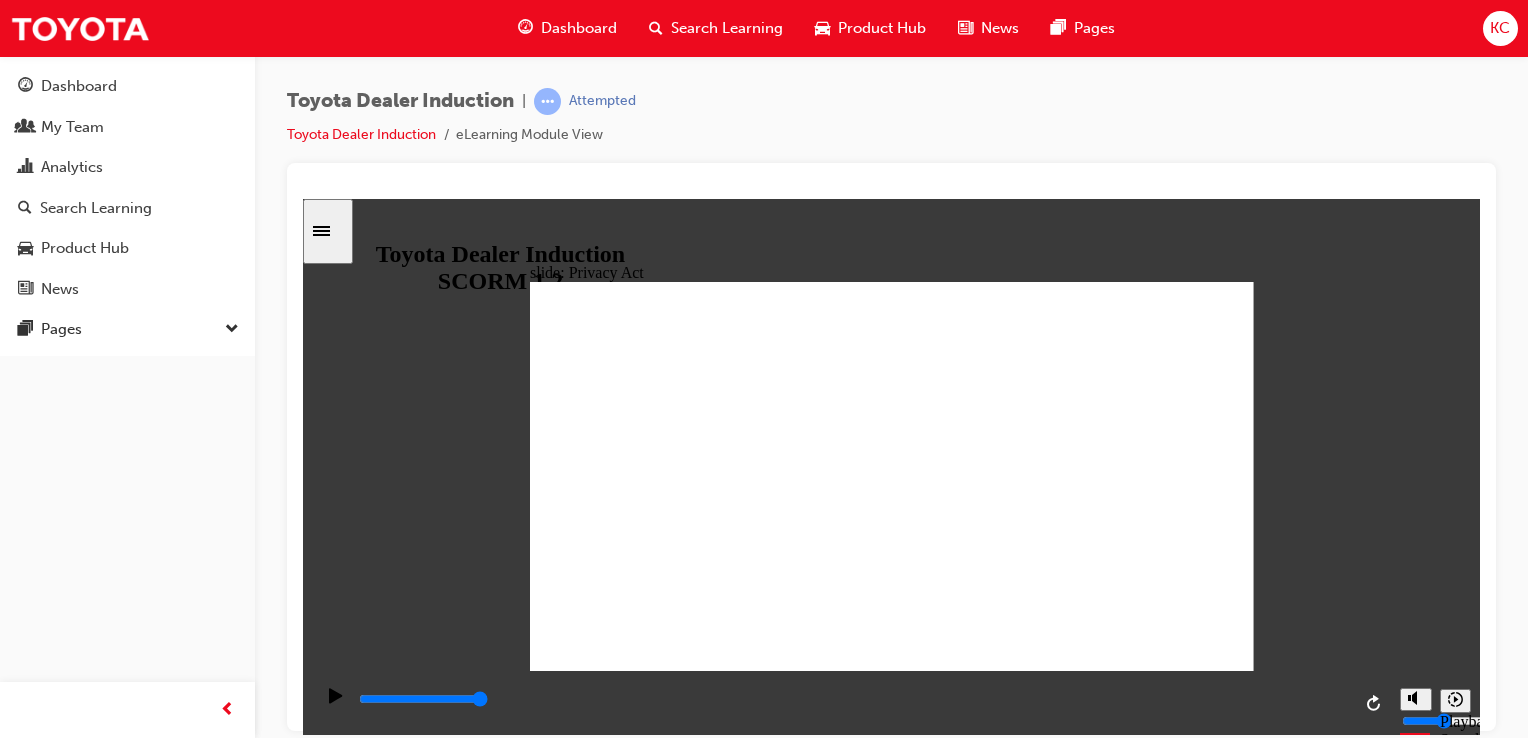 click 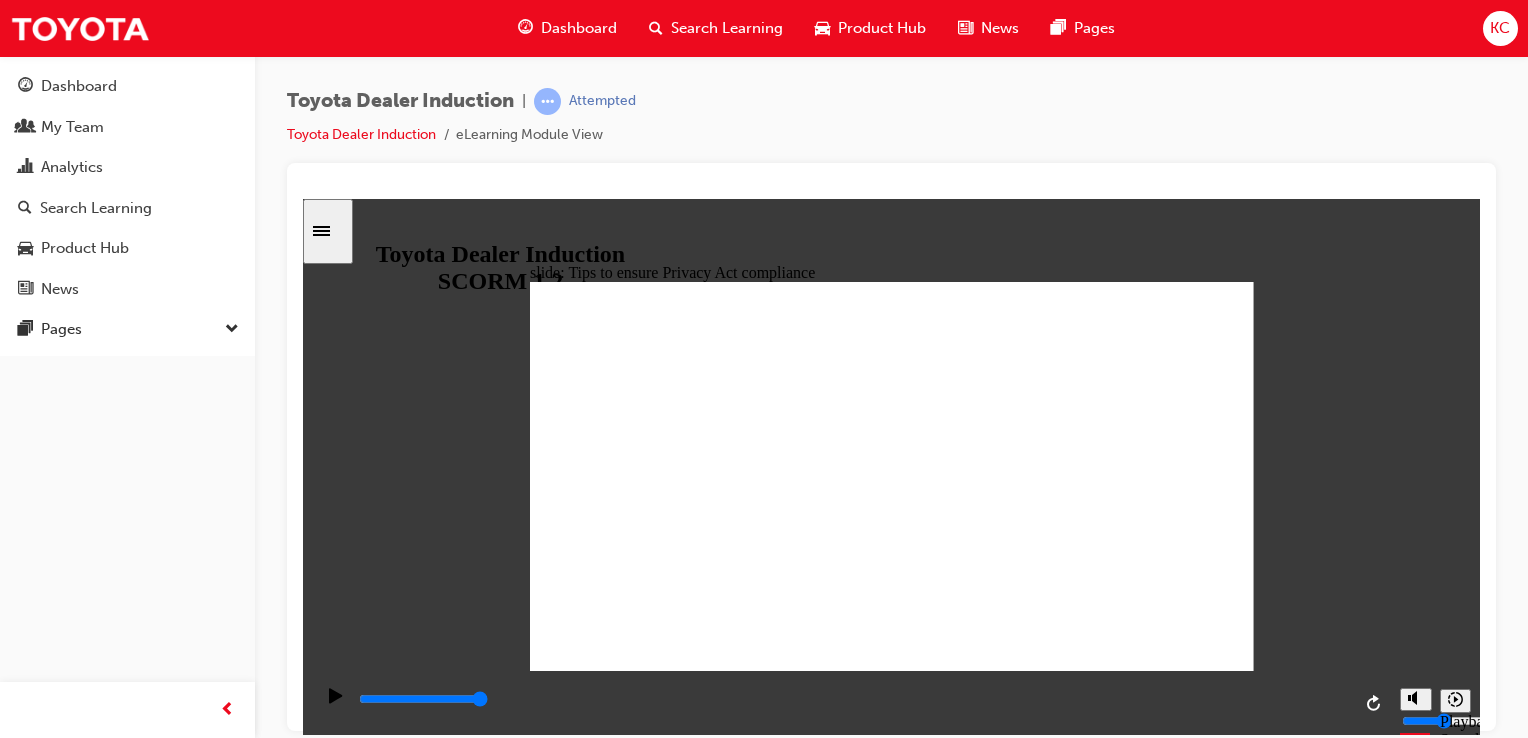 click 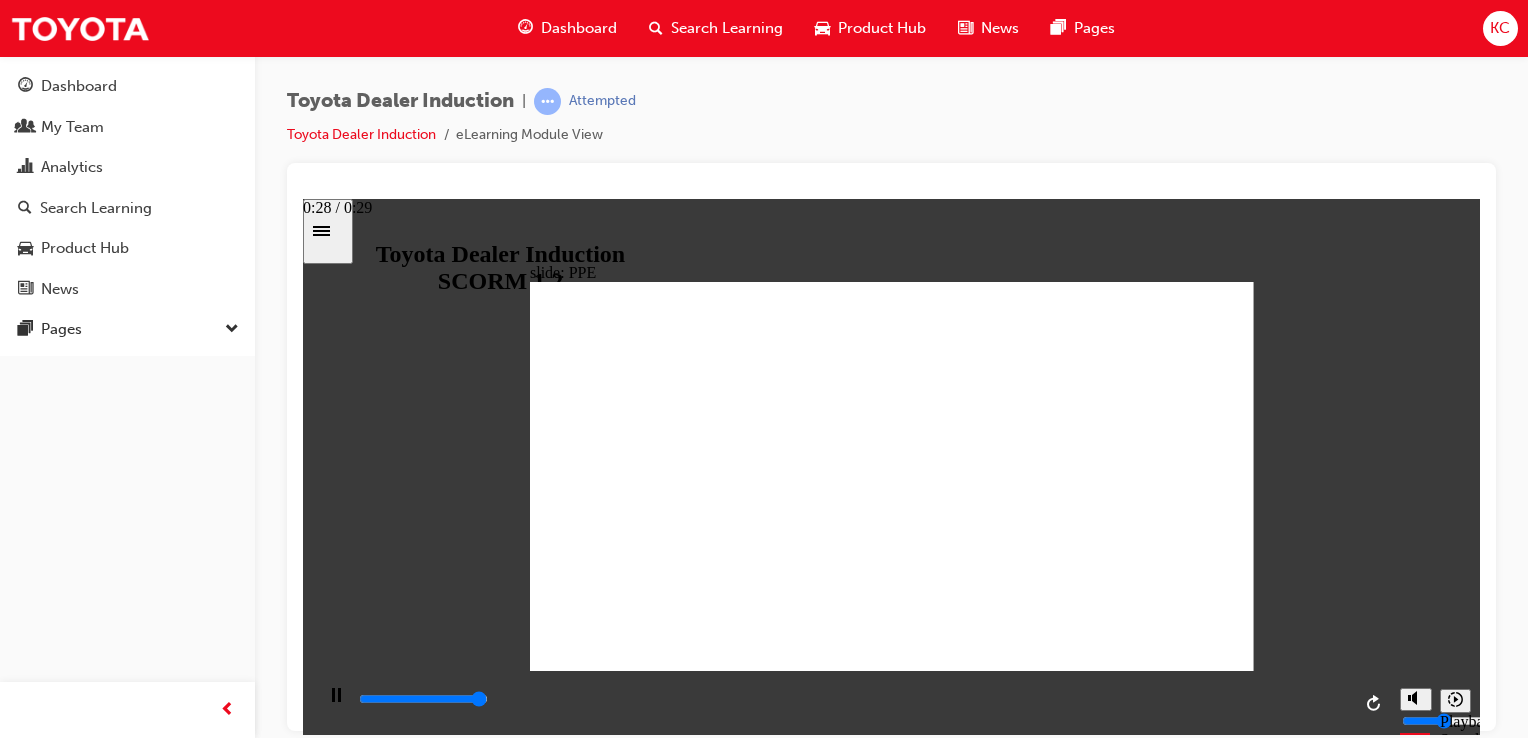click at bounding box center (423, 698) 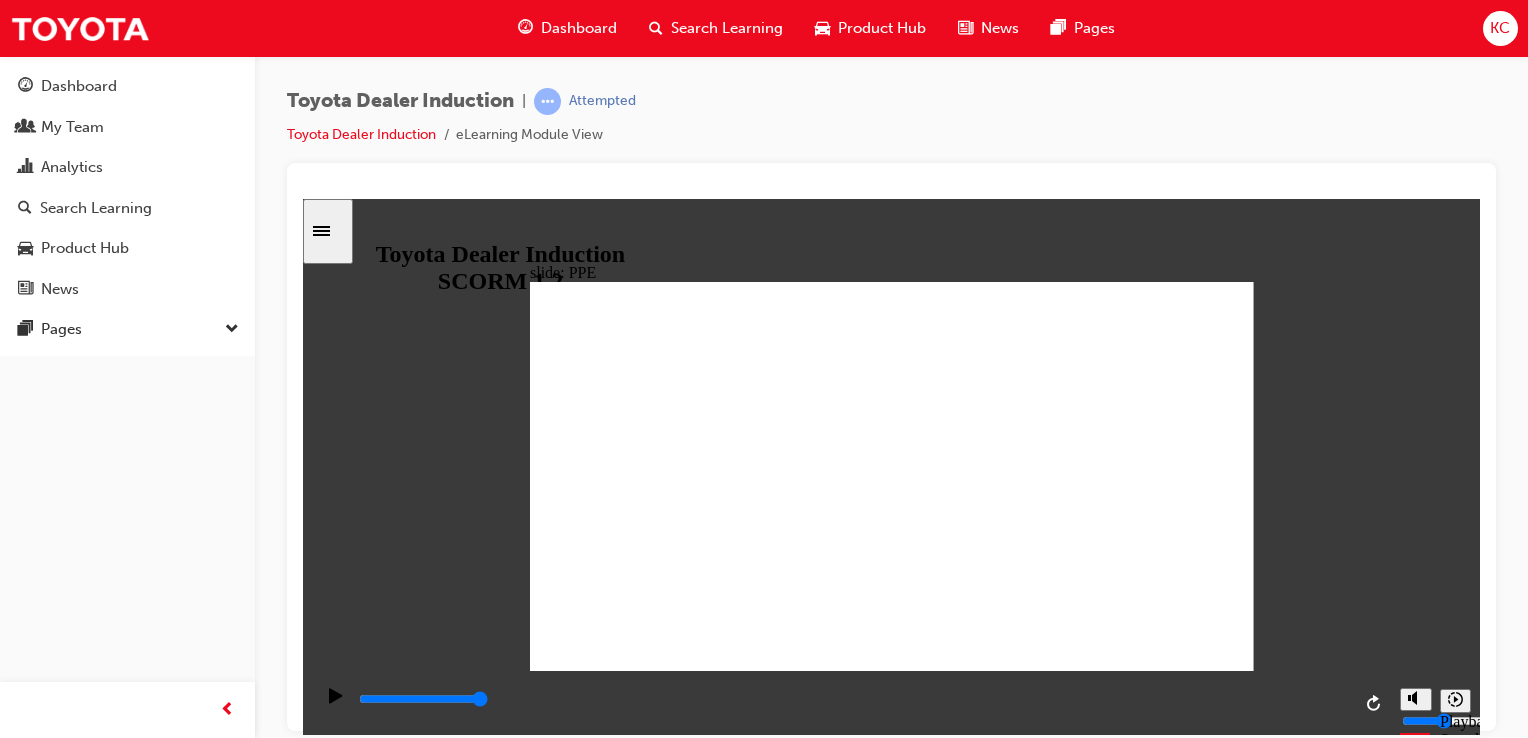 click 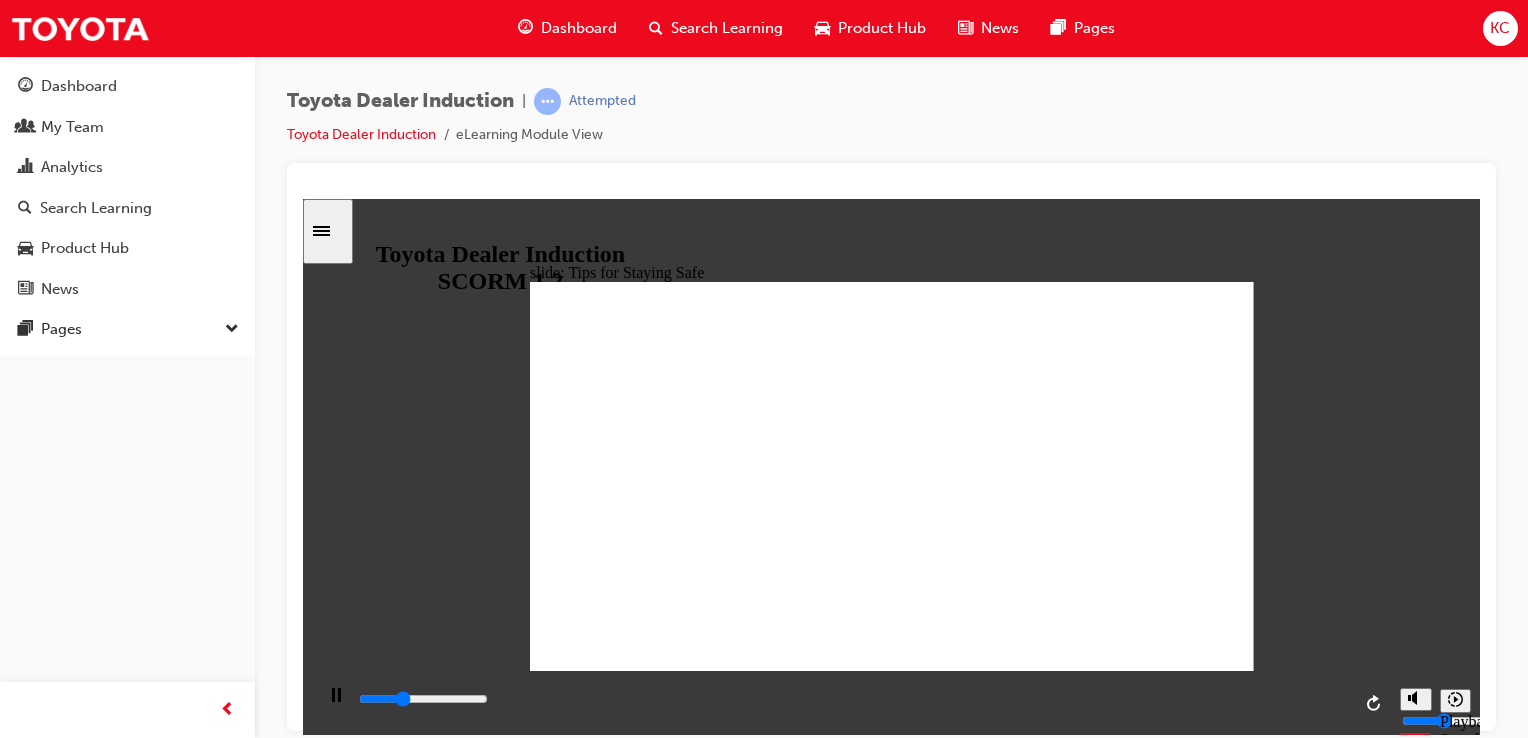 click 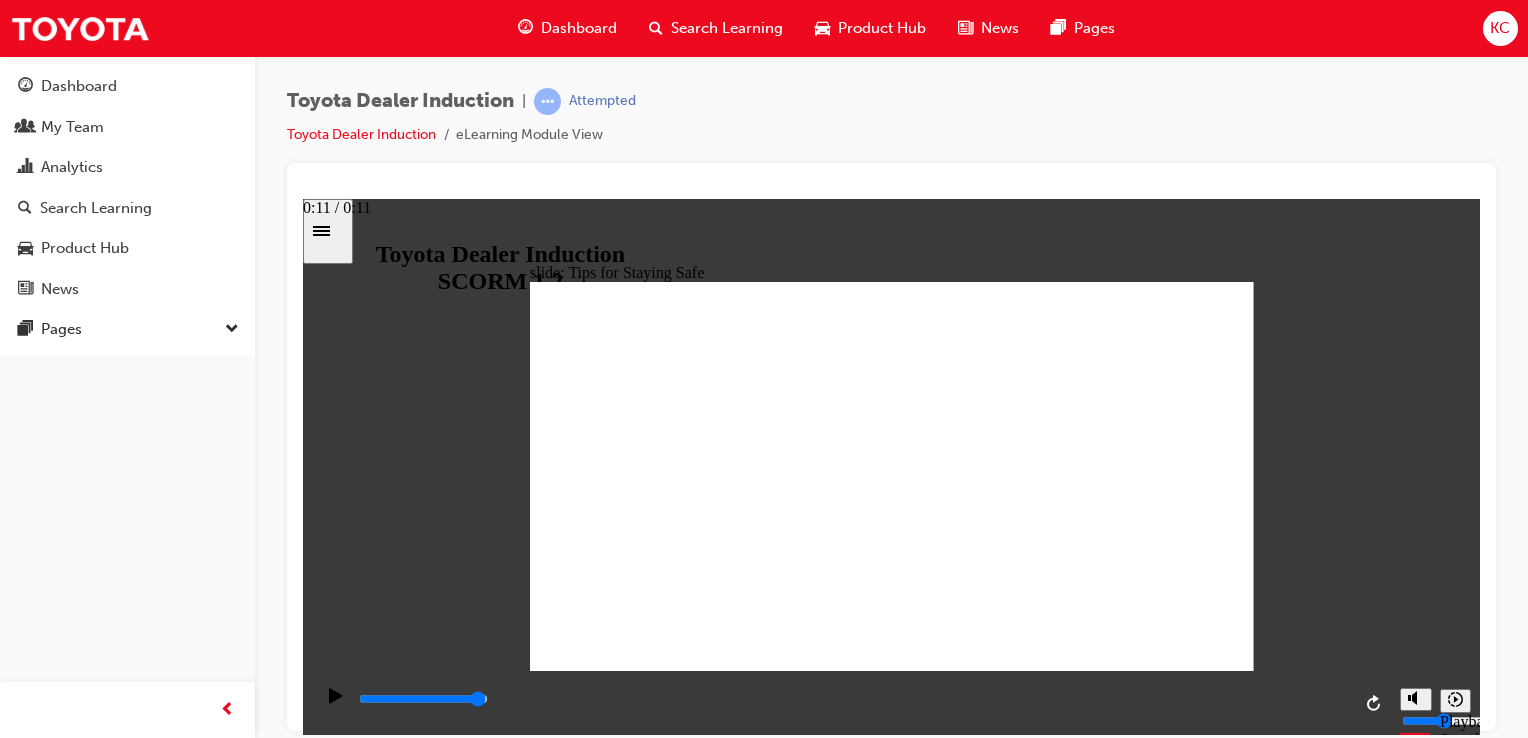 click at bounding box center [423, 698] 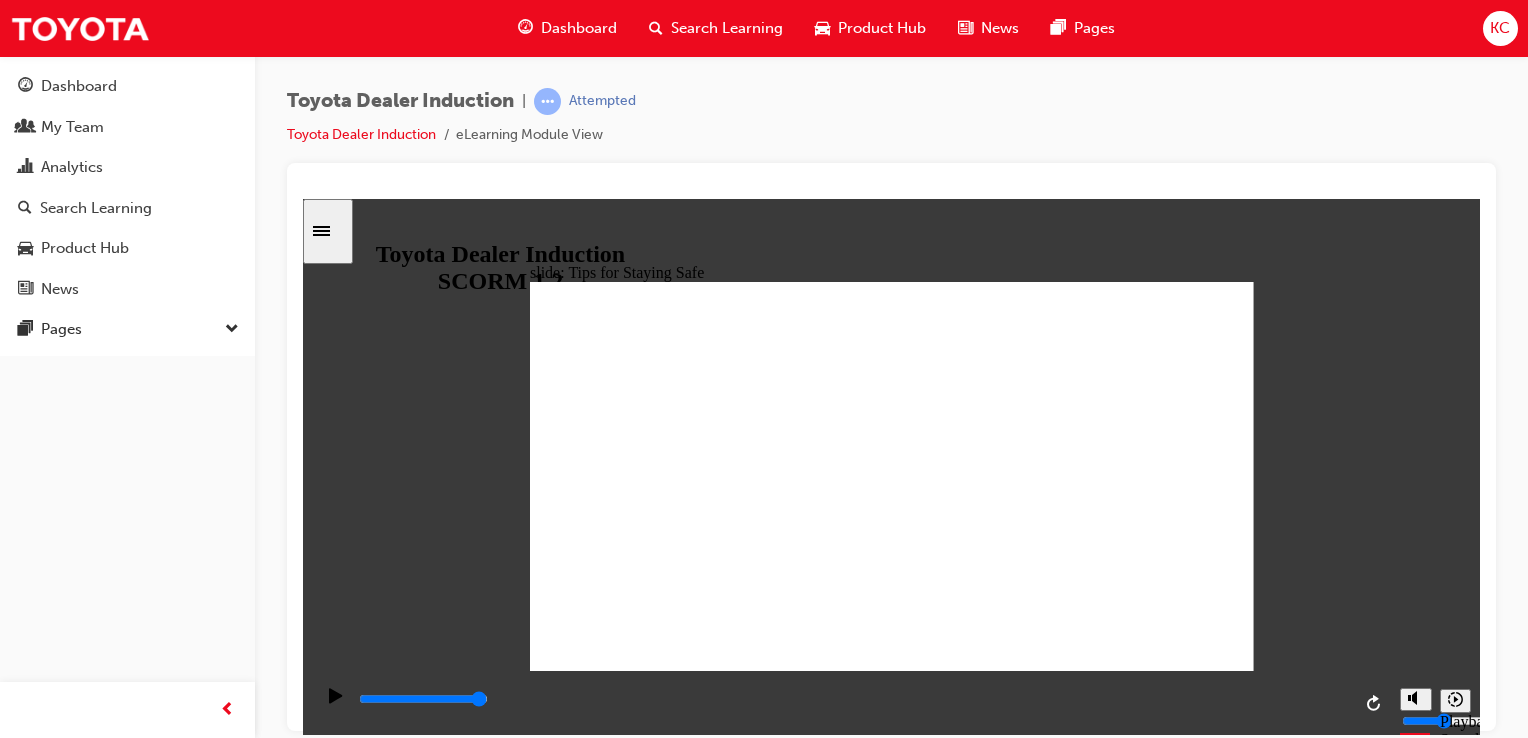 click 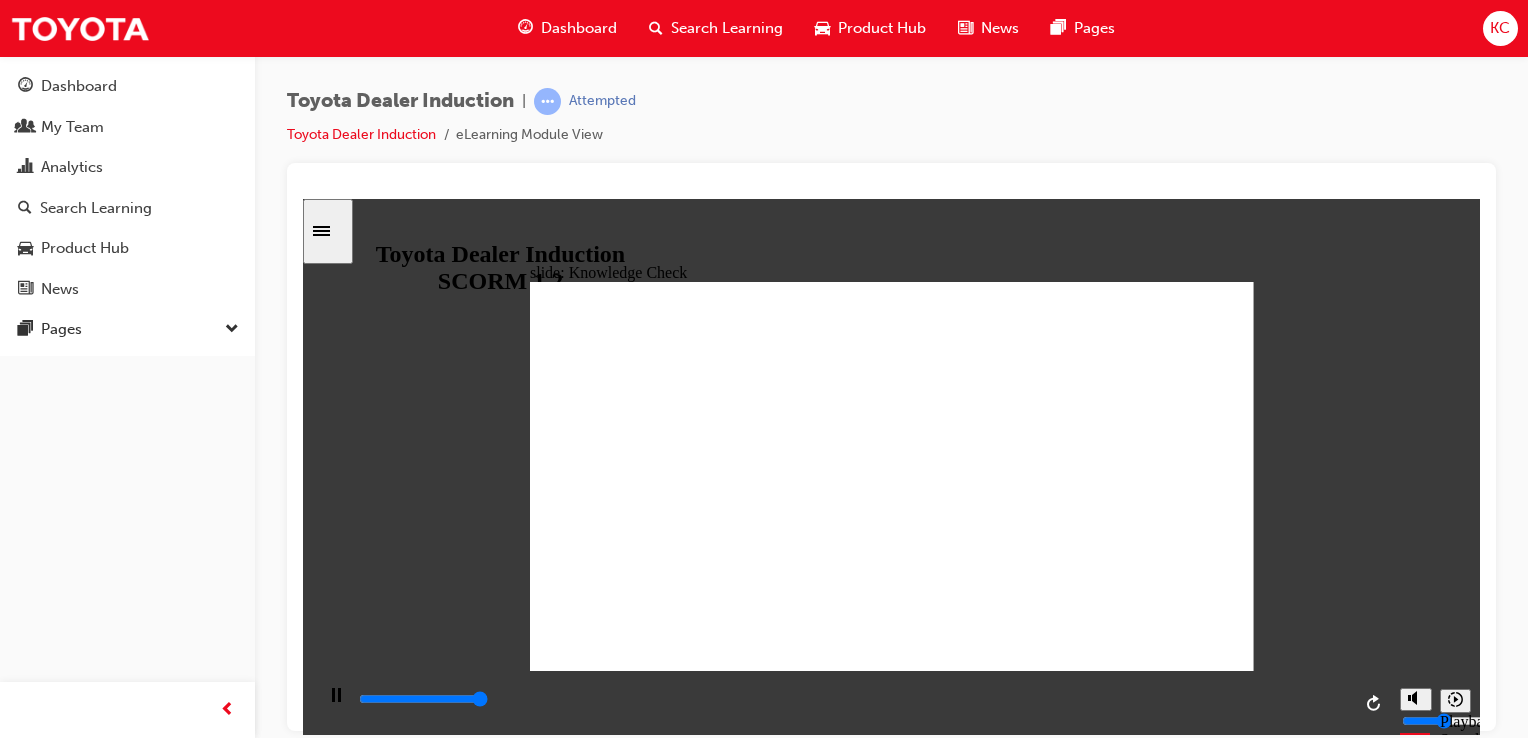 type on "5000" 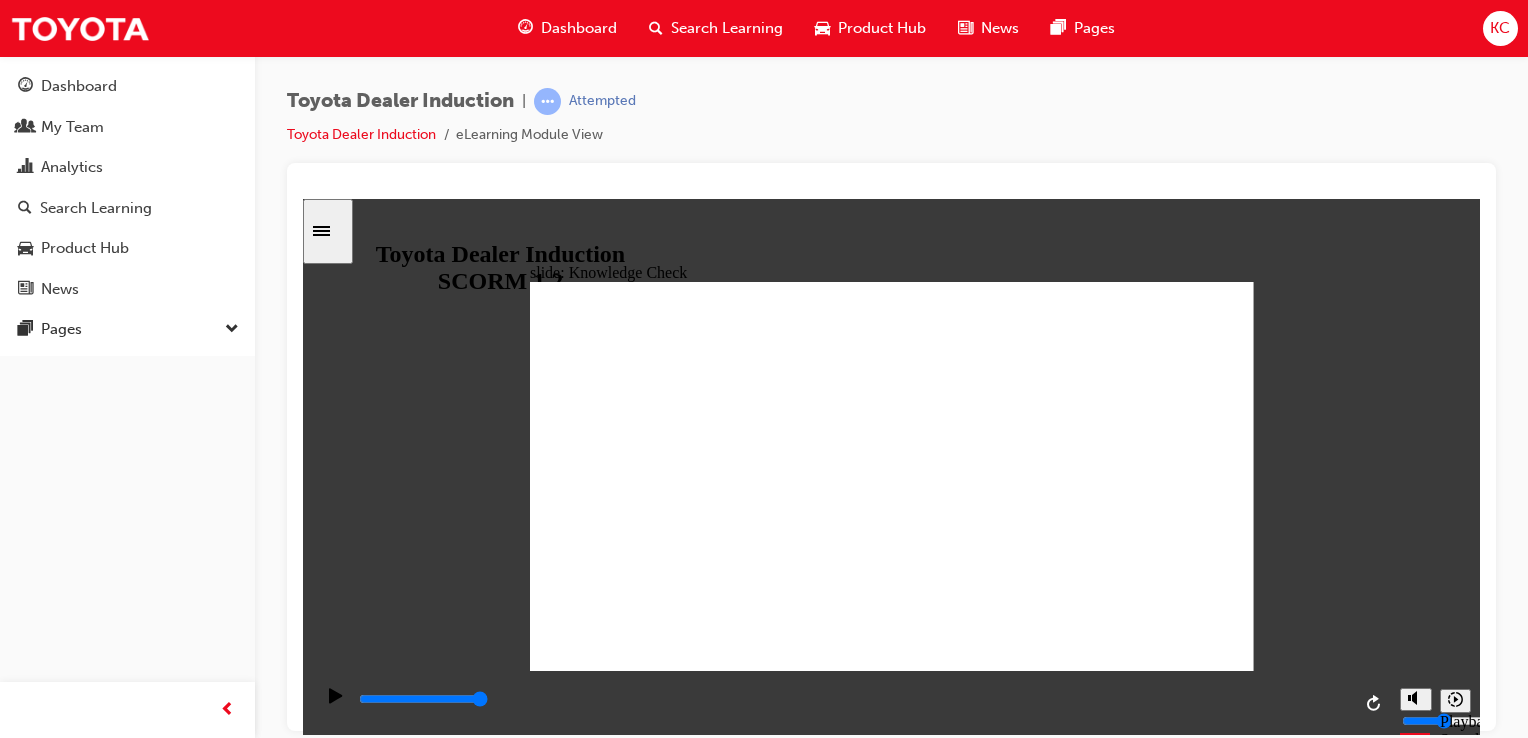 checkbox on "true" 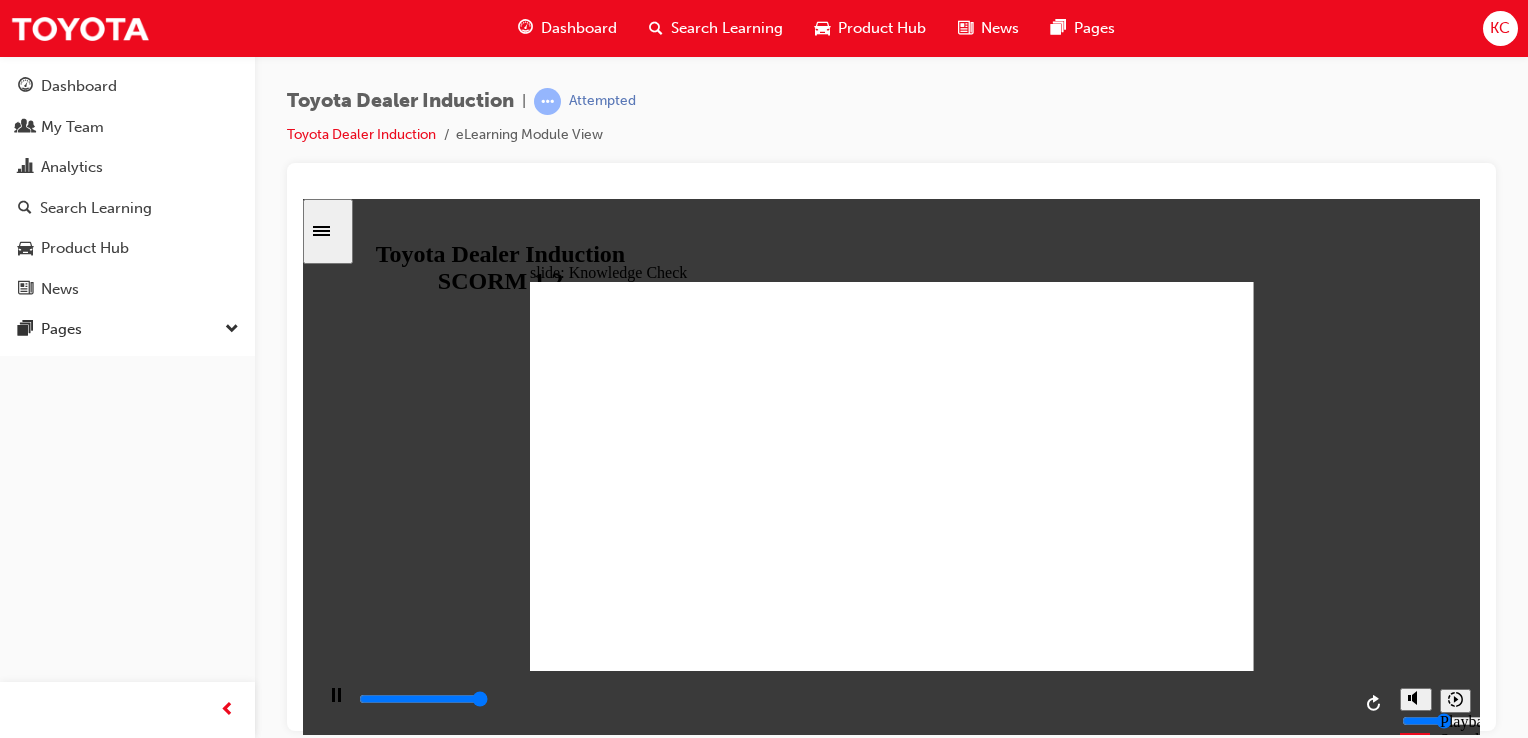 type on "5000" 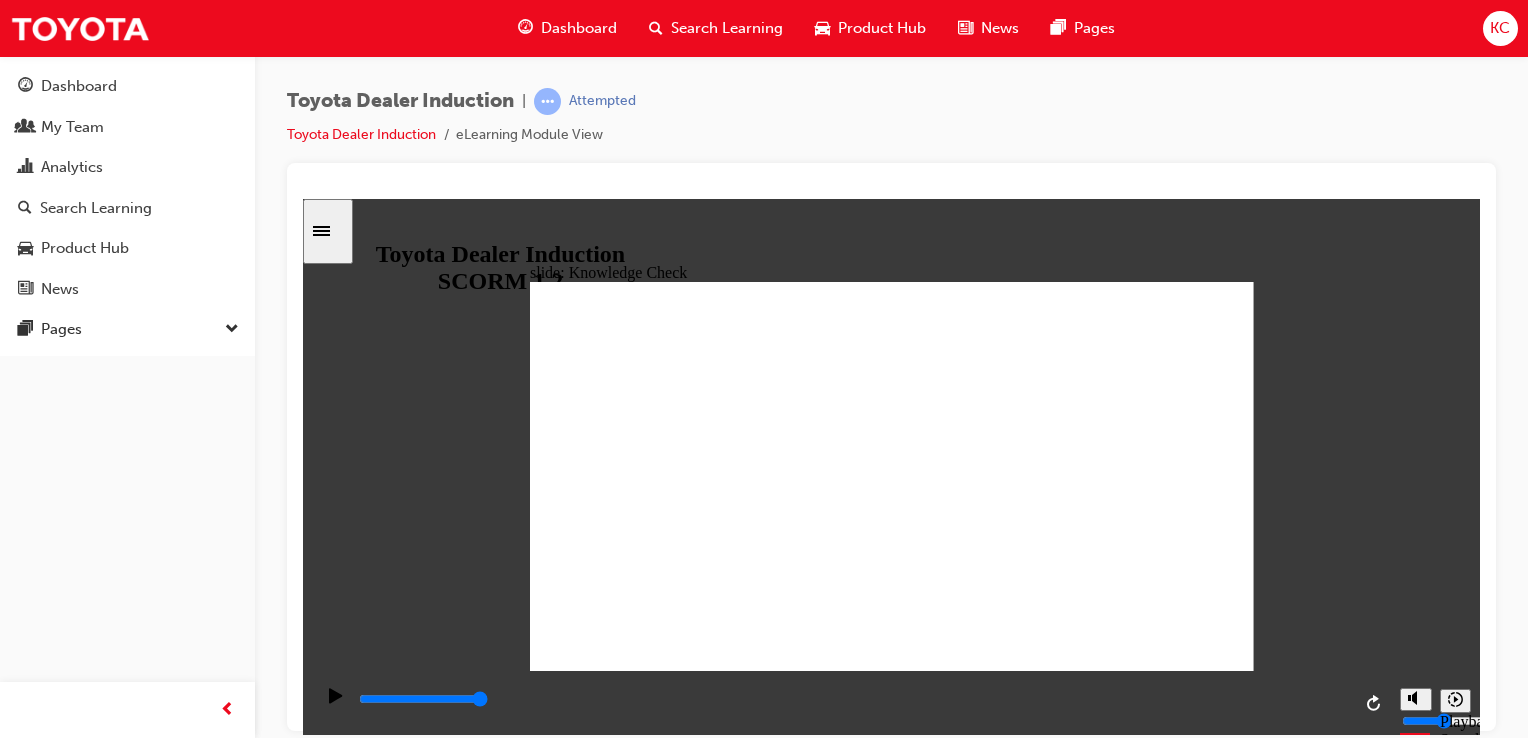 radio on "true" 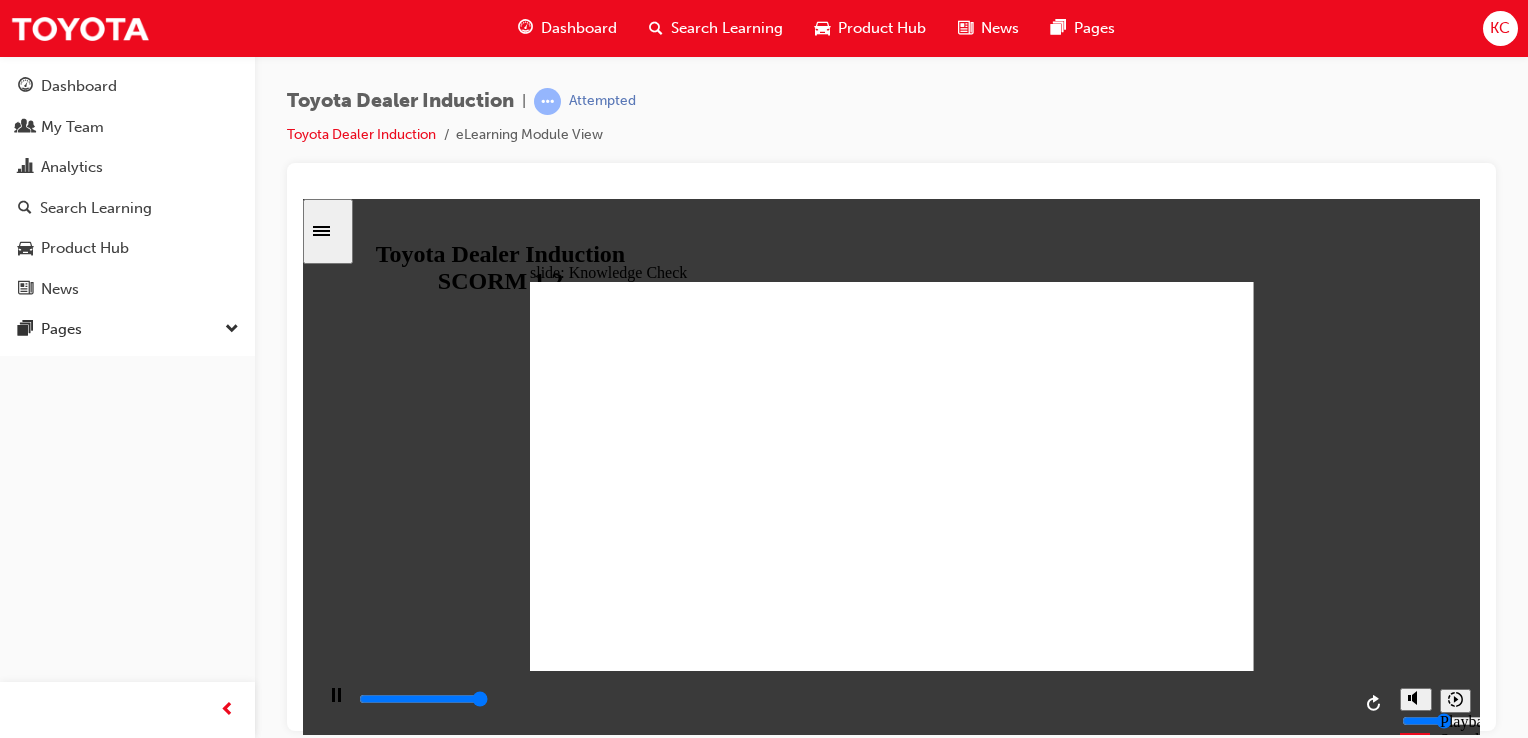 type on "5000" 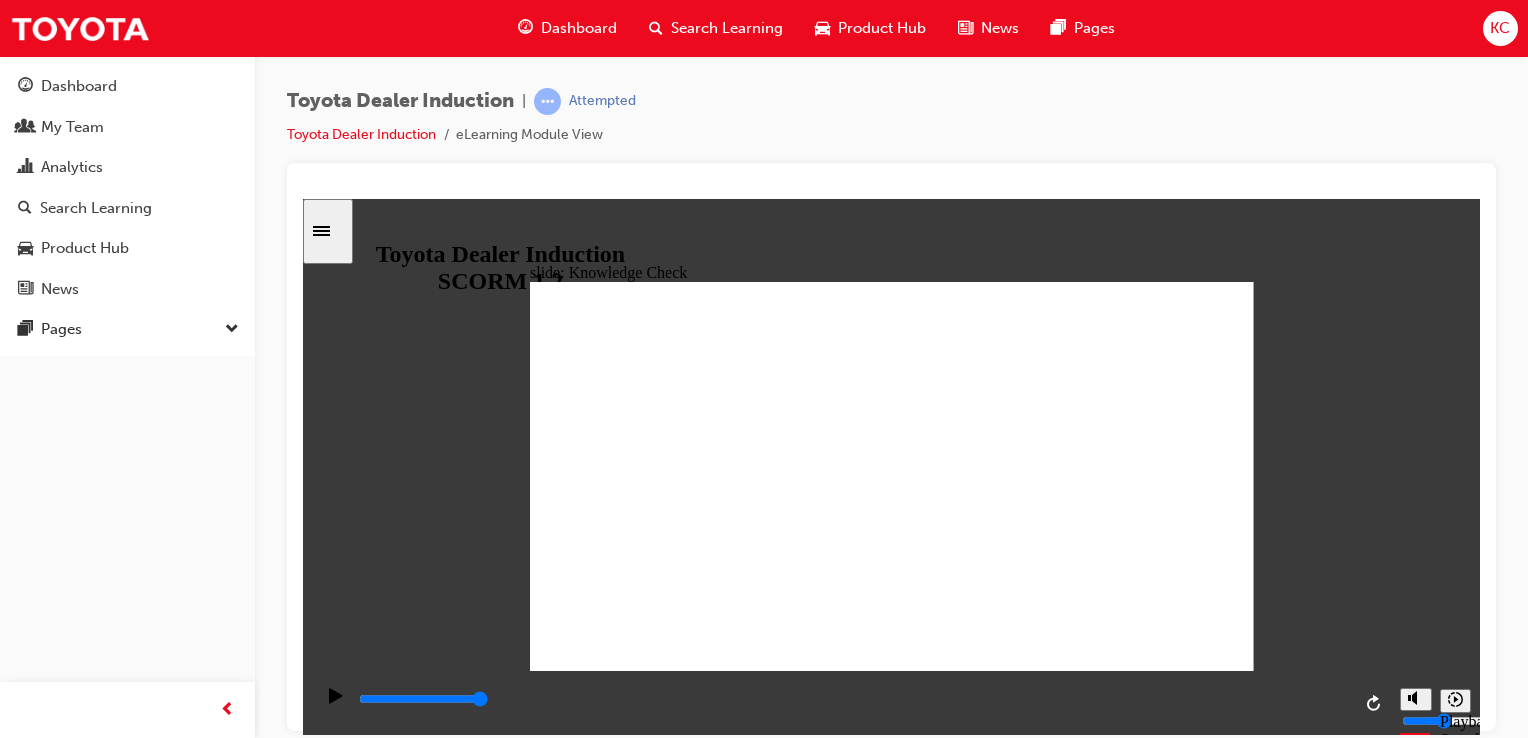 checkbox on "true" 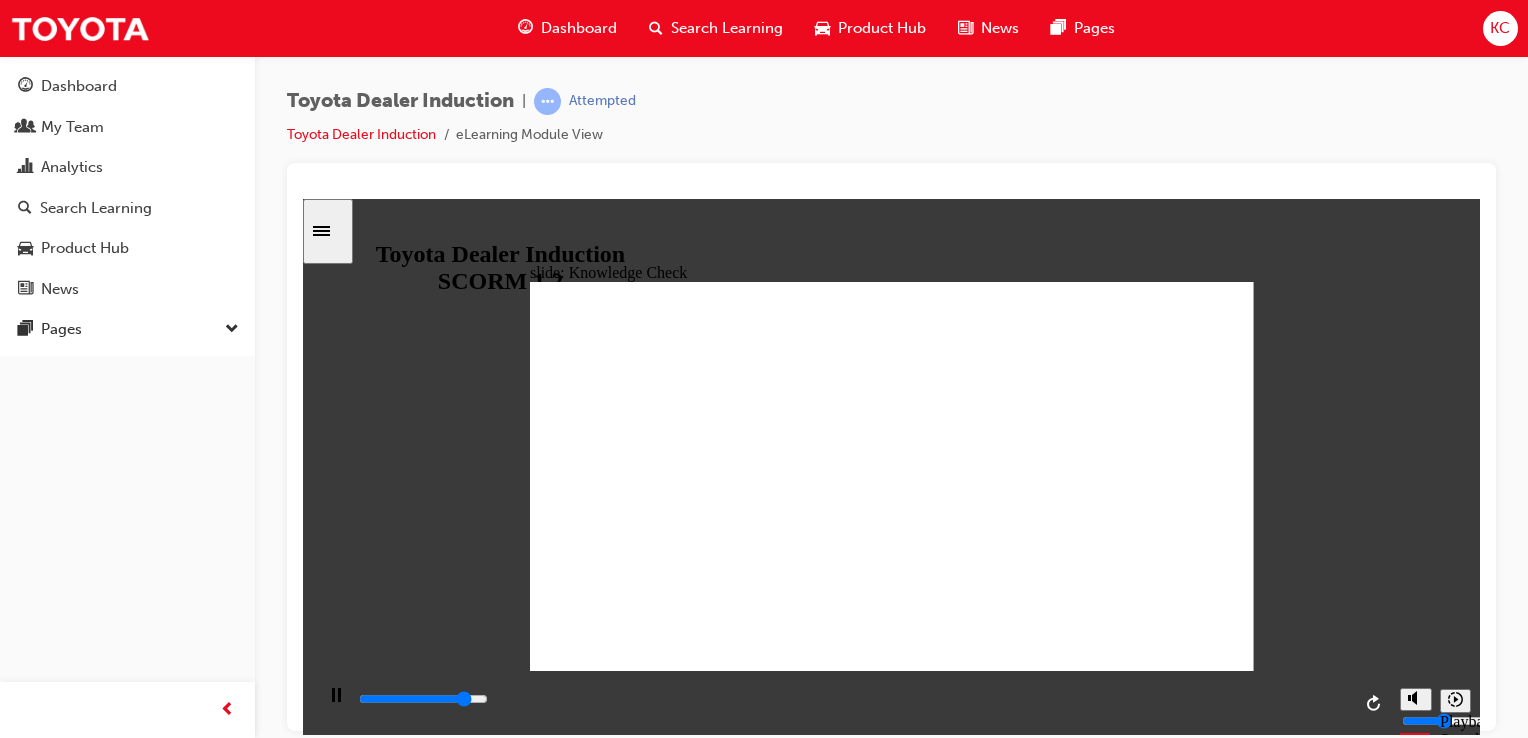 type on "4300" 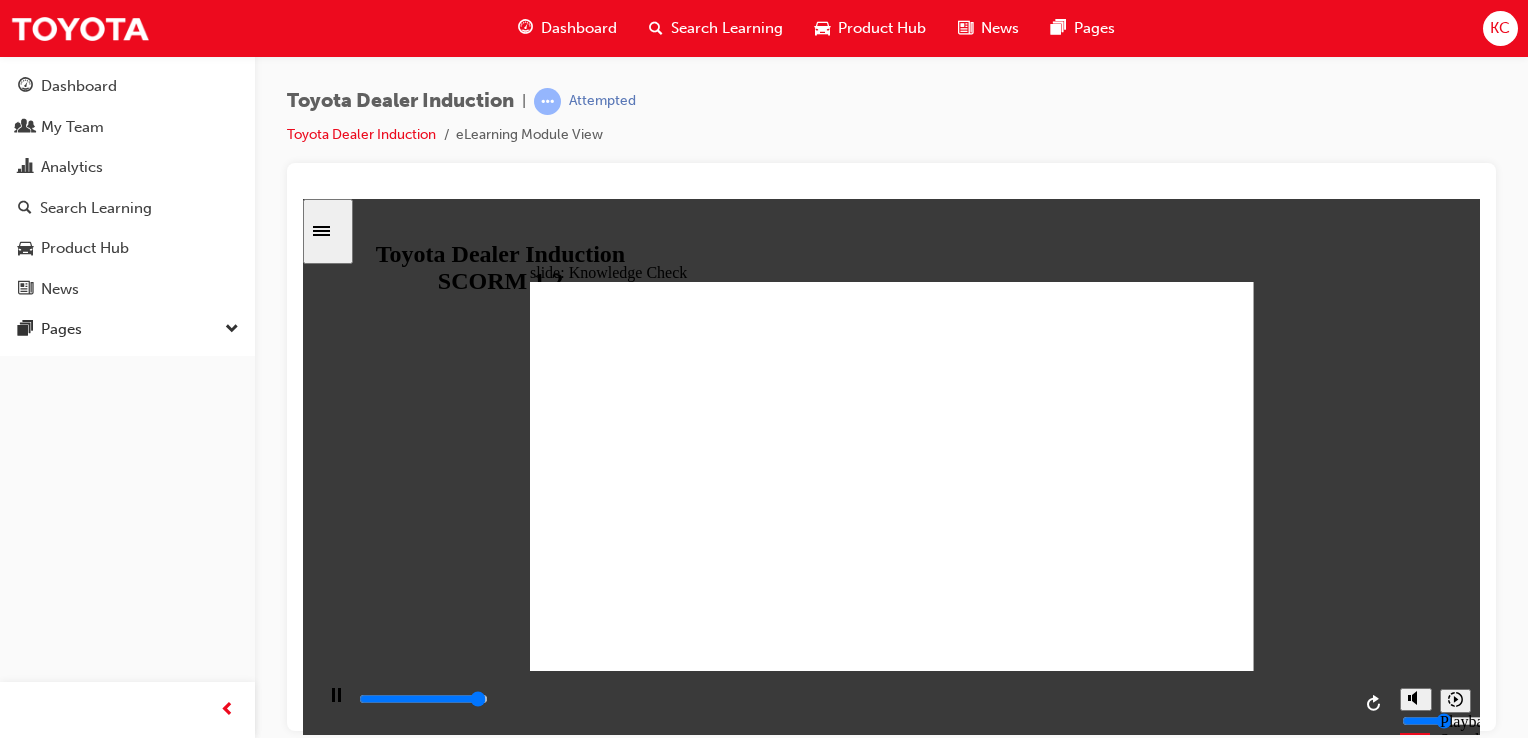 drag, startPoint x: 709, startPoint y: 490, endPoint x: 713, endPoint y: 518, distance: 28.284271 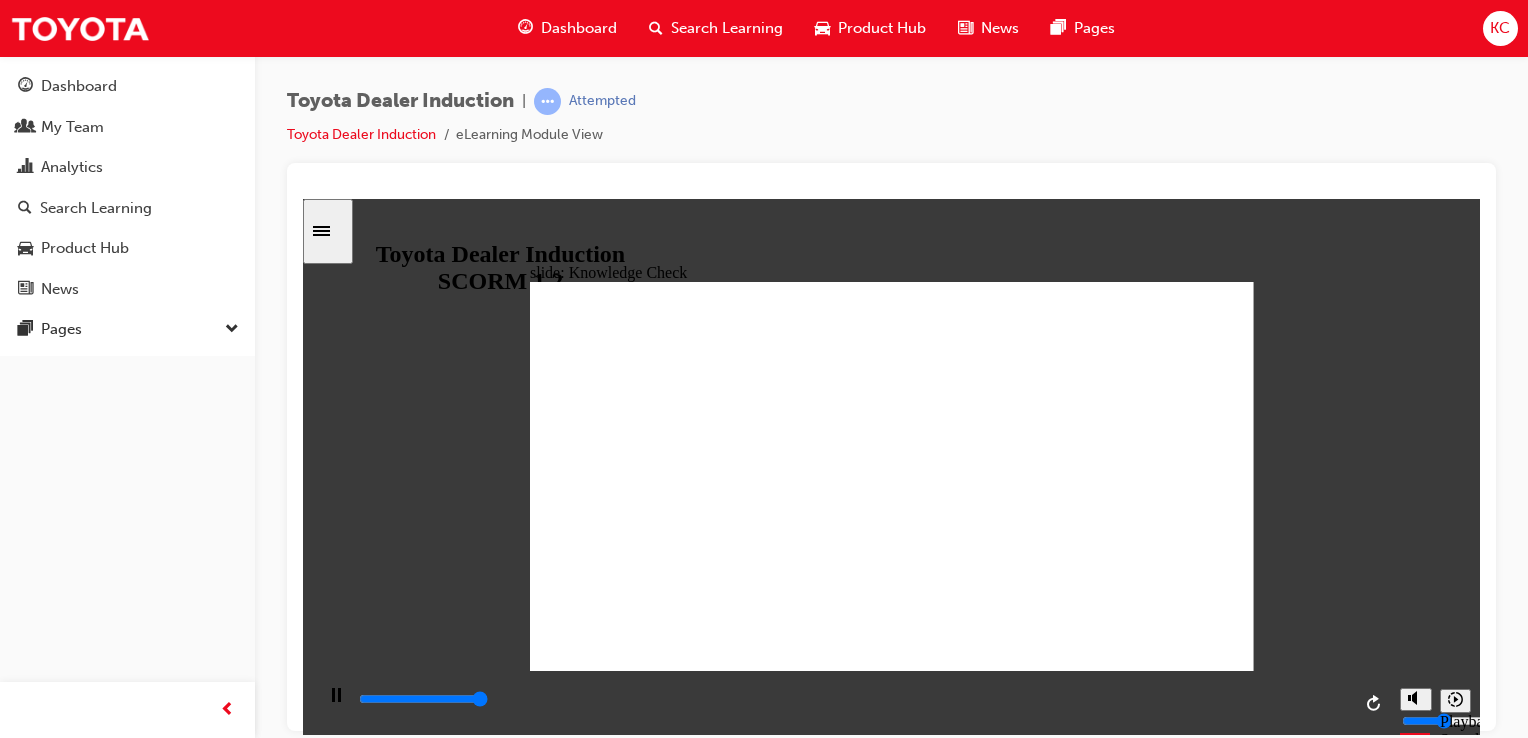 type on "5000" 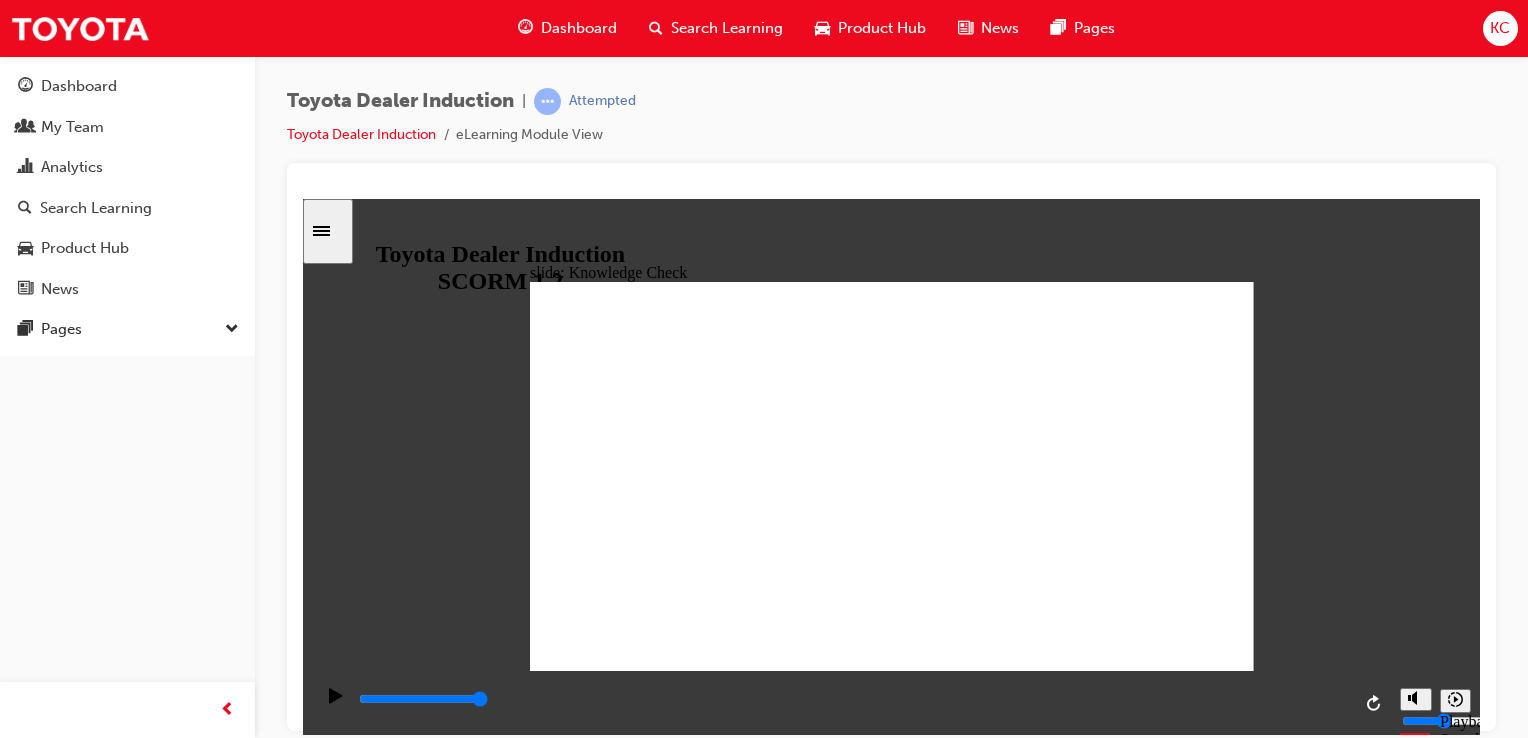 checkbox on "true" 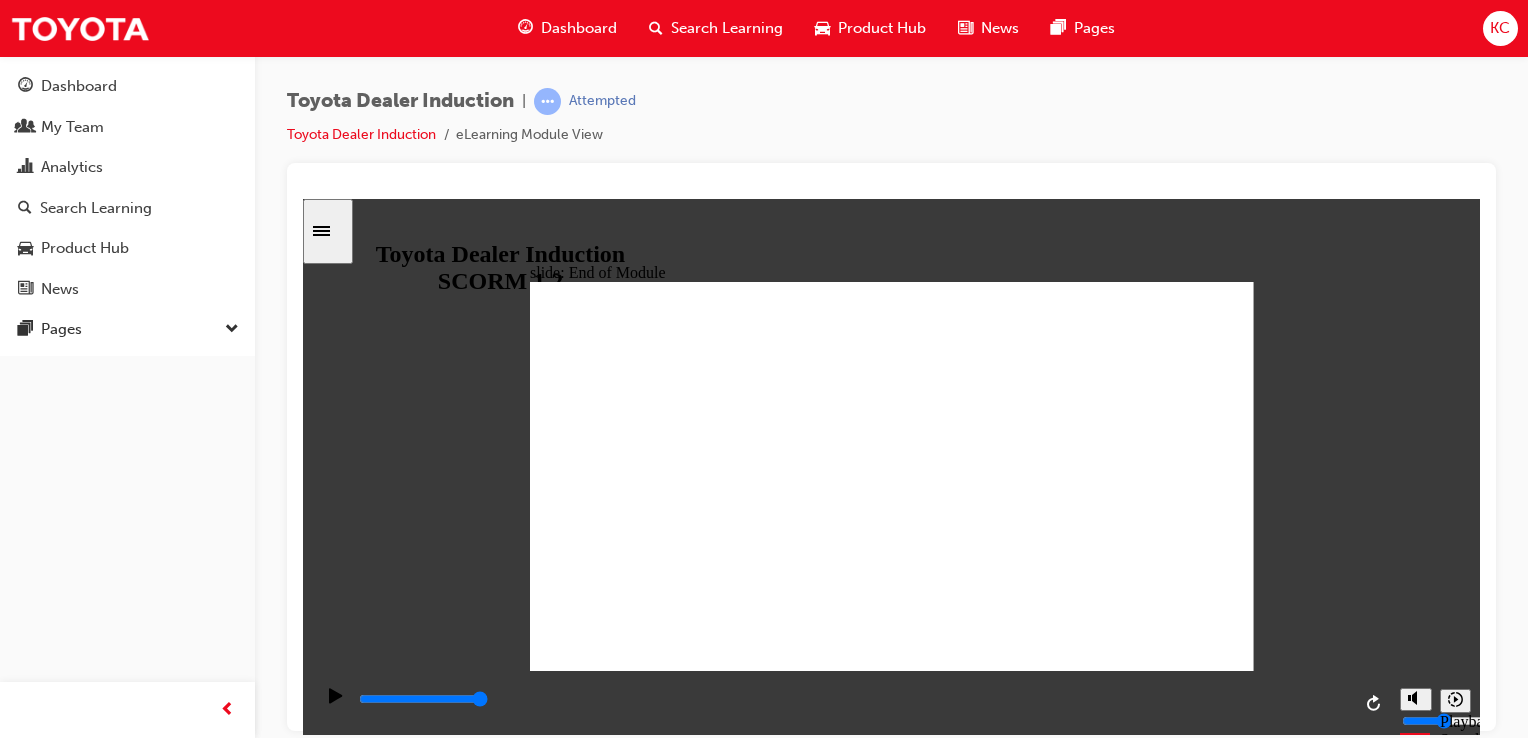 click 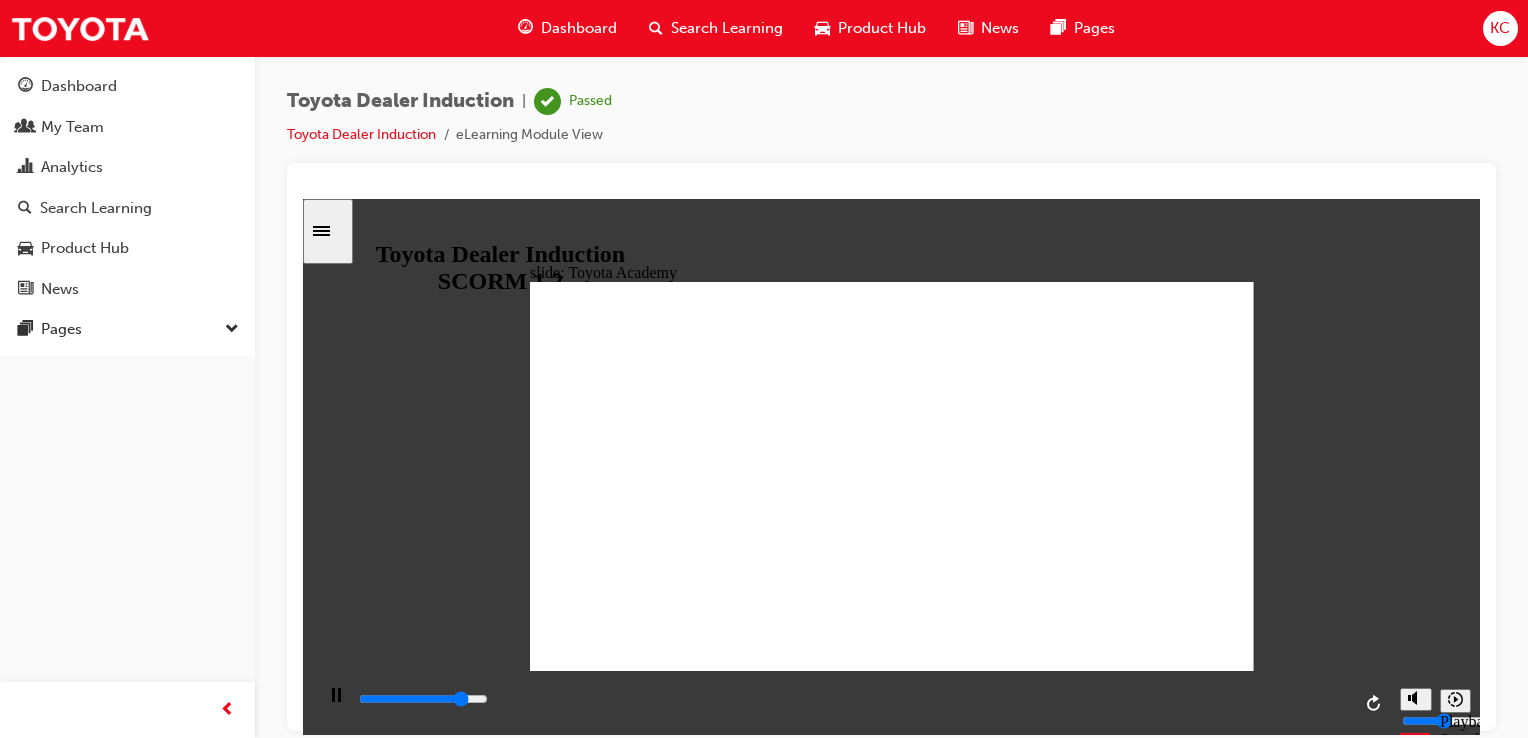 click on "slide: Toyota Academy
RESTART RESTART RESTART RESTART Back to top
Playback Speed
2
1.75" at bounding box center [891, 466] 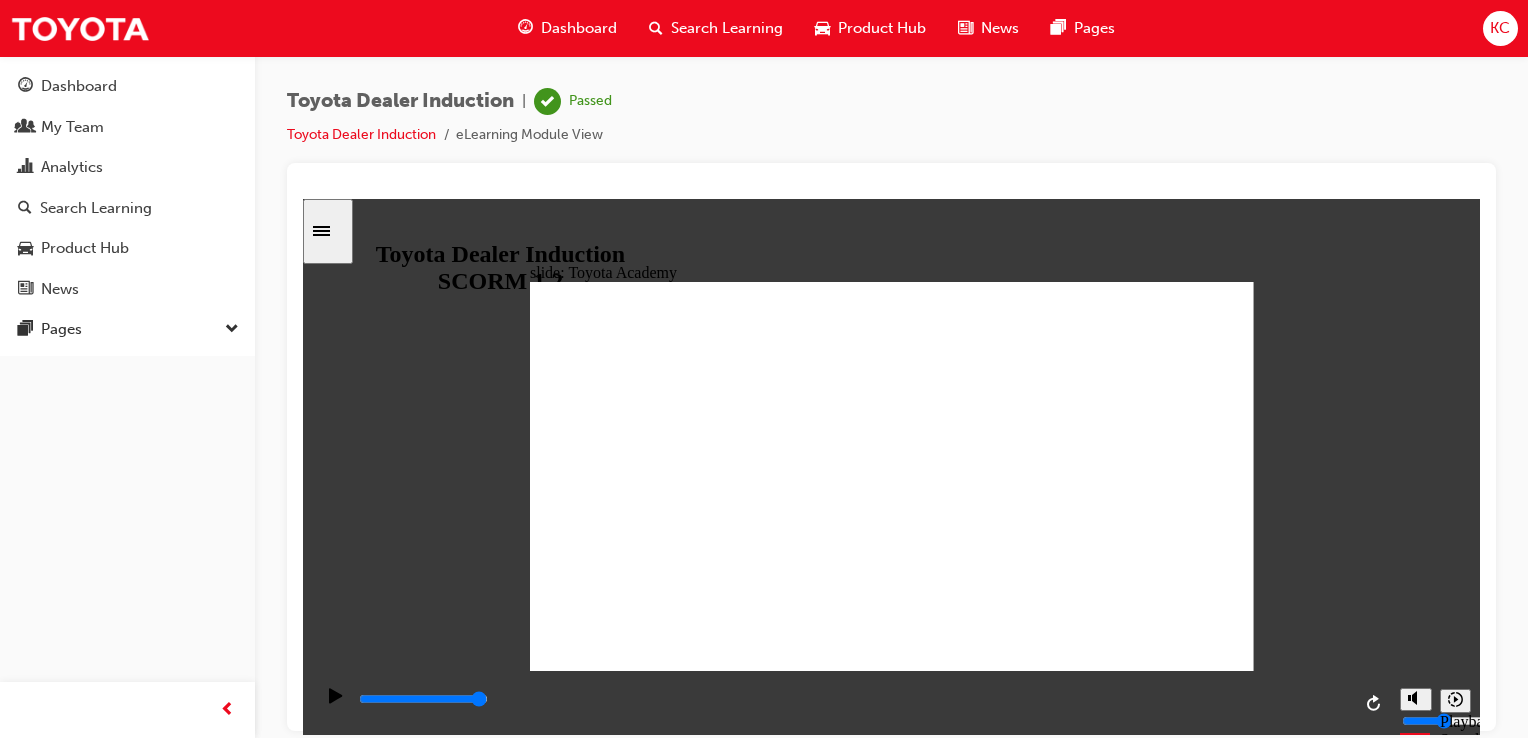 type on "9900" 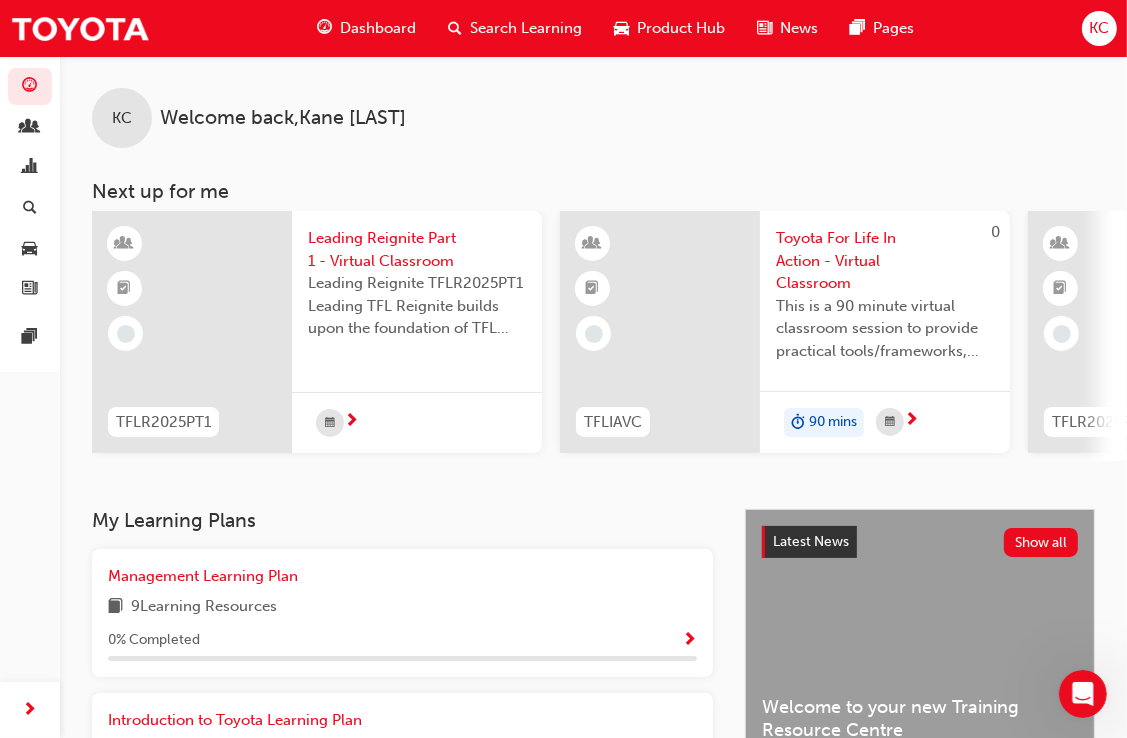 click on "Dashboard Search Learning Product Hub News Pages KC" at bounding box center [563, 28] 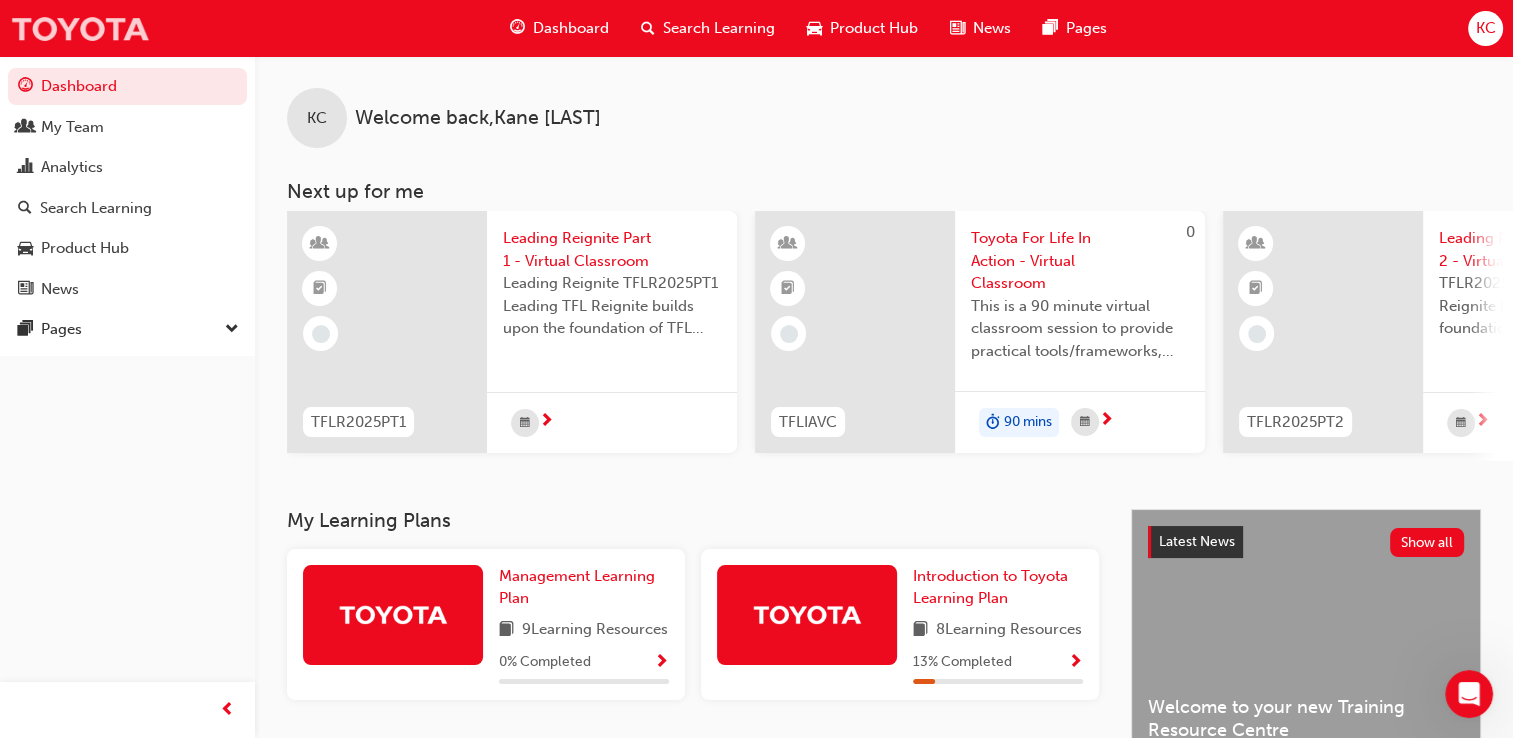 click at bounding box center (80, 28) 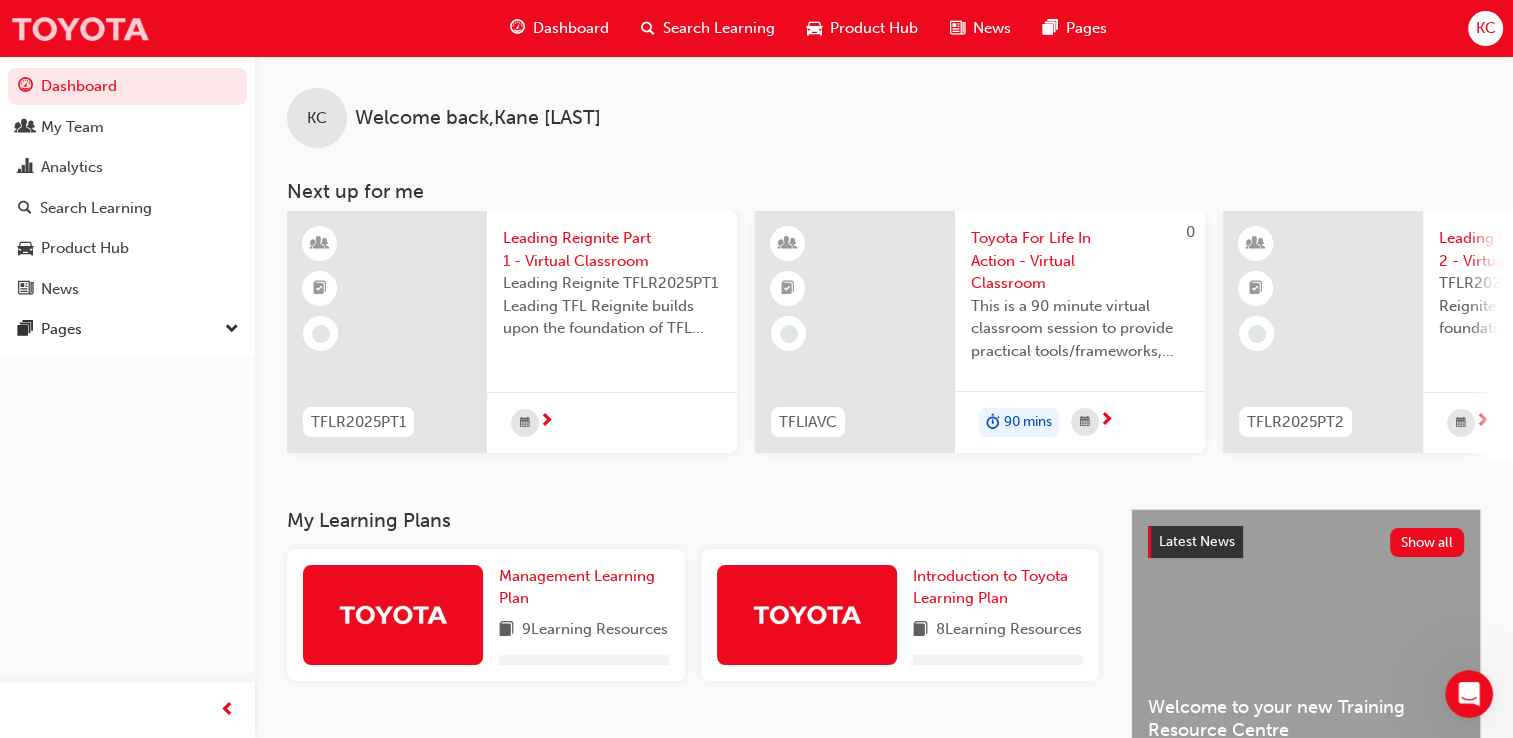 click at bounding box center [80, 28] 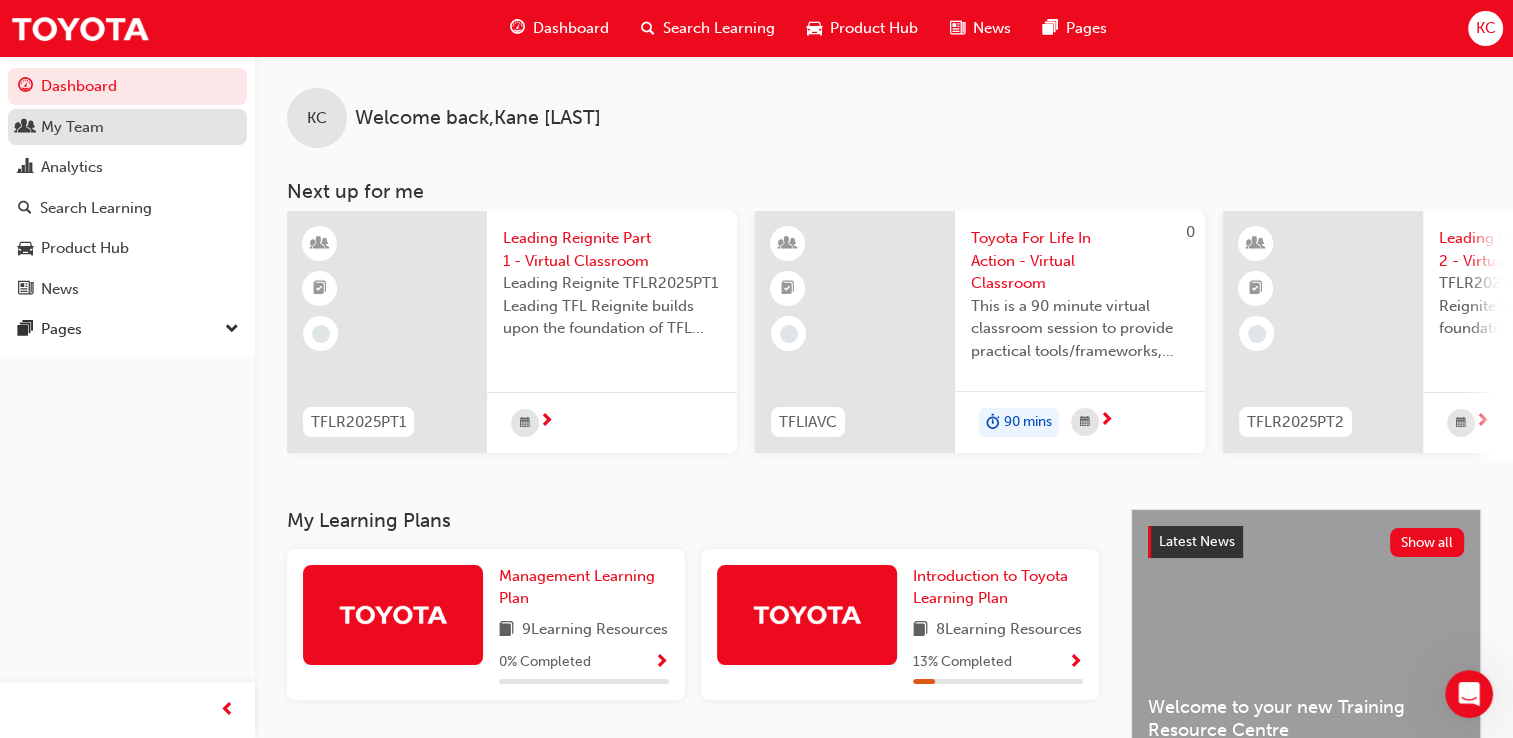 click on "My Team" at bounding box center [72, 127] 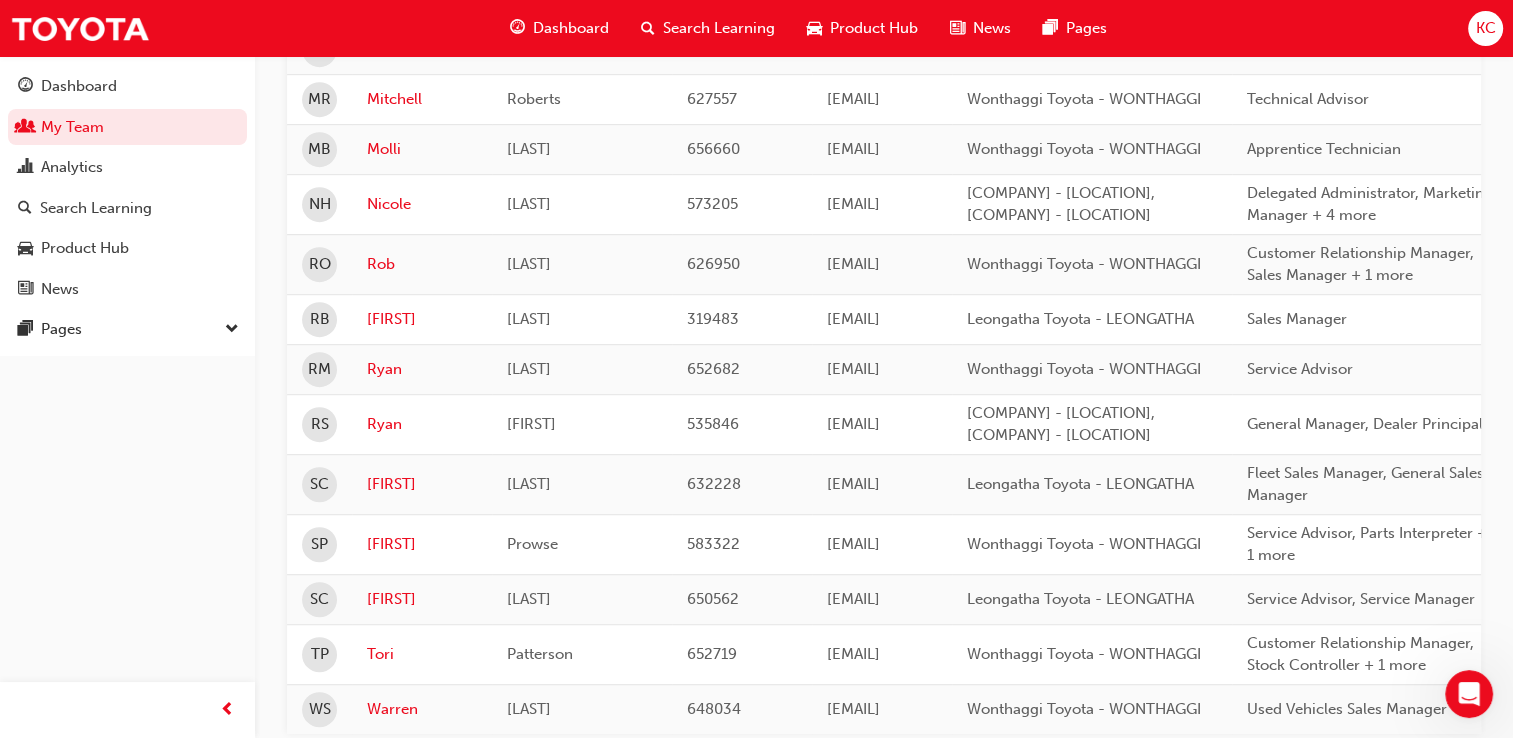 scroll, scrollTop: 1332, scrollLeft: 0, axis: vertical 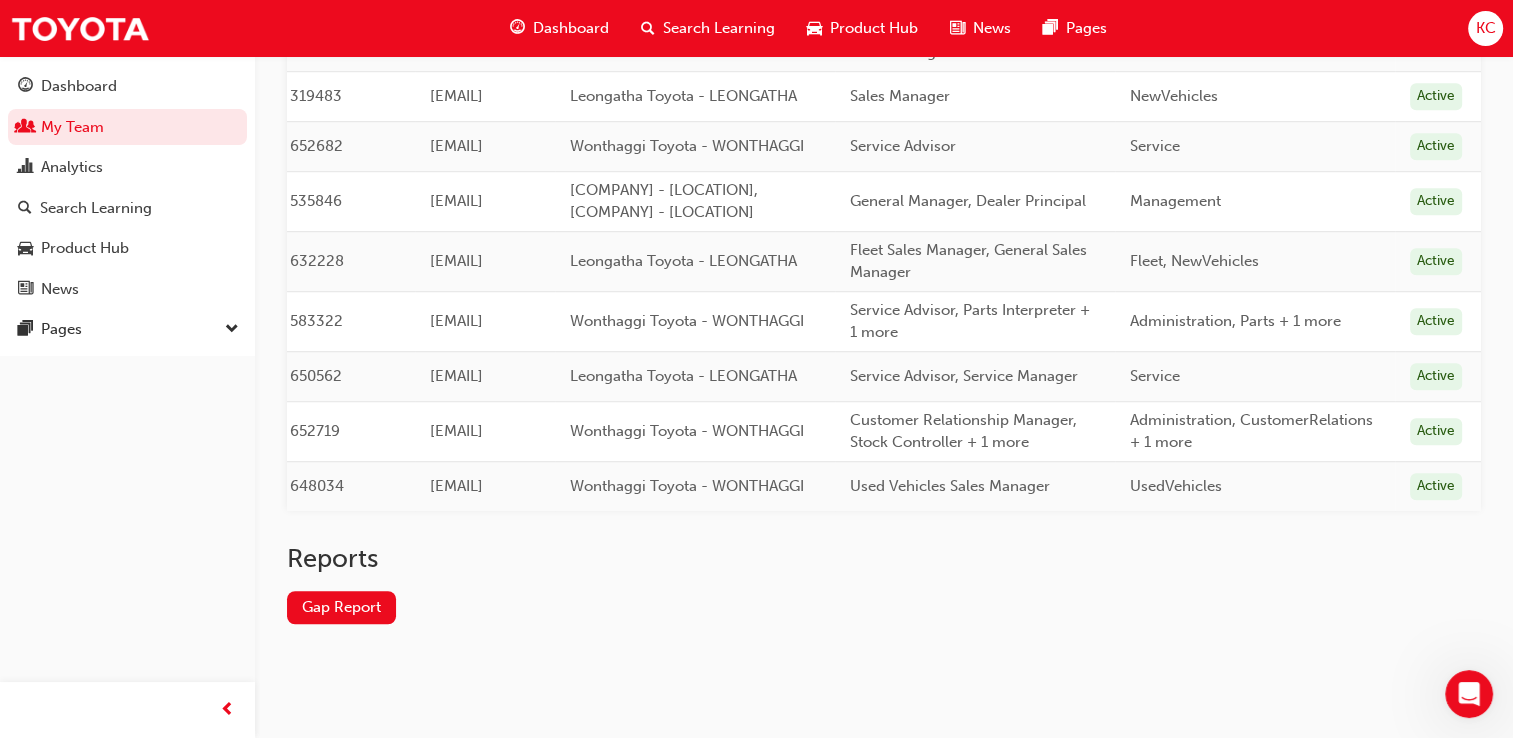 click on "Active" at bounding box center (1436, 486) 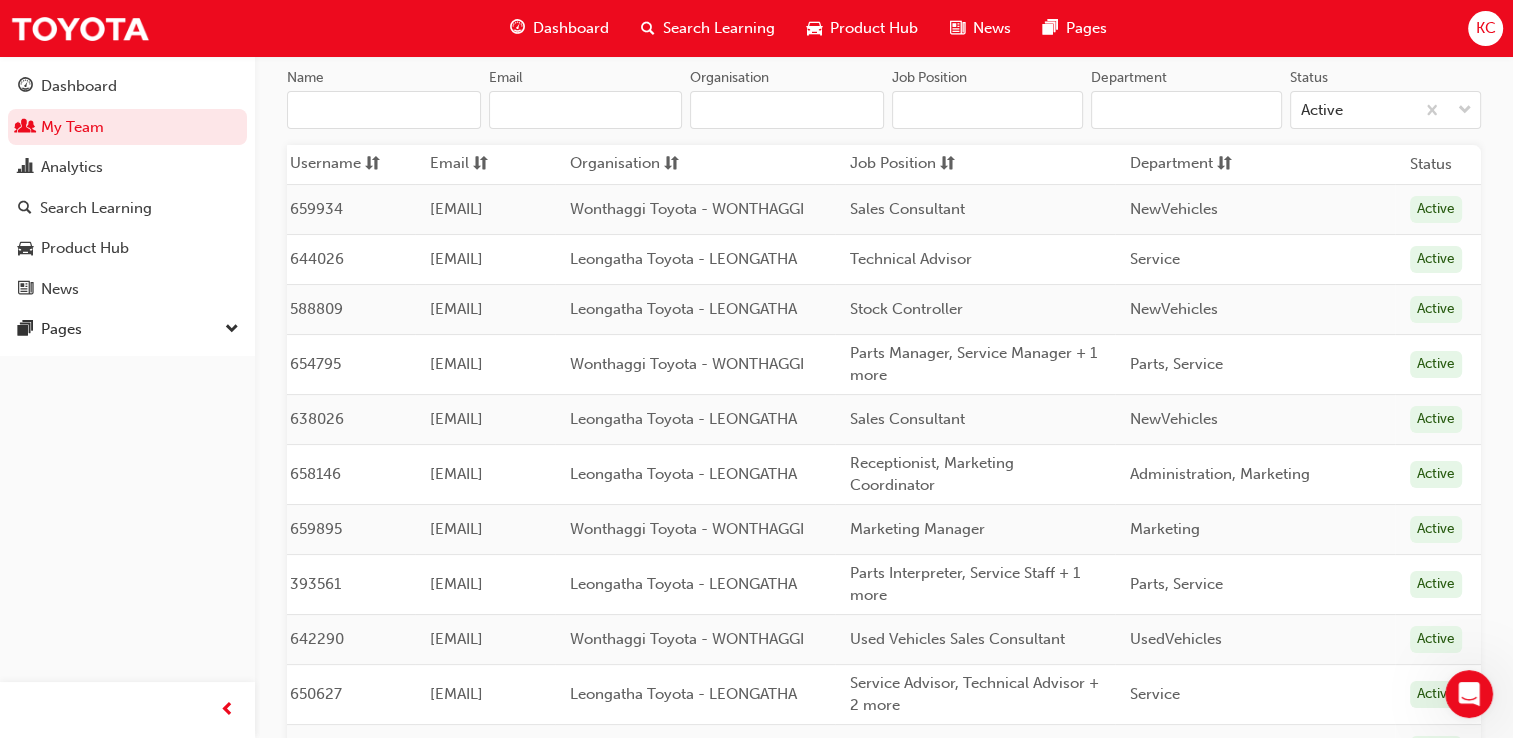 scroll, scrollTop: 0, scrollLeft: 0, axis: both 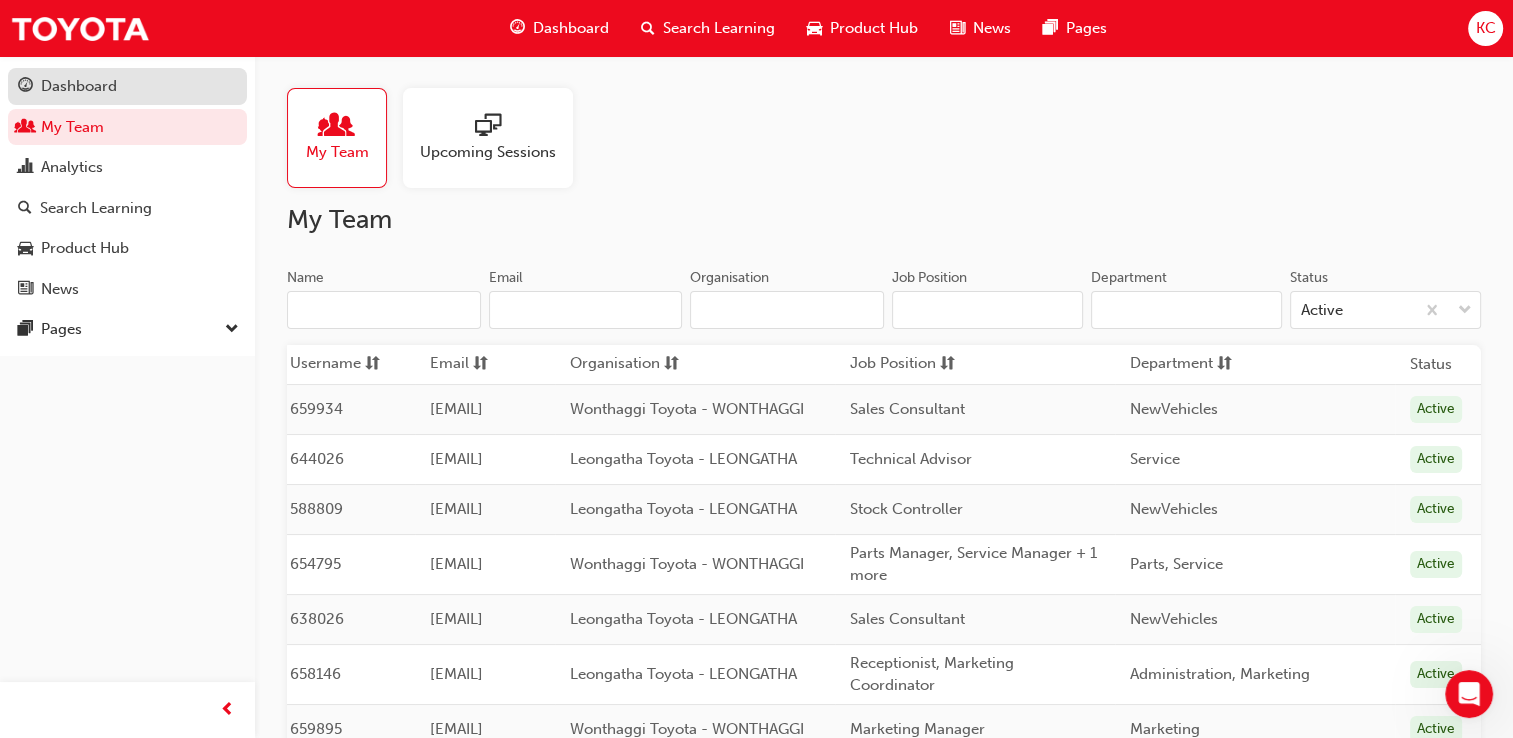 click on "Dashboard" at bounding box center [79, 86] 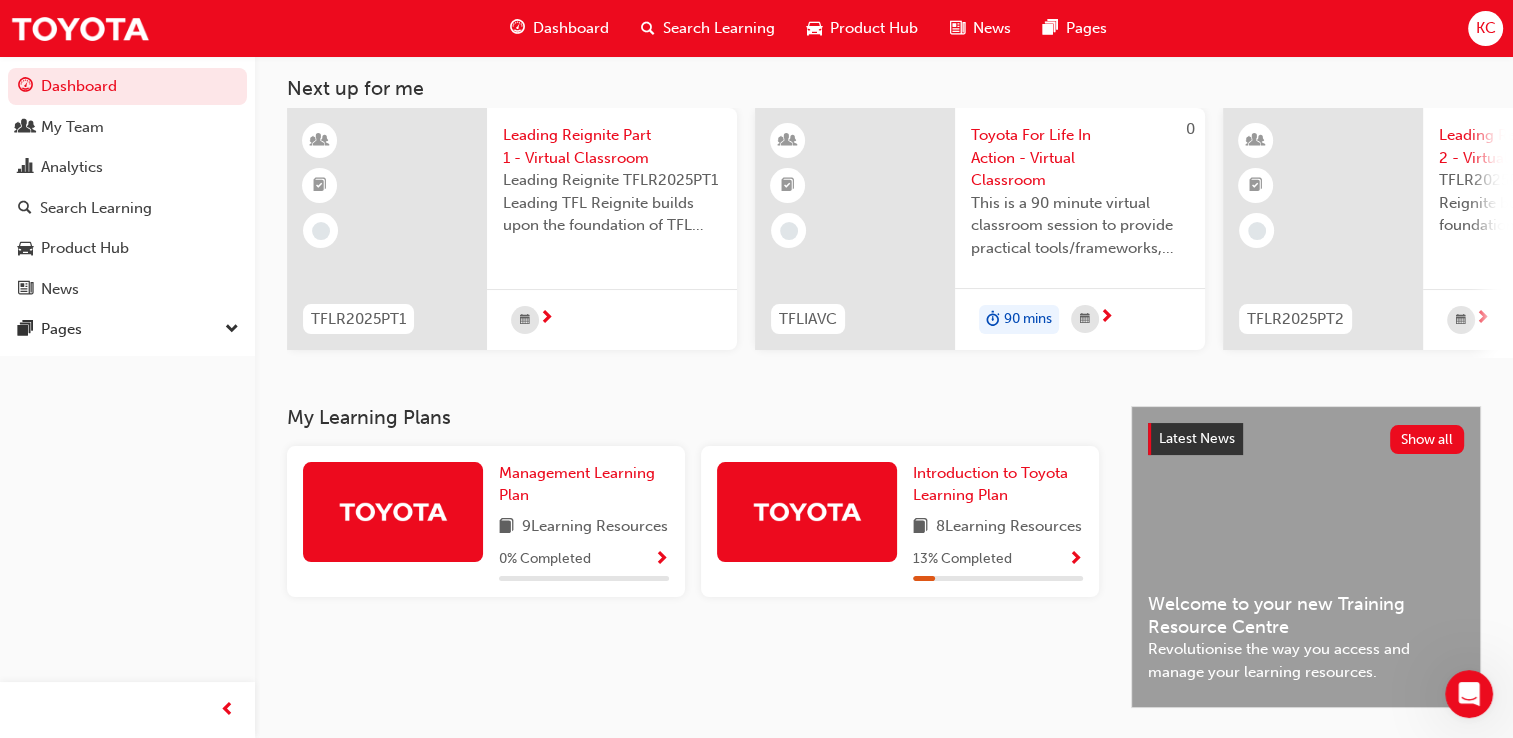 scroll, scrollTop: 0, scrollLeft: 0, axis: both 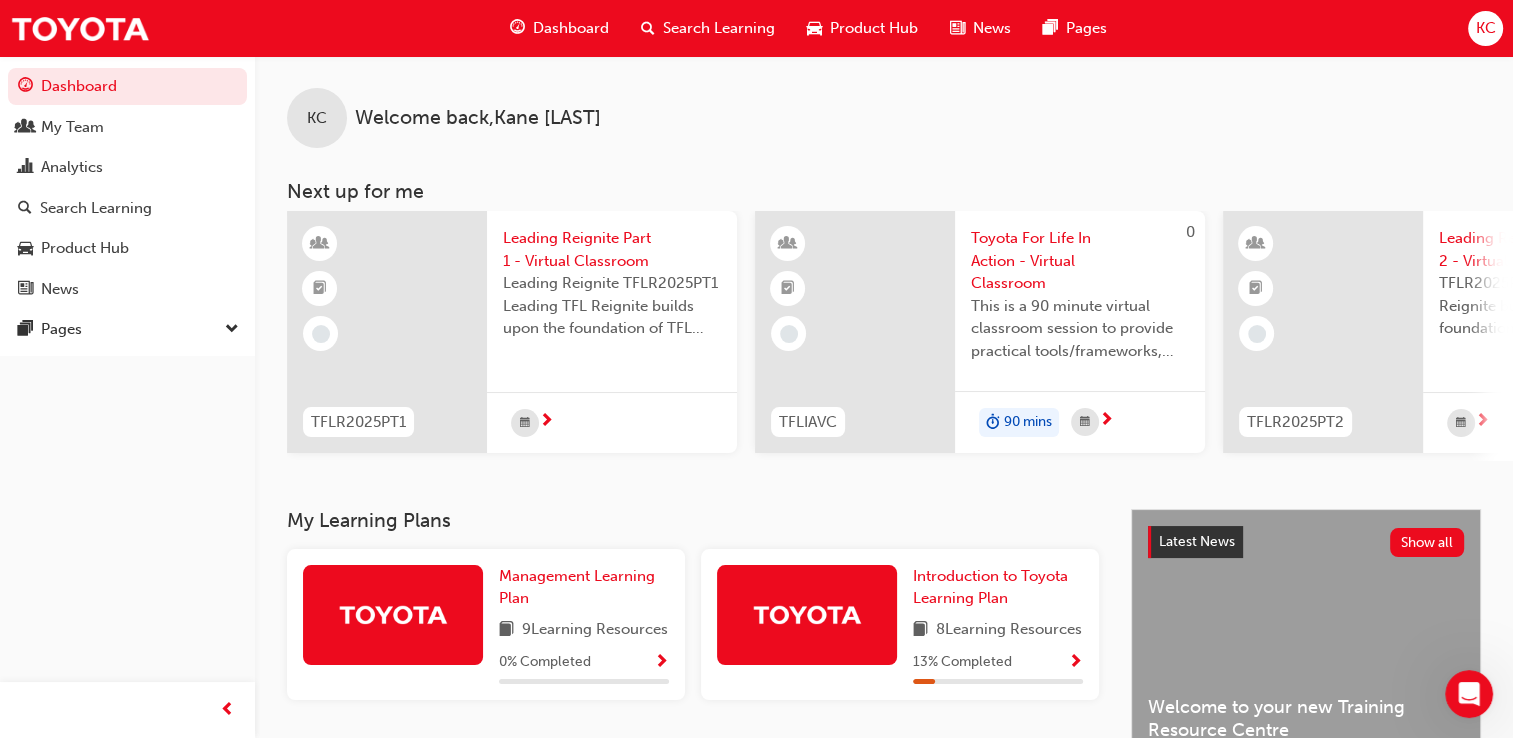 click at bounding box center [232, 330] 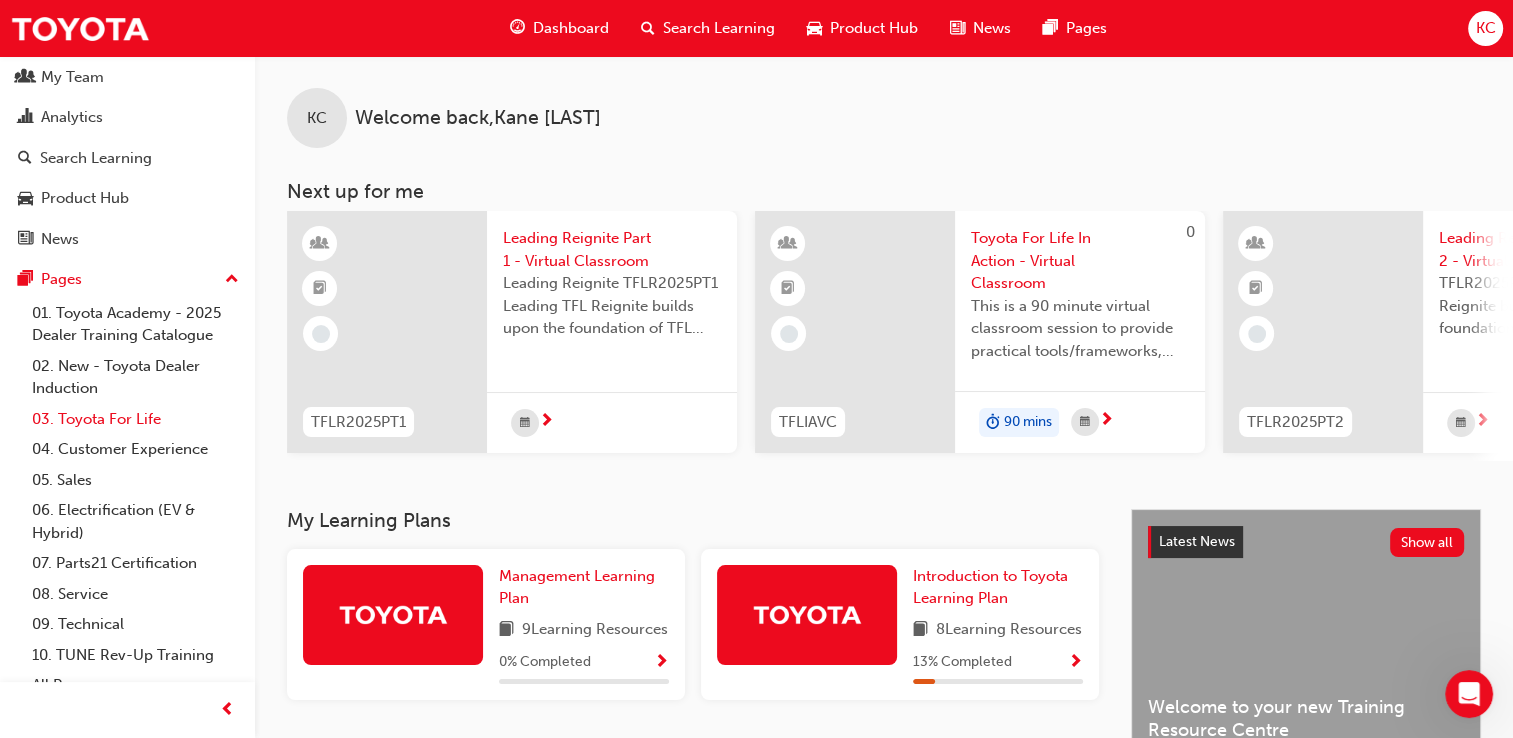 scroll, scrollTop: 72, scrollLeft: 0, axis: vertical 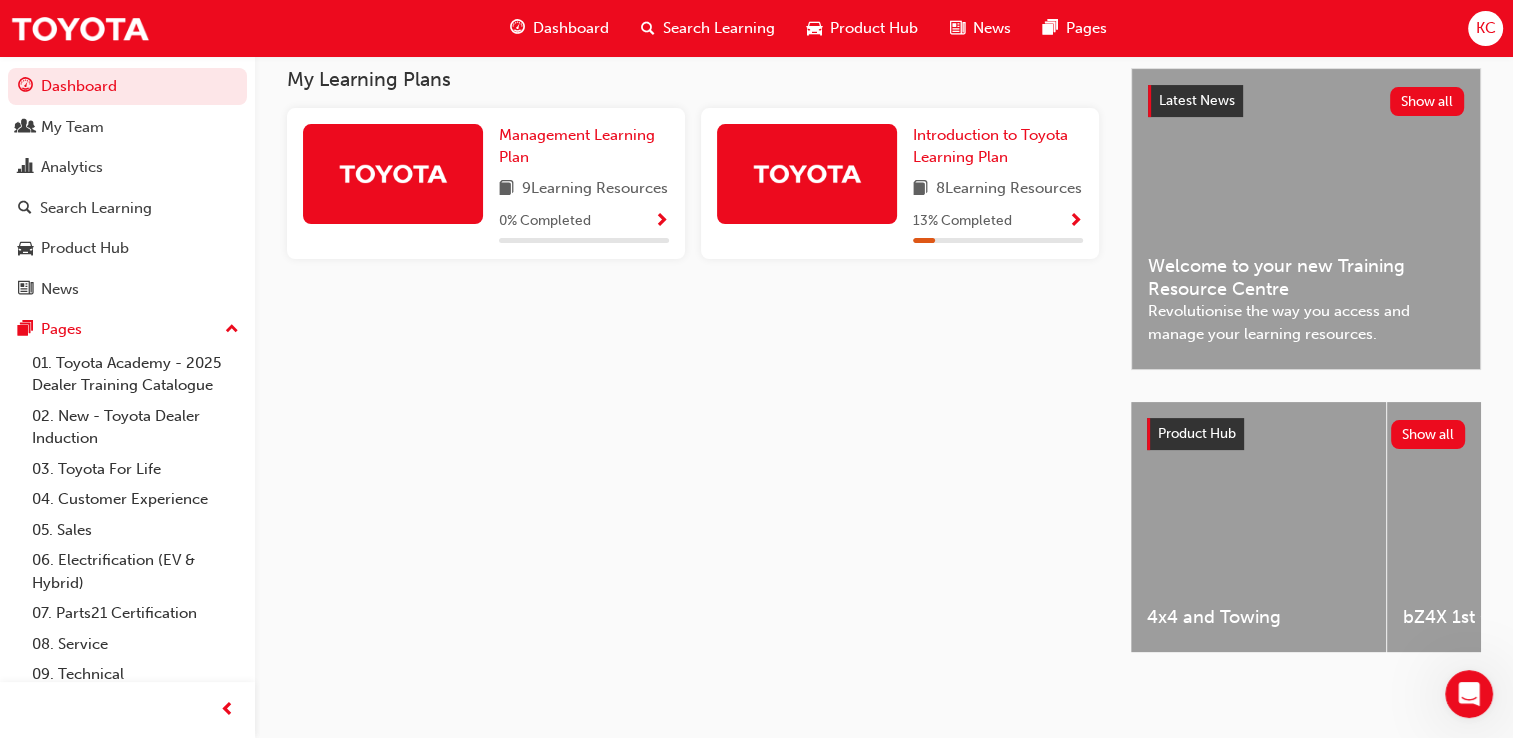 click at bounding box center [232, 330] 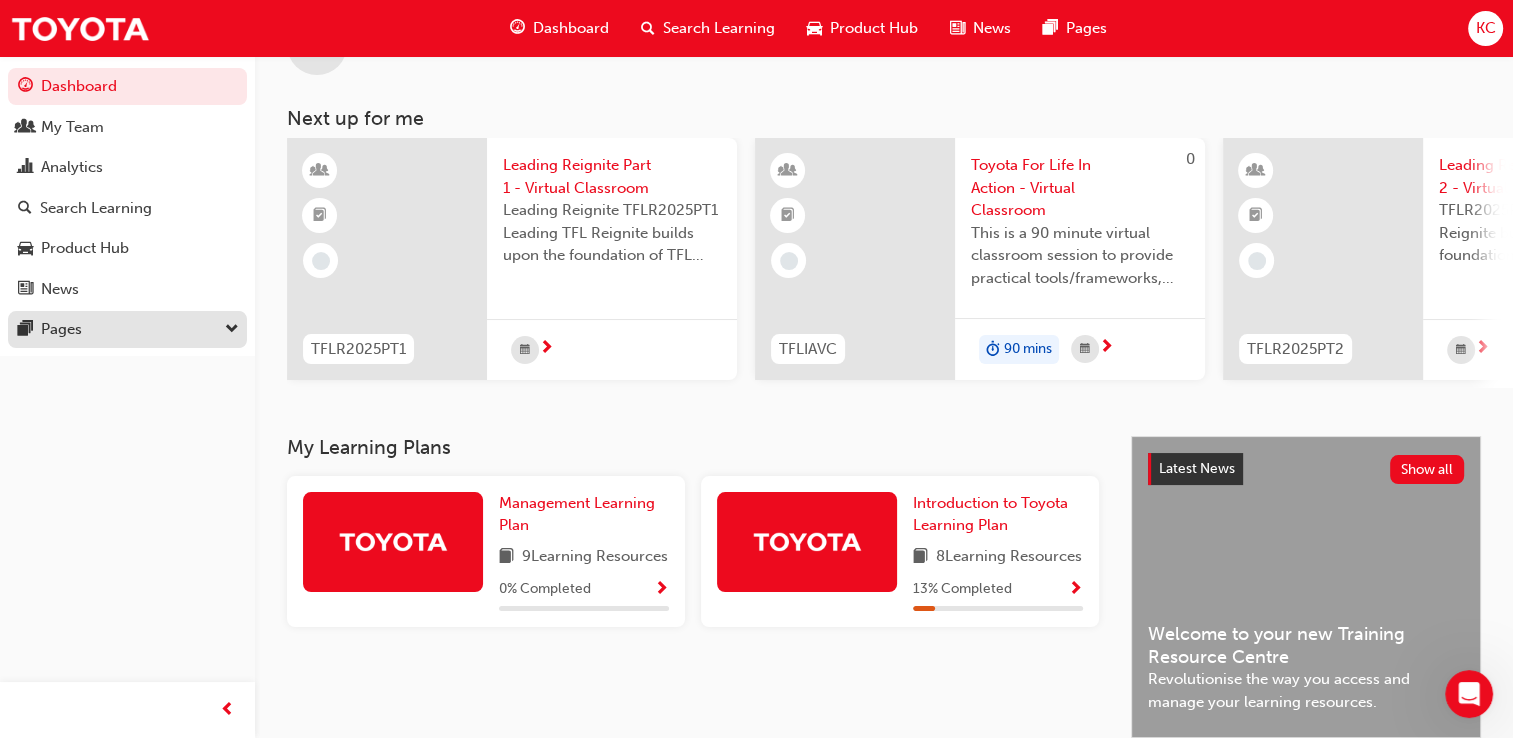 scroll, scrollTop: 0, scrollLeft: 0, axis: both 